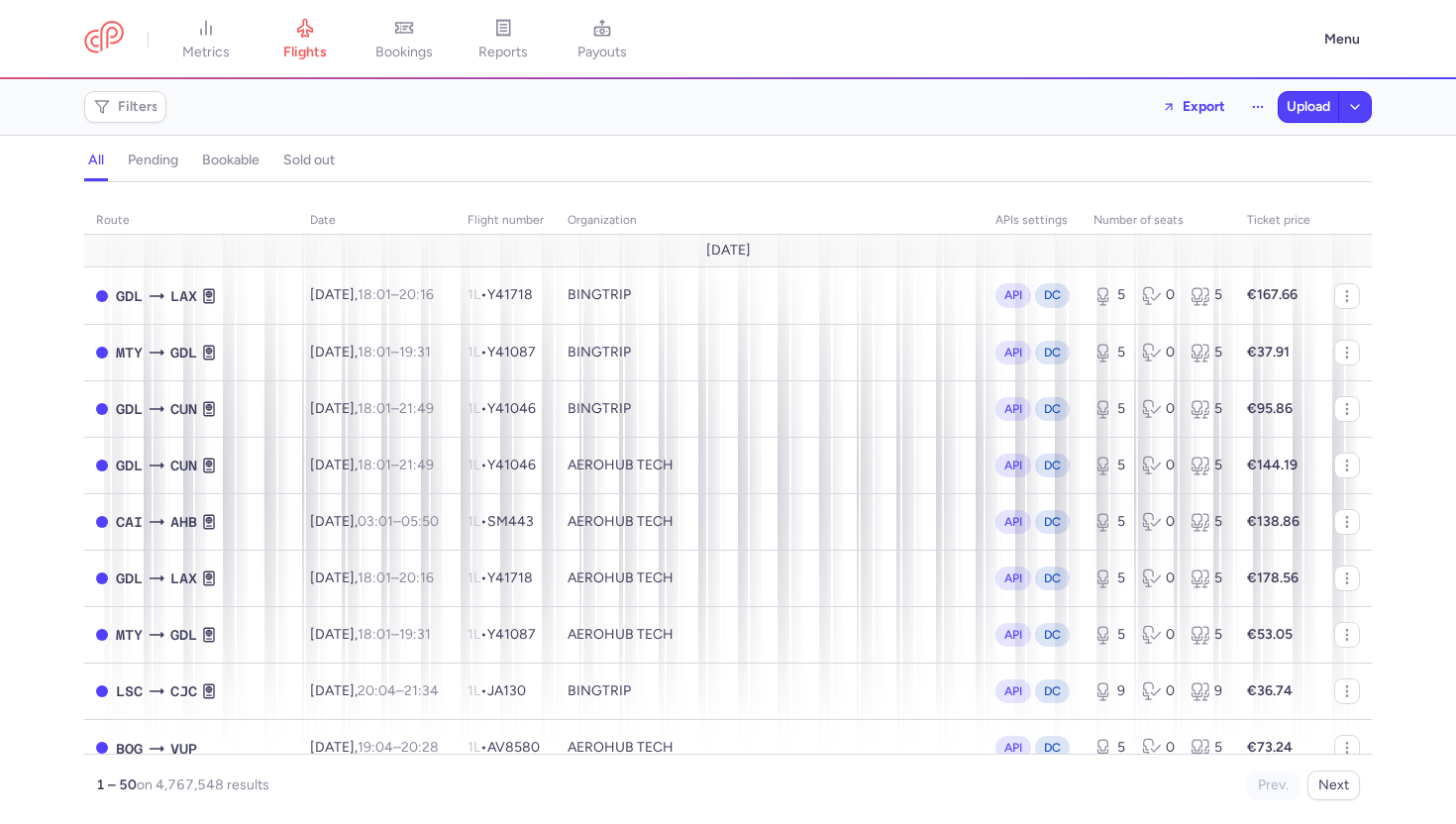 scroll, scrollTop: 0, scrollLeft: 0, axis: both 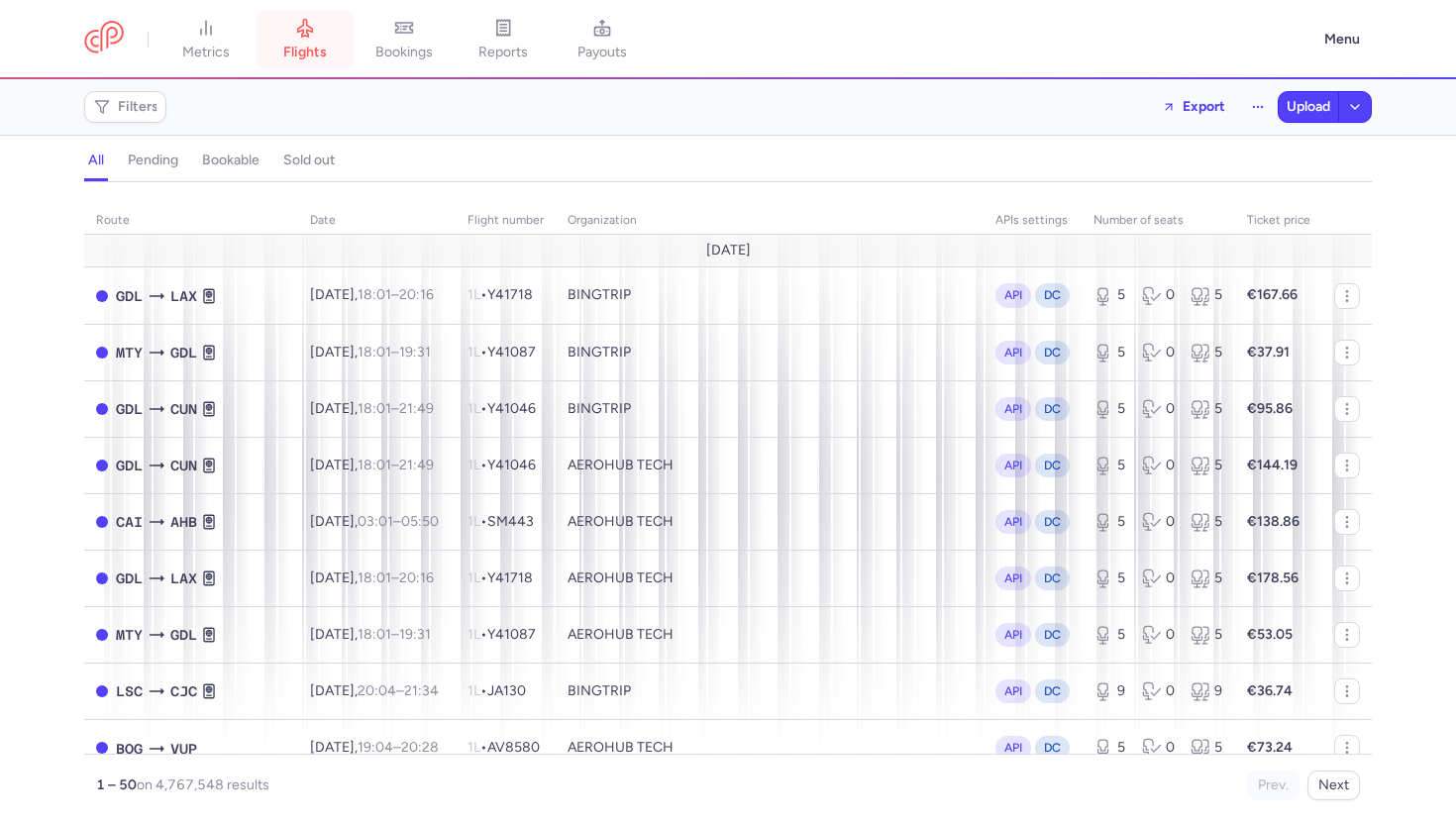 click 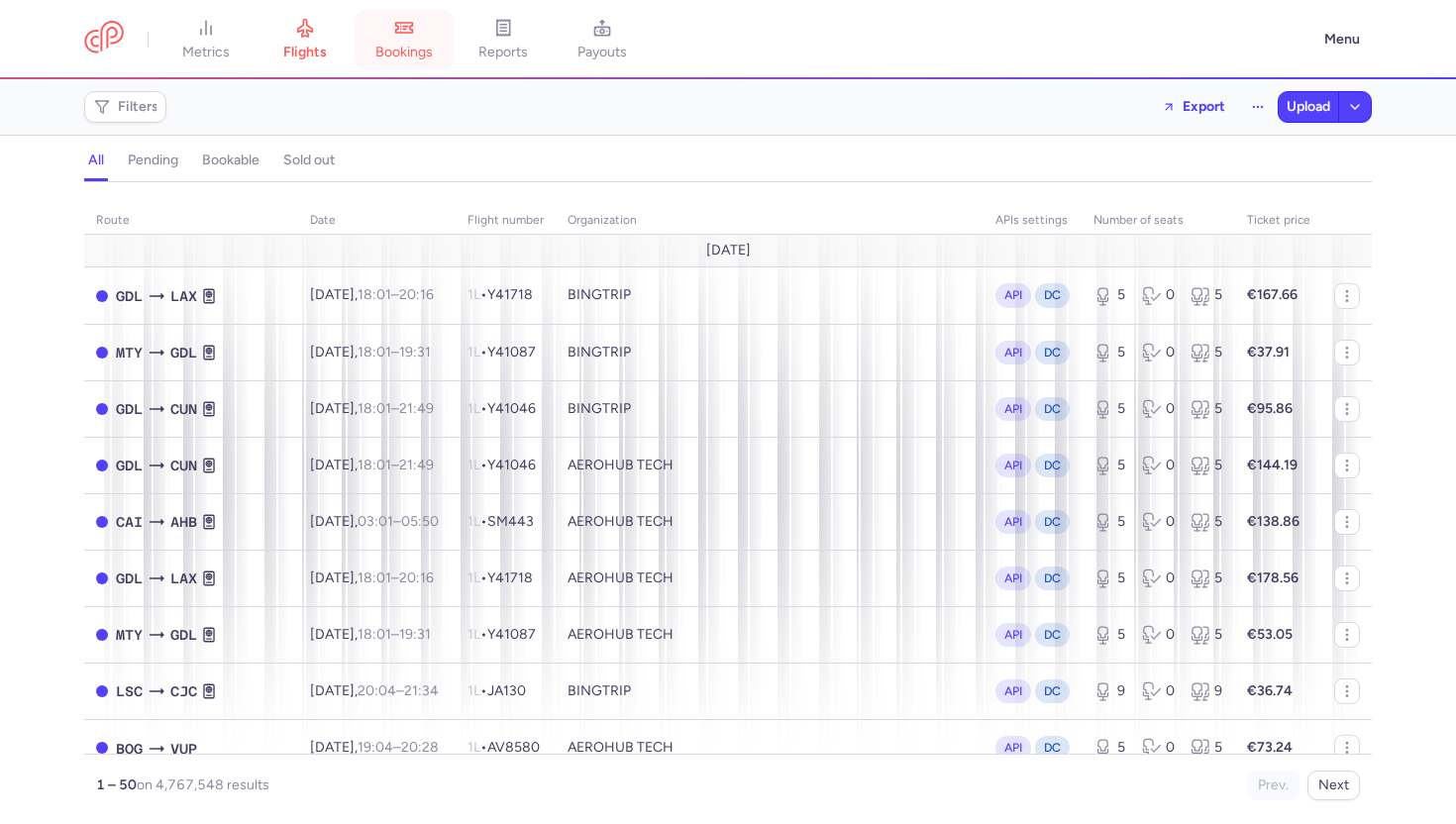 click on "bookings" at bounding box center [404, 40] 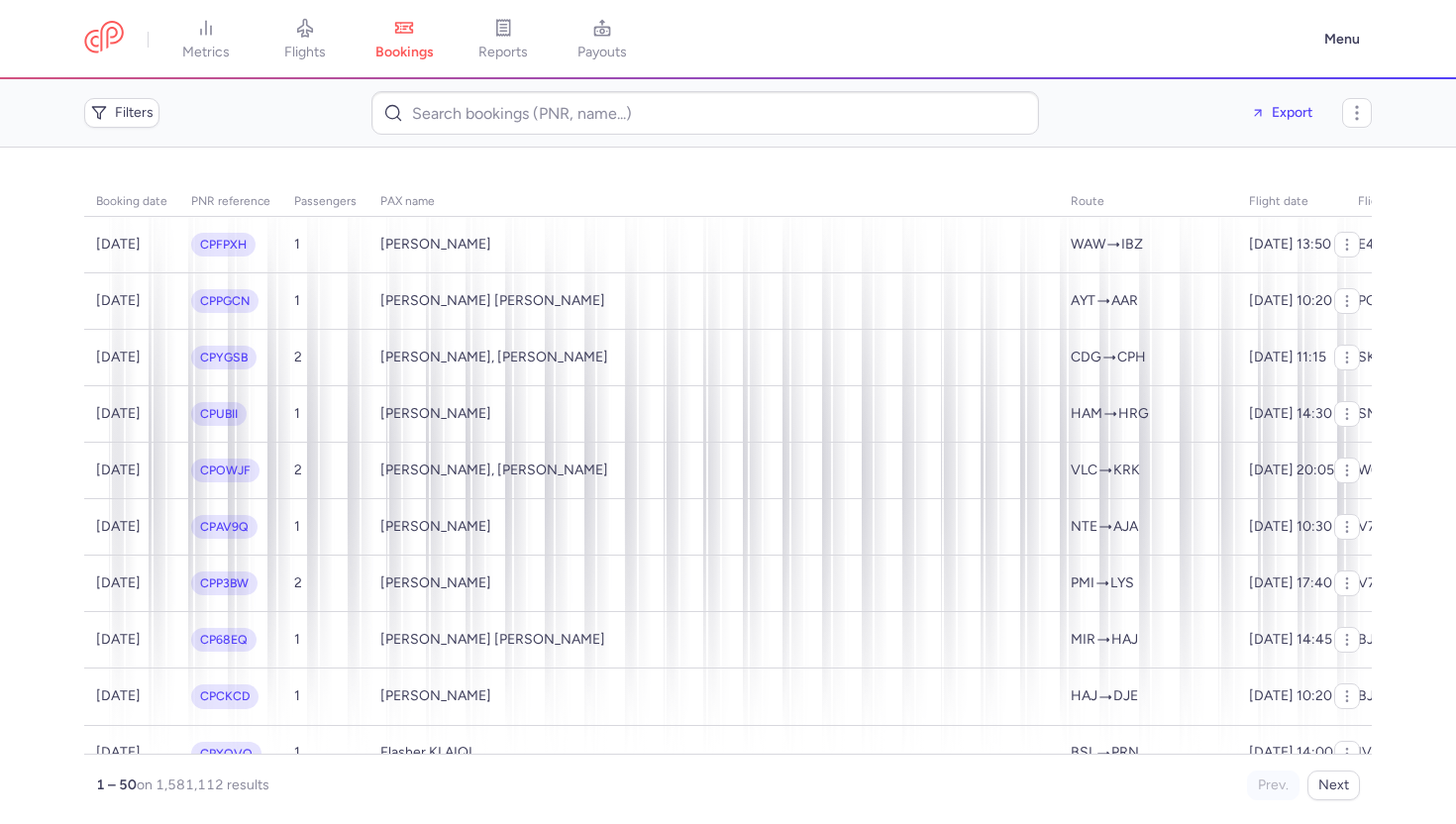 click on "metrics flights bookings reports payouts" at bounding box center (698, 40) 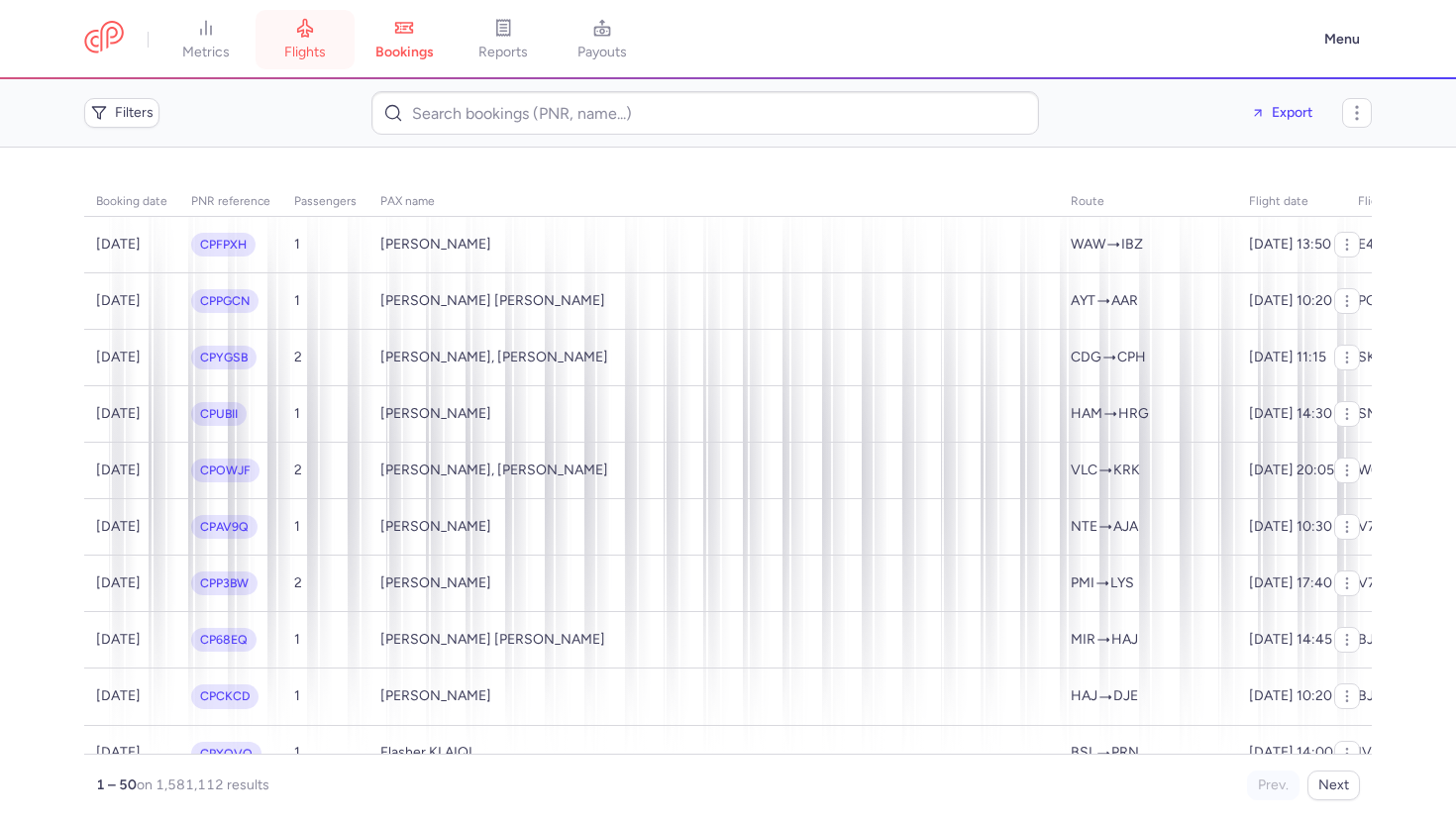 click on "flights" at bounding box center [305, 52] 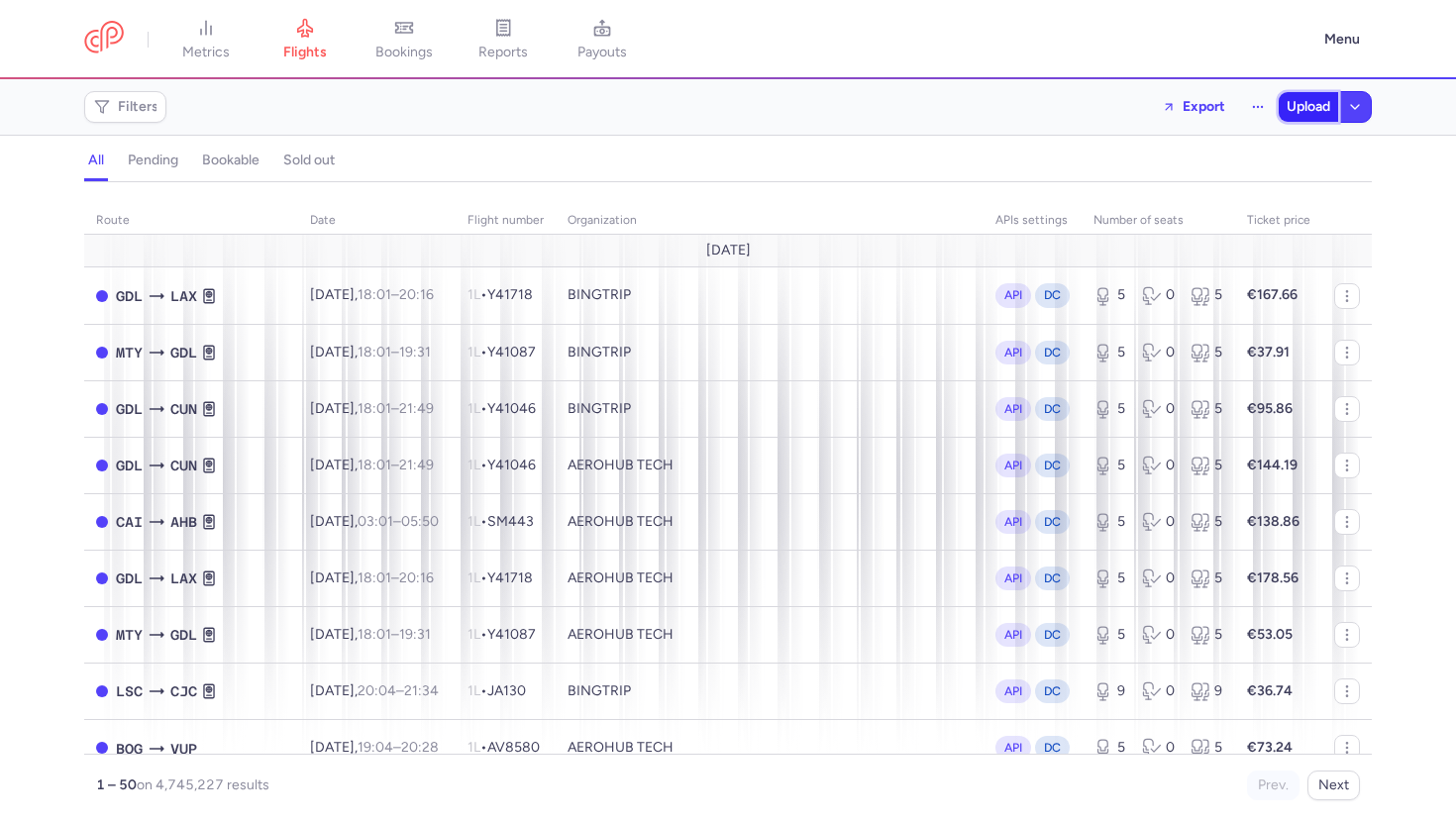 click on "Upload" at bounding box center (1308, 107) 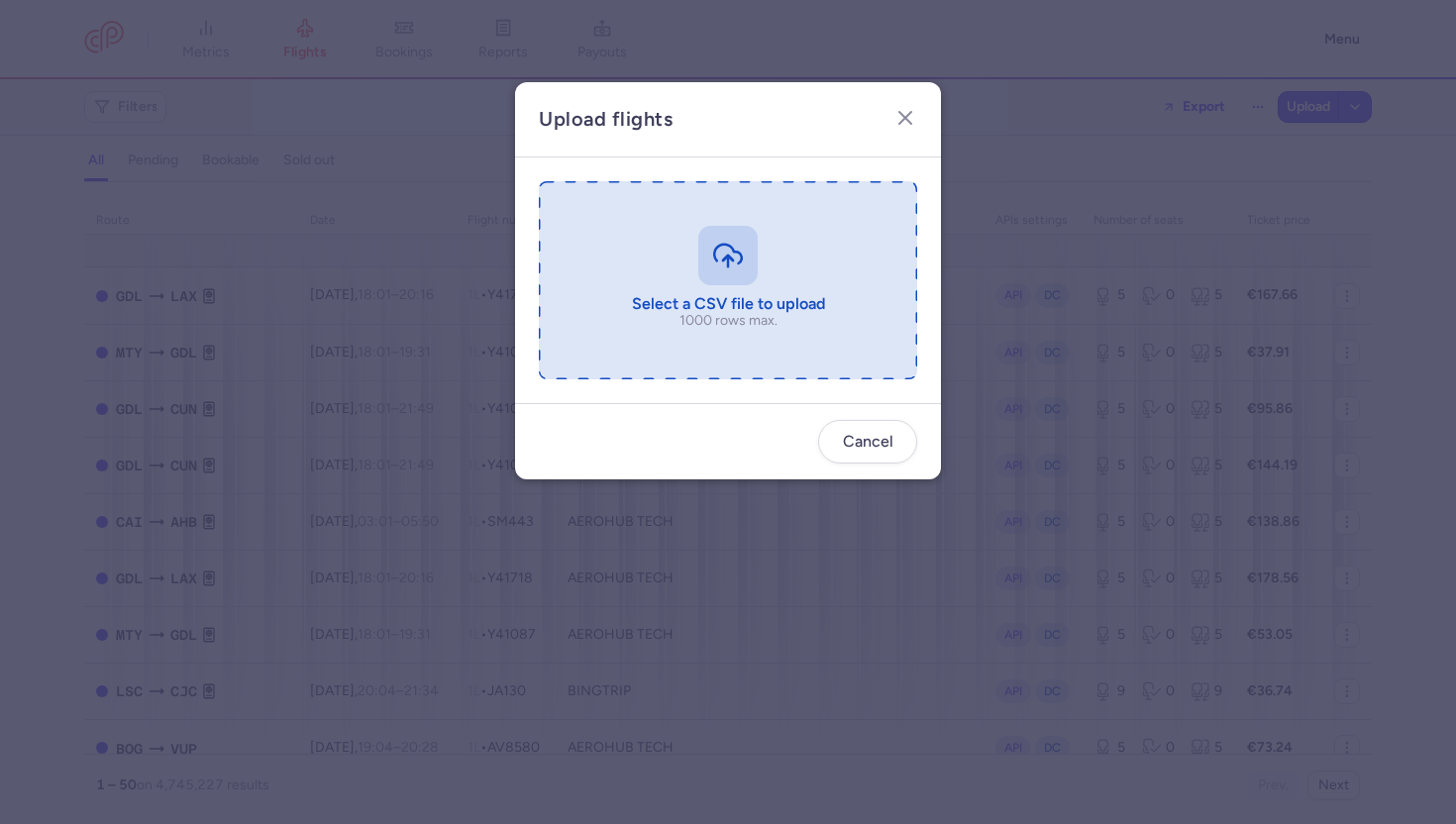 click at bounding box center [728, 280] 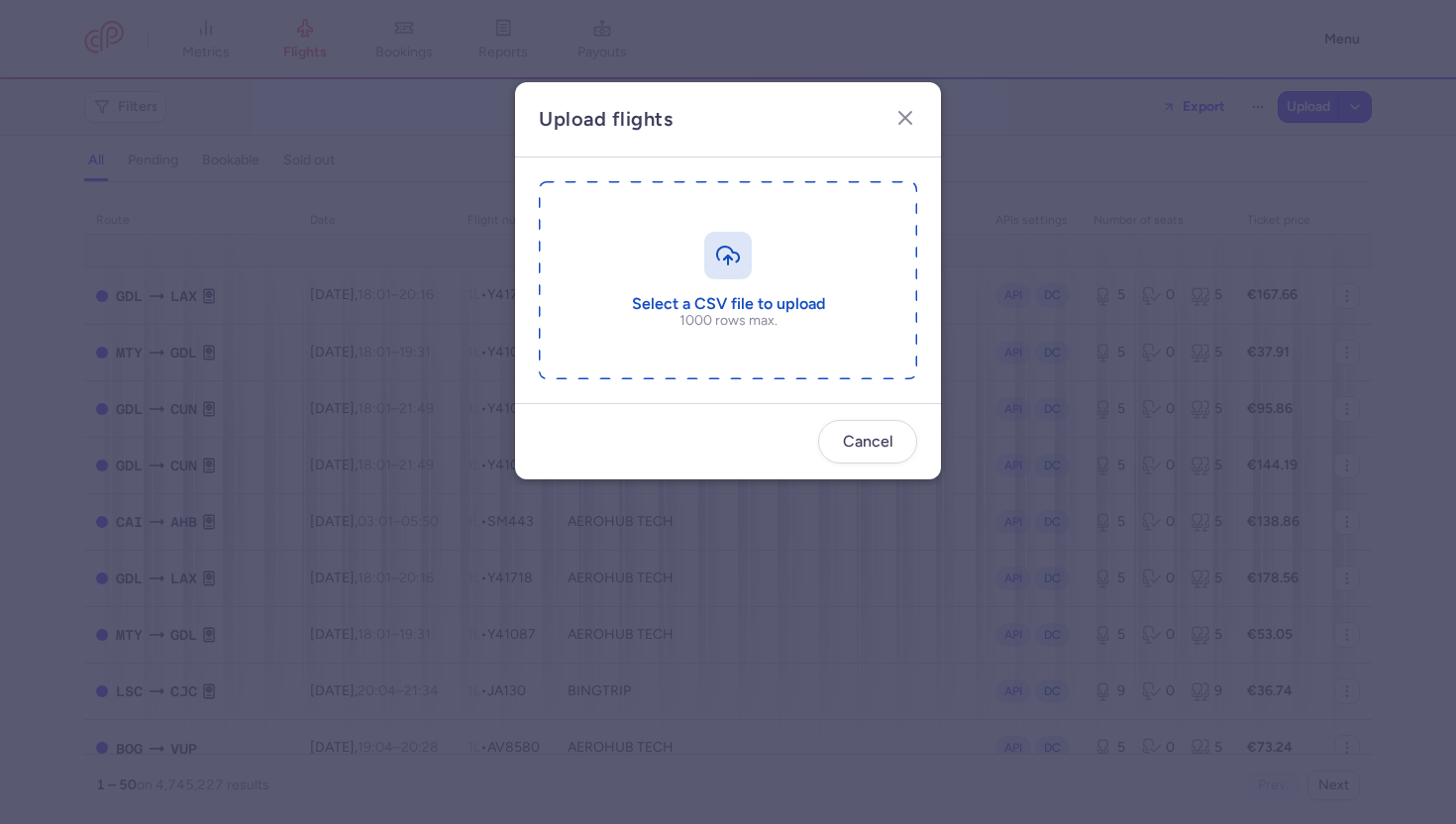 type on "C:\fakepath\SAW-EBL PC816.csv" 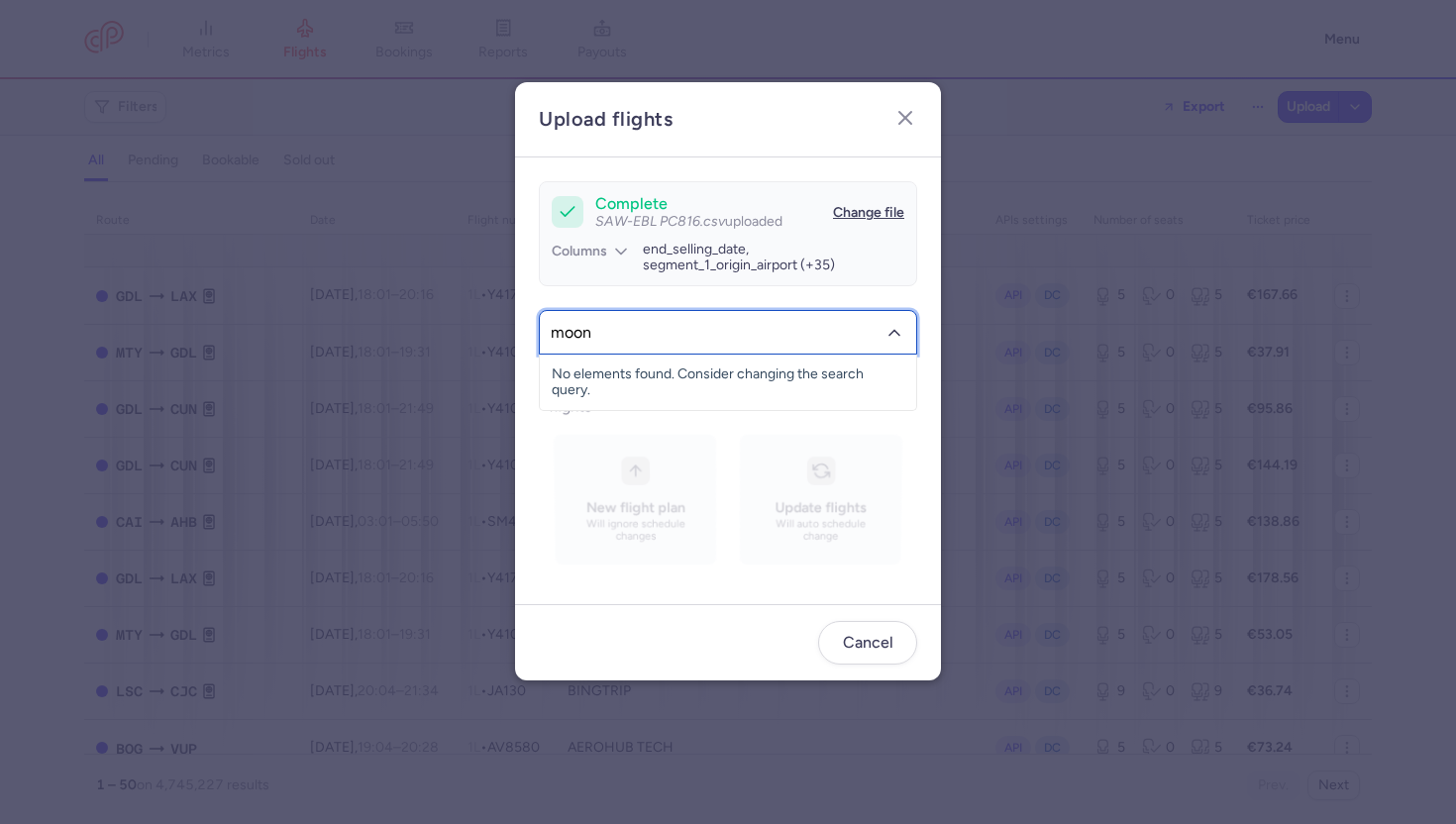 type on "moonl" 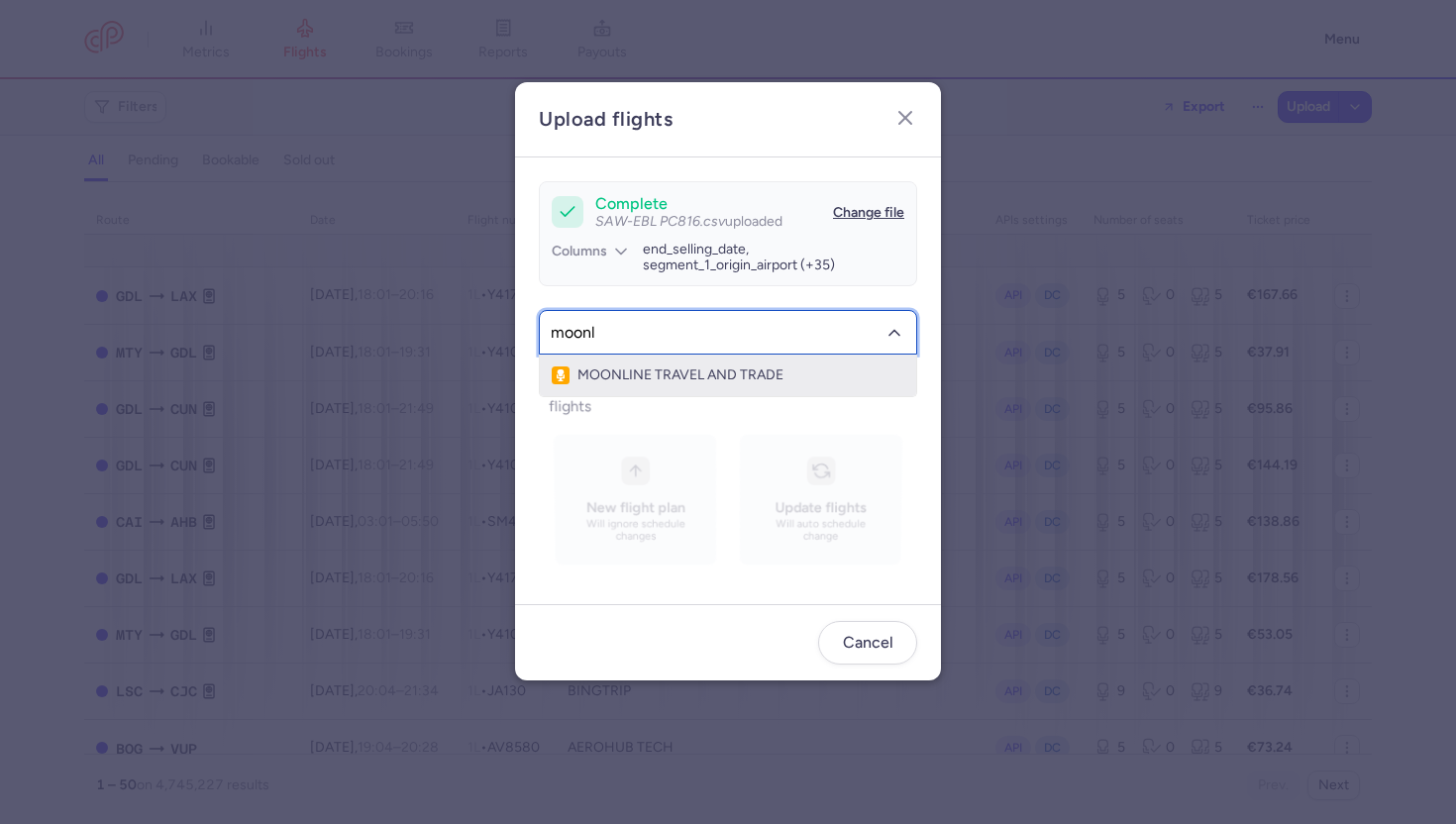 click on "MOONLINE TRAVEL AND TRADE" 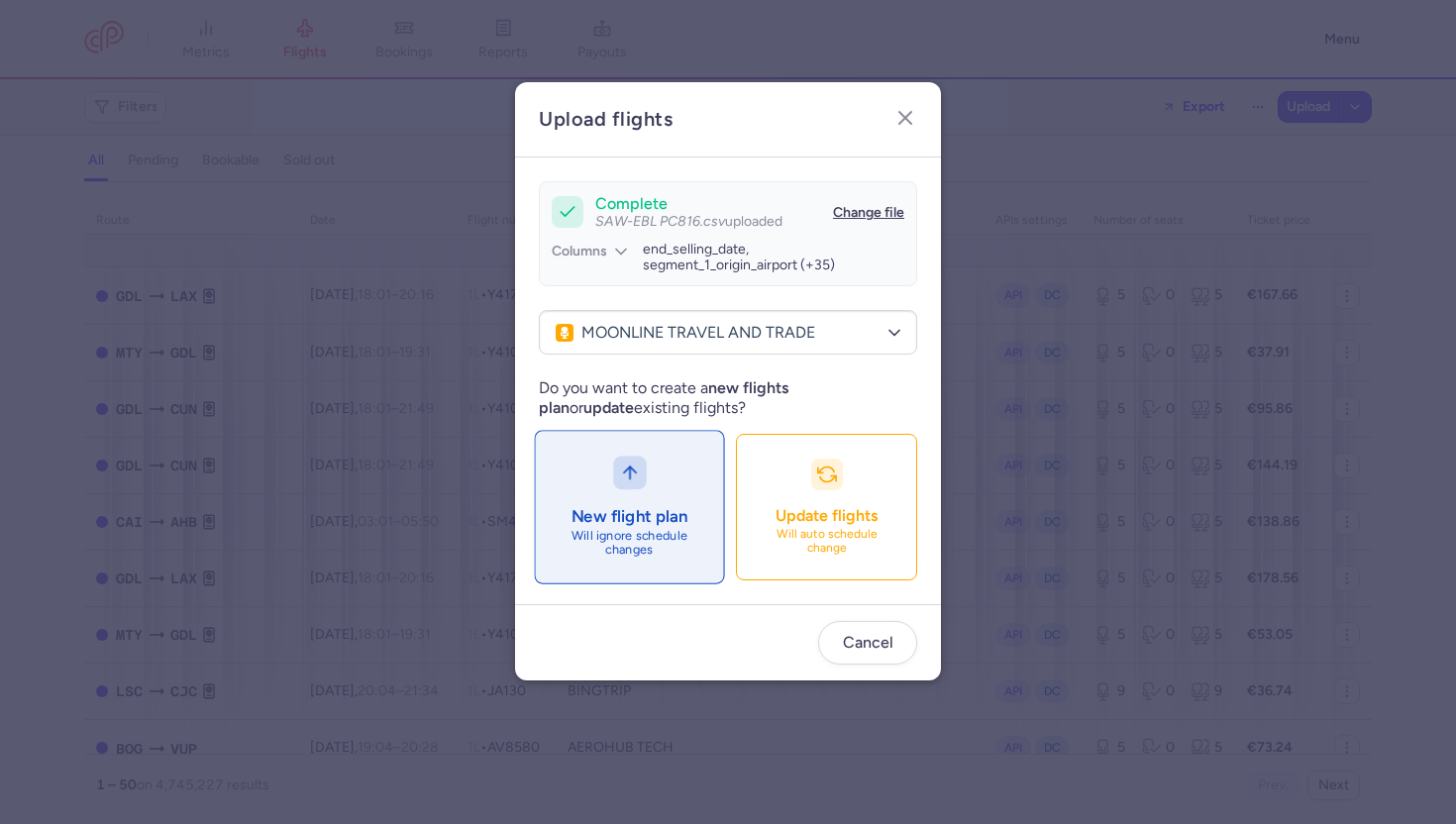 click on "New flight plan Will ignore schedule changes" at bounding box center (629, 507) 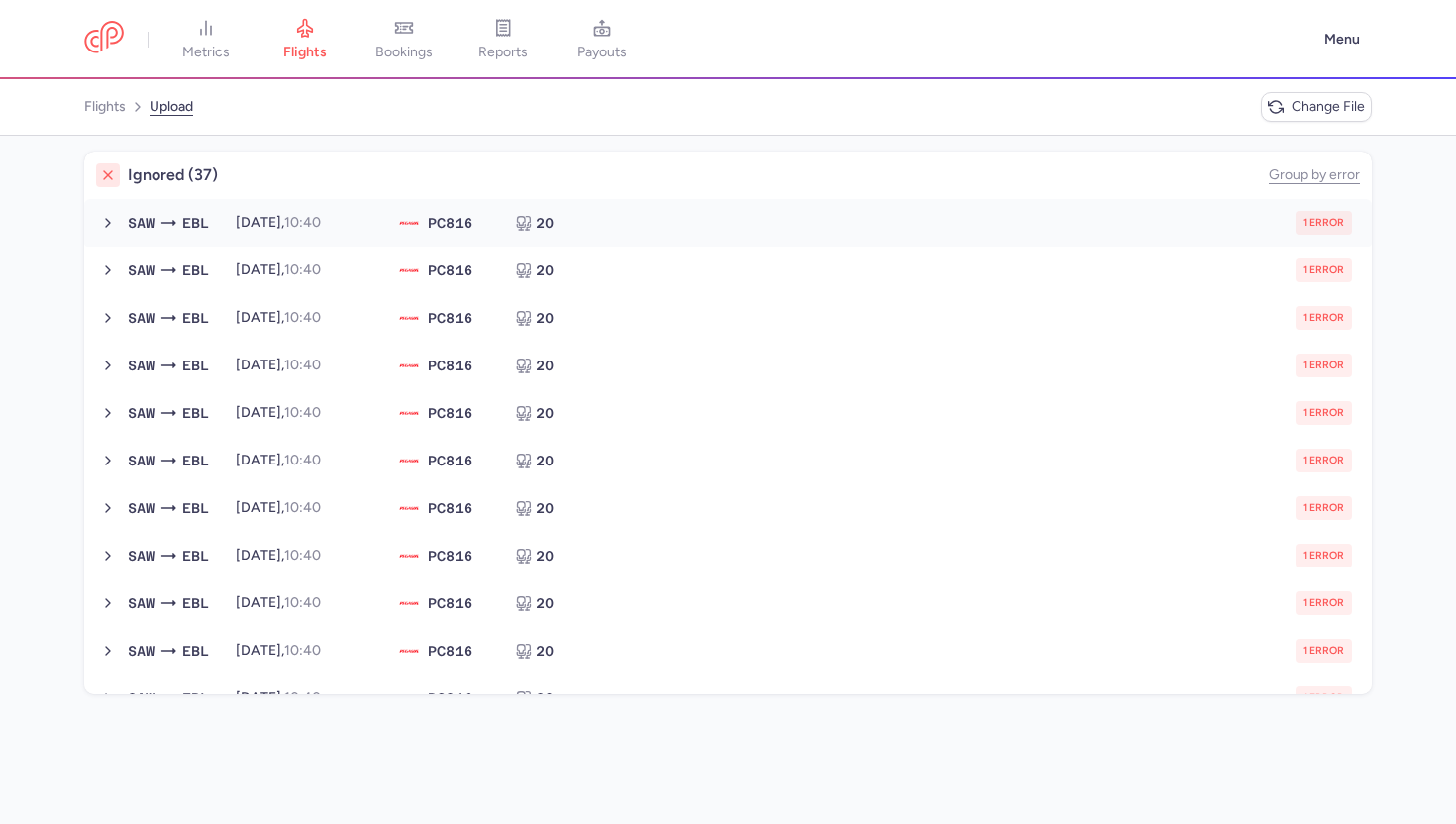 click on "1 error" at bounding box center (1022, 223) 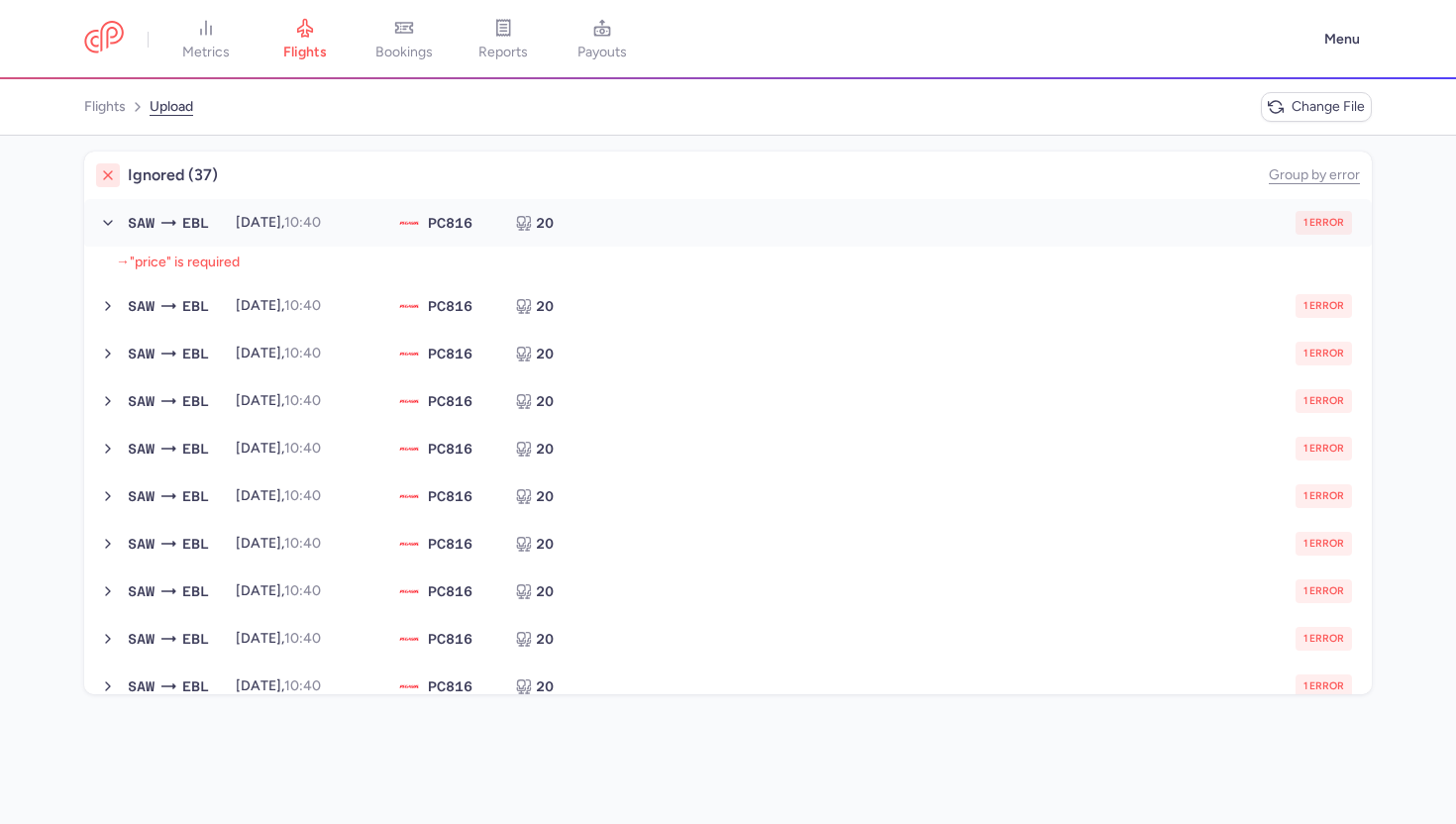 click on "1 error" at bounding box center (1022, 223) 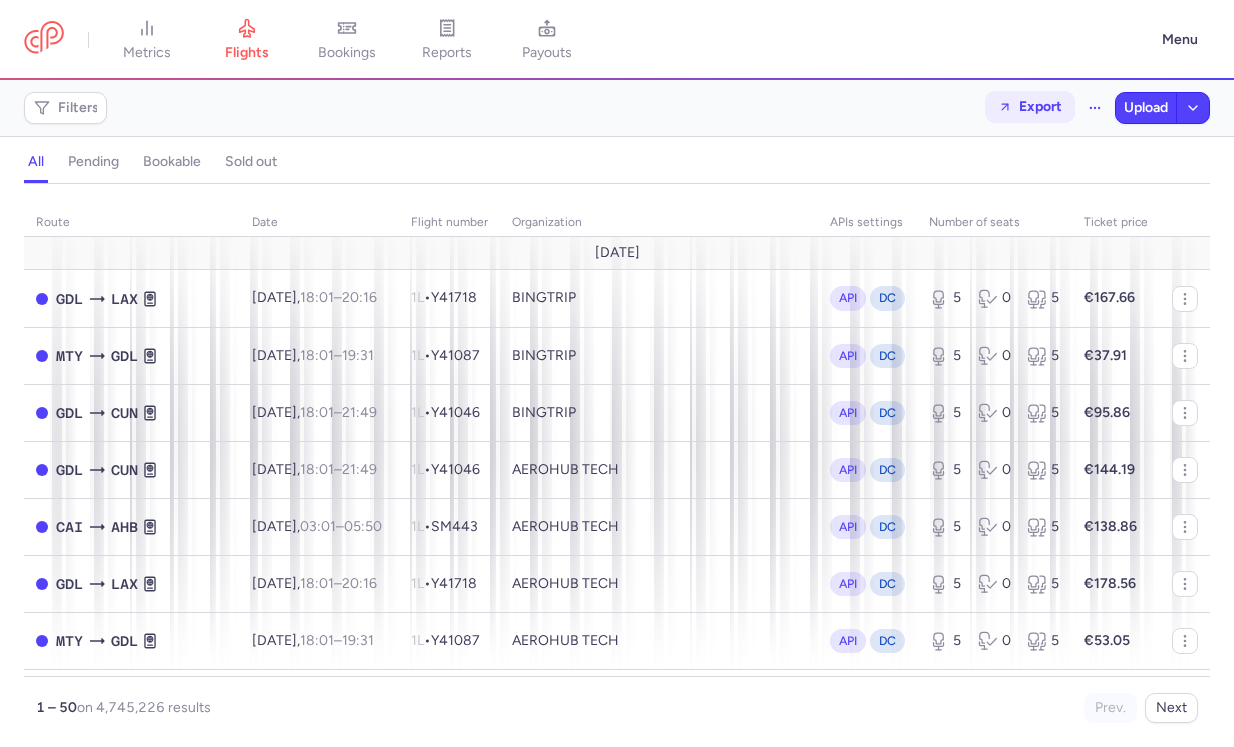 scroll, scrollTop: 0, scrollLeft: 0, axis: both 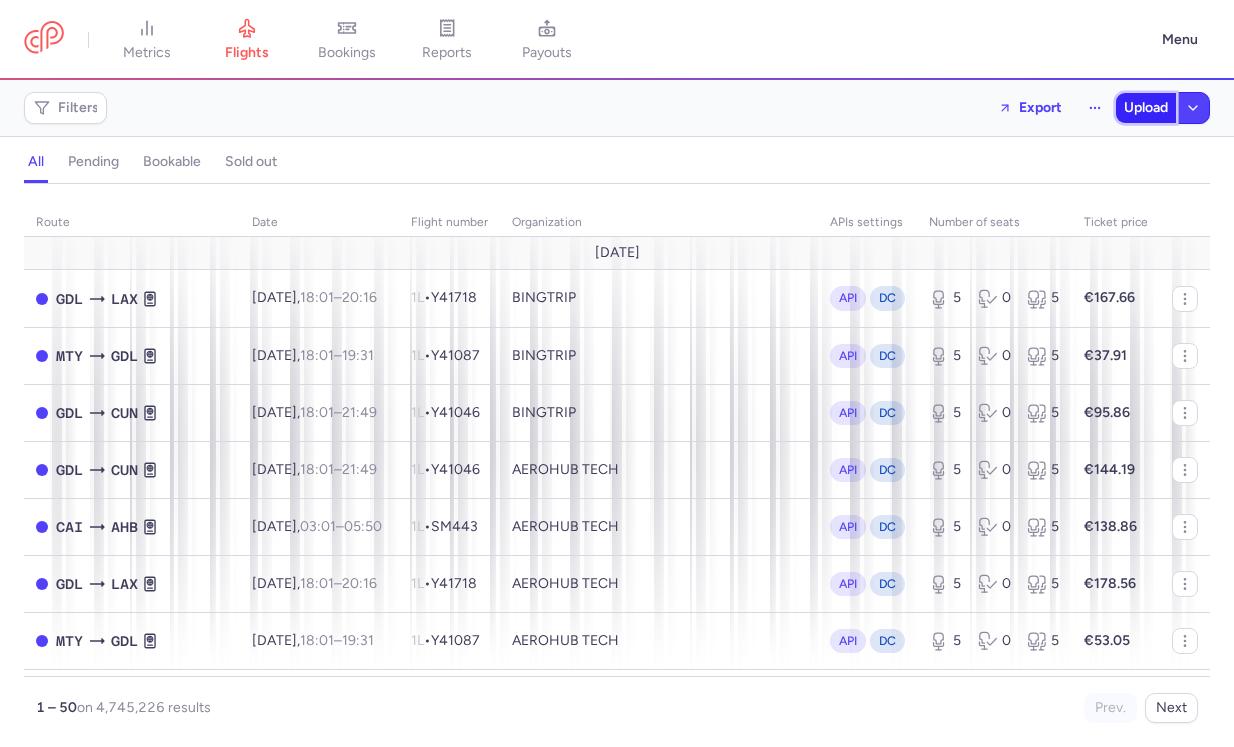 click on "Upload" at bounding box center (1146, 108) 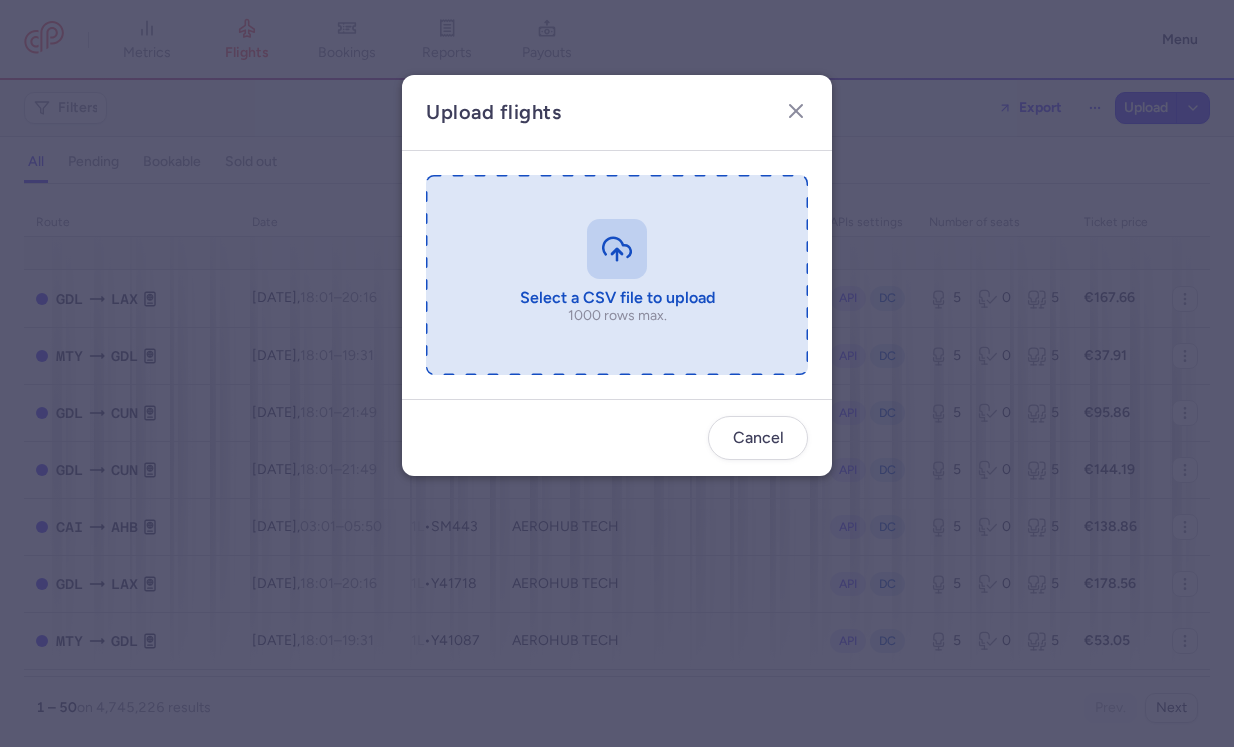 click at bounding box center [617, 275] 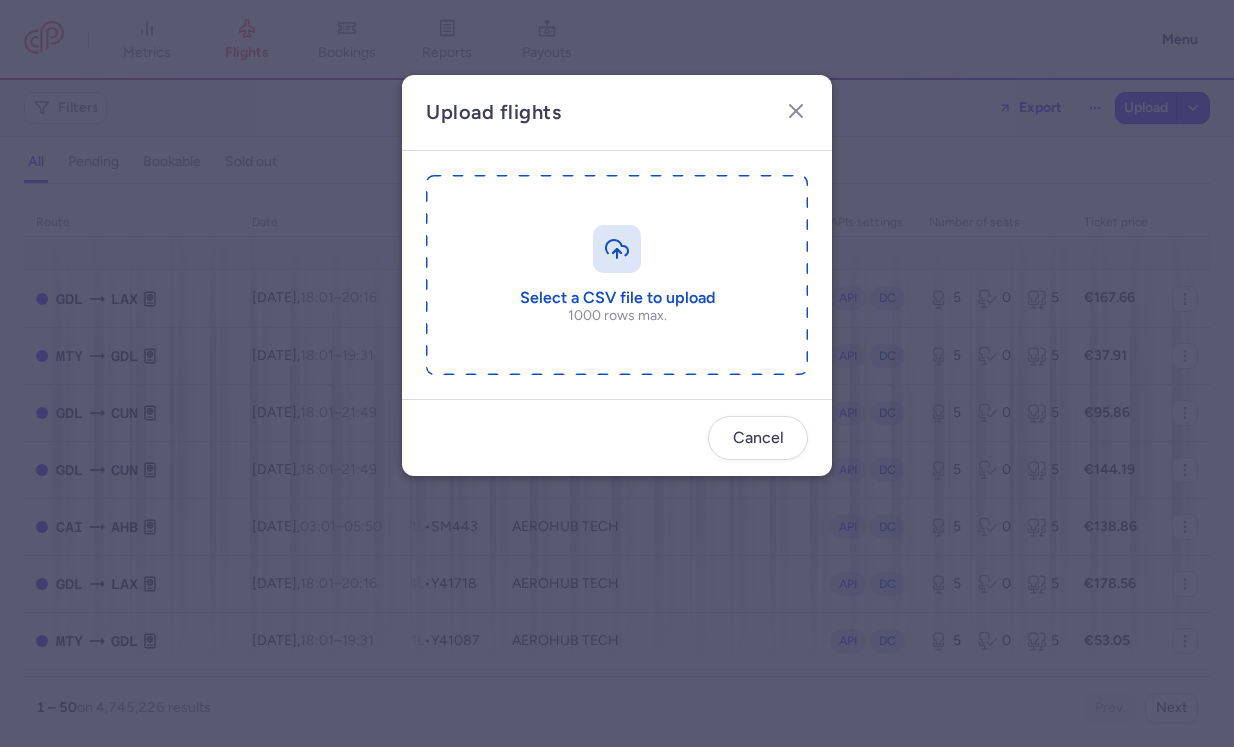 type on "C:\fakepath\SAW-EBL PC816.csv" 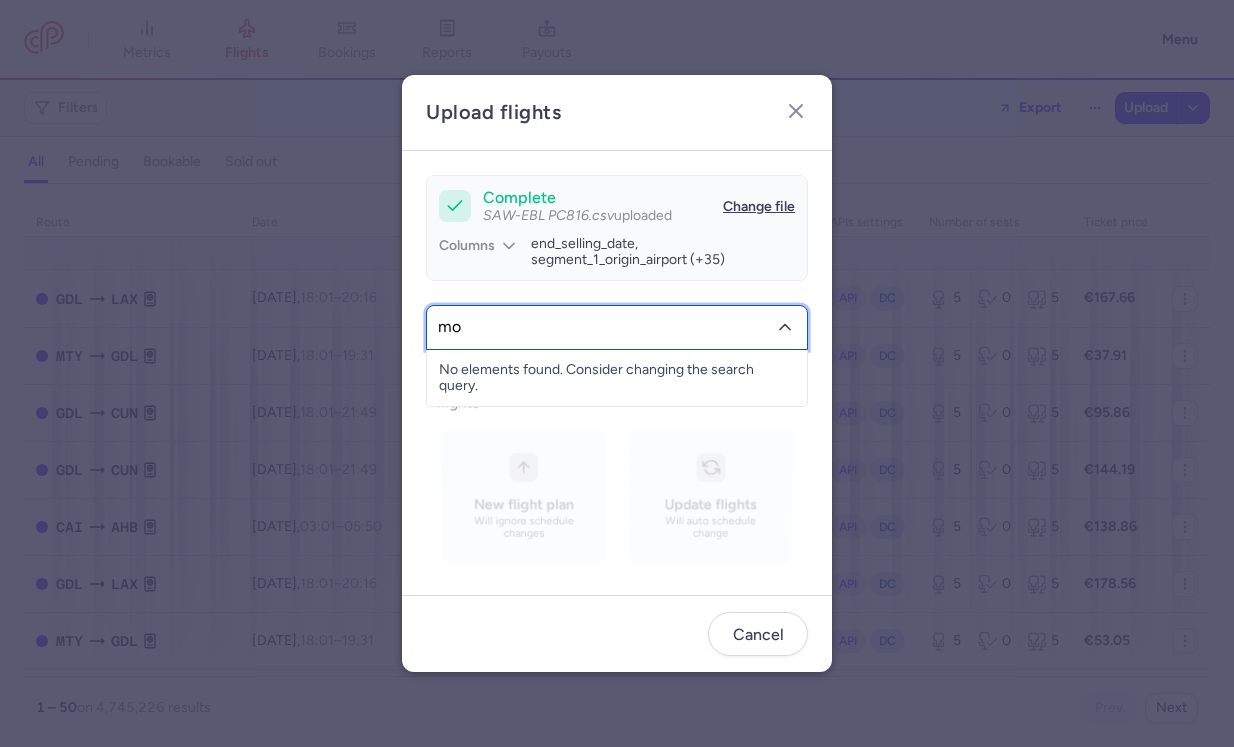 type on "moo" 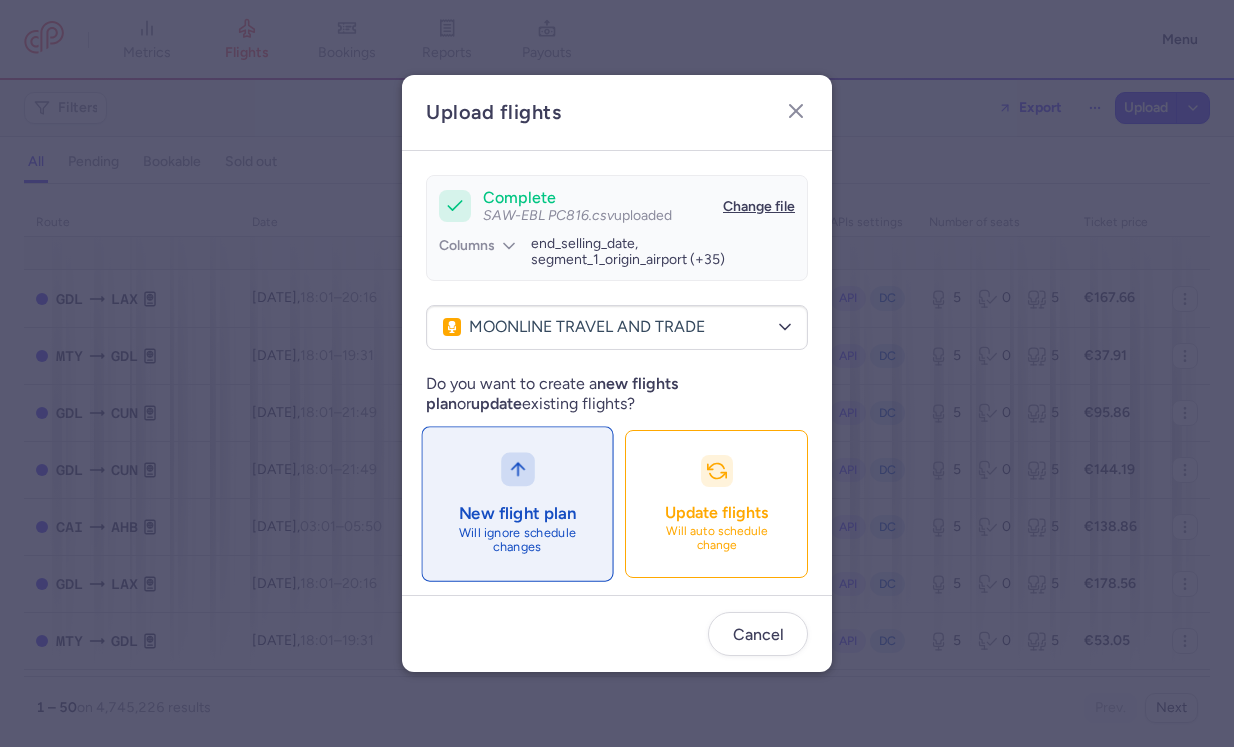 click on "New flight plan" at bounding box center [518, 513] 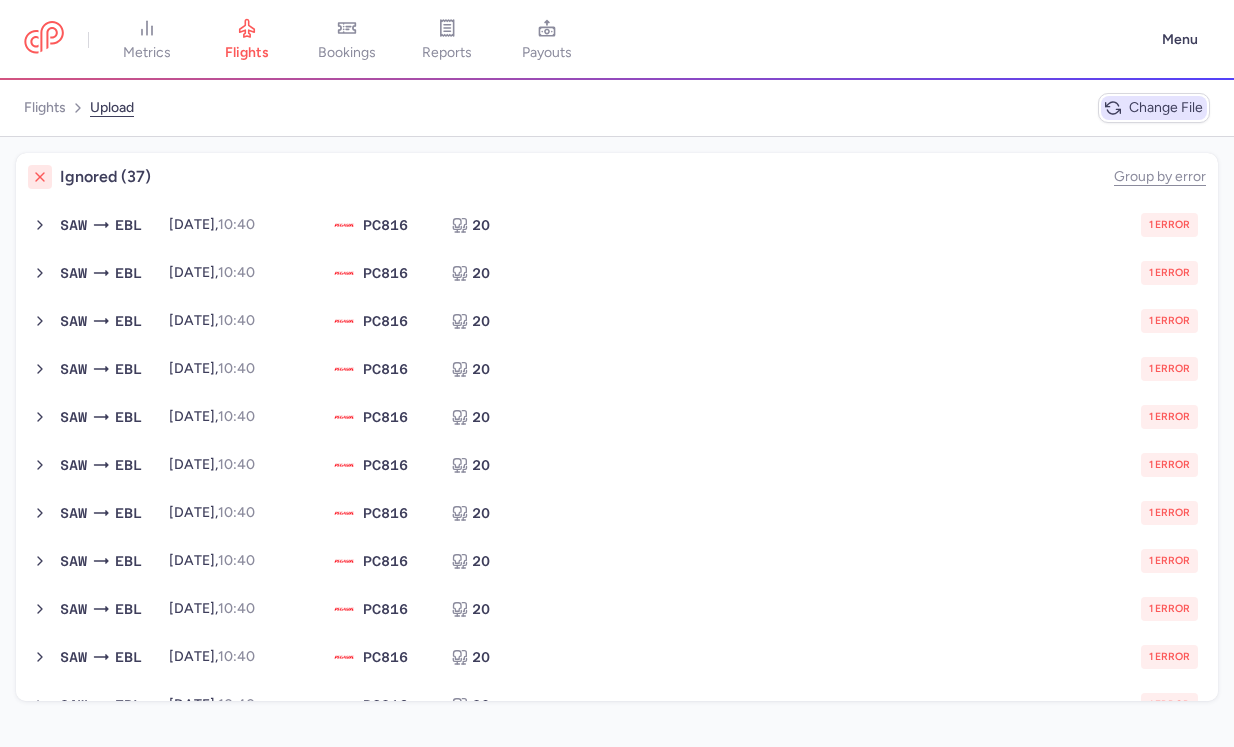 click on "Change file" at bounding box center (1154, 108) 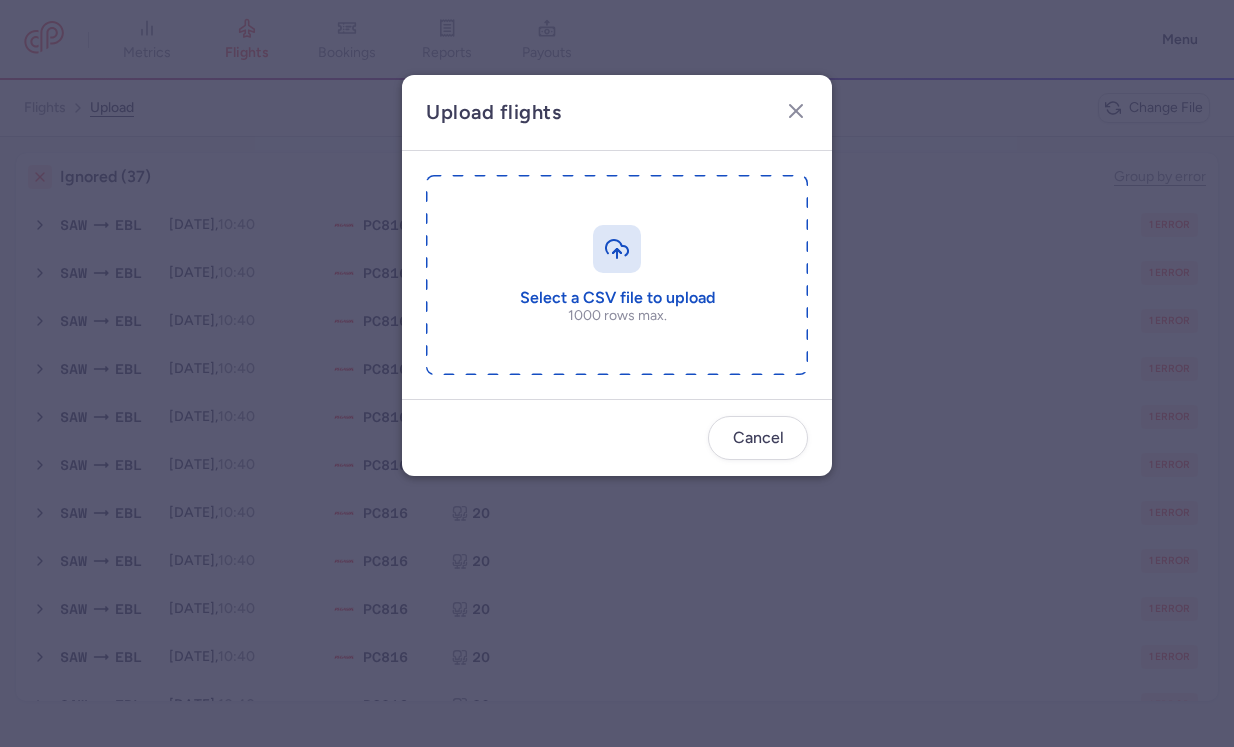type on "C:\fakepath\SAW-EBL PC816.csv" 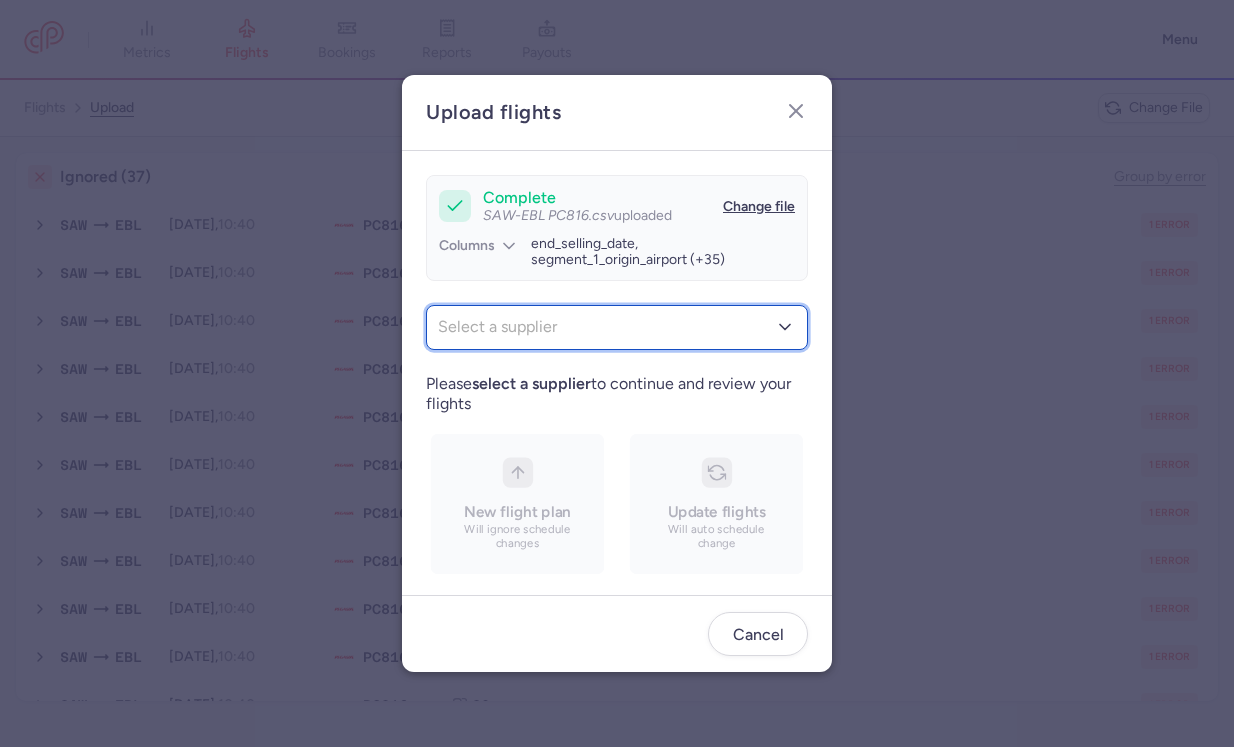 click on "Select a supplier" 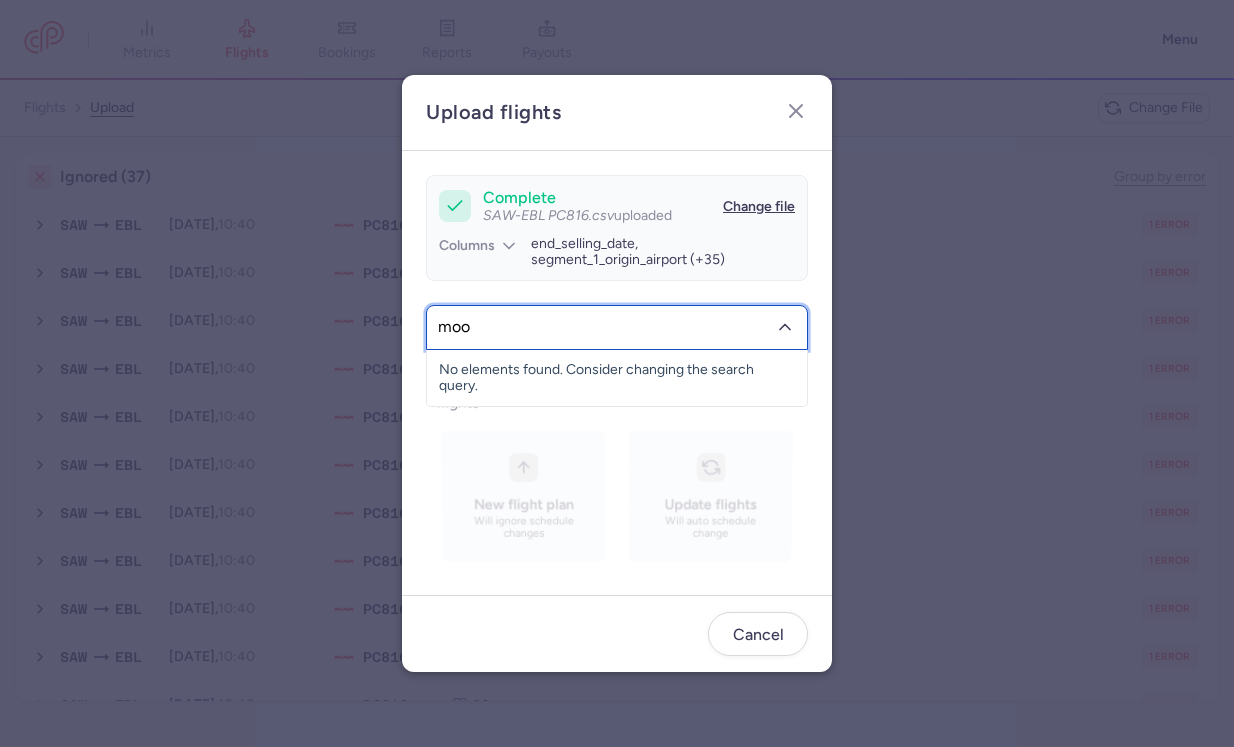 type on "moon" 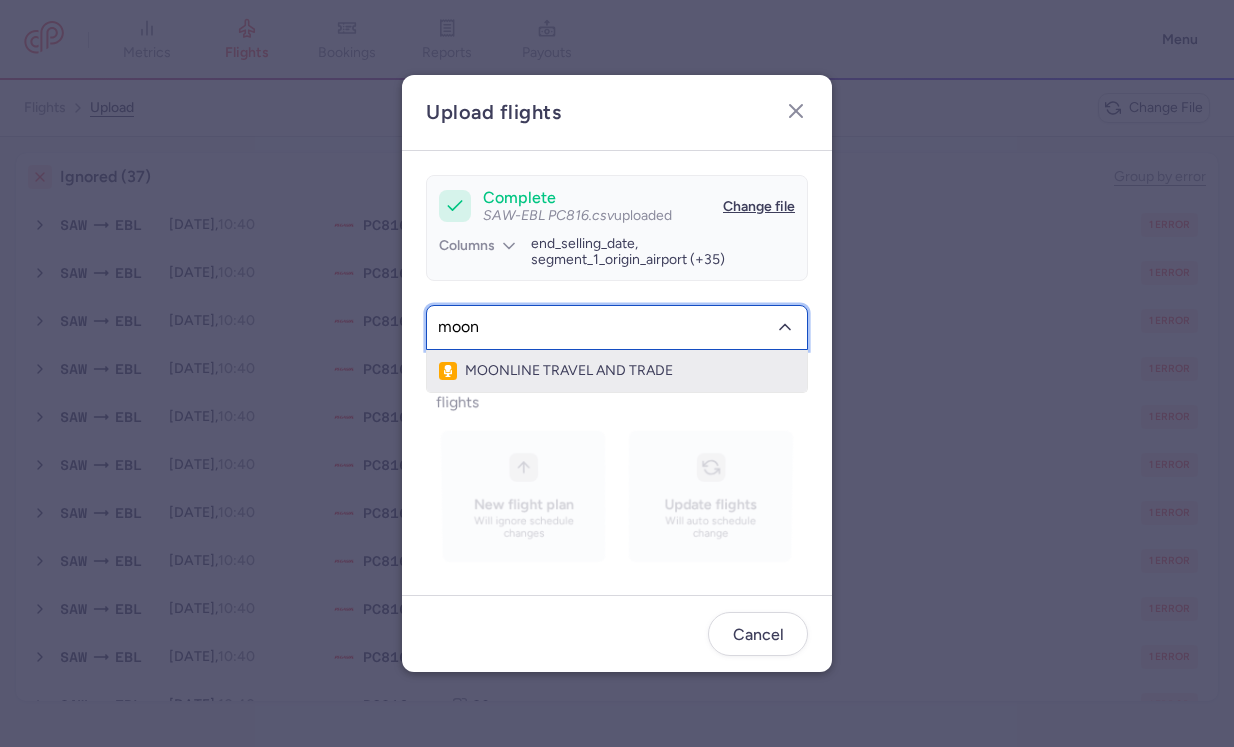 click on "MOONLINE TRAVEL AND TRADE" 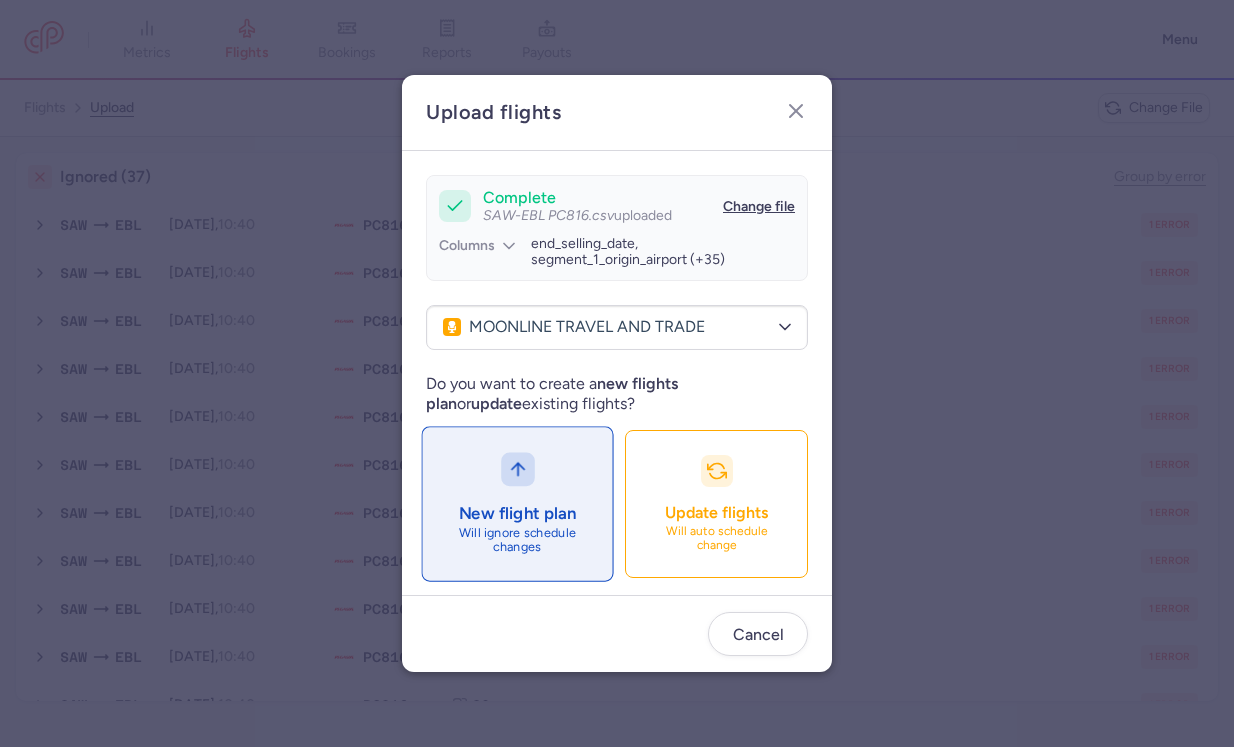 click at bounding box center (518, 470) 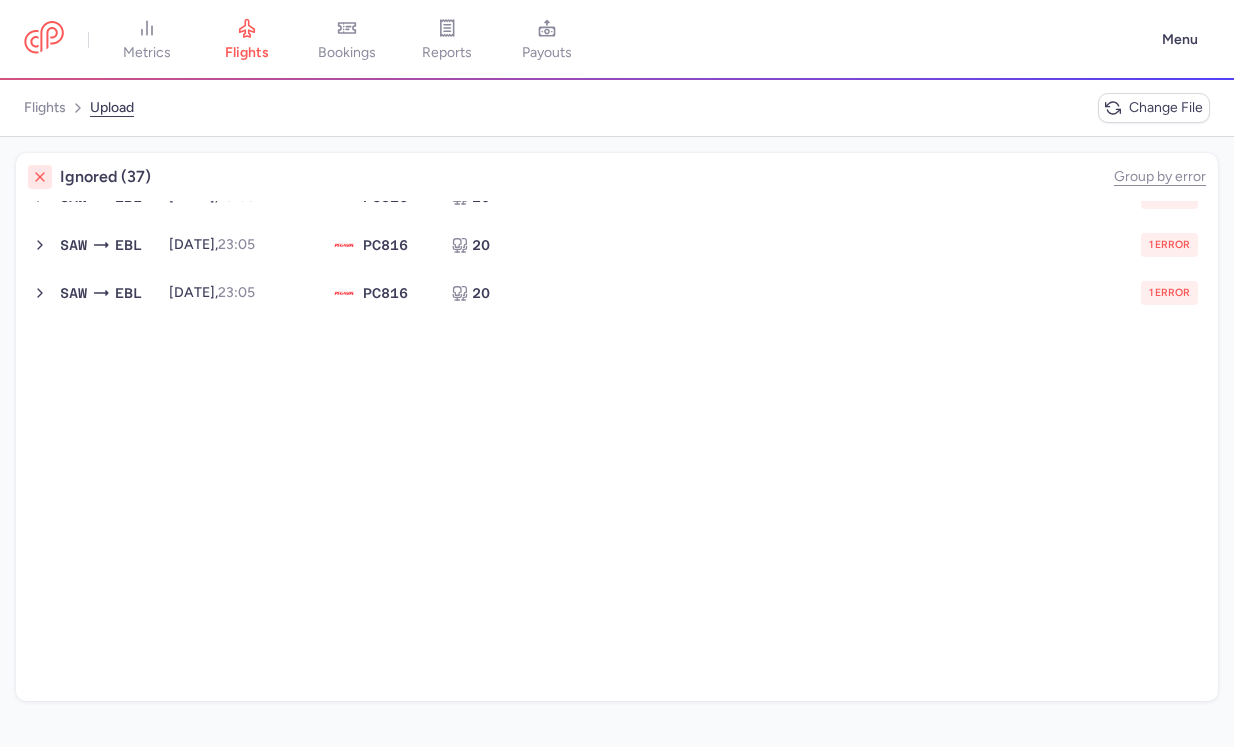 scroll, scrollTop: 0, scrollLeft: 0, axis: both 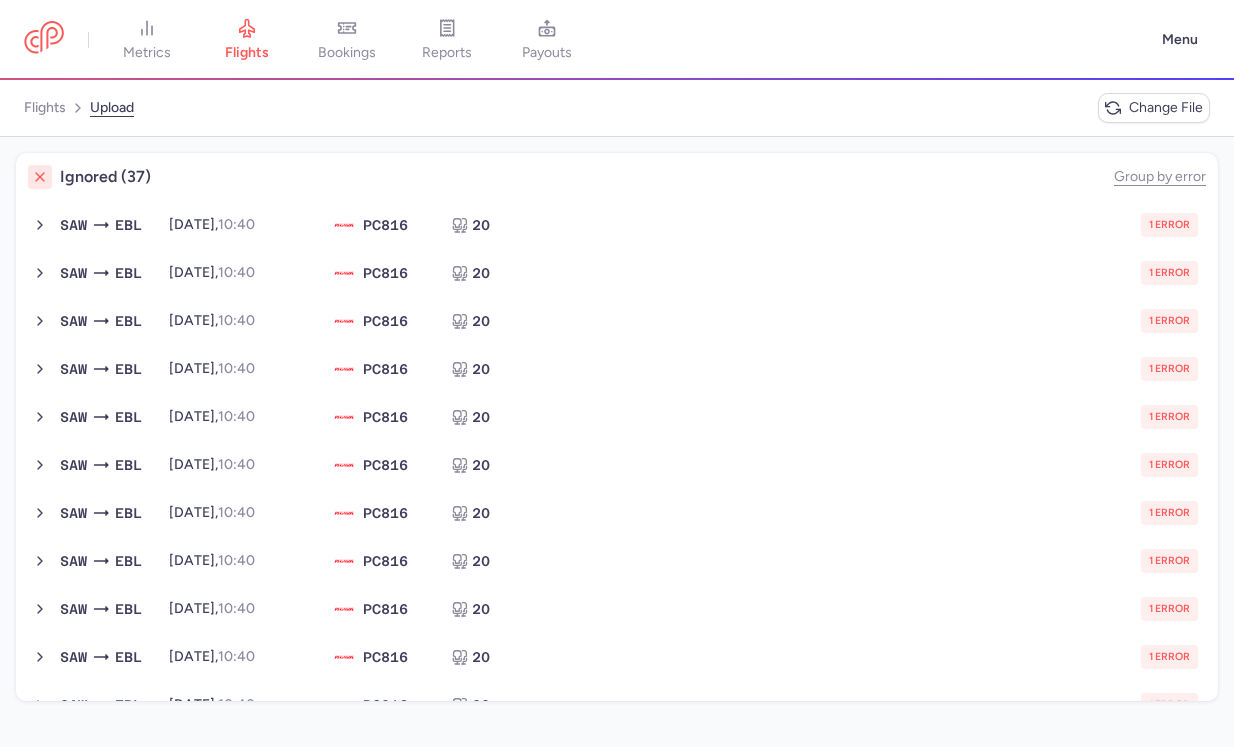 click on "SAW  EBL 2025-07-14,  10:40 PC  816 20 1 error 2025-07-14, 10:40 PC816 20 seats" at bounding box center [617, 225] 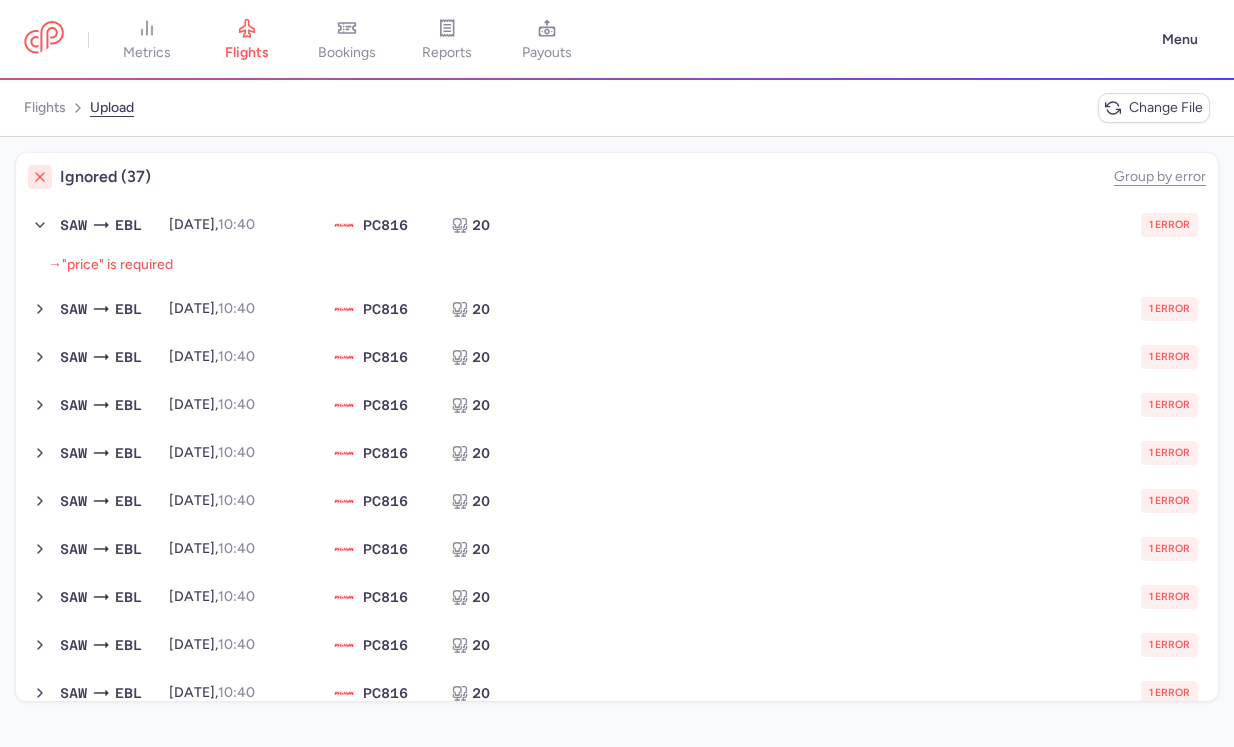 click on "SAW  EBL 2025-07-14,  10:40 PC  816 20 1 error 2025-07-14, 10:40 PC816 20 seats" at bounding box center (617, 225) 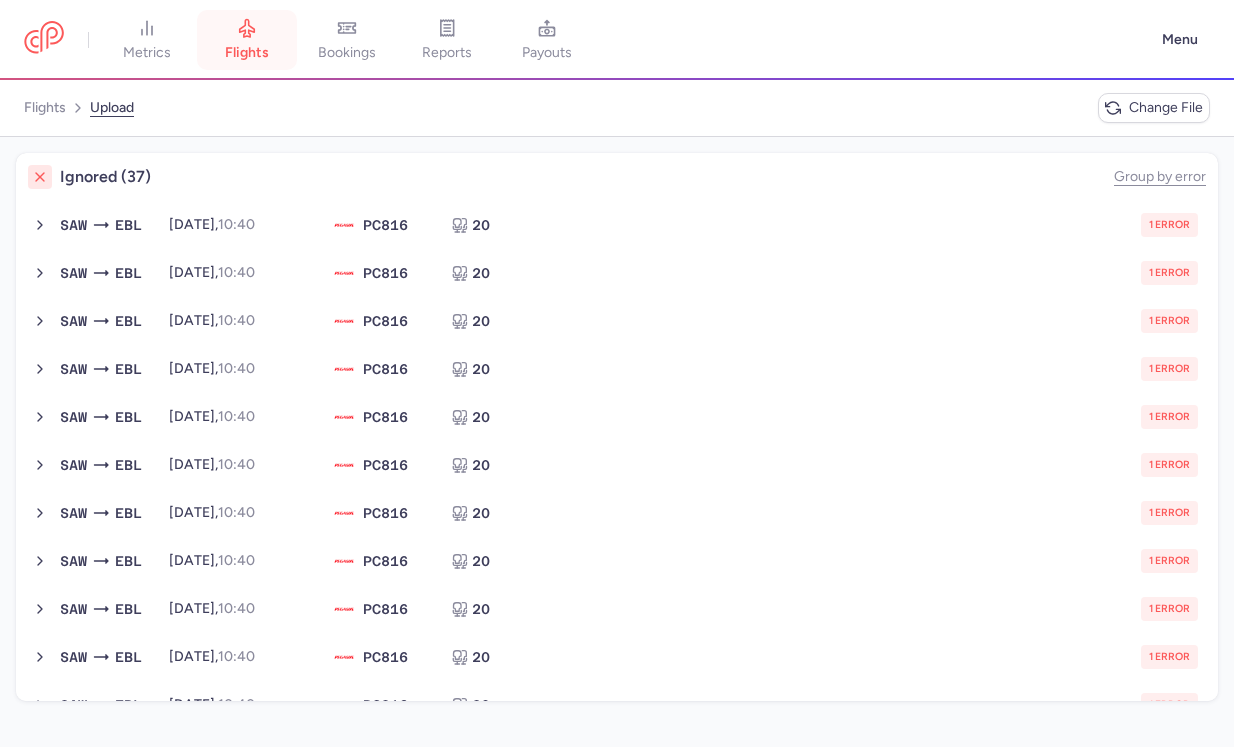 click on "flights" at bounding box center (247, 40) 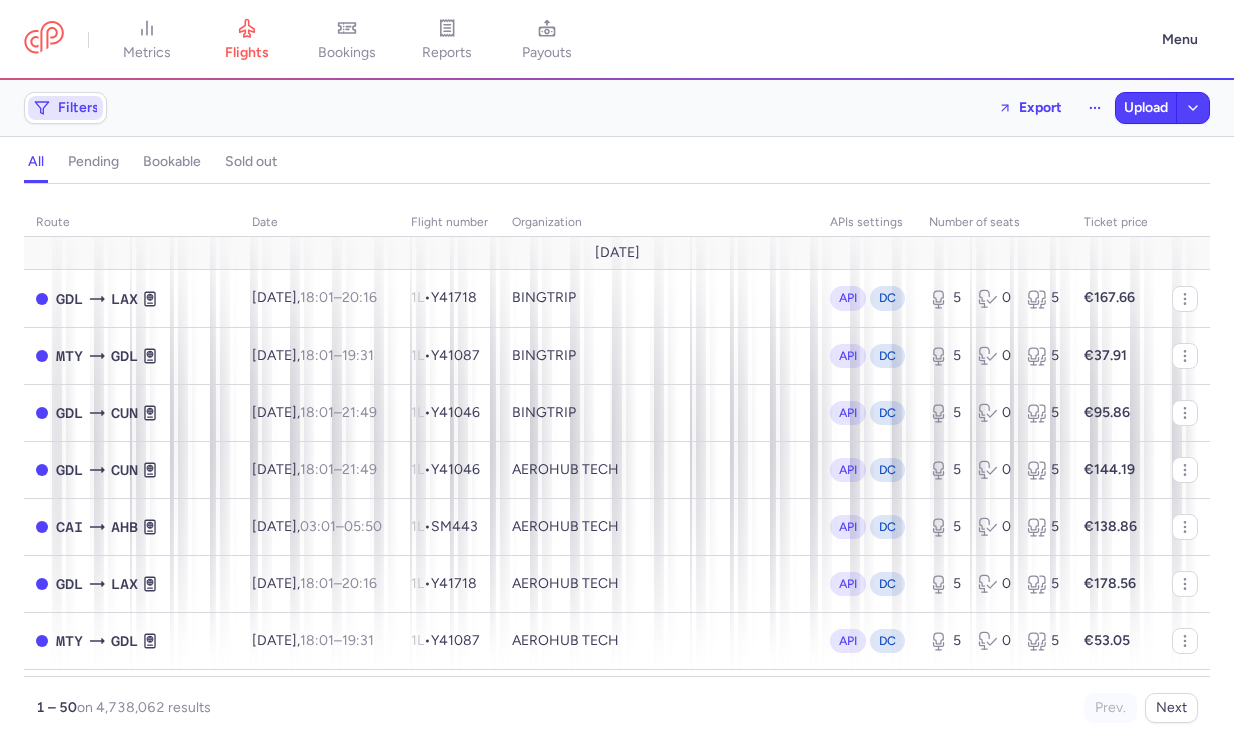 click on "Filters" at bounding box center [65, 108] 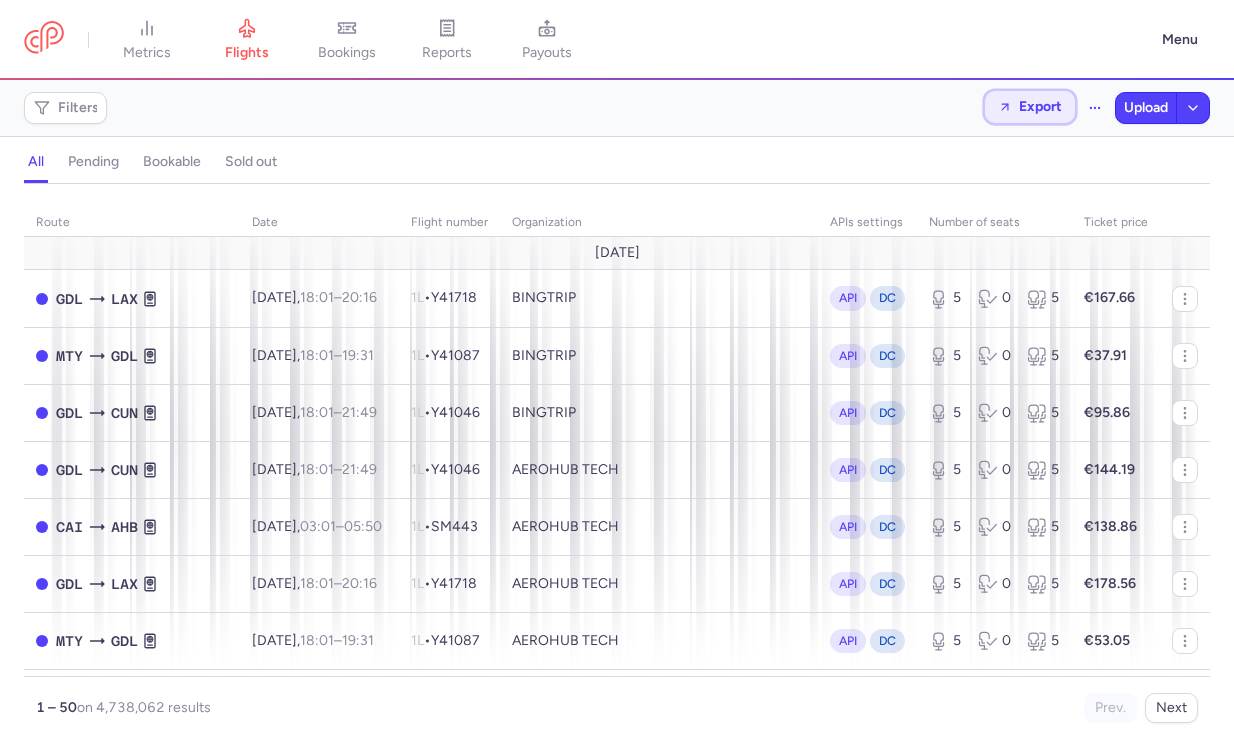 click on "Export" at bounding box center [1040, 106] 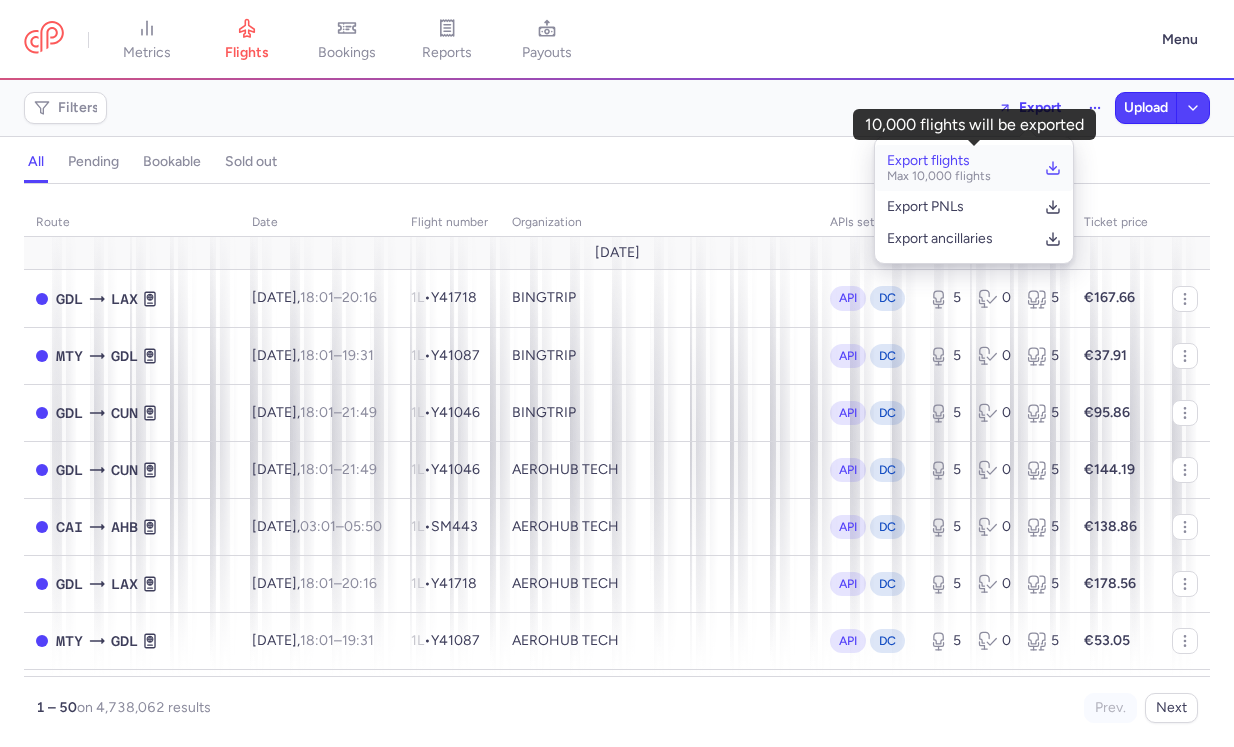 click on "Export flights" at bounding box center (939, 161) 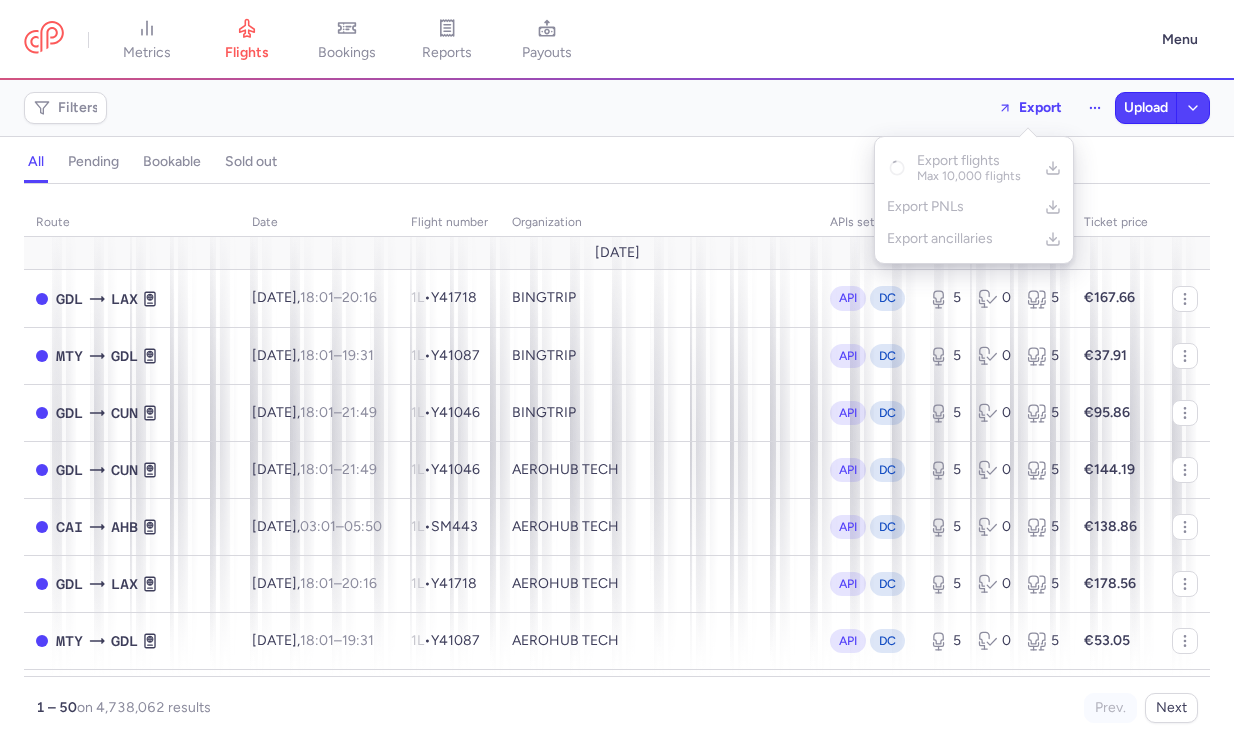 click on "Filters  Export  Upload" 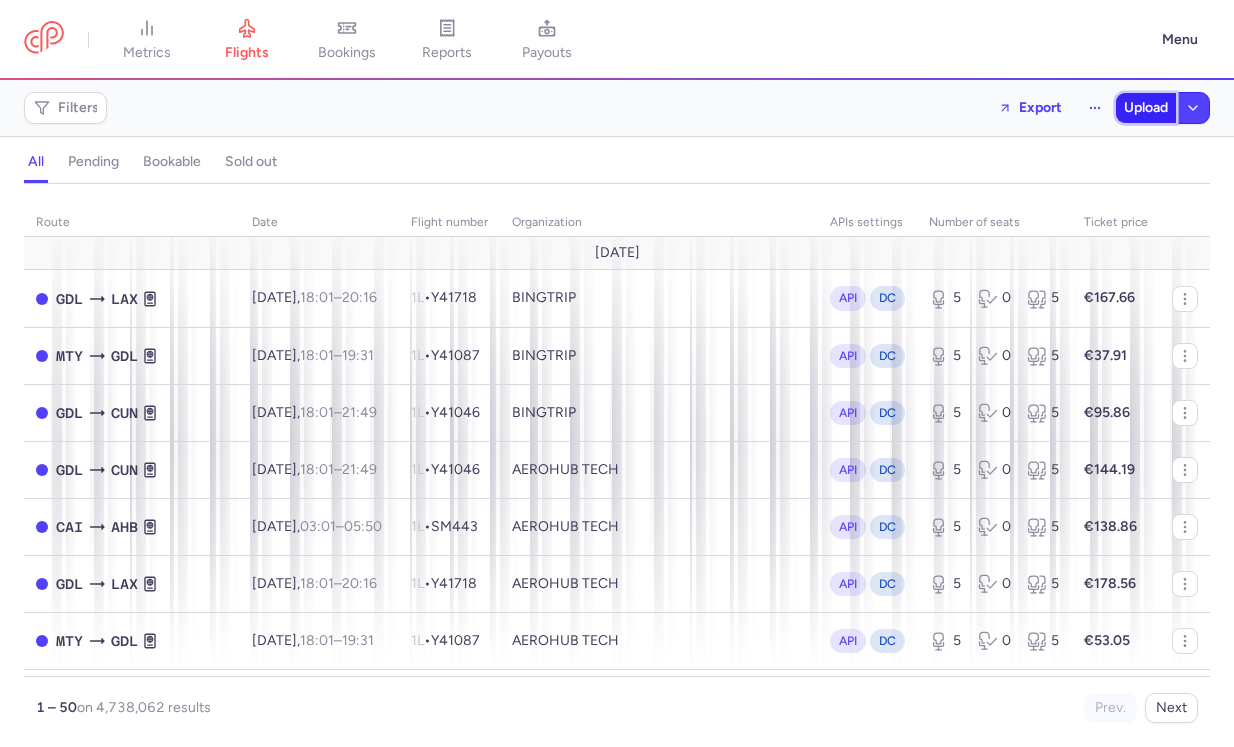 click on "Upload" at bounding box center (1146, 108) 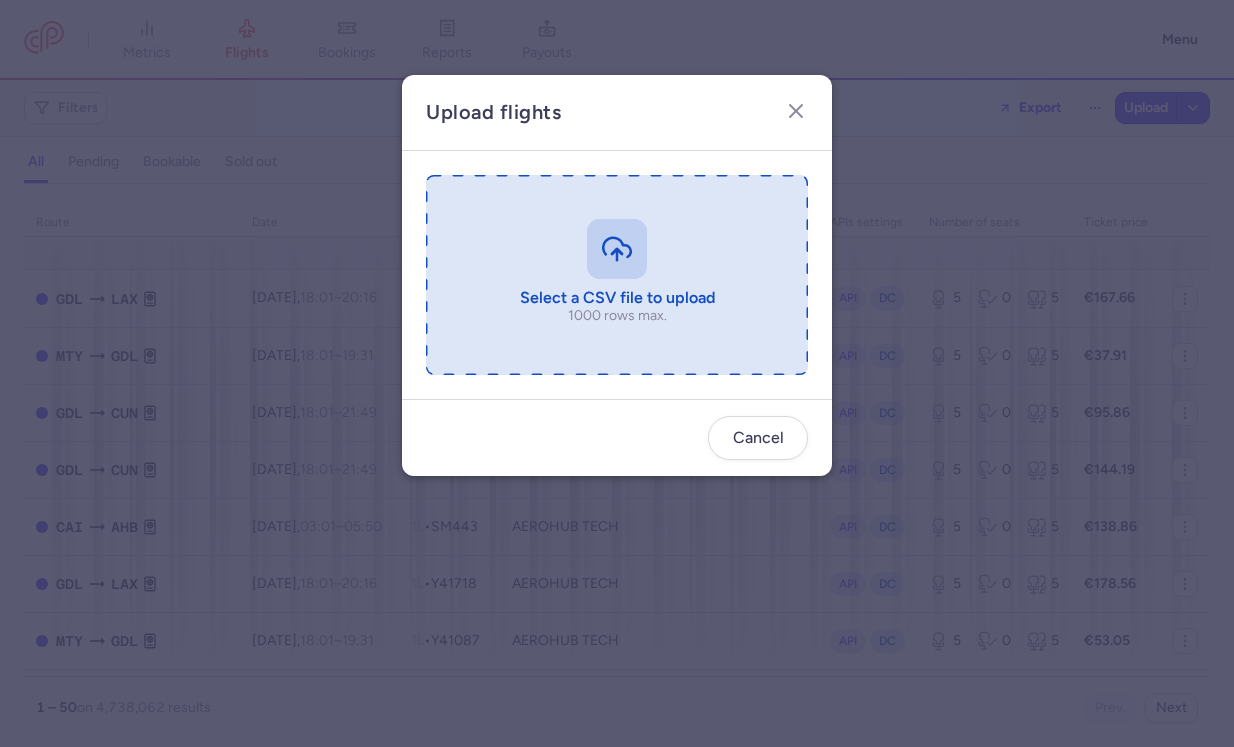 click at bounding box center (617, 275) 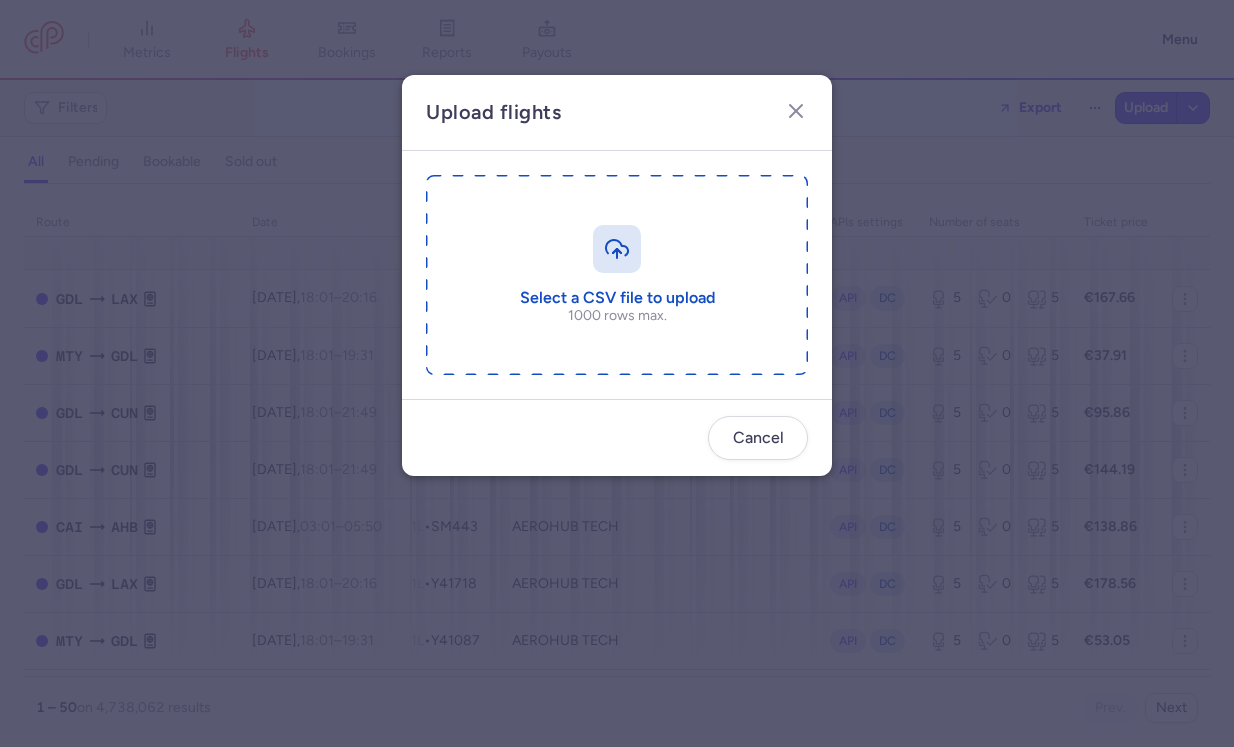 type on "C:\fakepath\SAW-EBL PC816.csv" 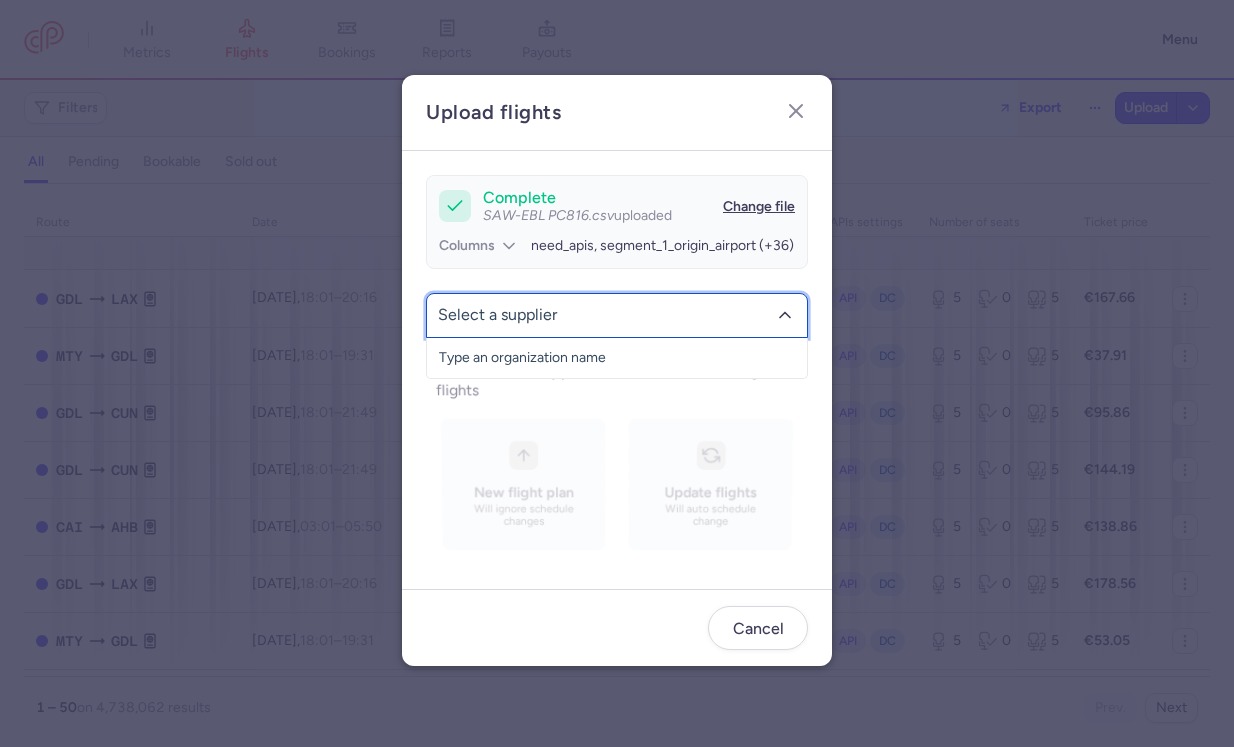 type on "L" 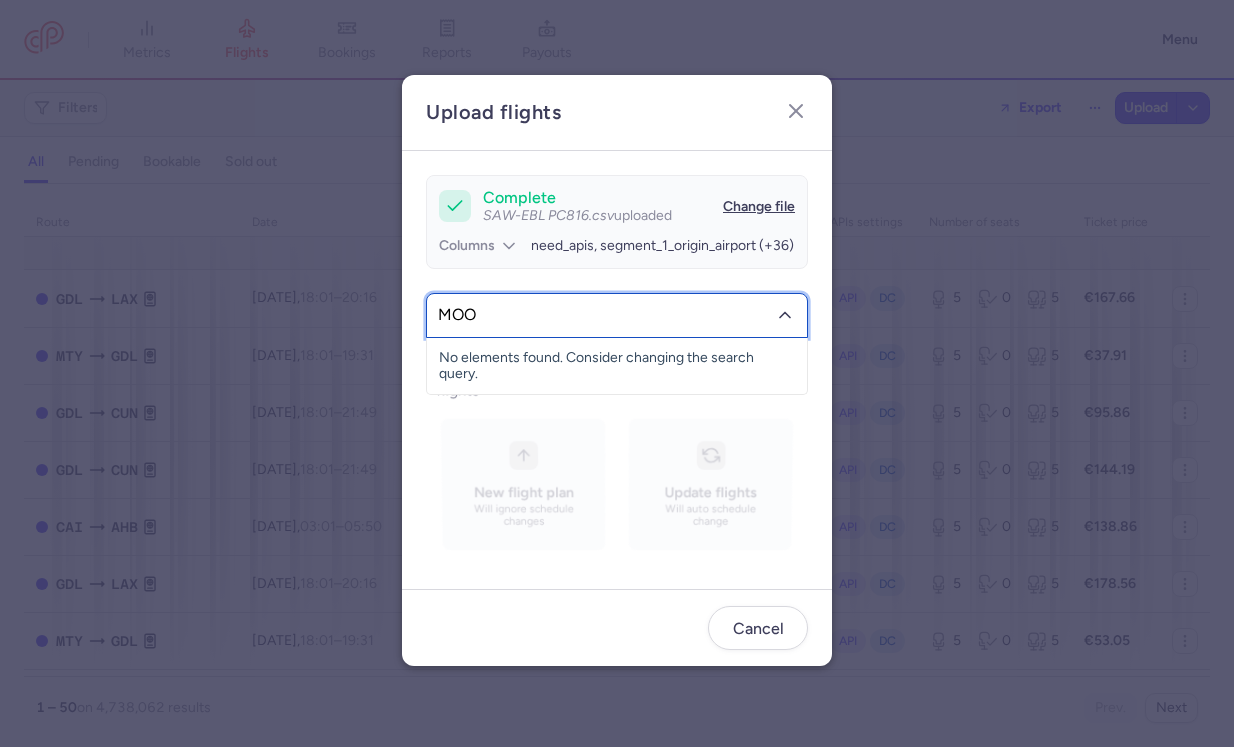 type on "MOON" 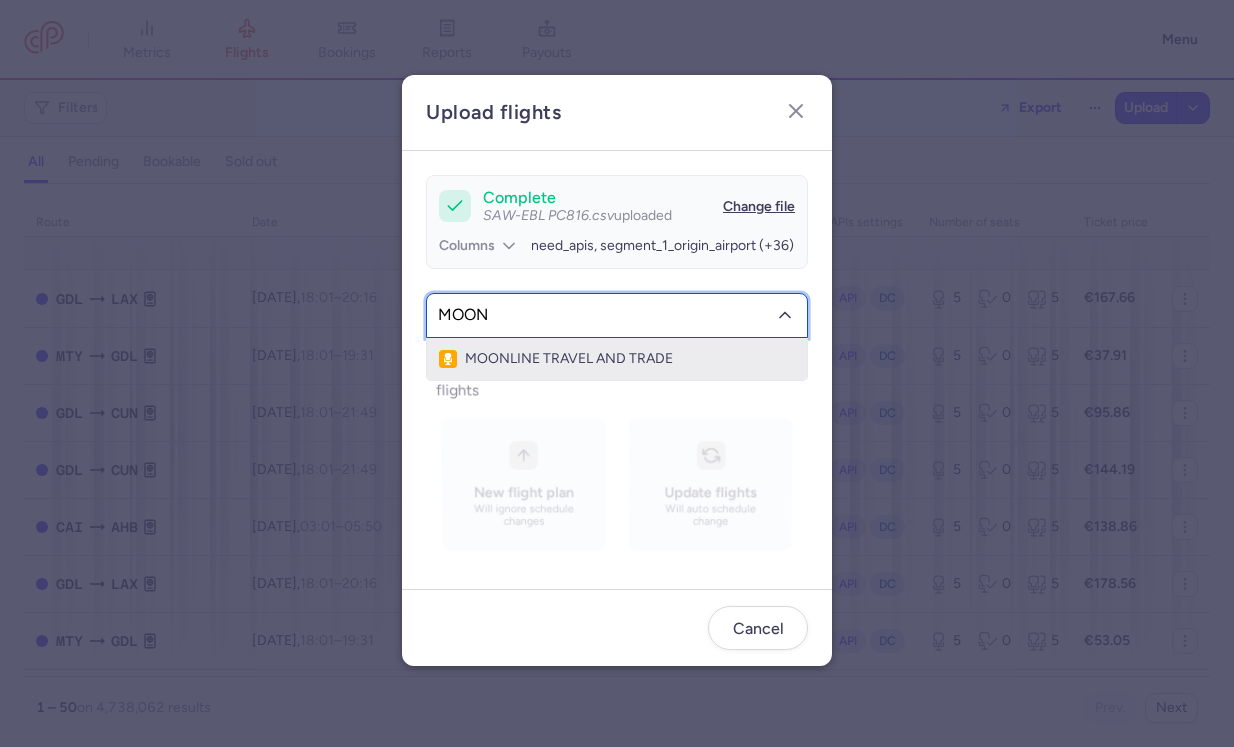 click on "MOONLINE TRAVEL AND TRADE" 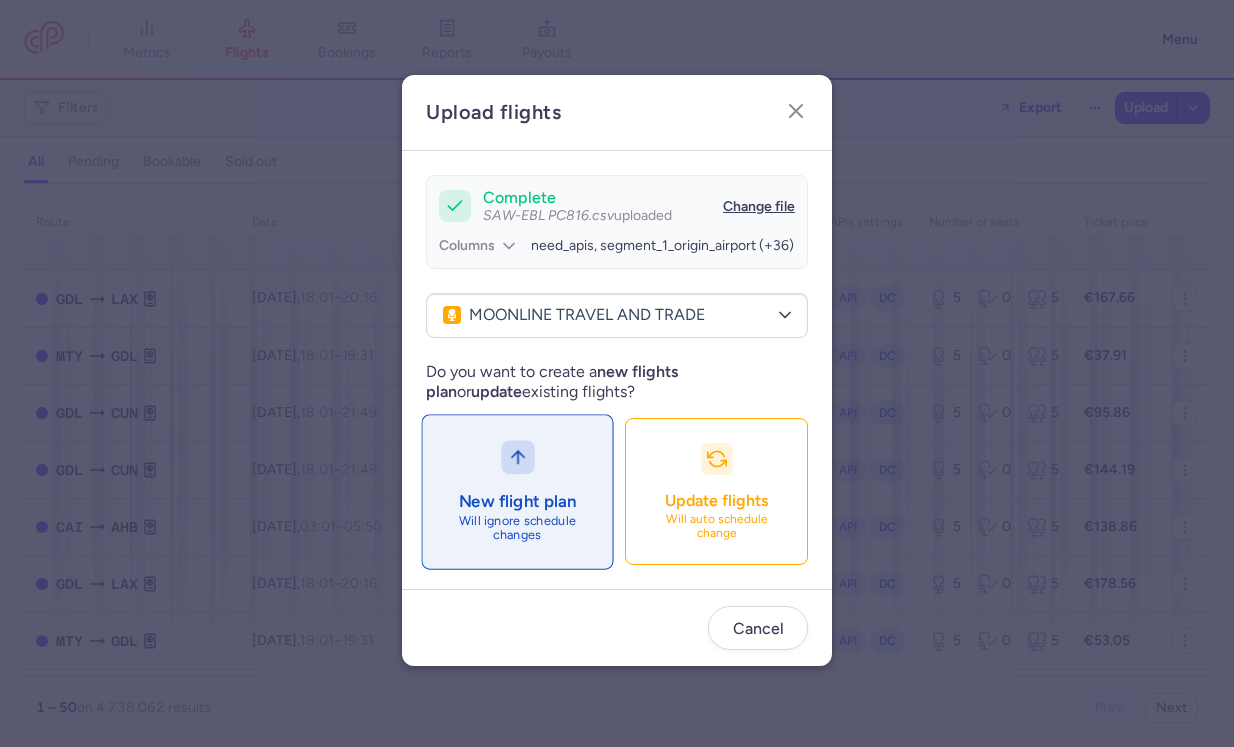 click on "New flight plan Will ignore schedule changes" at bounding box center [517, 491] 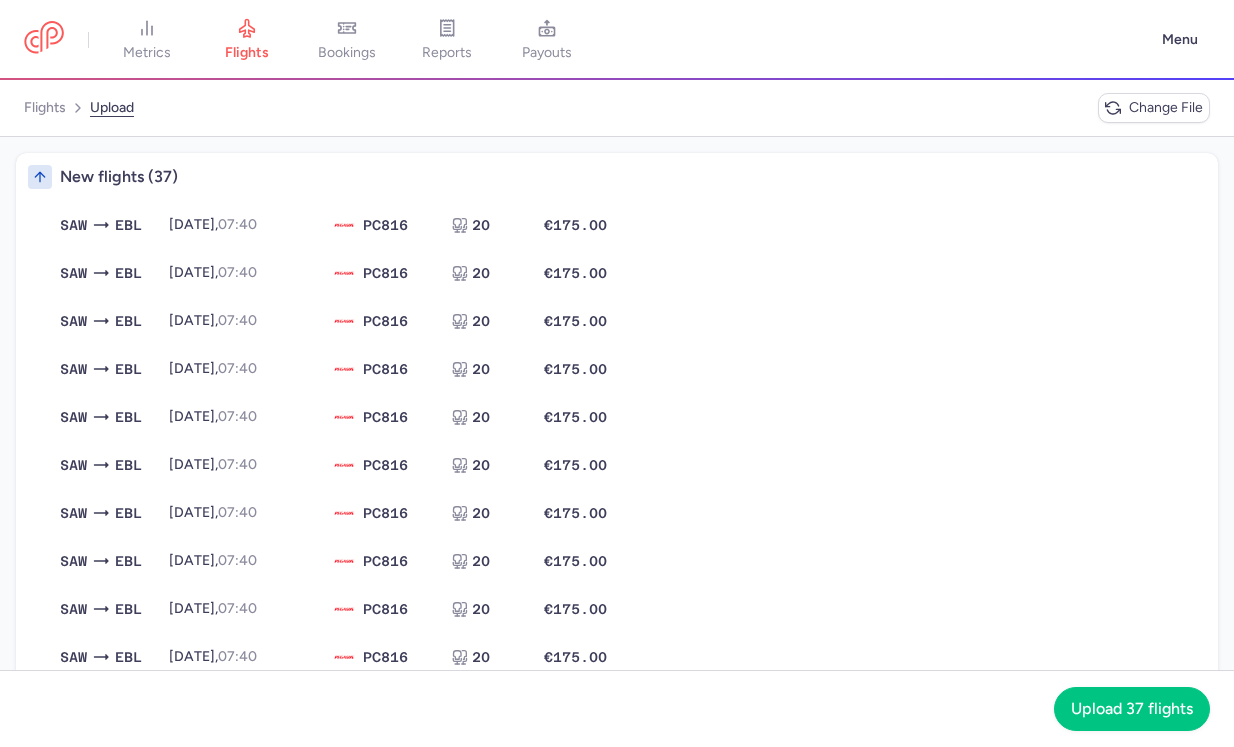 click on "SAW  EBL 2025-07-14,  07:40 PC  816 20 €175.00 2025-07-14, 07:40 PC816 20 seats €175.00" at bounding box center [629, 225] 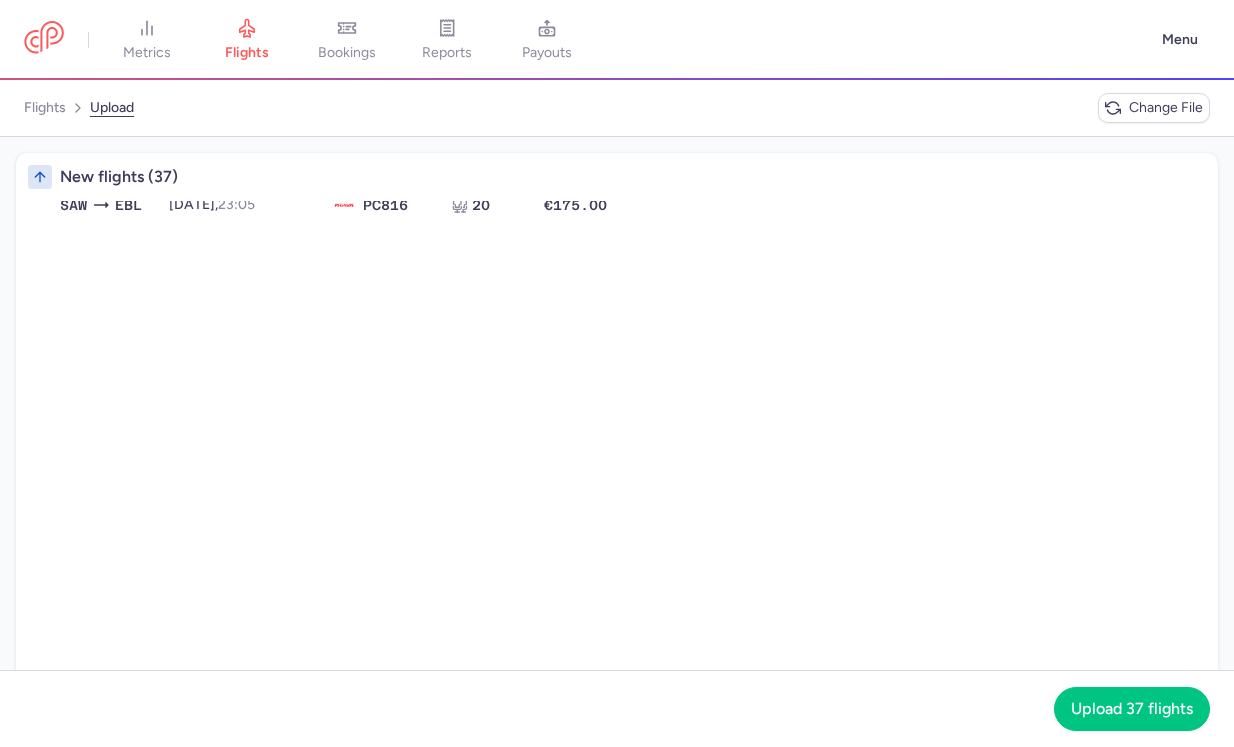 scroll, scrollTop: 1276, scrollLeft: 0, axis: vertical 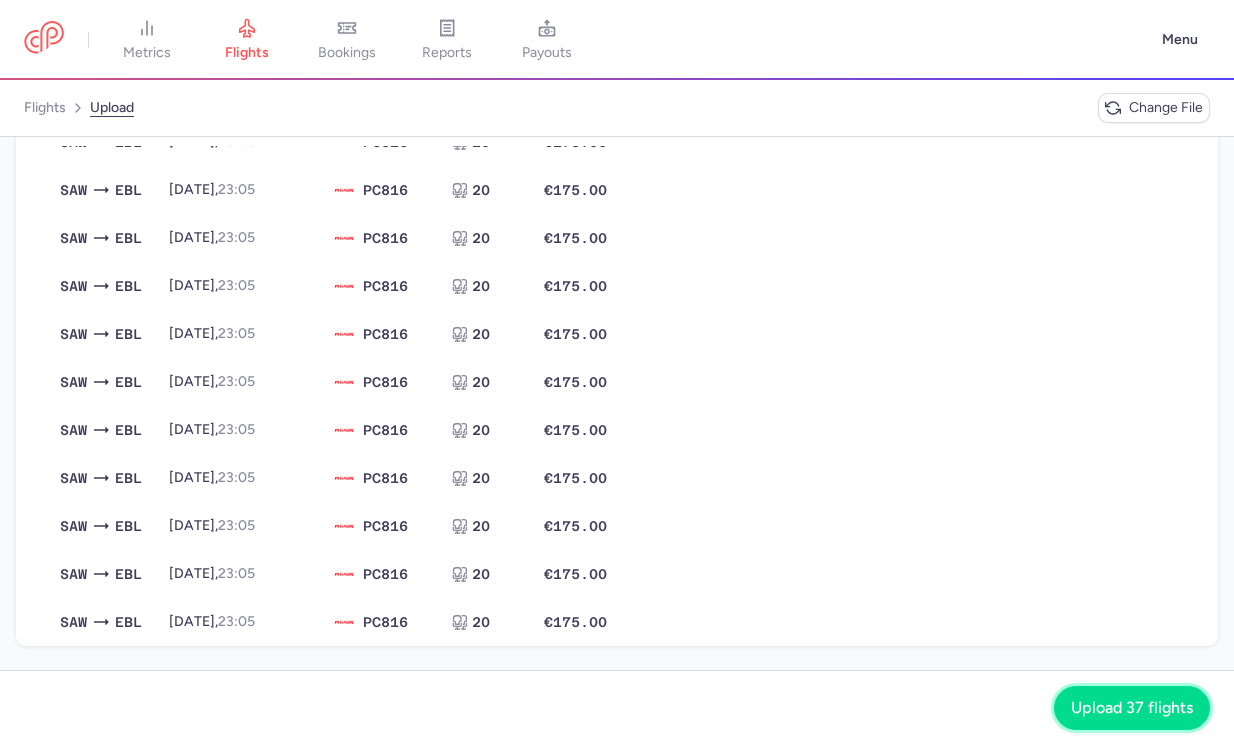click on "Upload 37 flights" 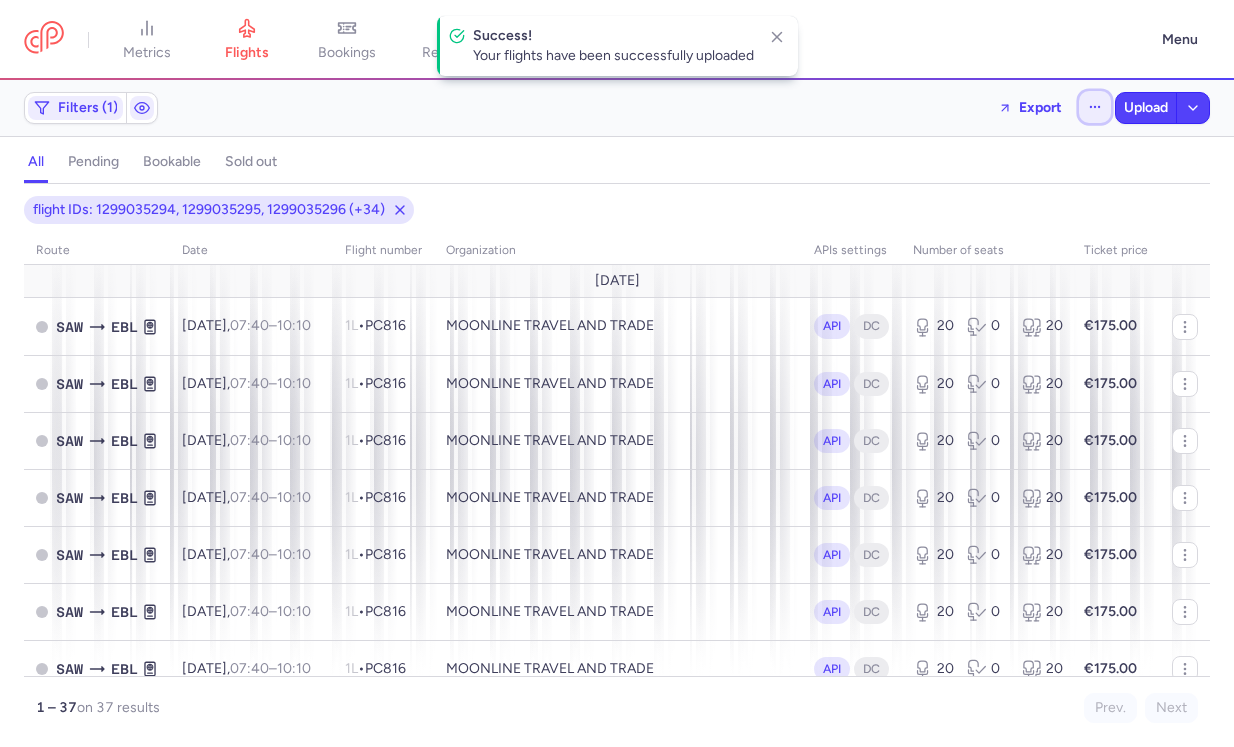 click at bounding box center (1095, 107) 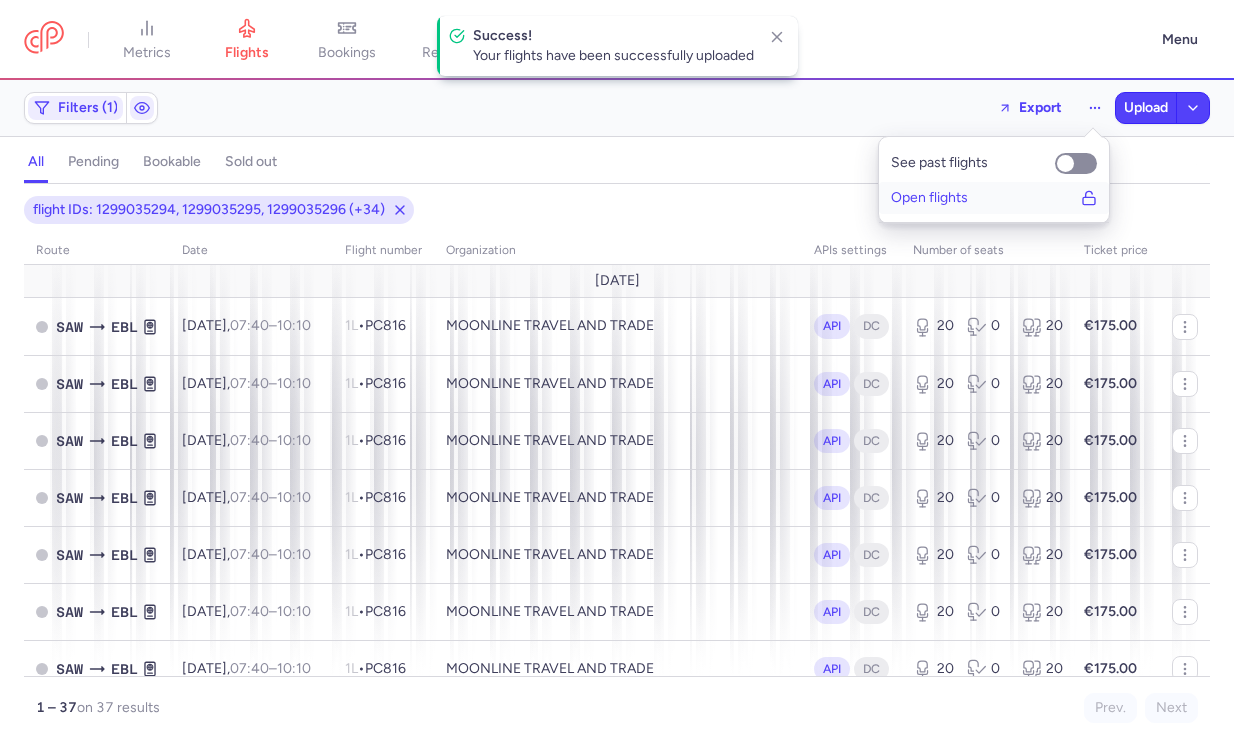 click on "Open flights" at bounding box center (994, 198) 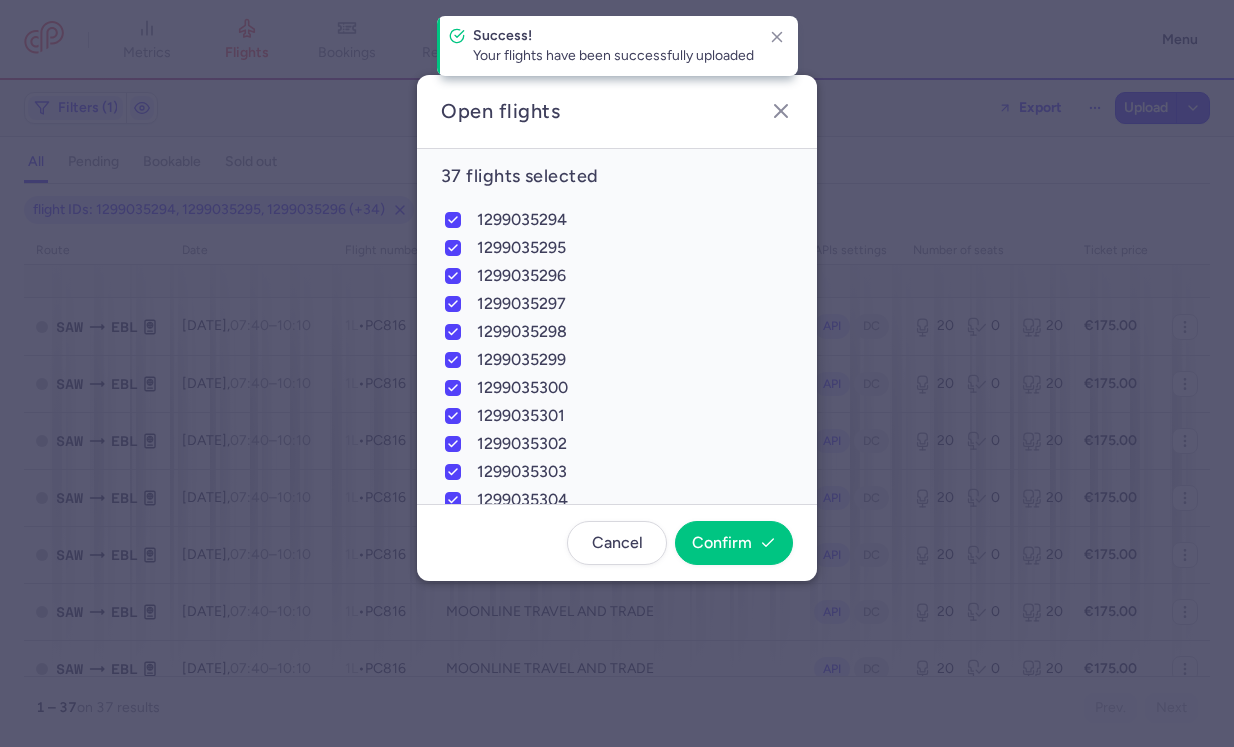 click on "Cancel  Confirm" 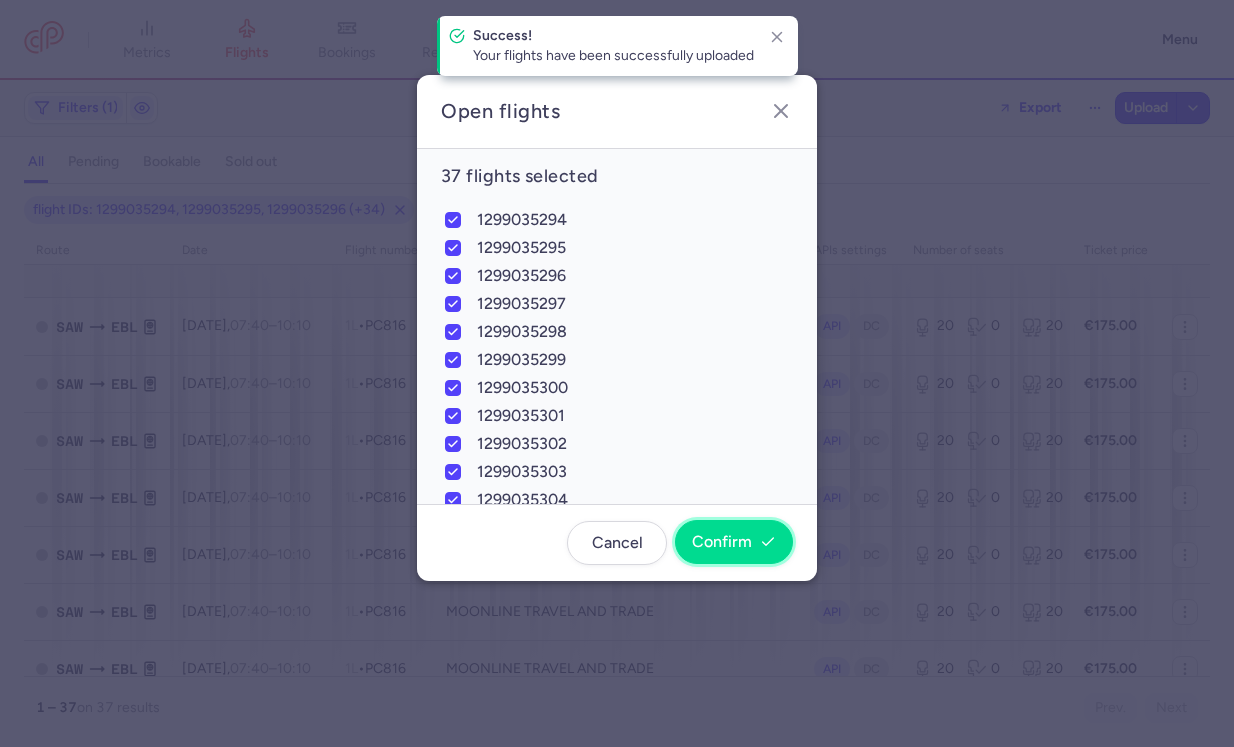 click on "Confirm" at bounding box center [734, 542] 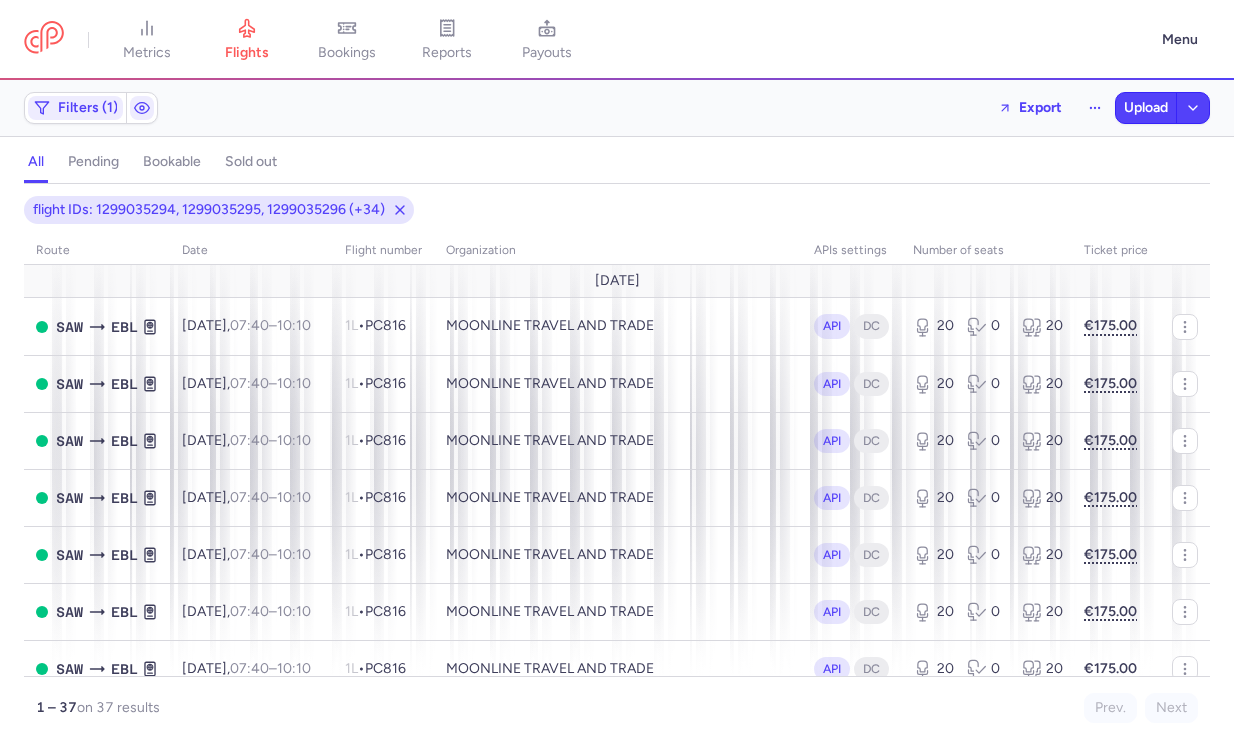 click on "Upload" 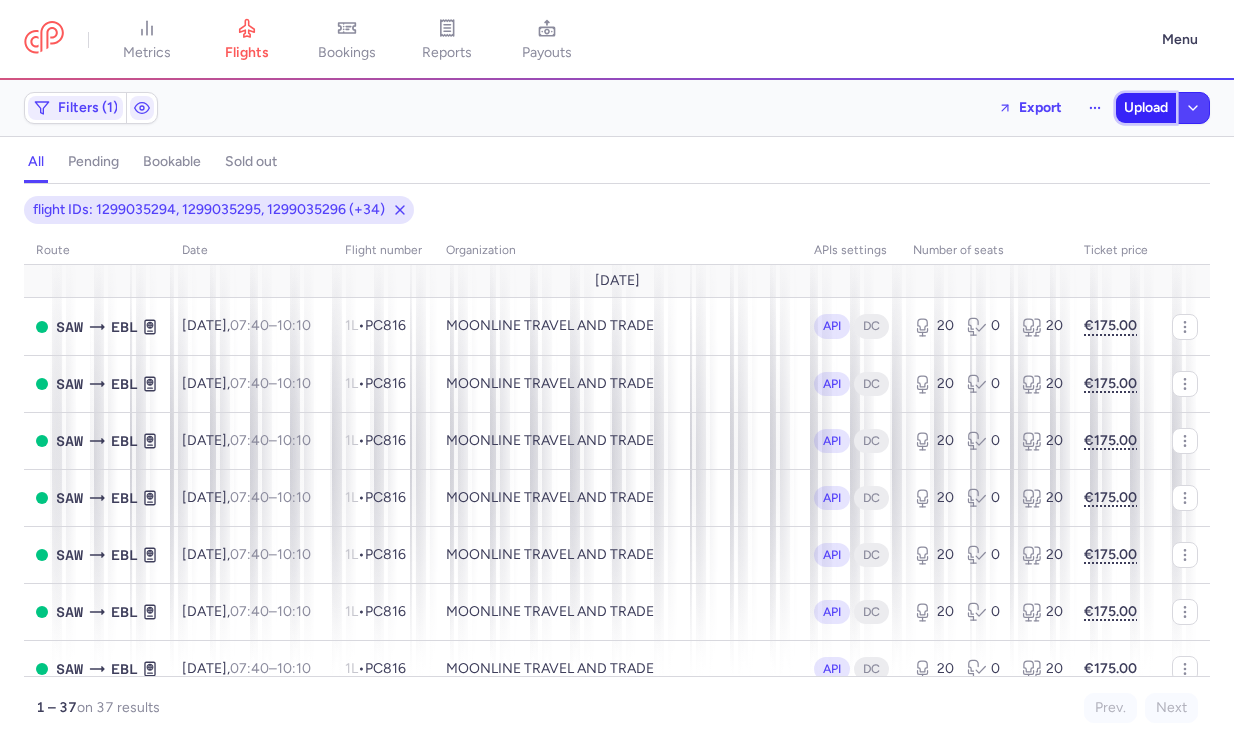 click on "Upload" at bounding box center [1146, 108] 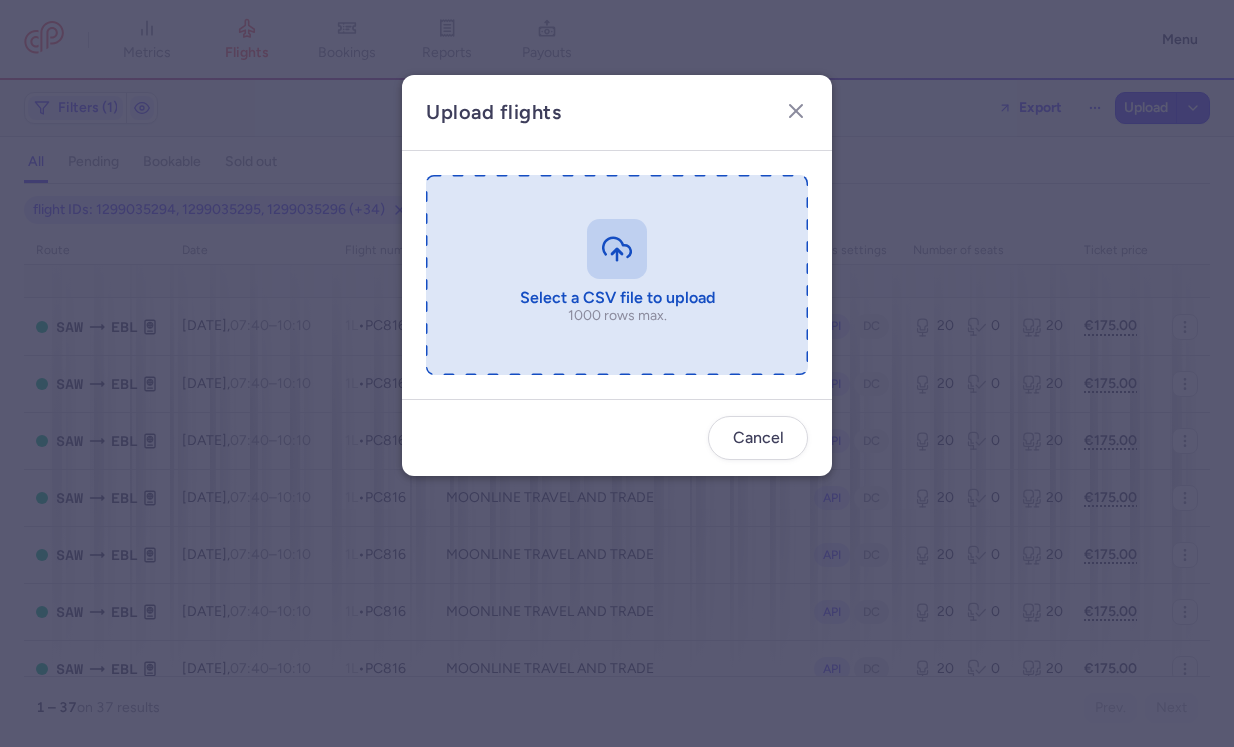 click at bounding box center (617, 275) 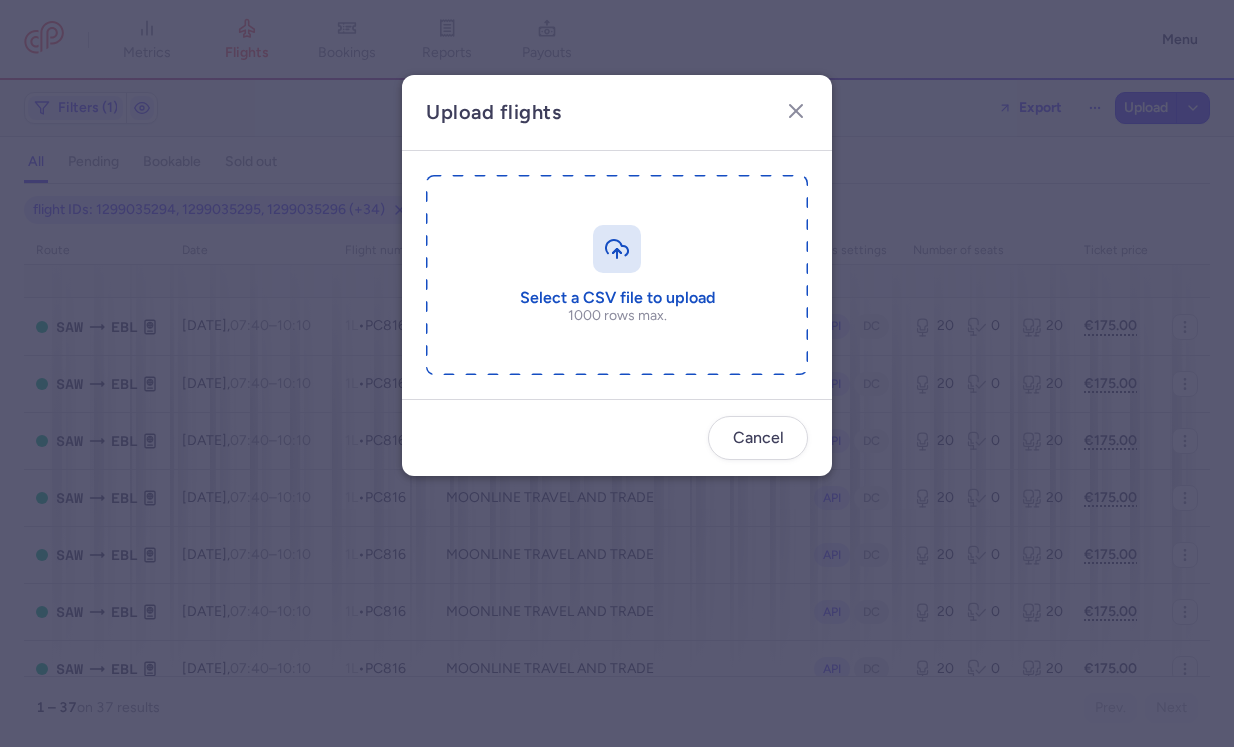 type on "C:\fakepath\EBL-SAW PC821.csv" 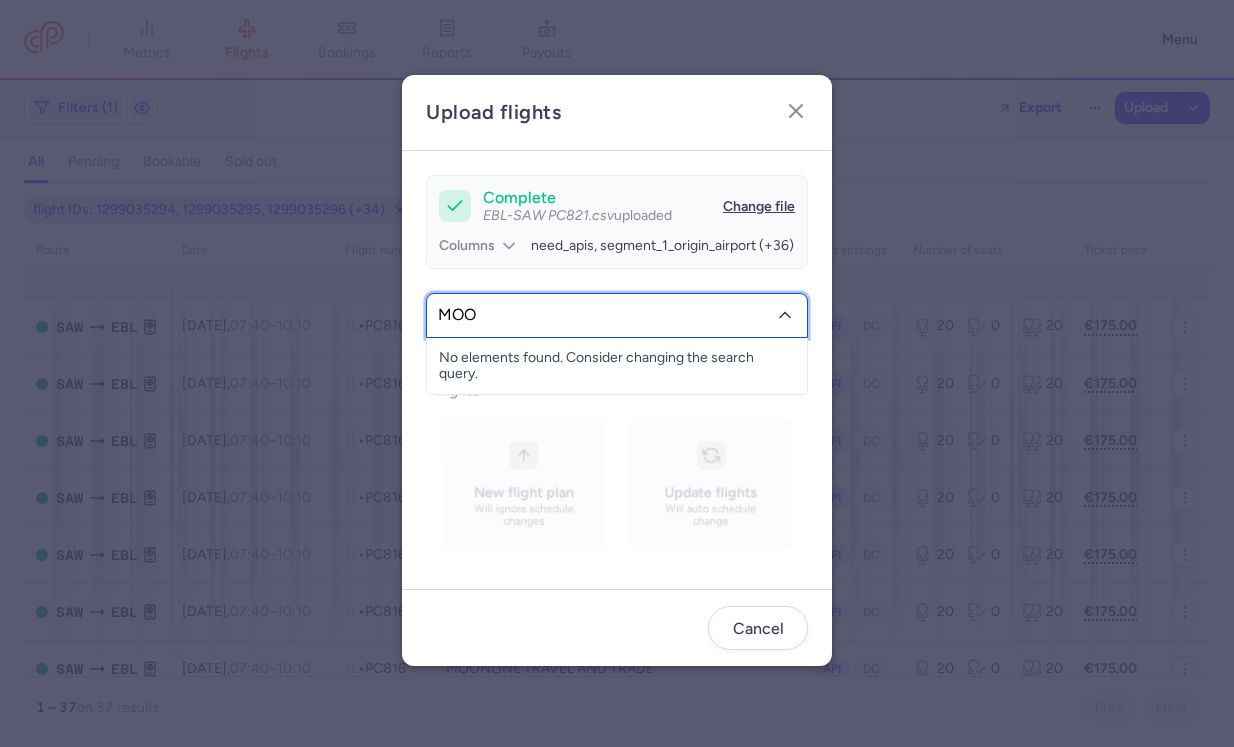 type on "MOON" 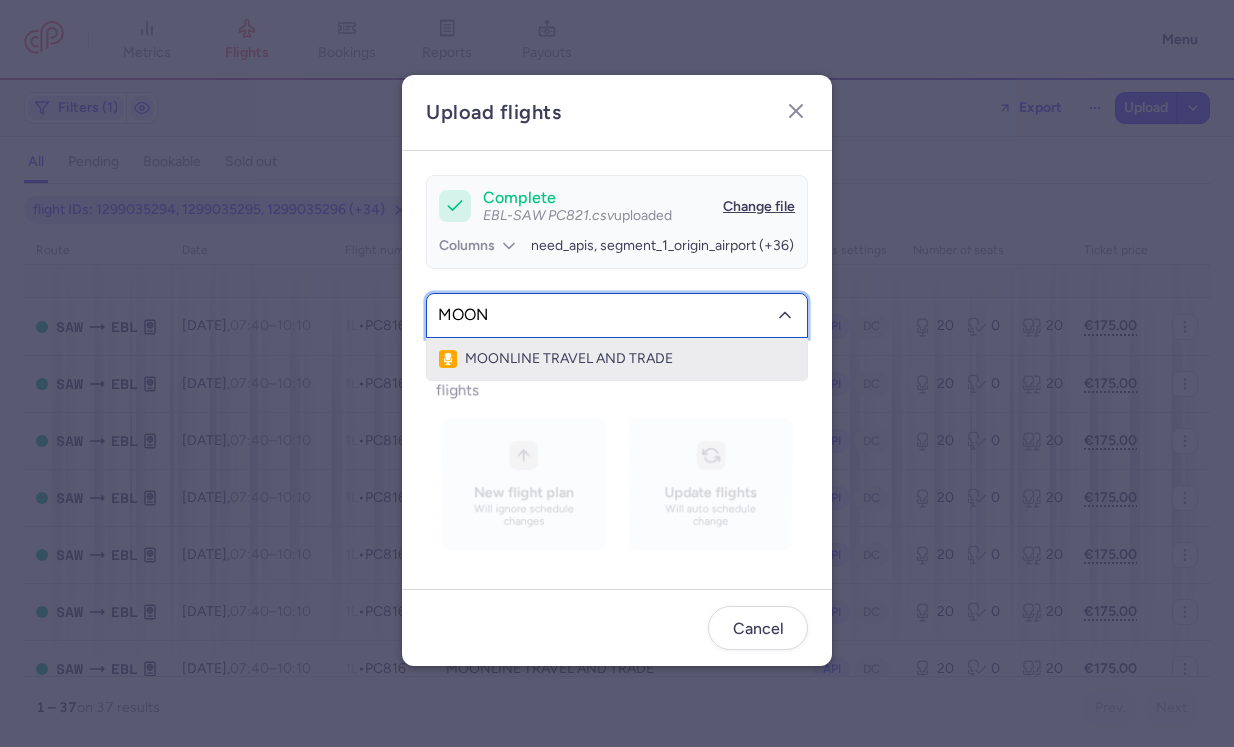 click on "MOONLINE TRAVEL AND TRADE" 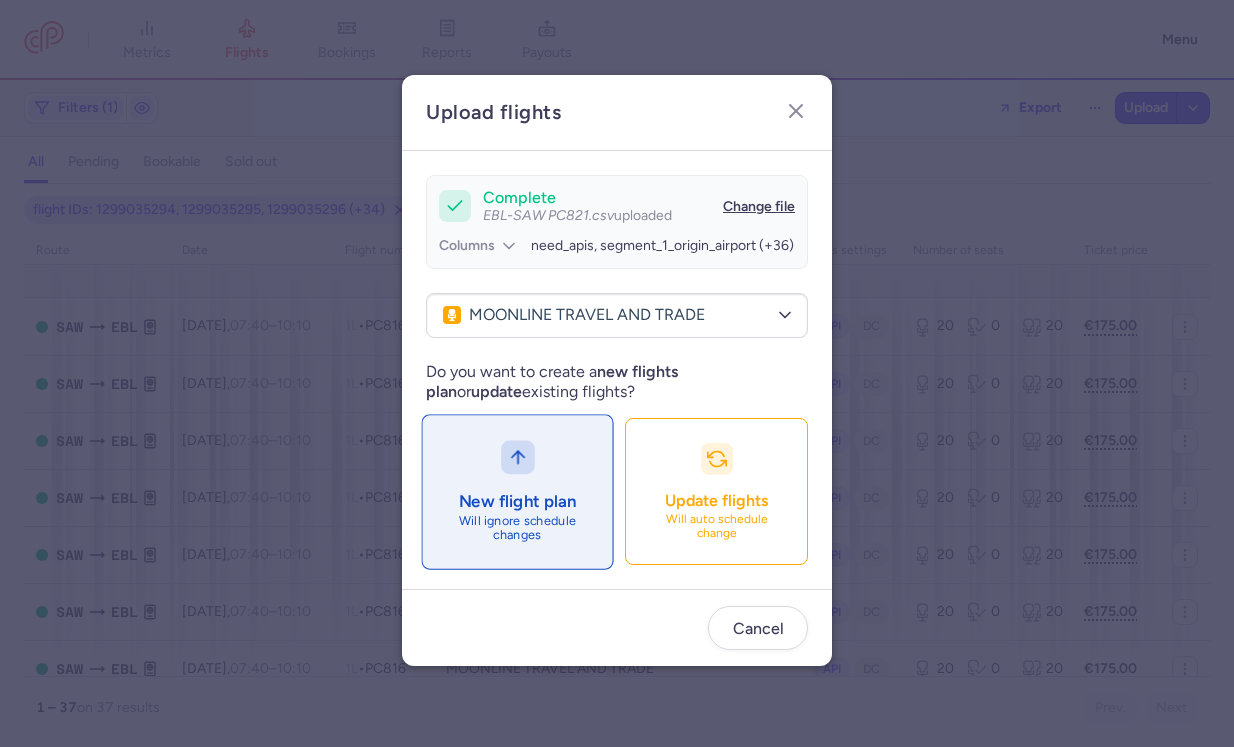 click on "New flight plan" at bounding box center [518, 501] 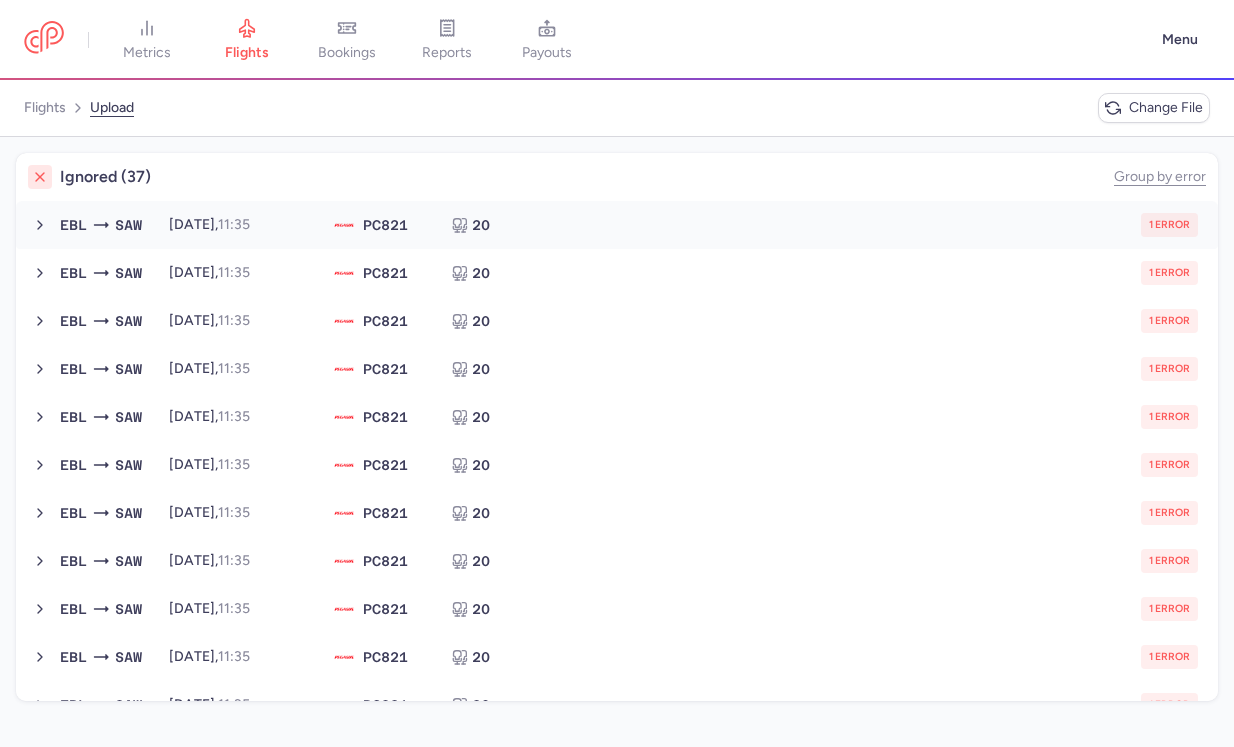 click on "EBL  SAW 2025-07-14,  11:35 PC  821 20 1 error 2025-07-14, 11:35 PC821 20 seats" at bounding box center [617, 225] 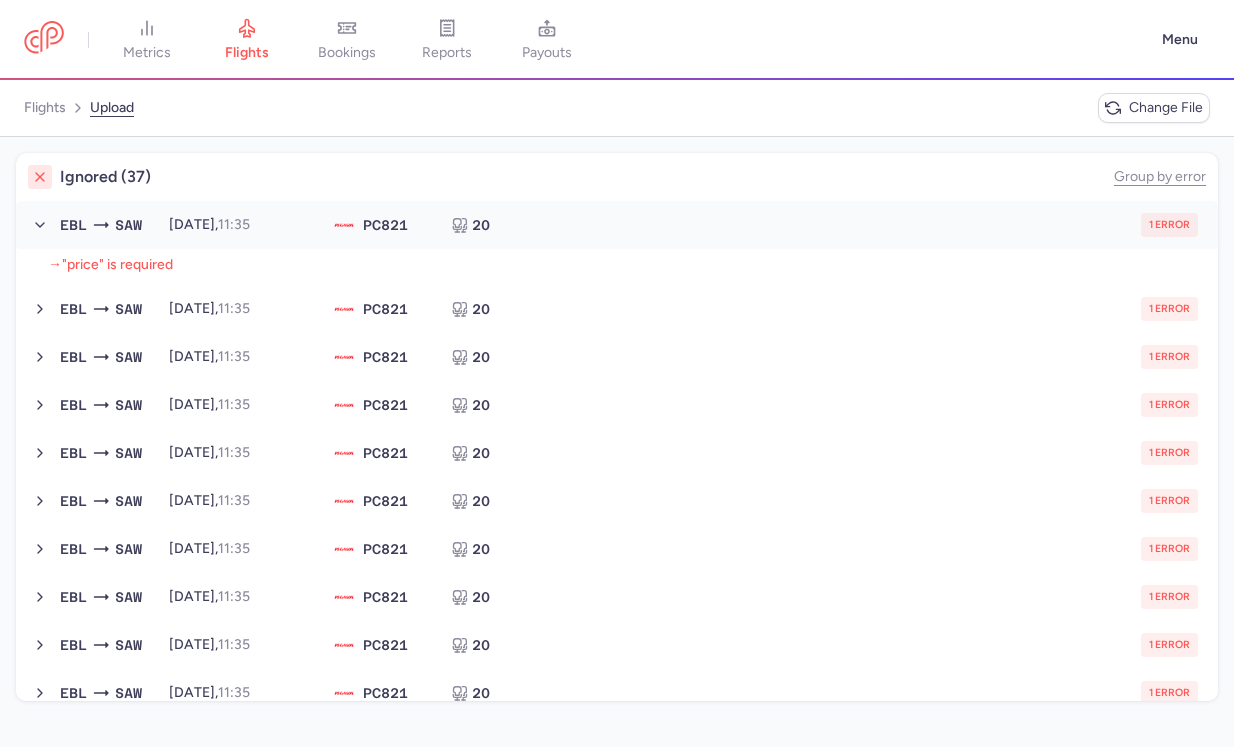 click on "1 error" at bounding box center (914, 225) 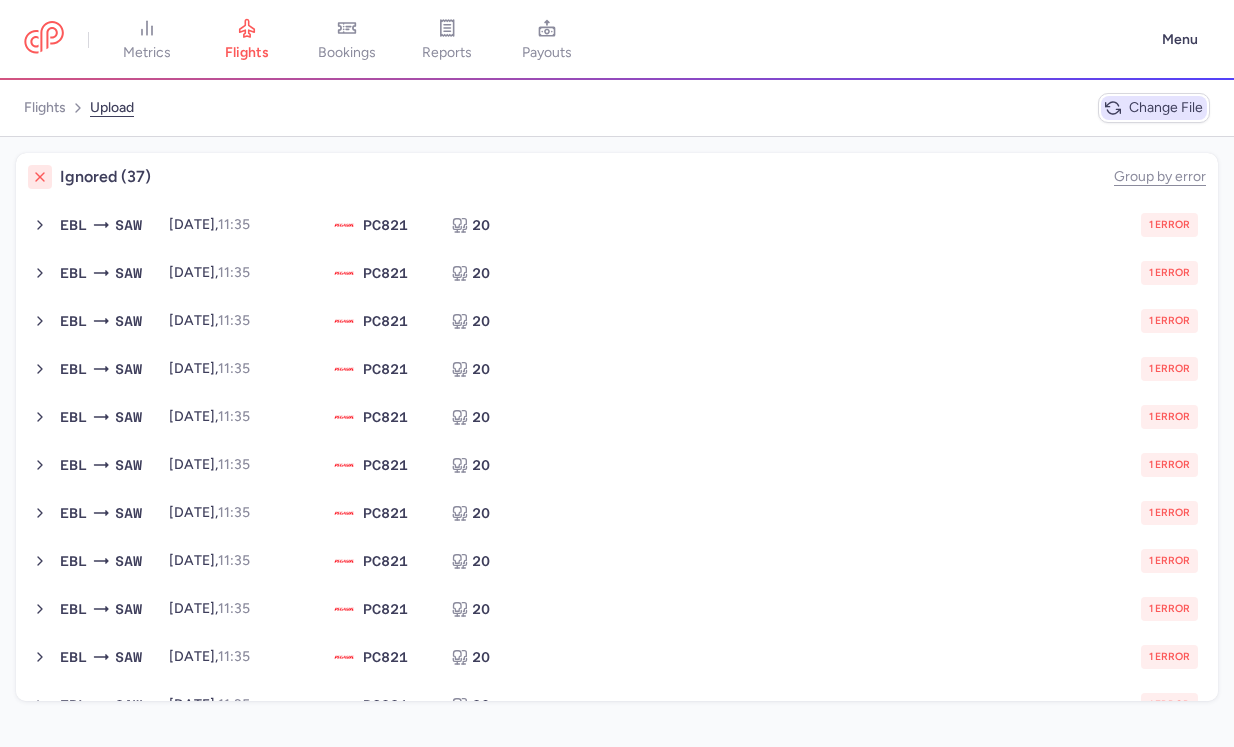 click on "Change file" at bounding box center [1166, 108] 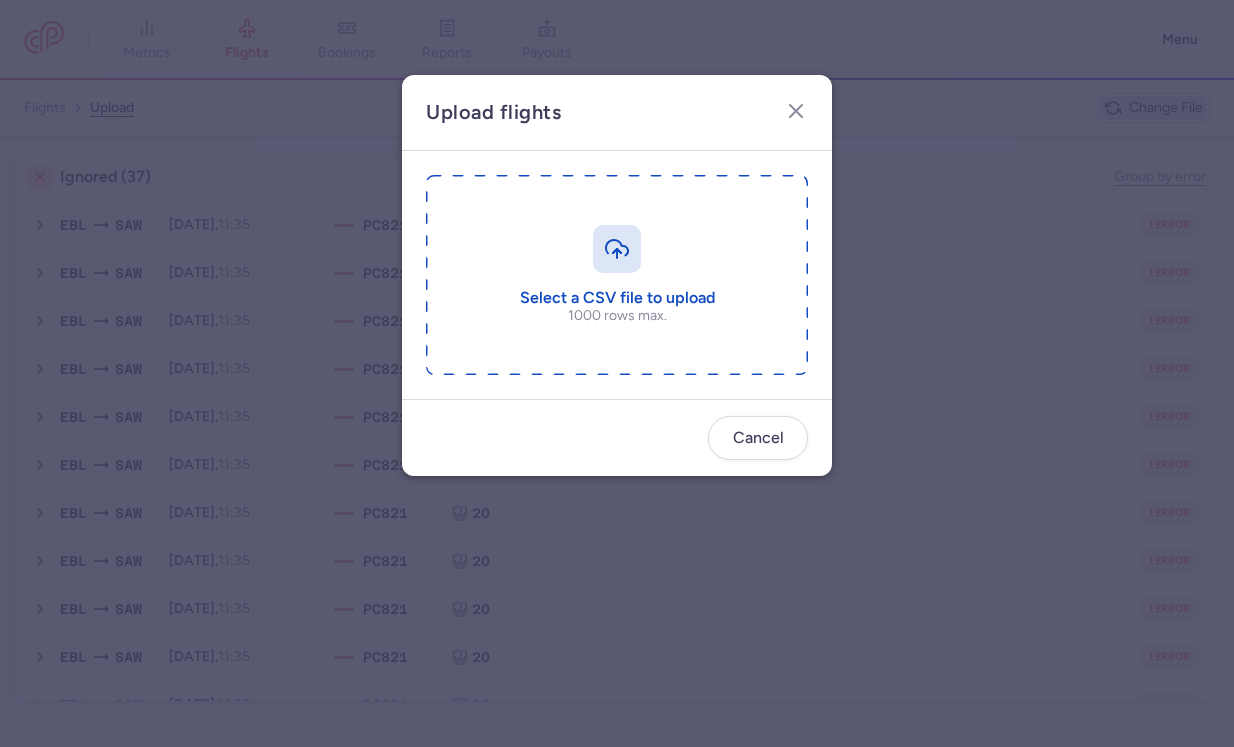 type on "C:\fakepath\EBL-SAW PC821.csv" 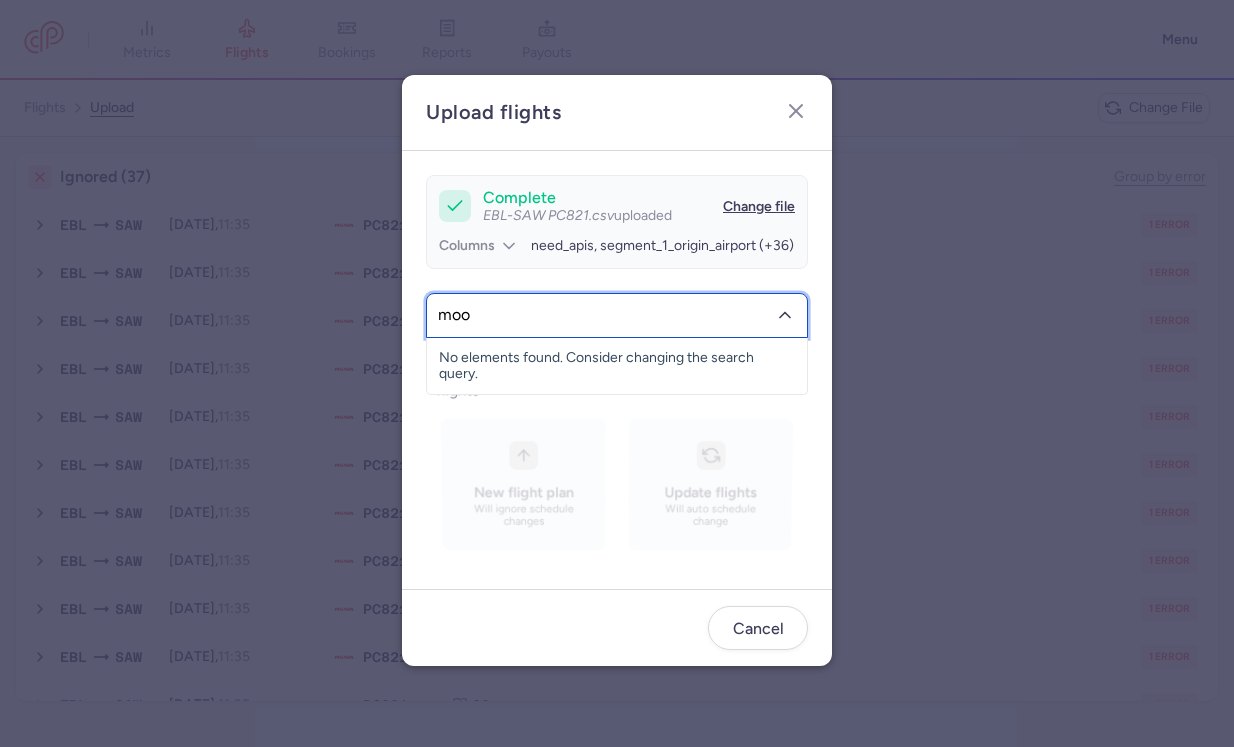 type on "moon" 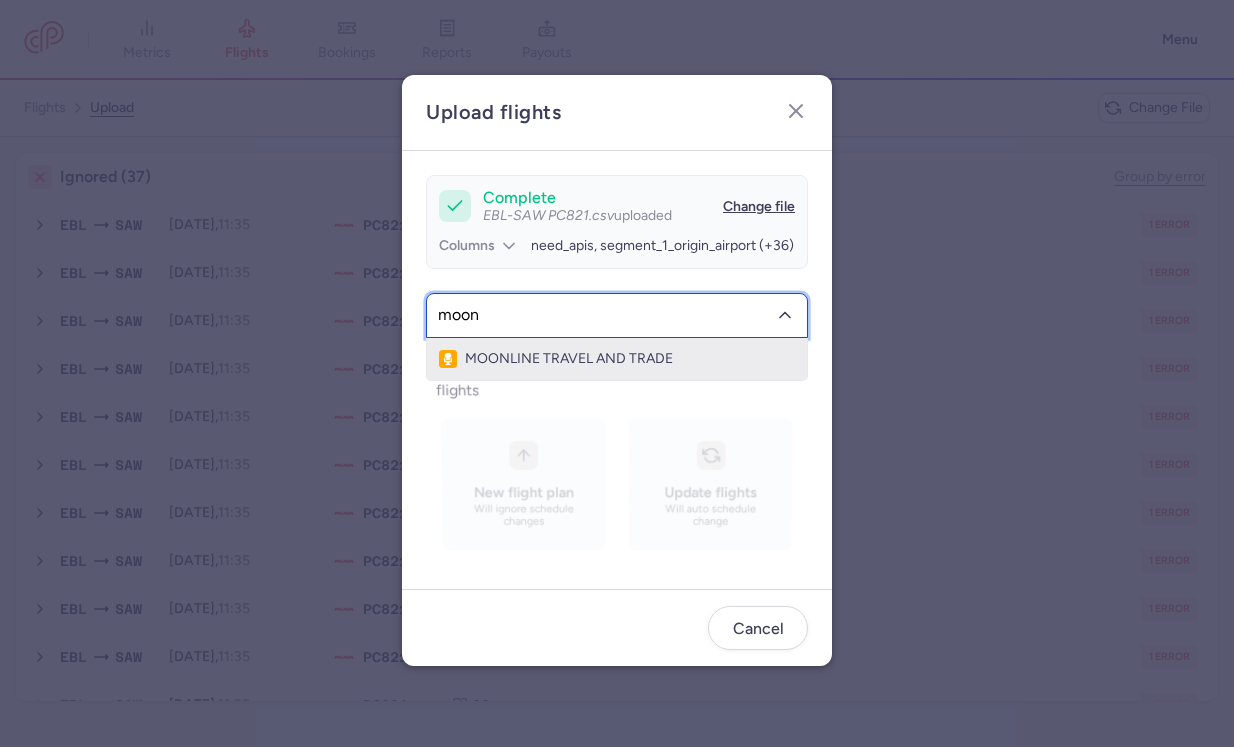 click on "MOONLINE TRAVEL AND TRADE" 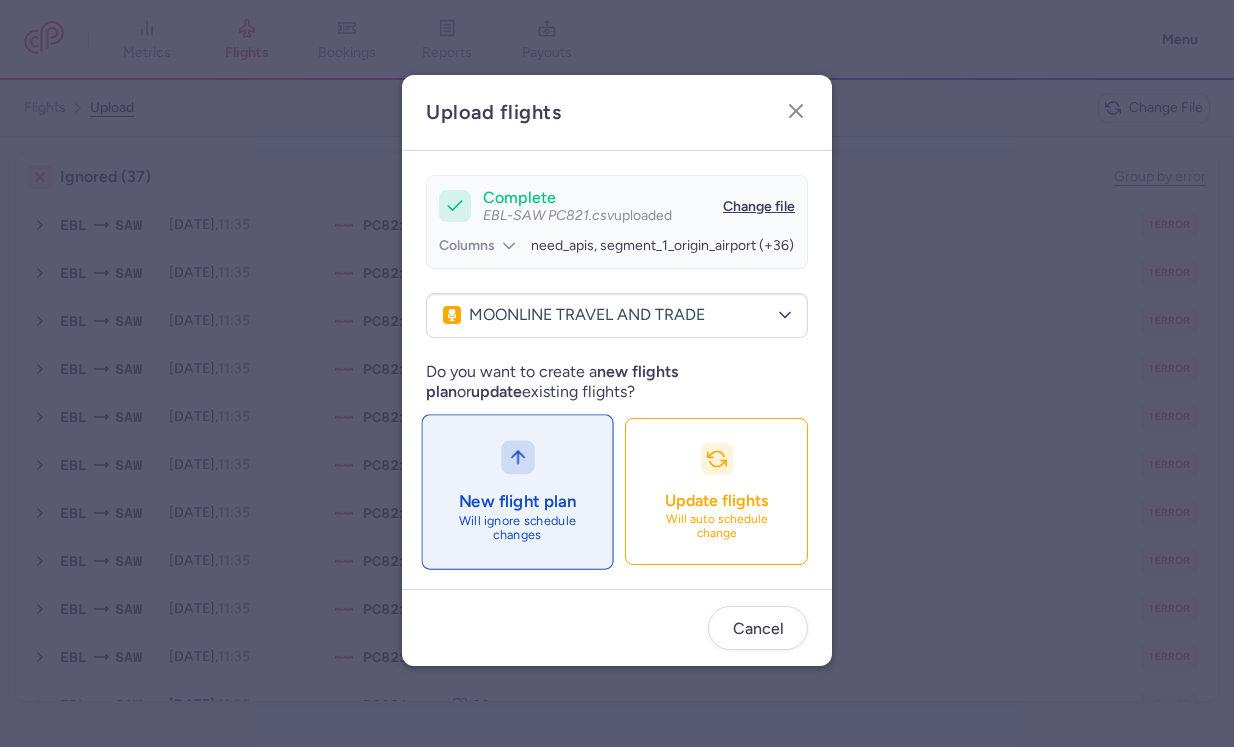 click on "New flight plan Will ignore schedule changes" at bounding box center (517, 491) 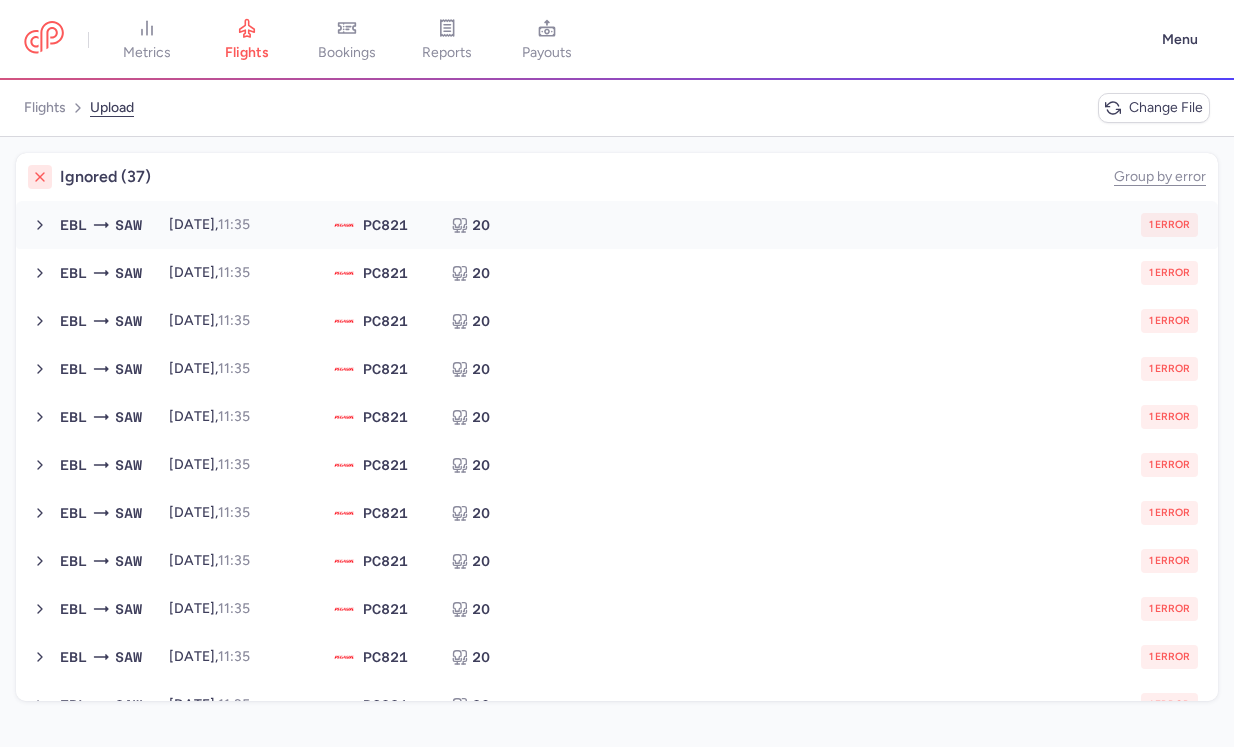 click on "1 error" at bounding box center (914, 225) 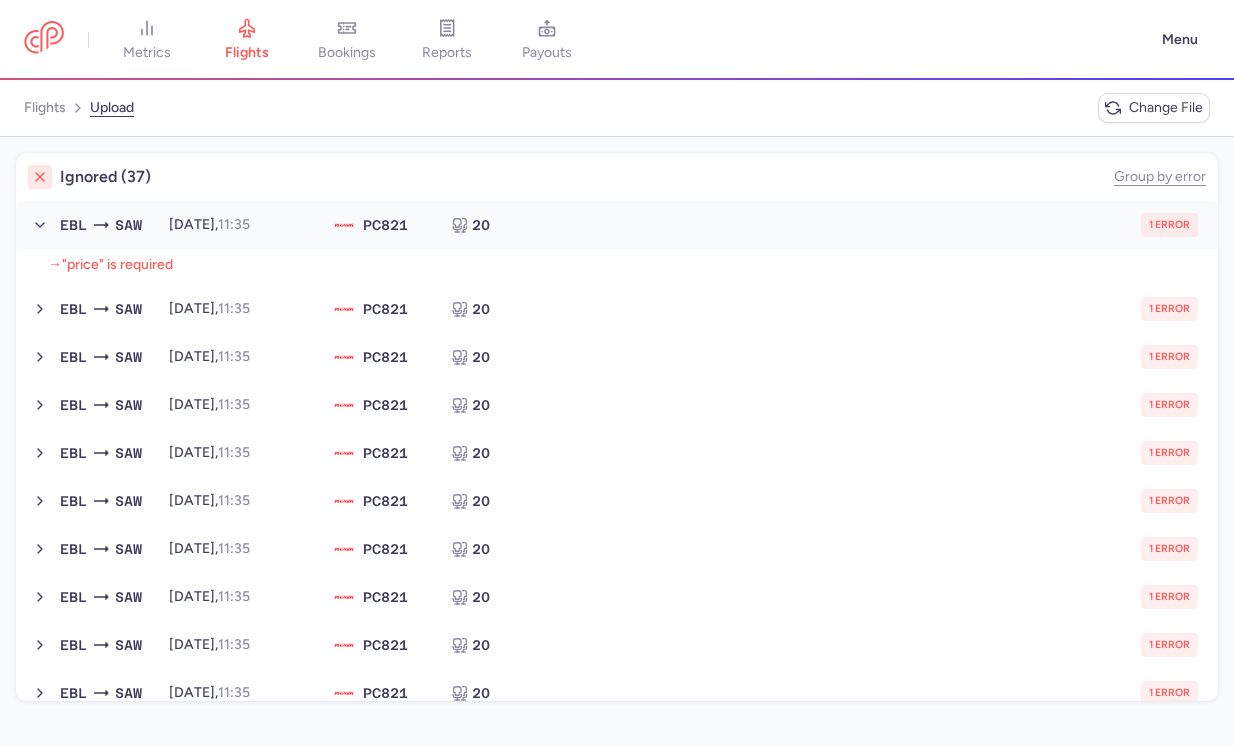 click on "1 error" at bounding box center (914, 225) 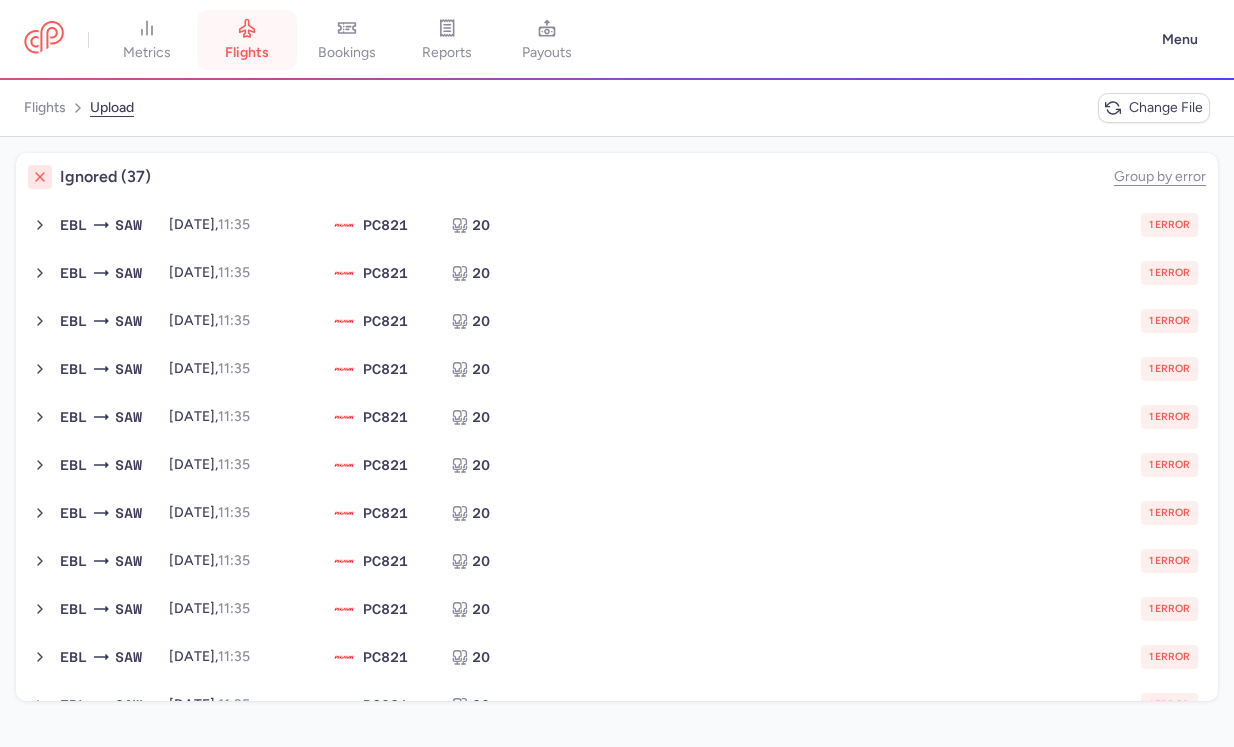 click on "flights" at bounding box center [247, 40] 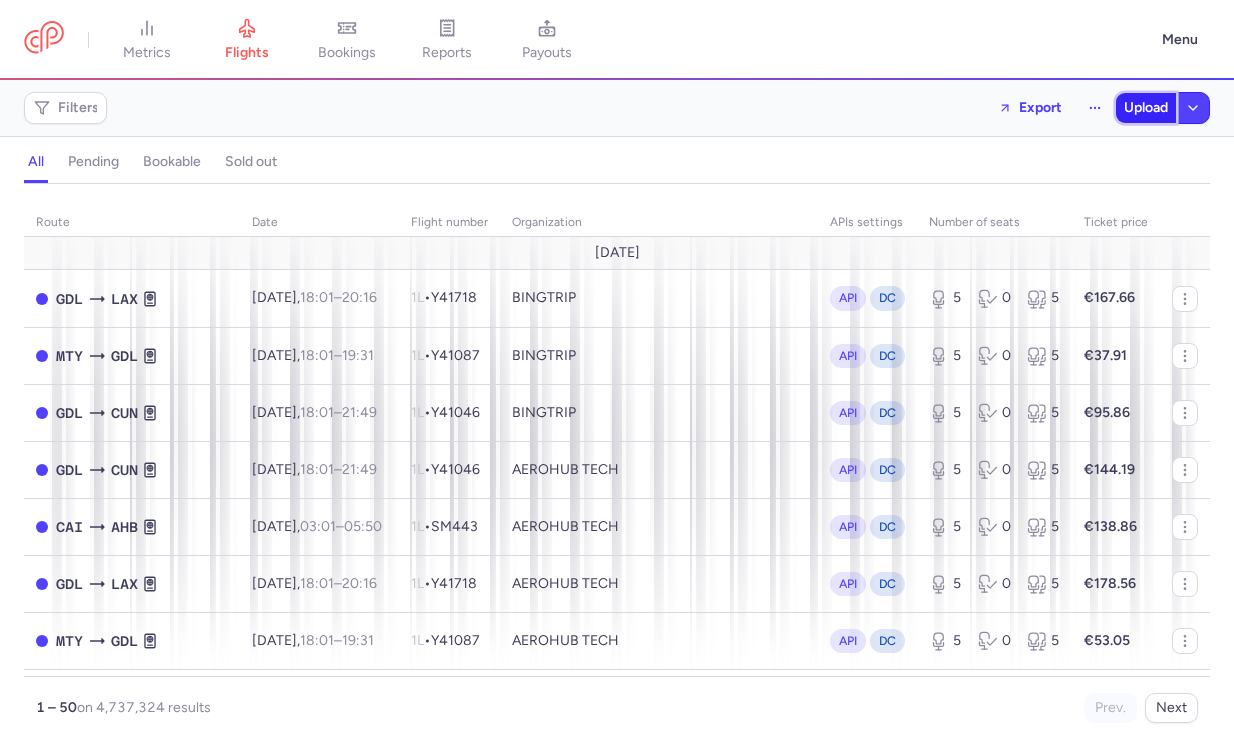 click on "Upload" at bounding box center (1146, 108) 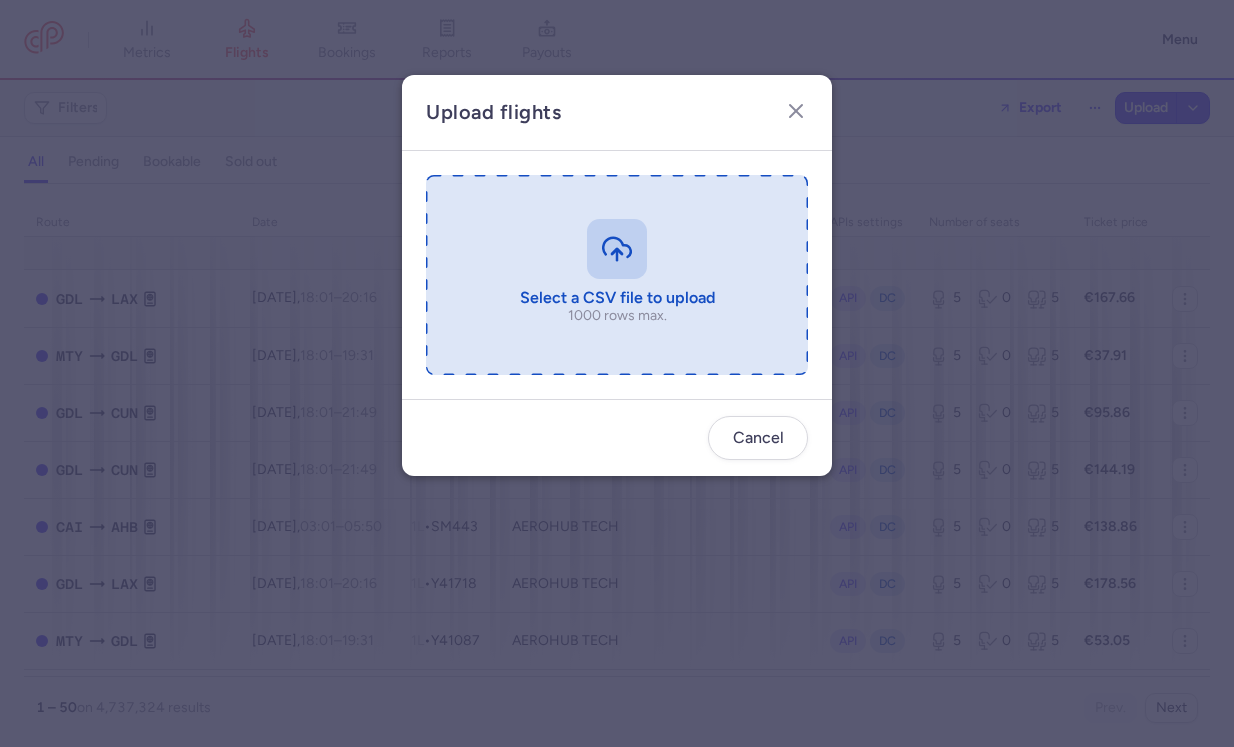 click at bounding box center [617, 275] 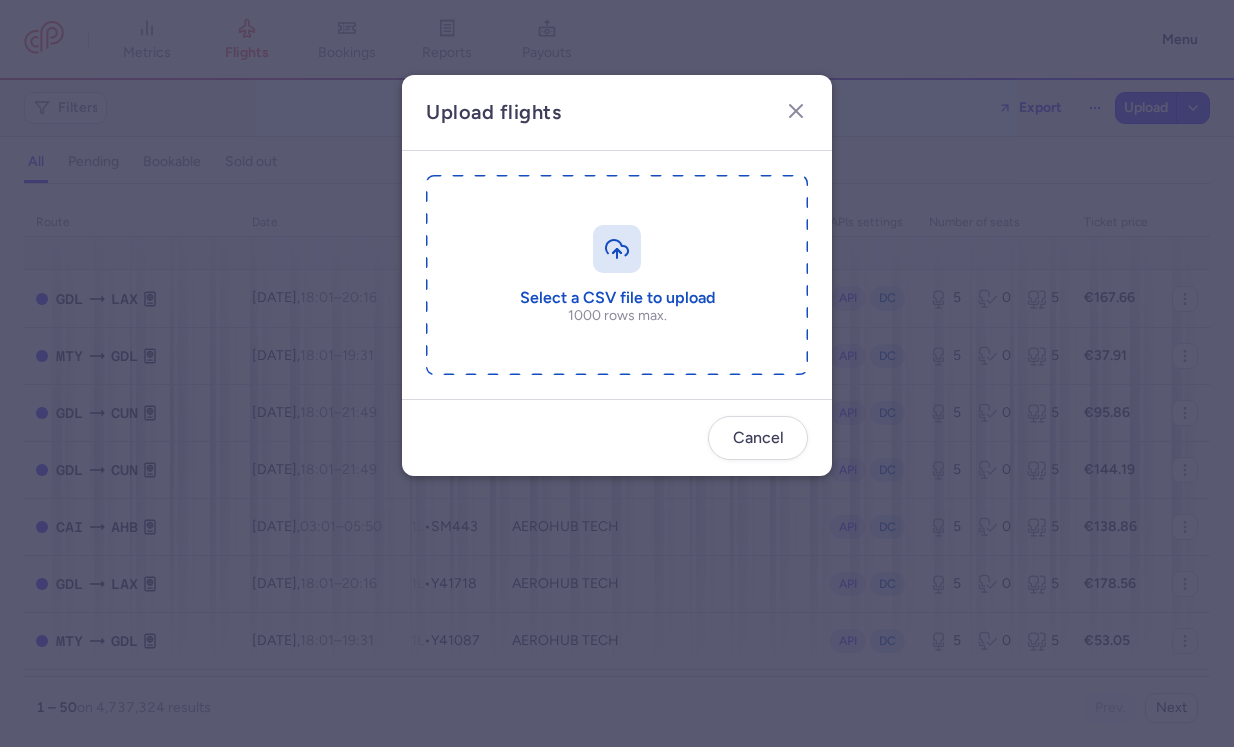 type on "C:\fakepath\SAW-EBL PC816.csv" 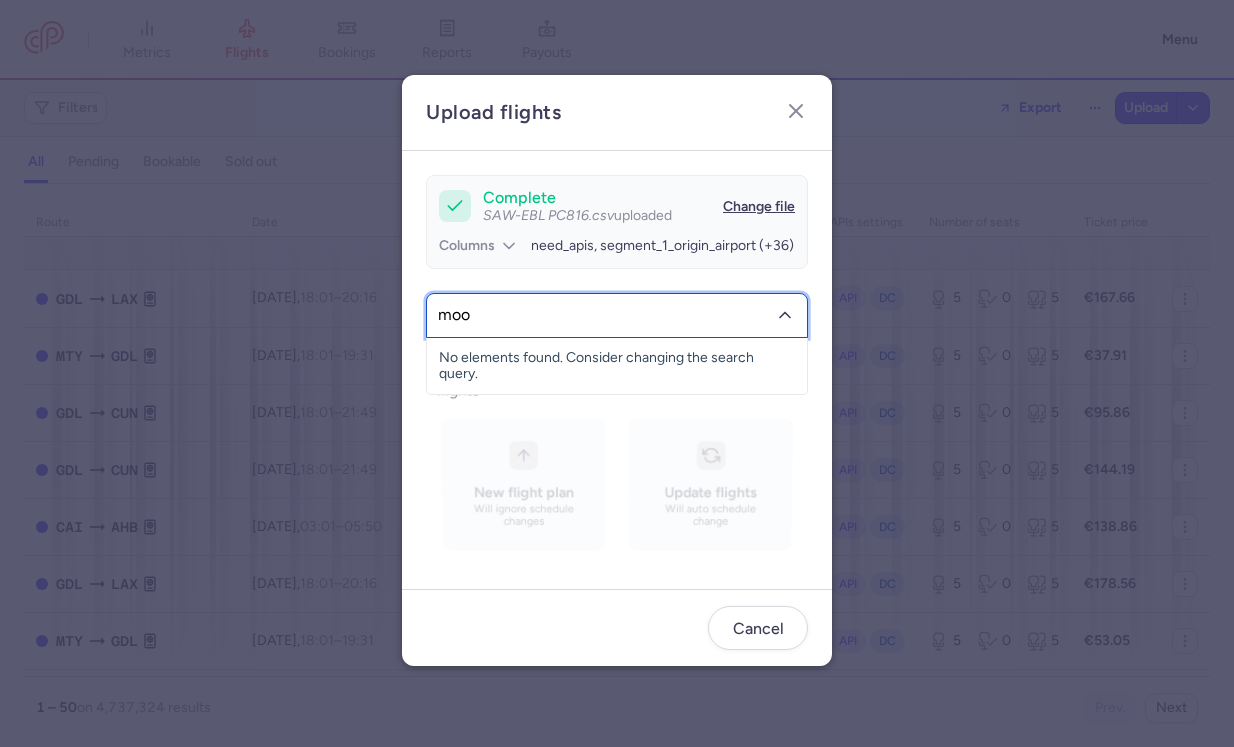 type on "moon" 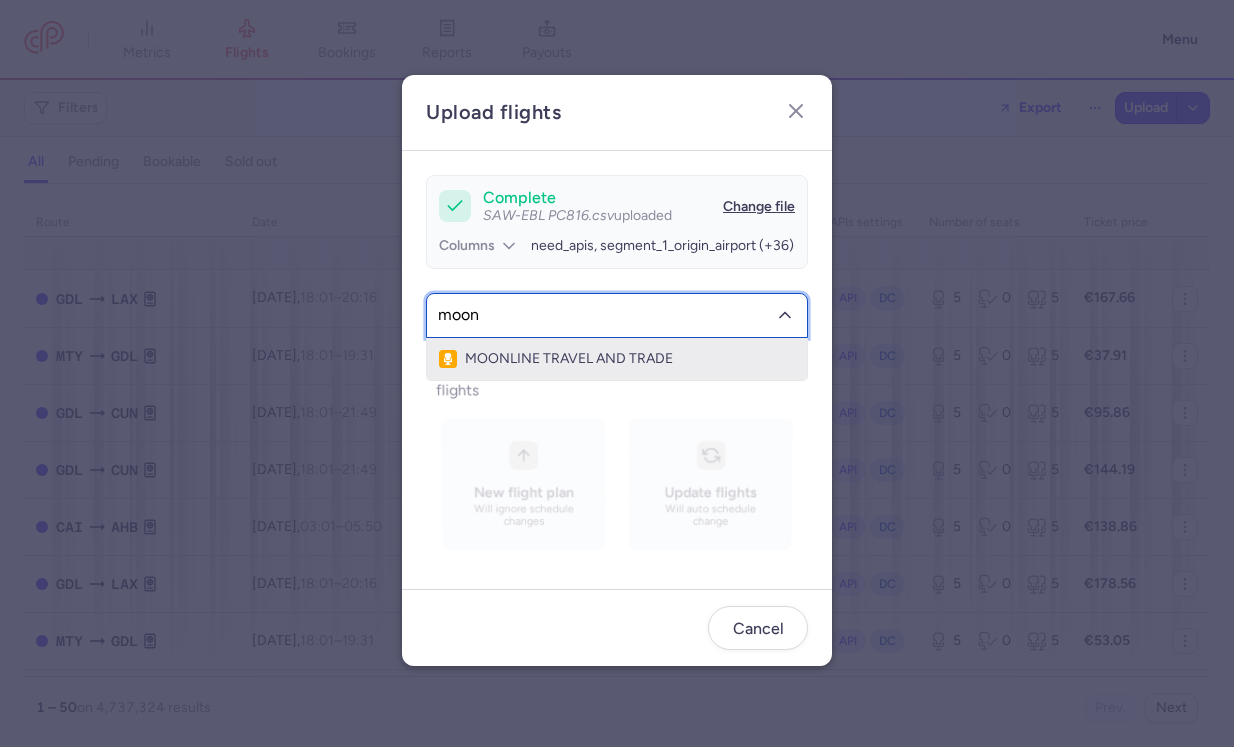click on "MOONLINE TRAVEL AND TRADE" 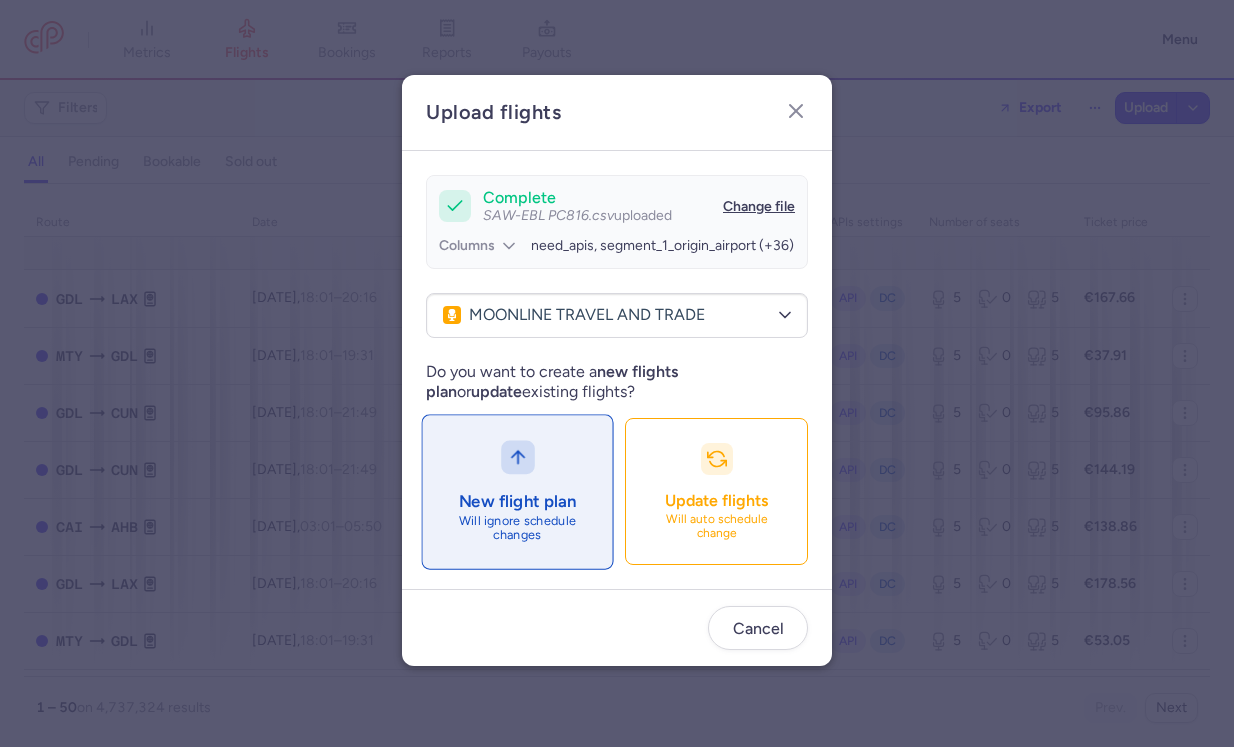click on "New flight plan Will ignore schedule changes" at bounding box center [517, 491] 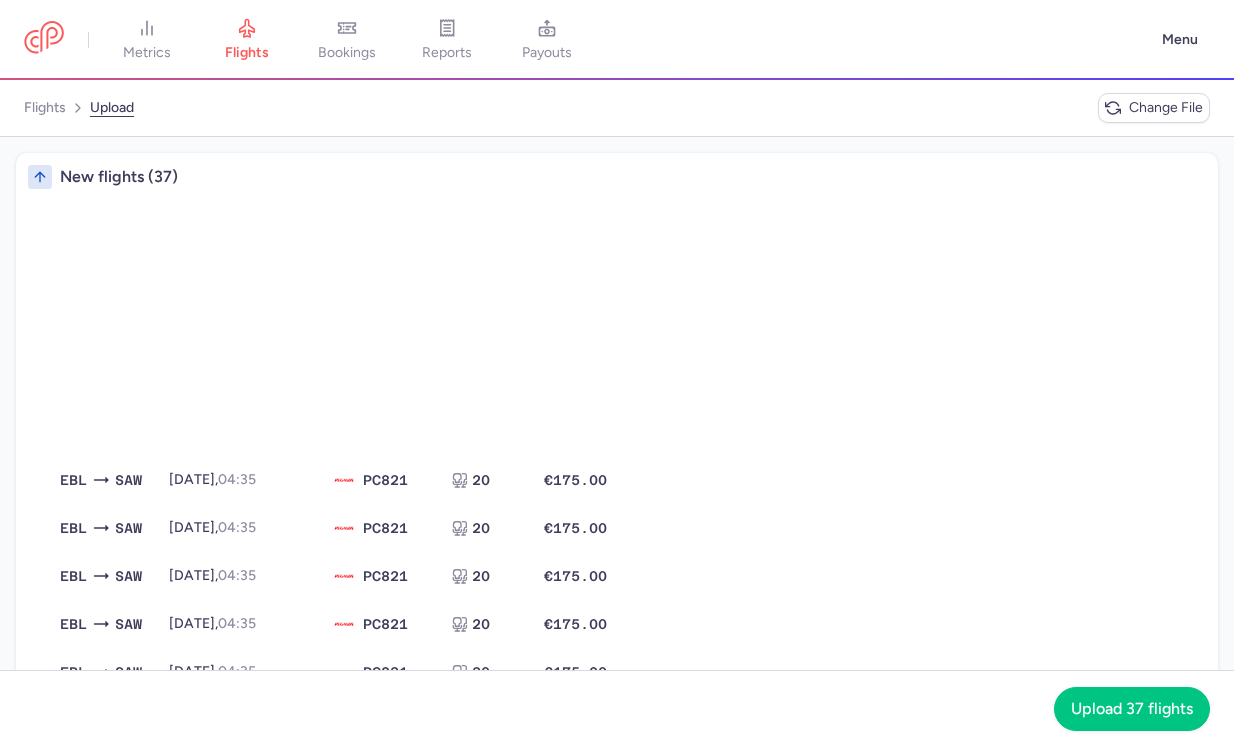 scroll, scrollTop: 1276, scrollLeft: 0, axis: vertical 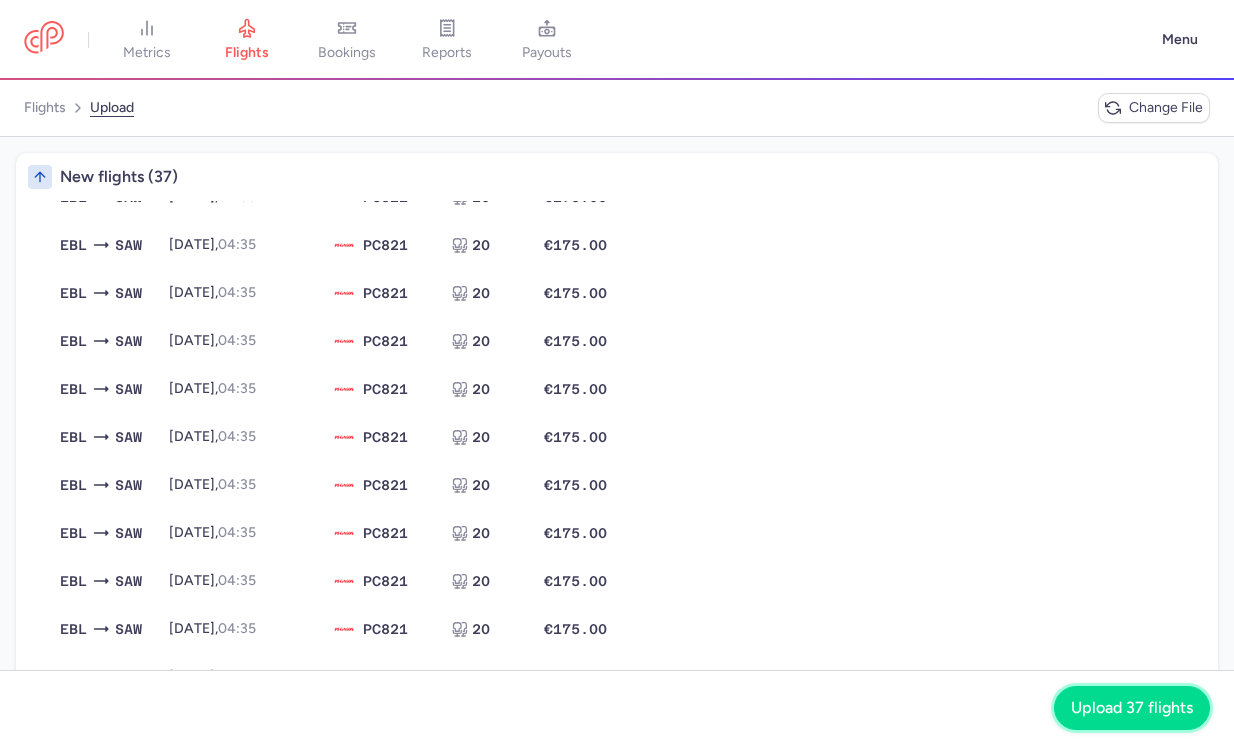 click on "Upload 37 flights" 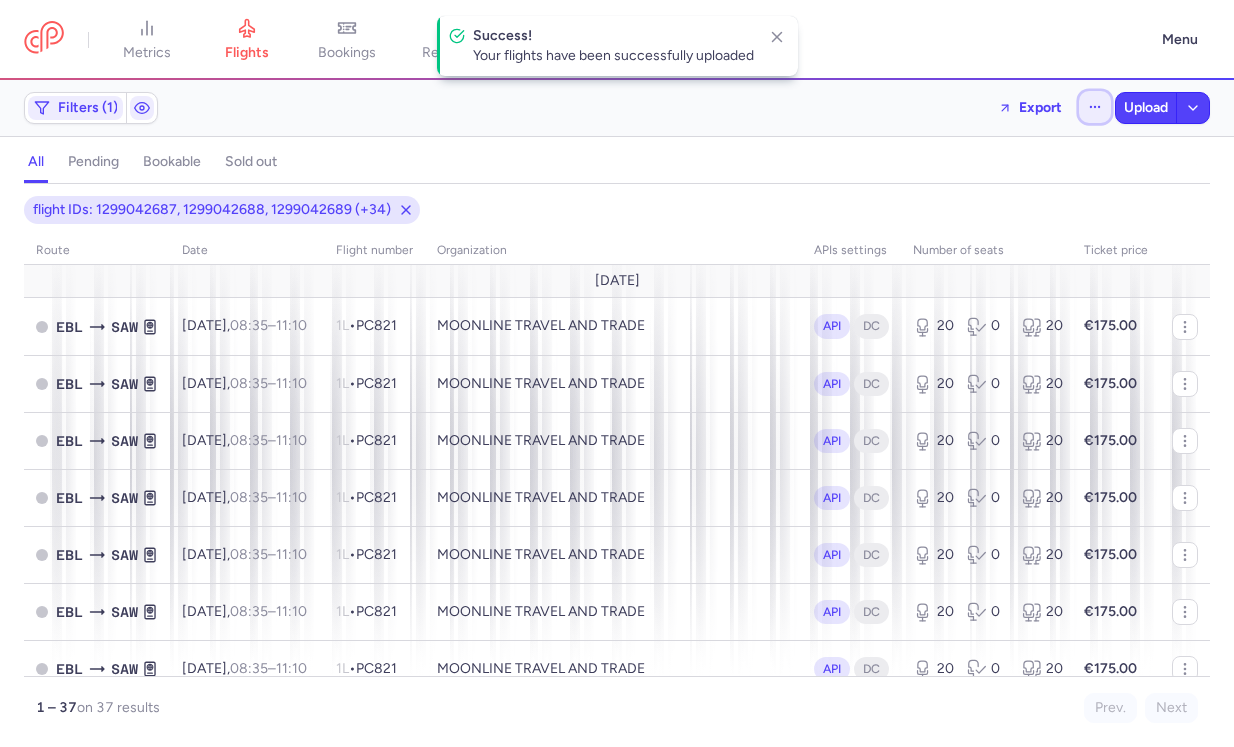 click 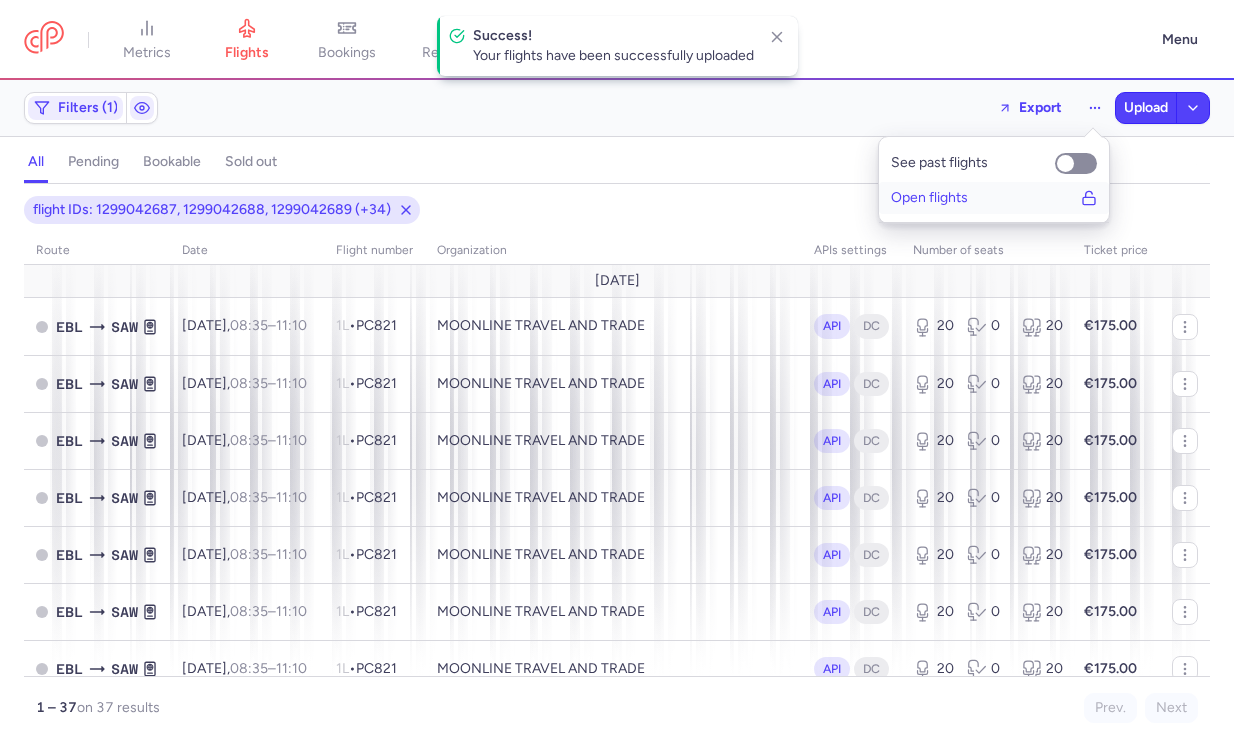 click on "Open flights" at bounding box center (994, 198) 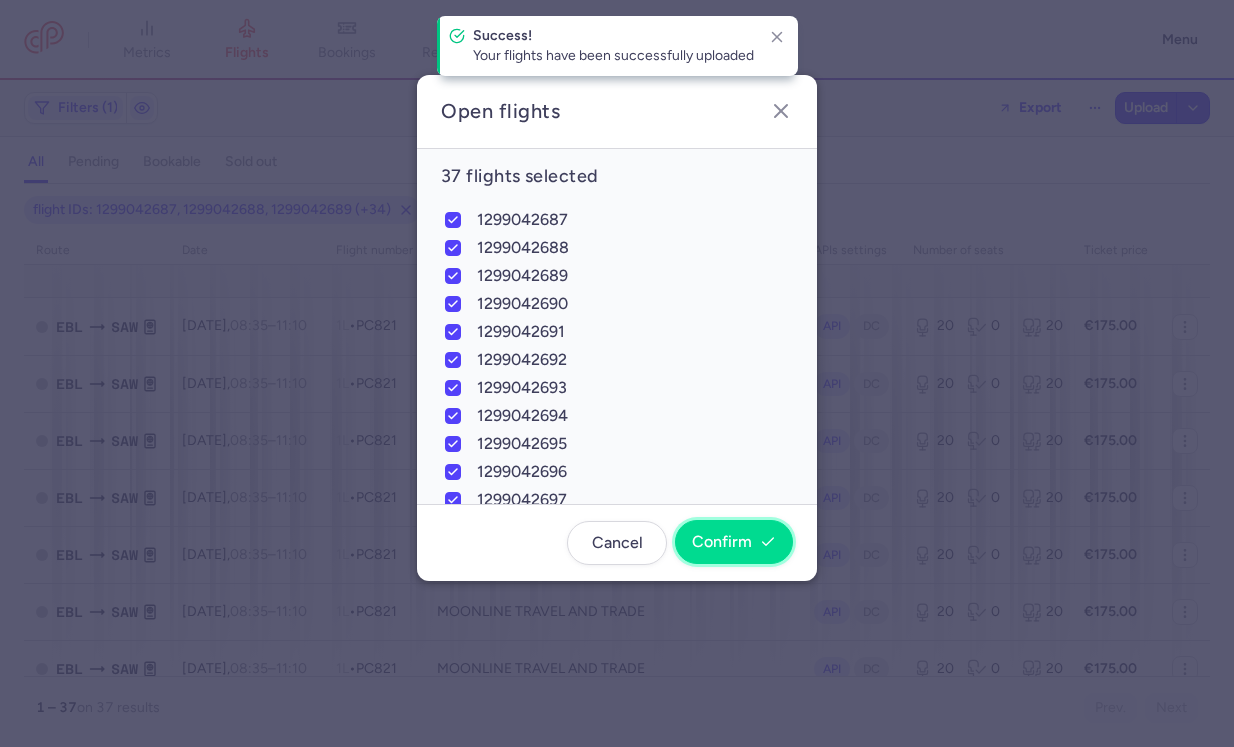 click on "Confirm" at bounding box center (722, 542) 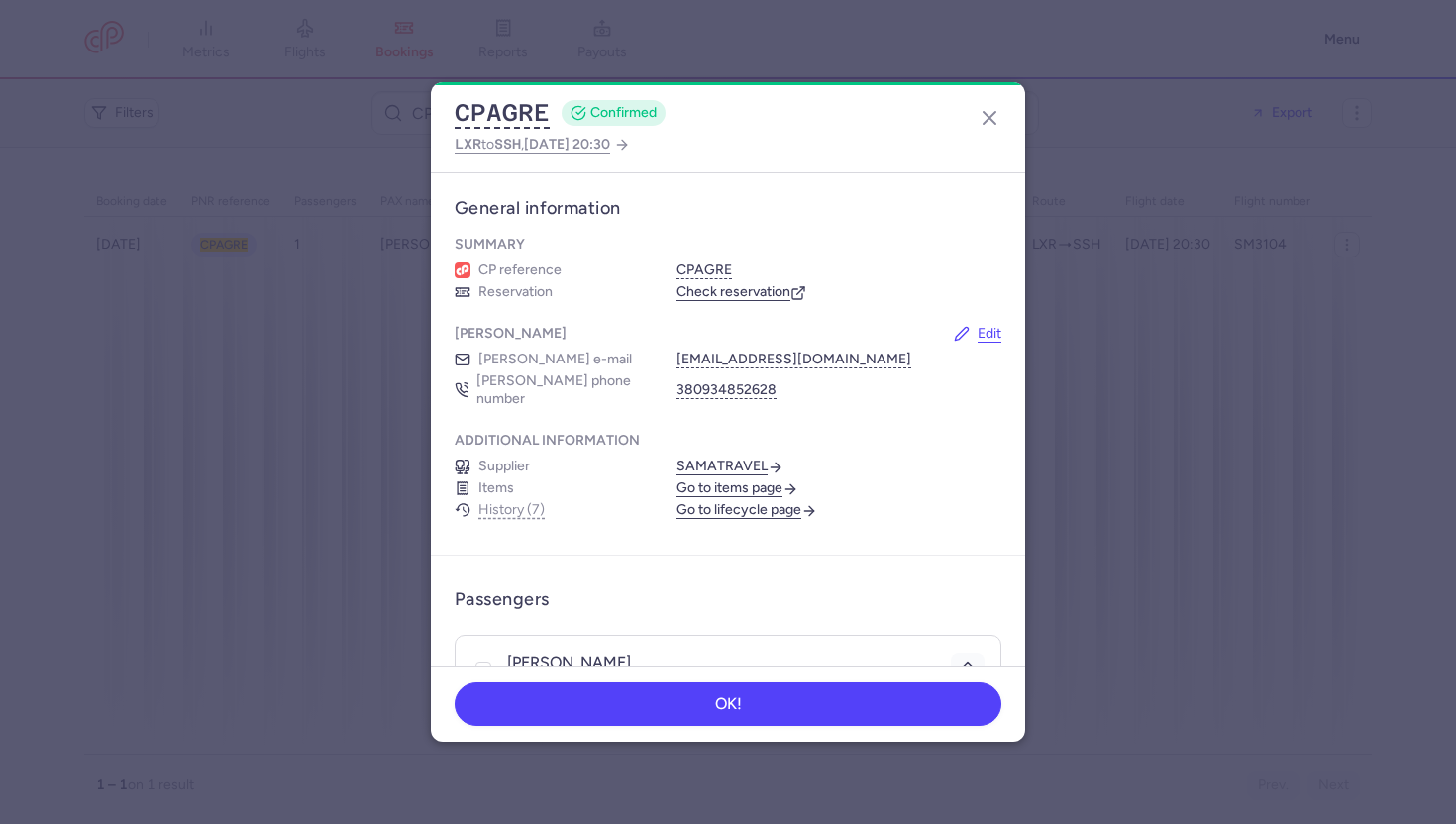 scroll, scrollTop: 0, scrollLeft: 0, axis: both 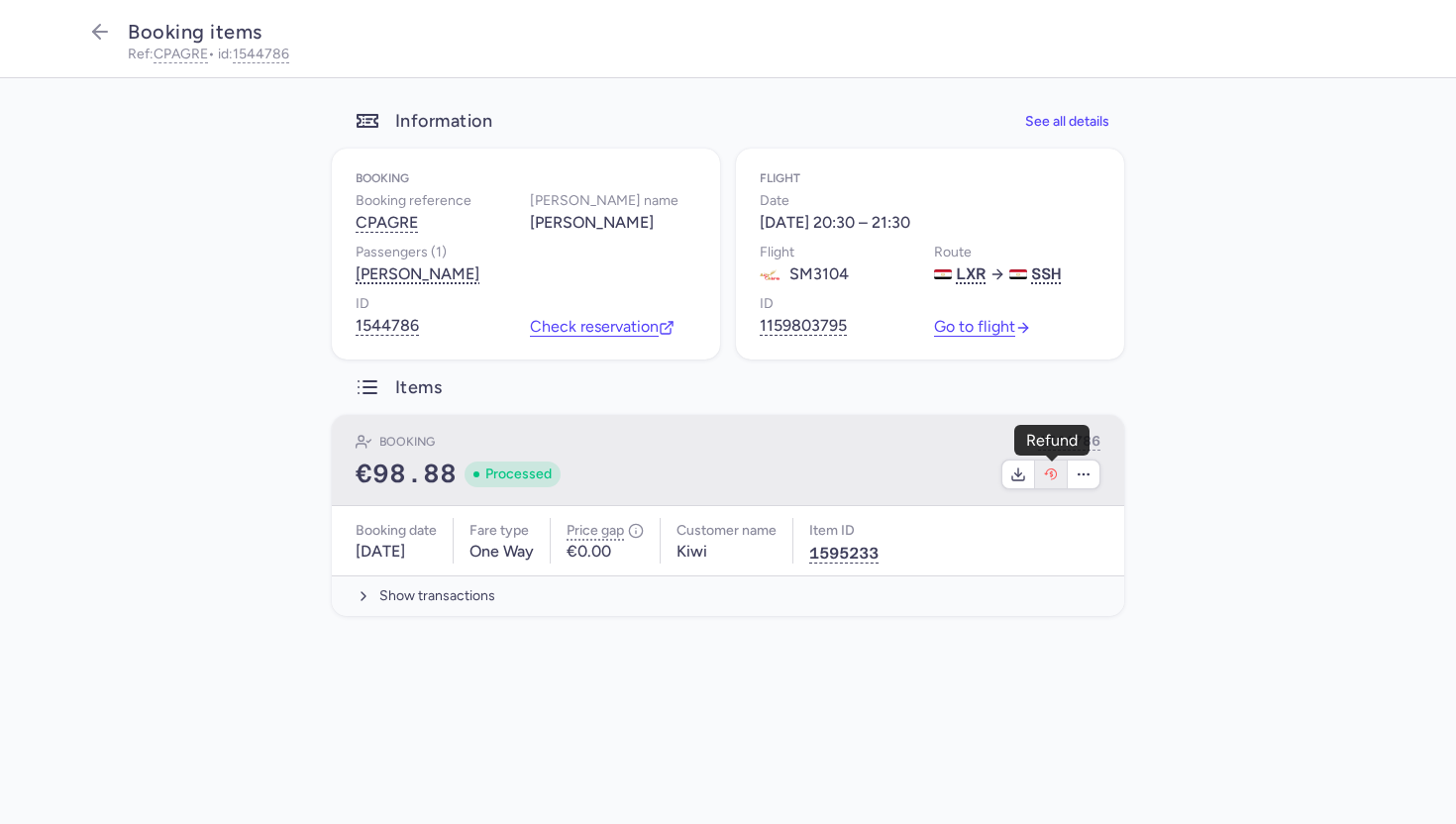 click 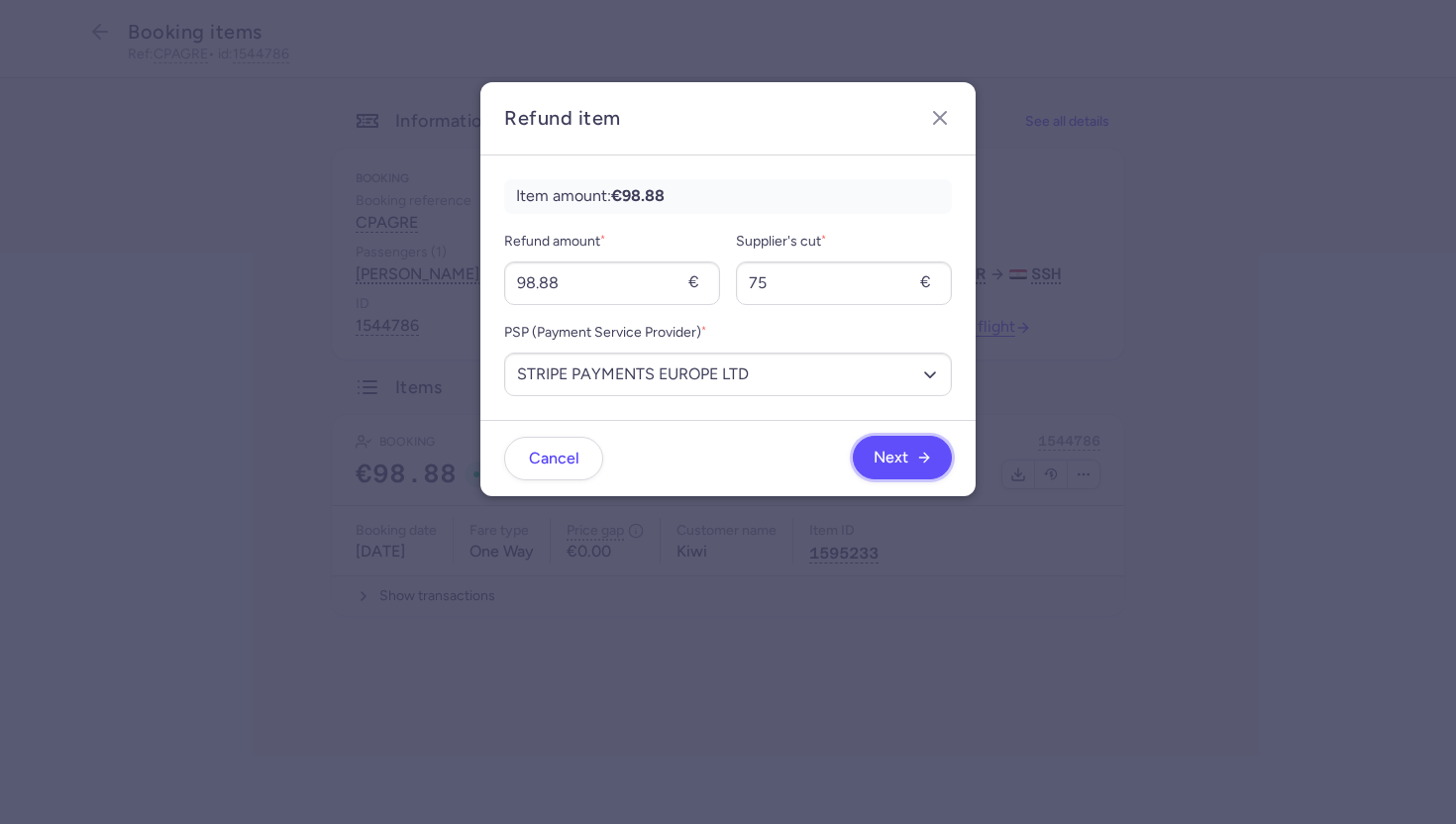 click on "Next" at bounding box center [902, 458] 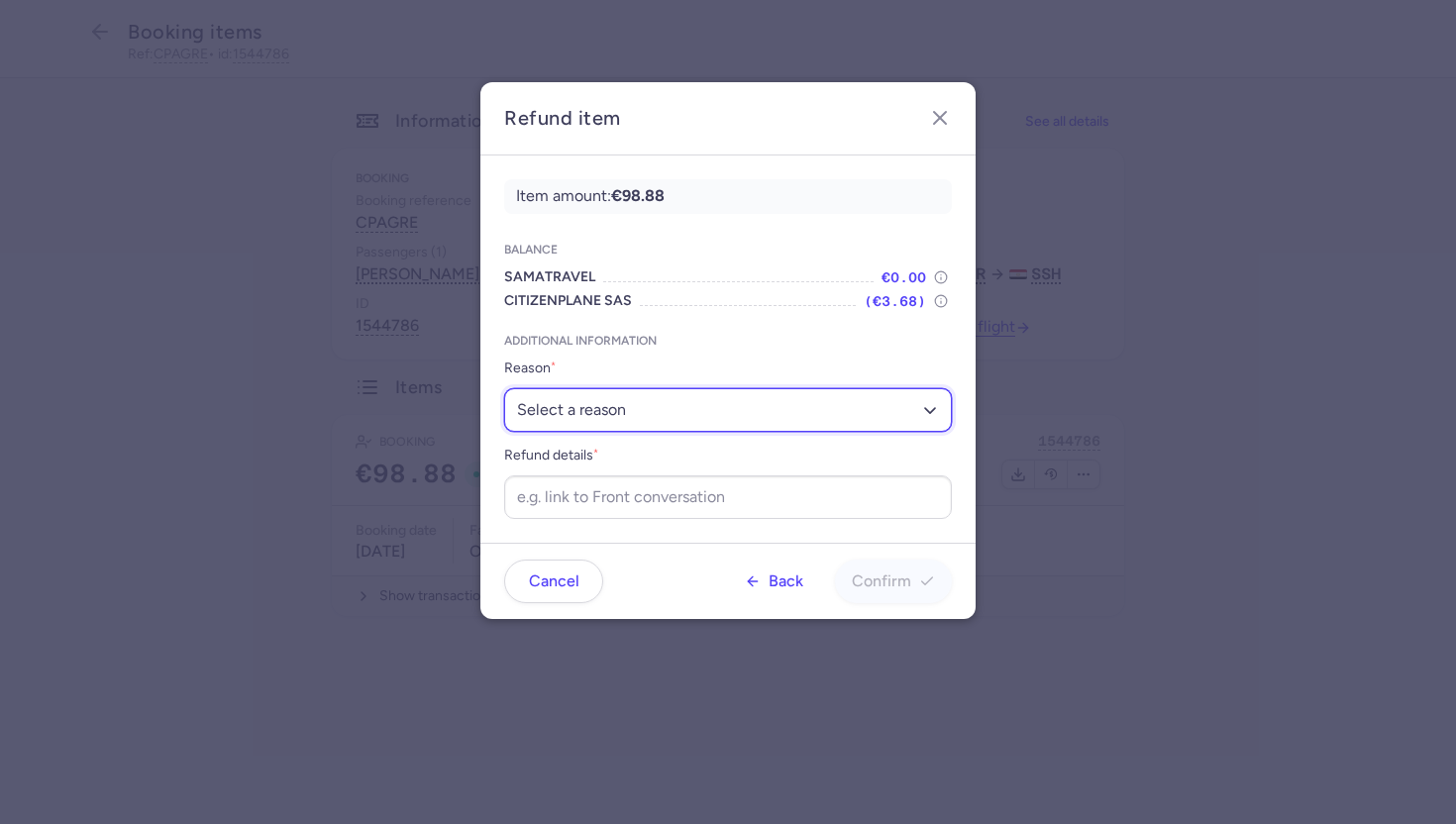click on "Select a reason ✈️ Airline ceasing ops 💼 Ancillary issue 📄 APIS missing ⚙️ CitizenPlane error ⛔️ Denied boarding 🔁 Duplicate ❌ Flight canceled 🕵🏼‍♂️ Fraud 🎁 Goodwill 🎫 Goodwill allowance 🙃 Other 💺 Overbooking 💸 Refund with penalty 🙅 Schedule change not accepted 🤕 Supplier error 💵 Tax refund ❓ Unconfirmed booking" at bounding box center (728, 410) 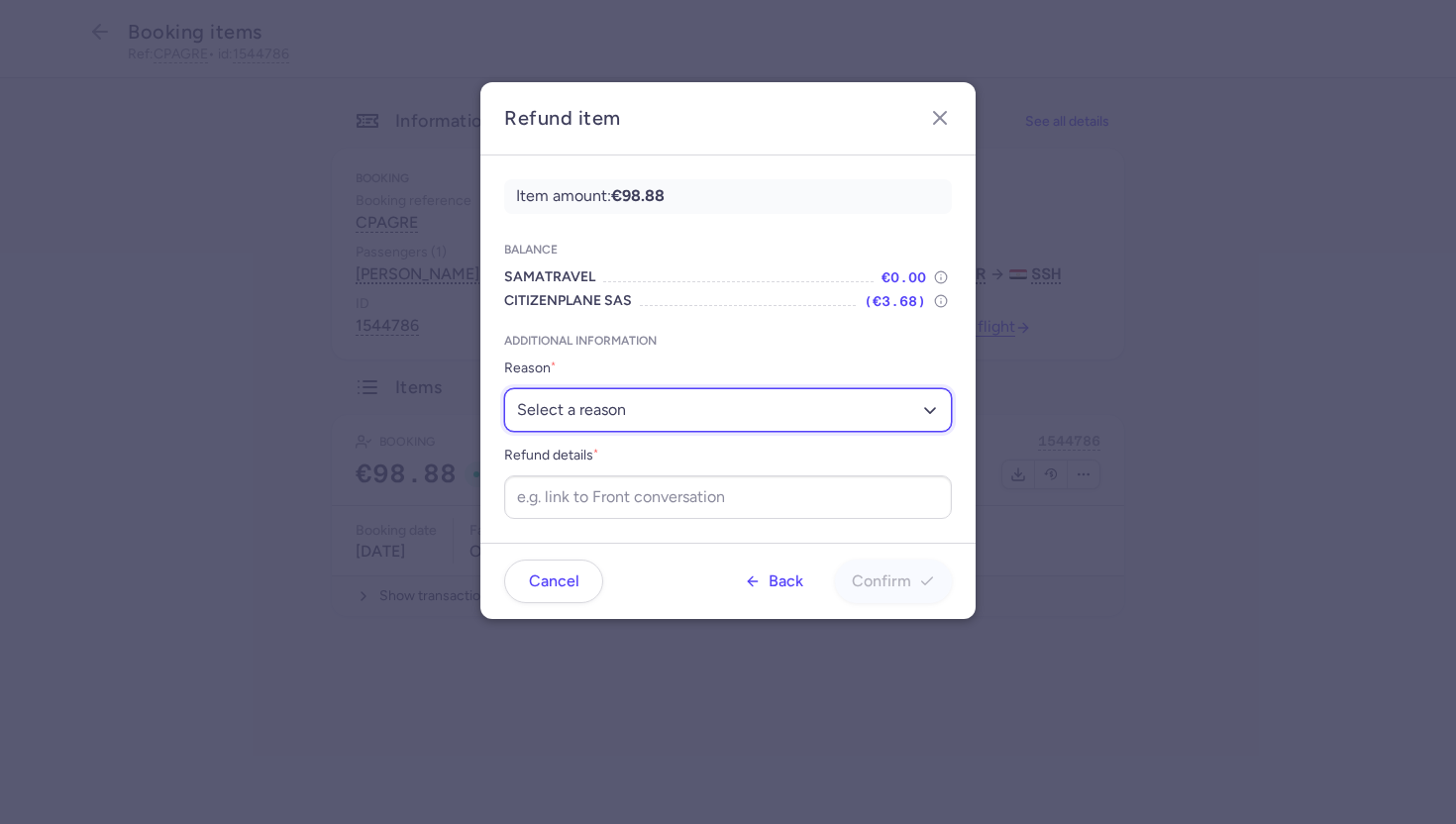 select on "SUPPLIER_ERROR" 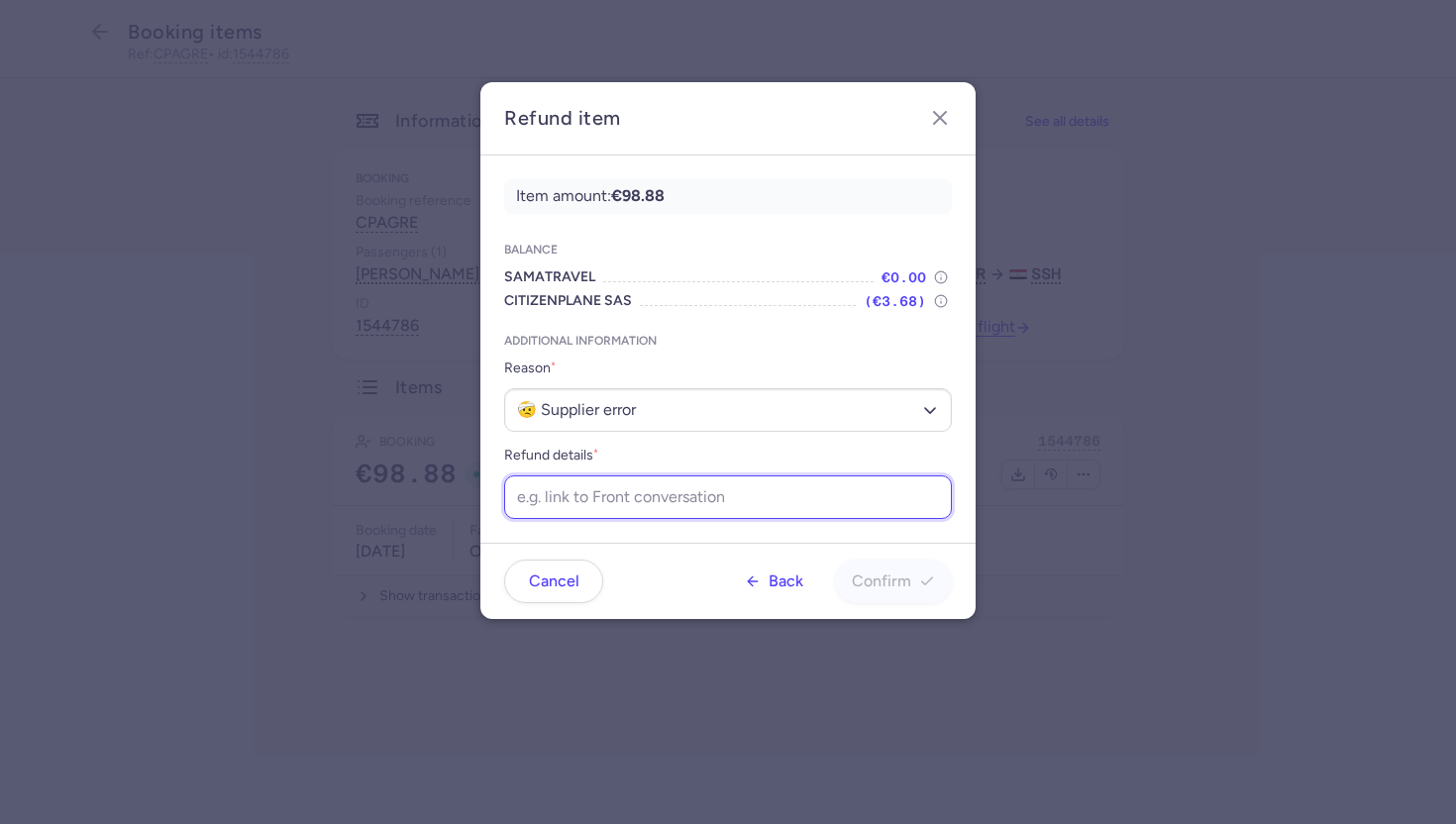 click on "Refund details  *" at bounding box center [728, 497] 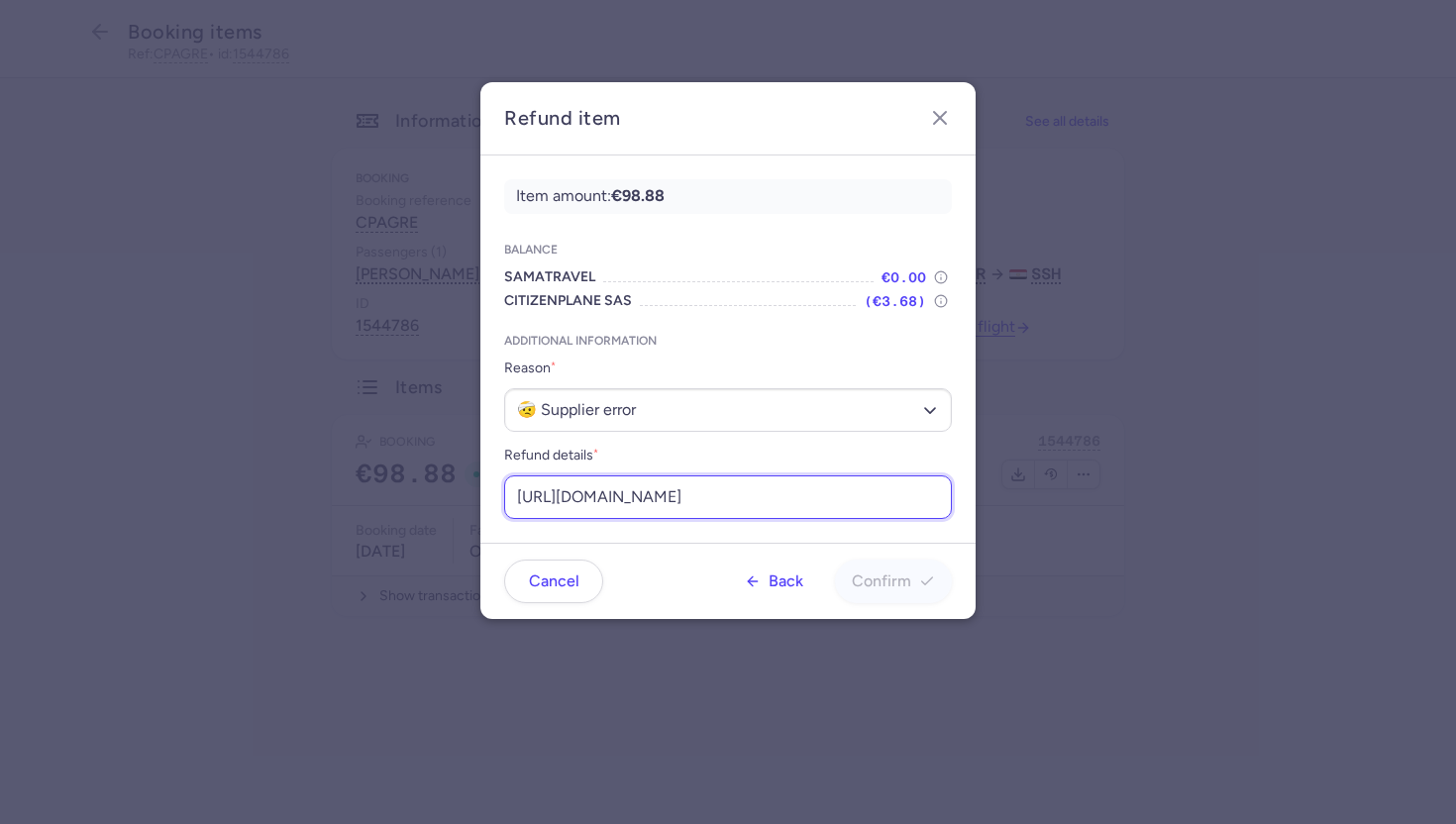 scroll, scrollTop: 0, scrollLeft: 232, axis: horizontal 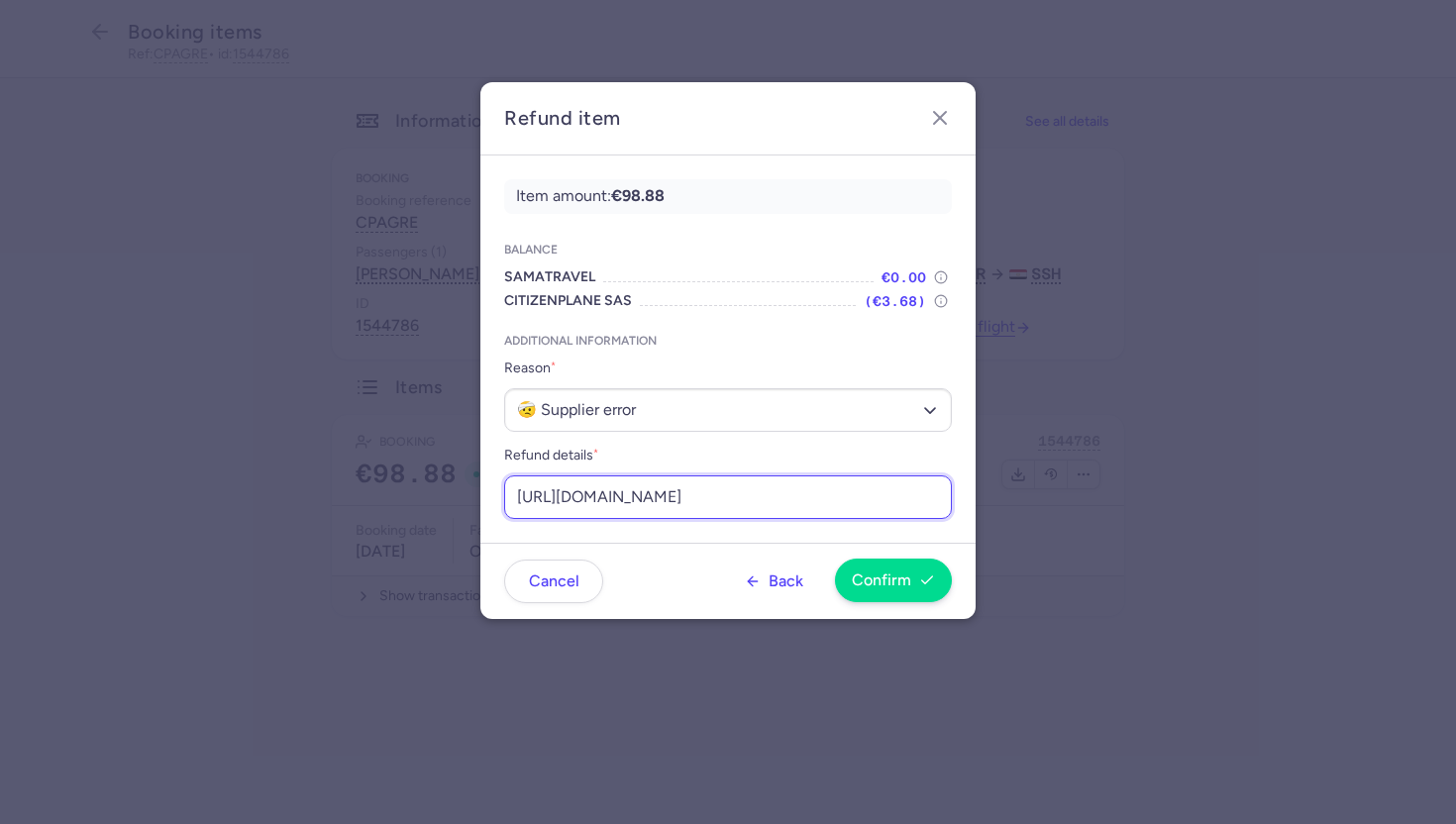 type on "https://app.frontapp.com/open/cnv_ewhycg2?key=dK7izLB1OlhzCNHddceQH03rrAYAC0jh" 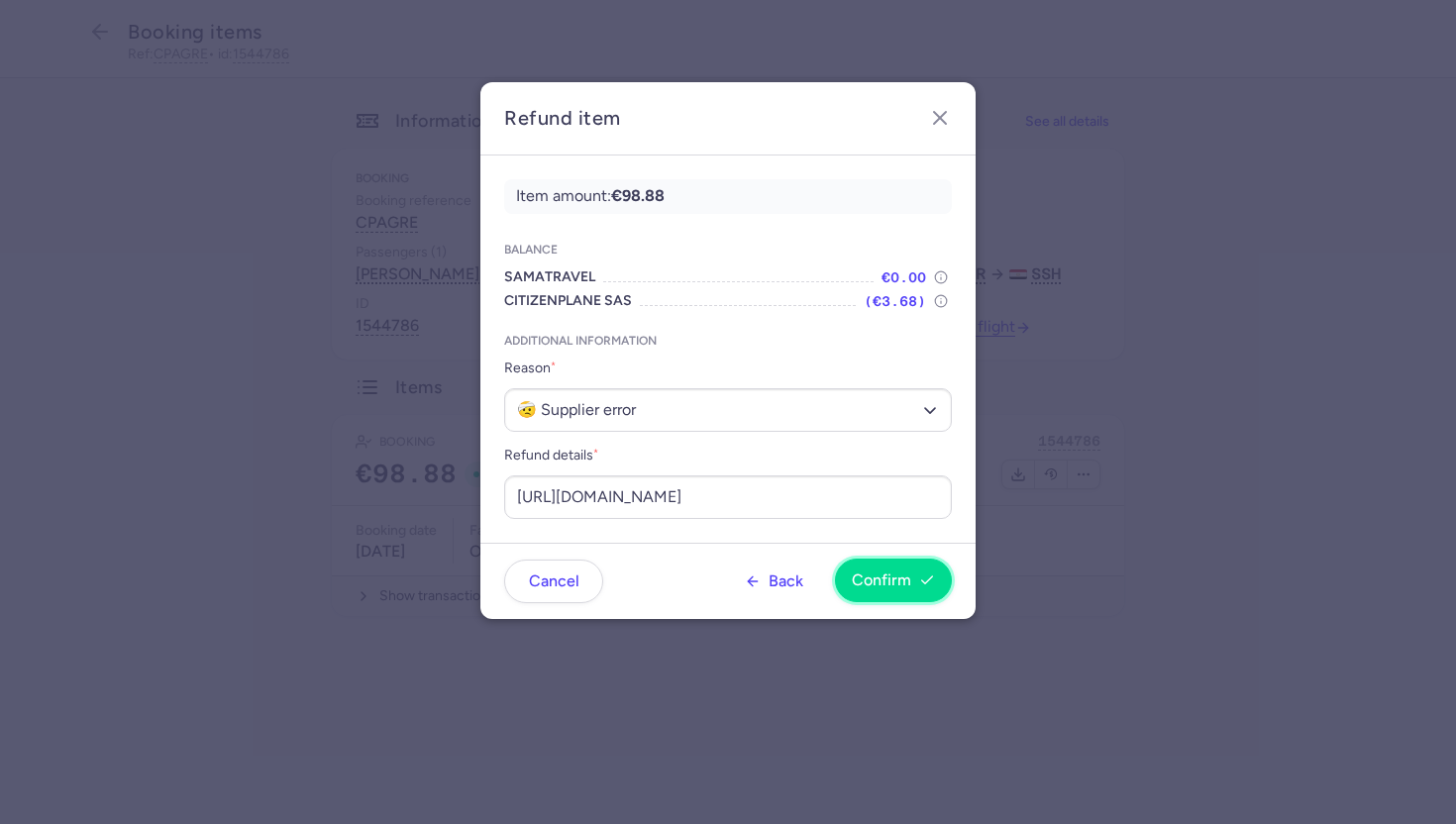 click on "Confirm" at bounding box center (882, 580) 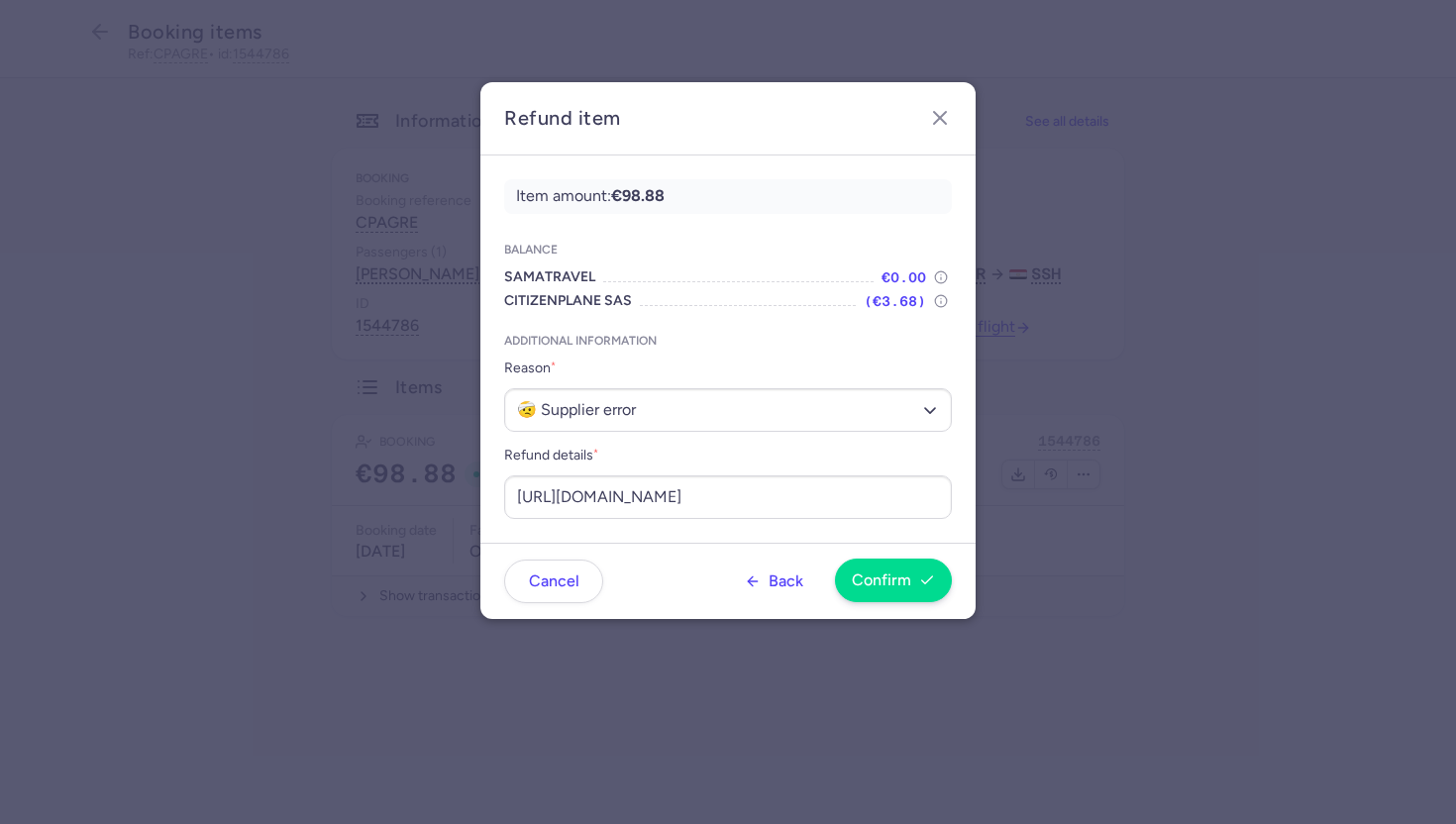 scroll, scrollTop: 0, scrollLeft: 0, axis: both 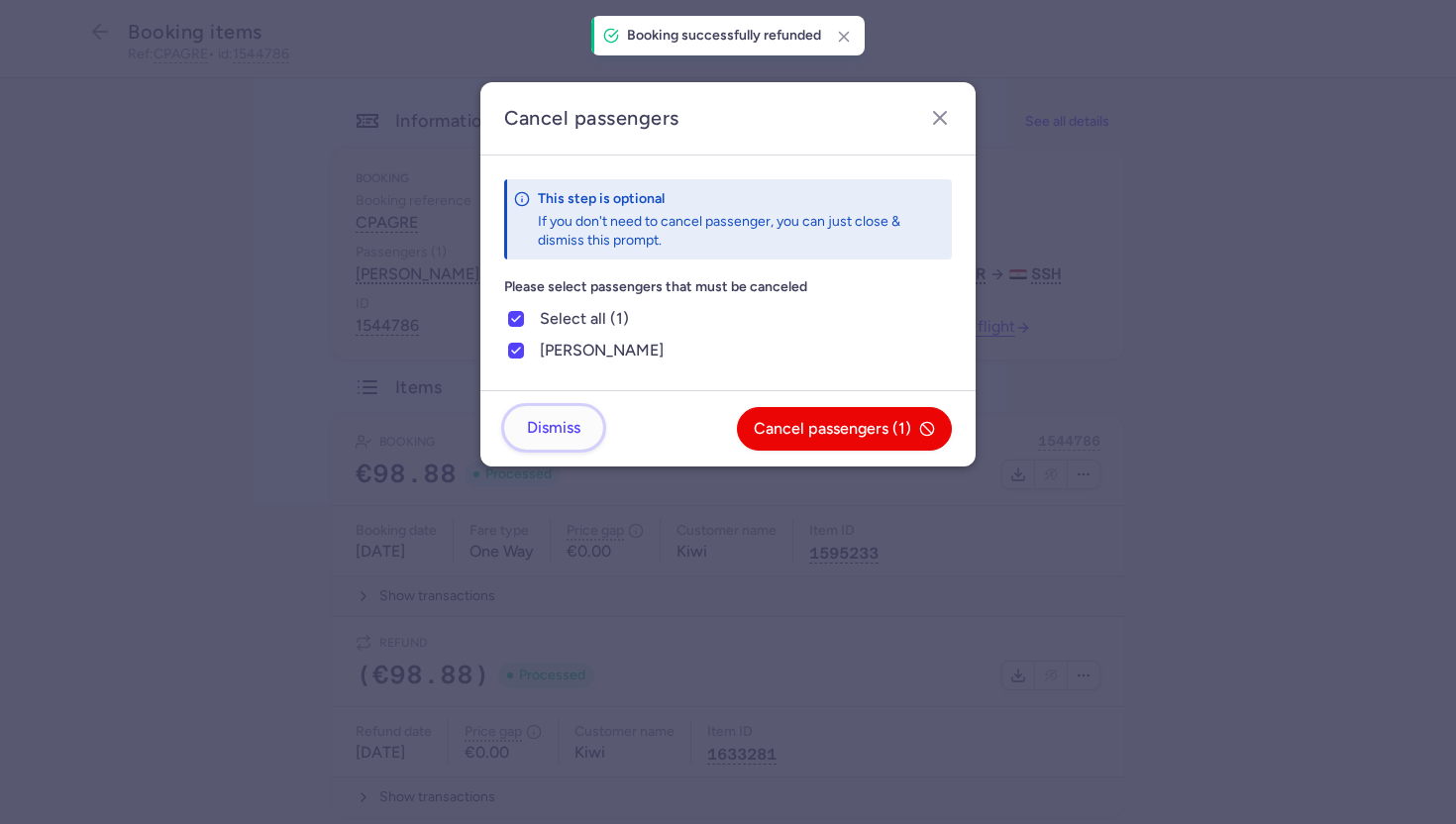 click on "Dismiss" at bounding box center [554, 428] 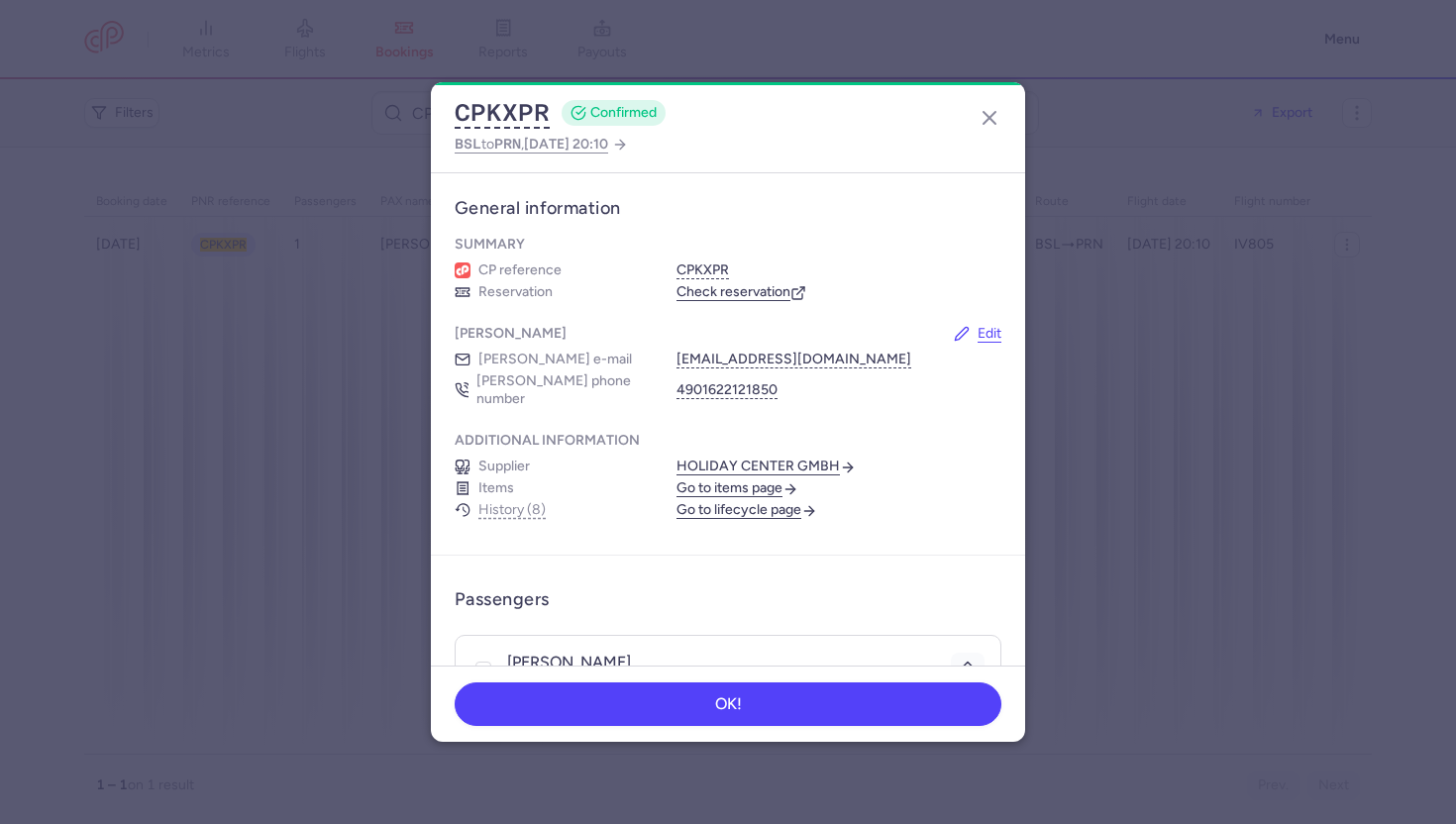 scroll, scrollTop: 0, scrollLeft: 0, axis: both 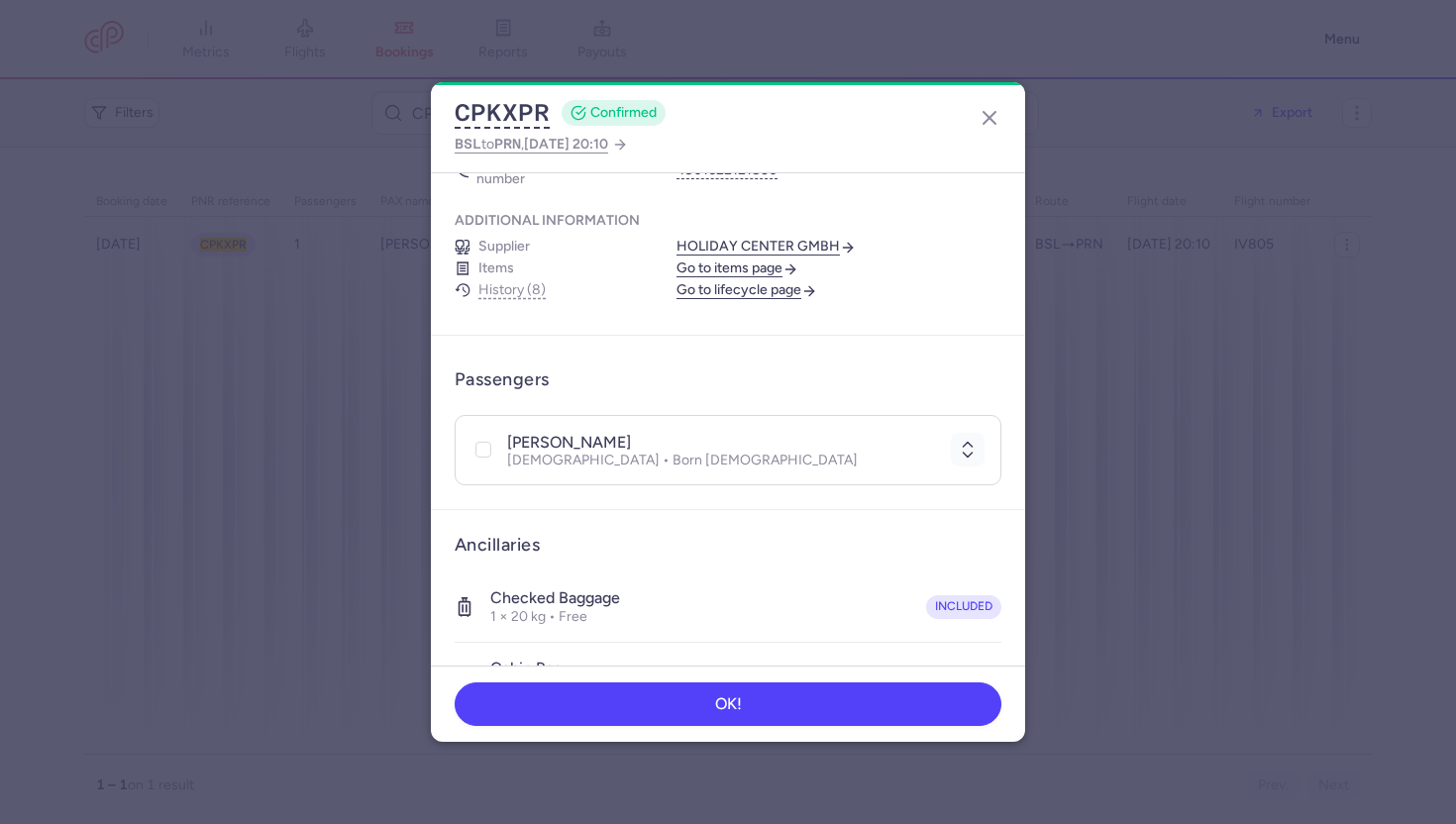 click on "Go to items page" at bounding box center [737, 268] 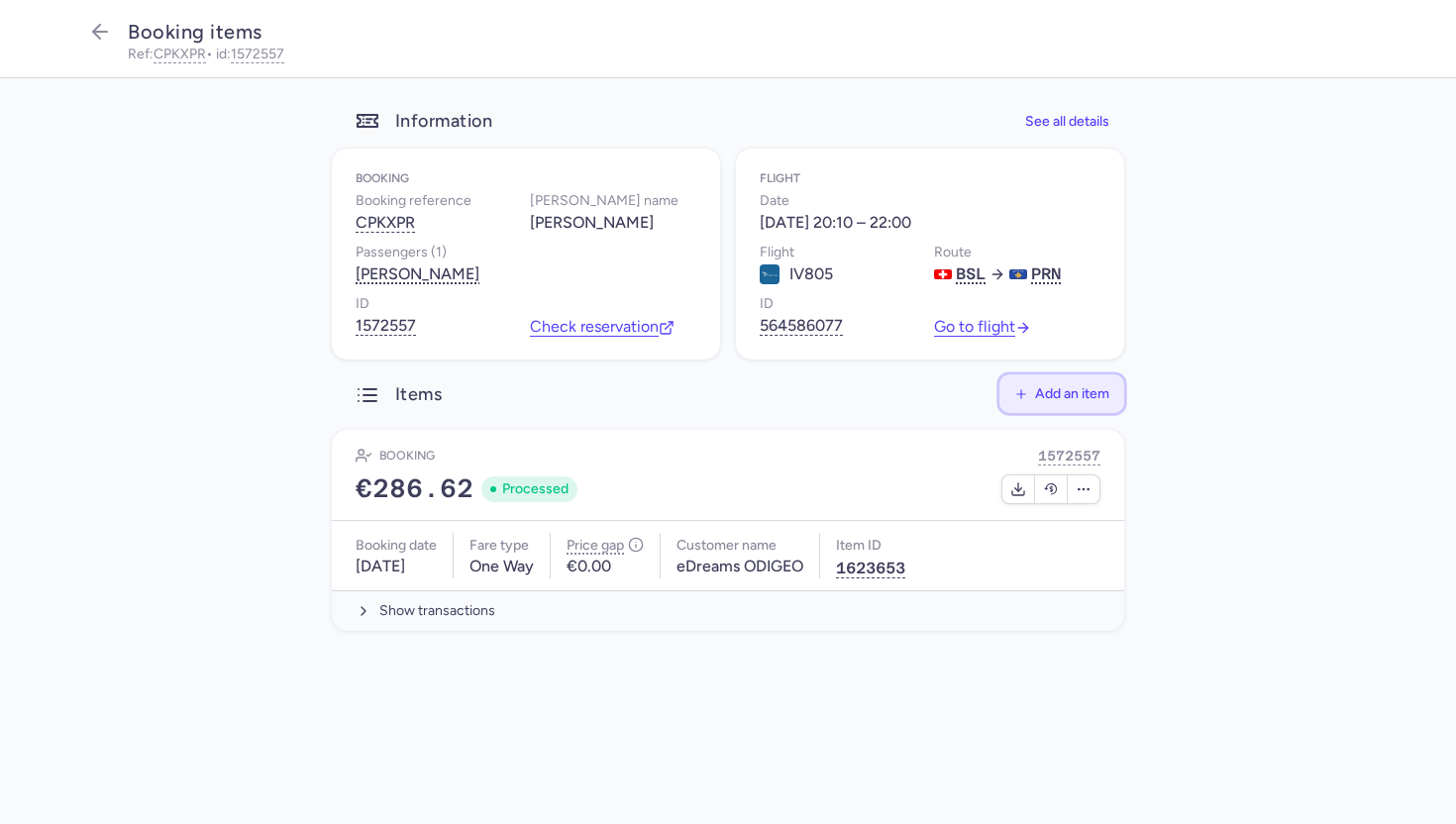 click on "Add an item" at bounding box center [1072, 393] 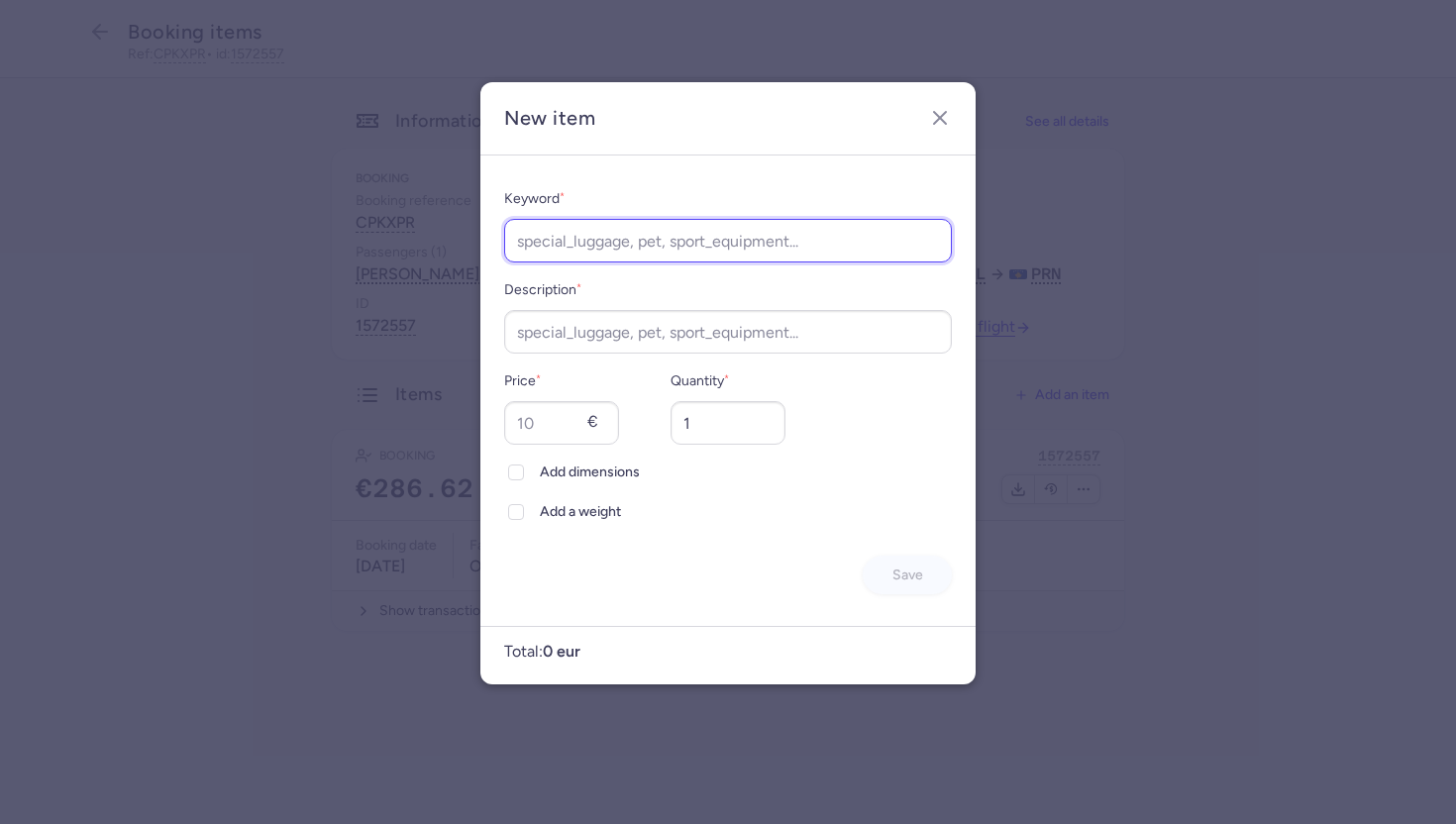 click on "Keyword  *" at bounding box center [728, 241] 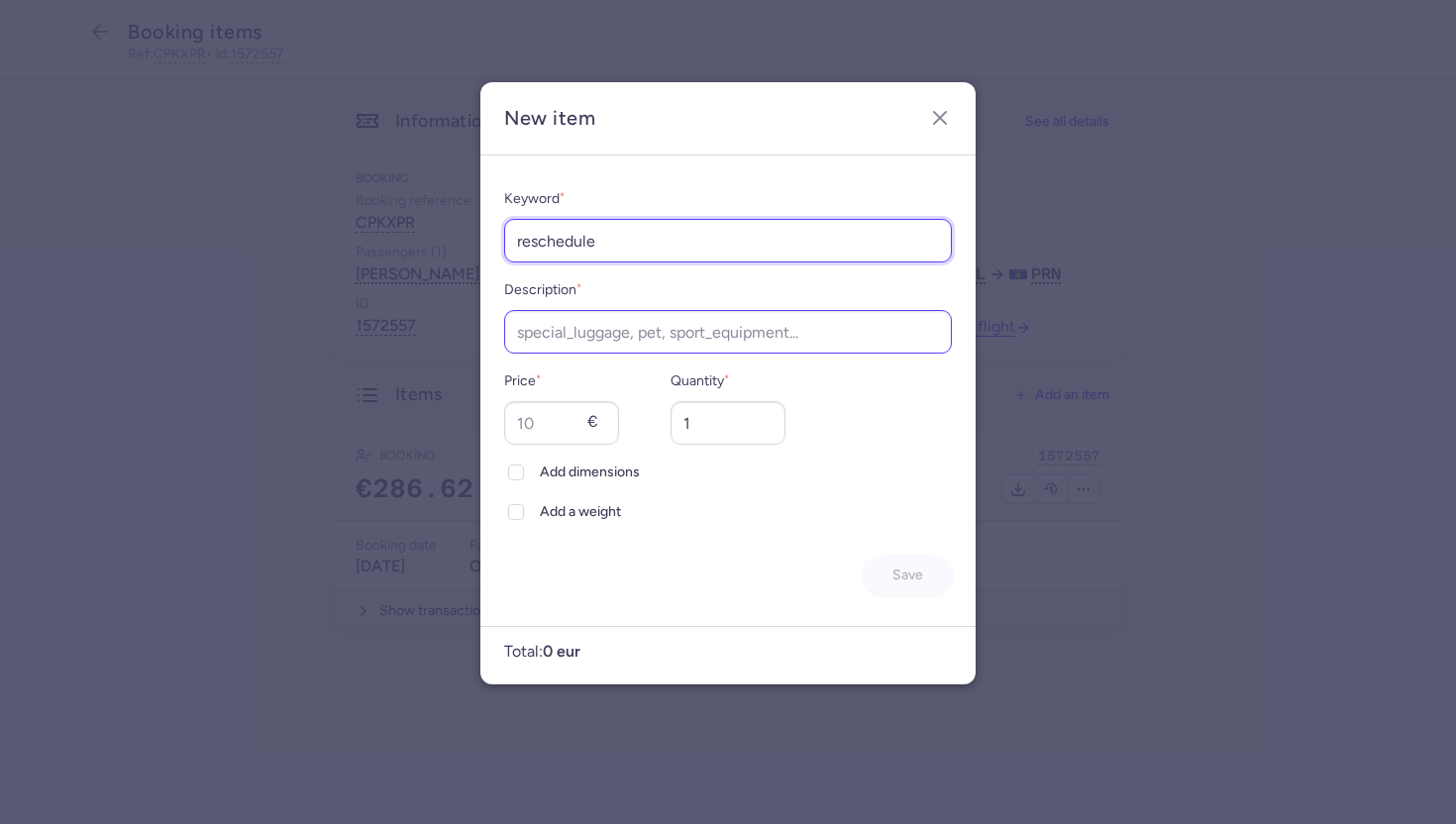type on "reschedule" 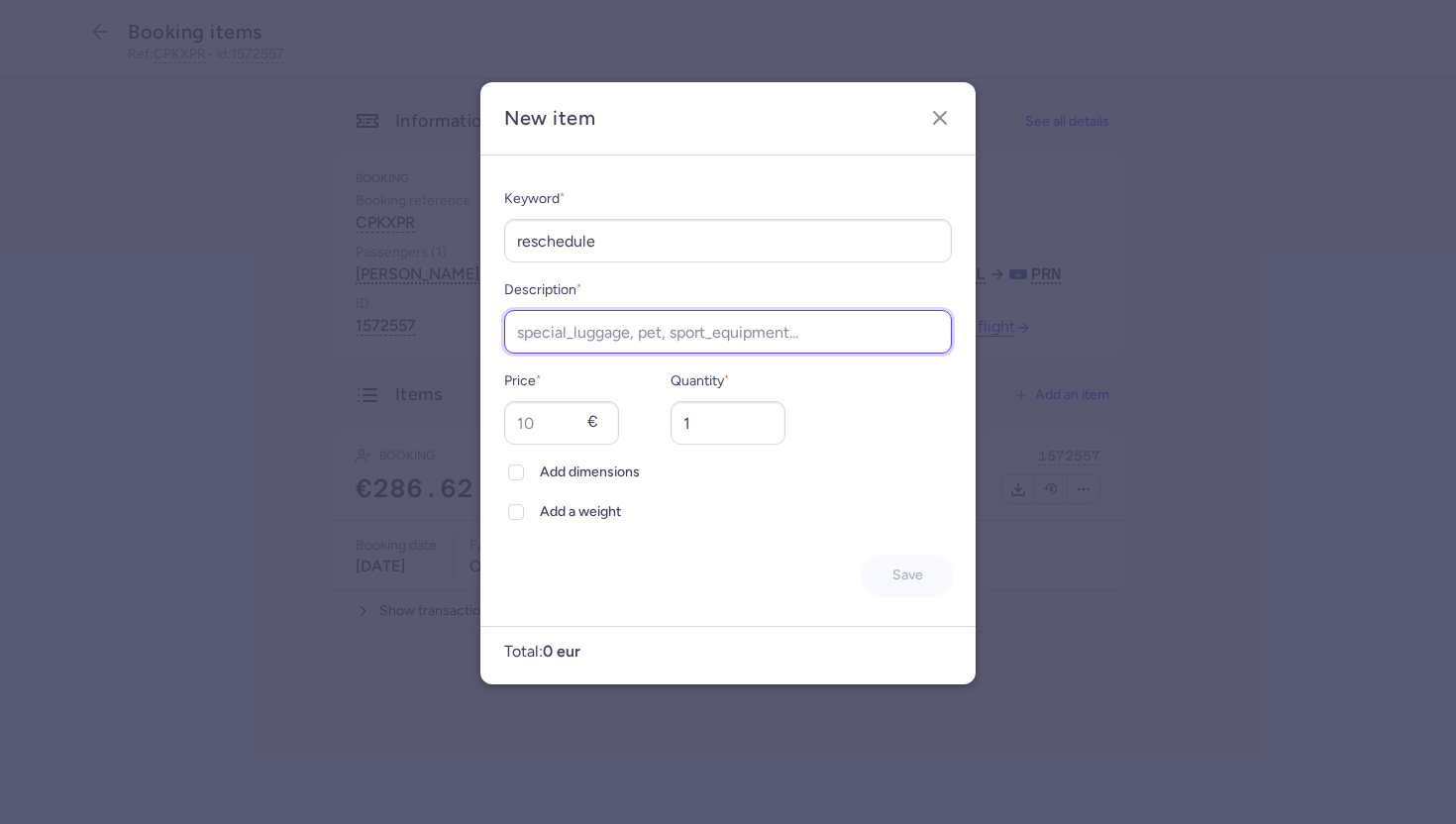 click on "Description  *" at bounding box center [728, 332] 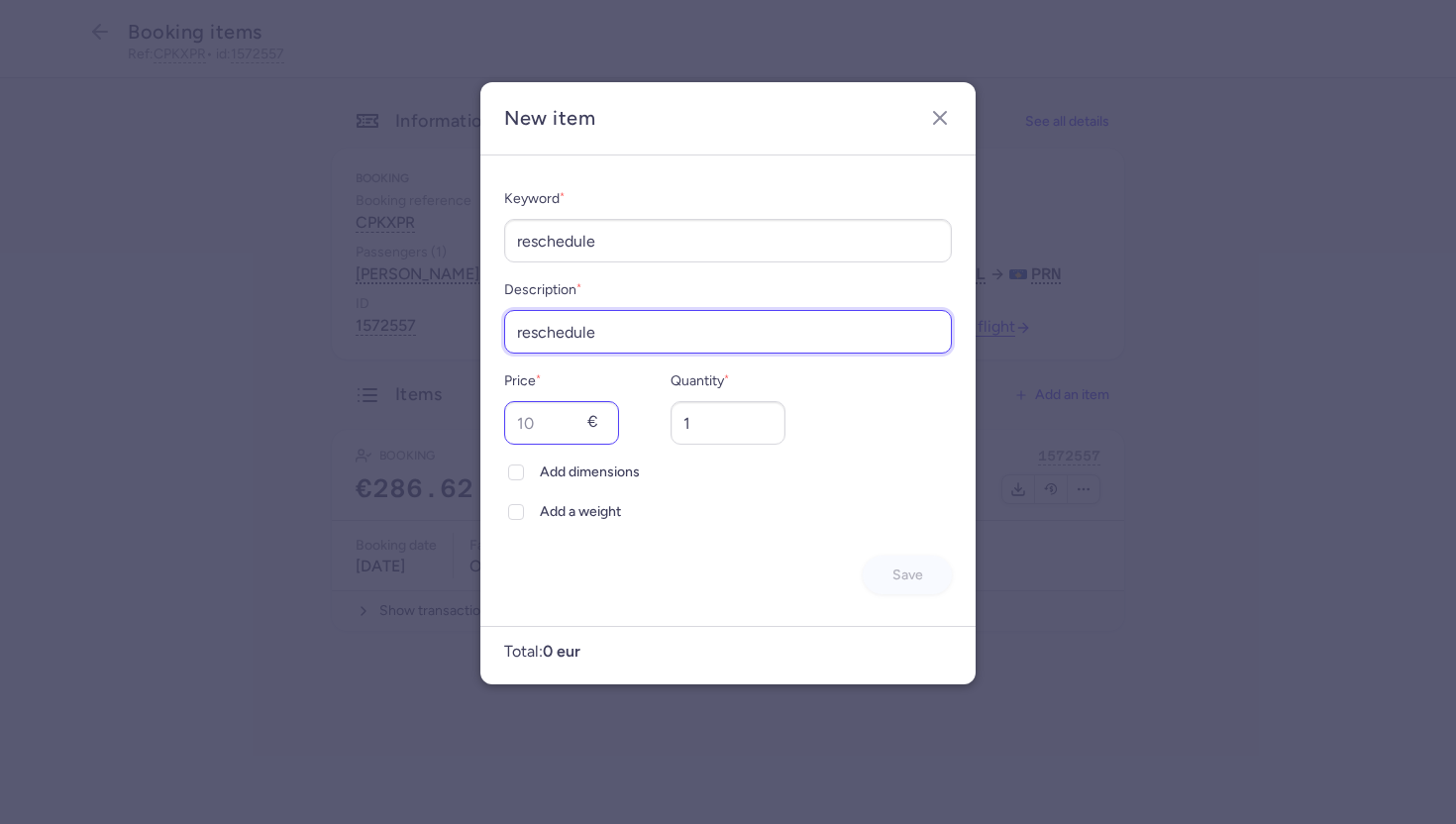 type on "reschedule" 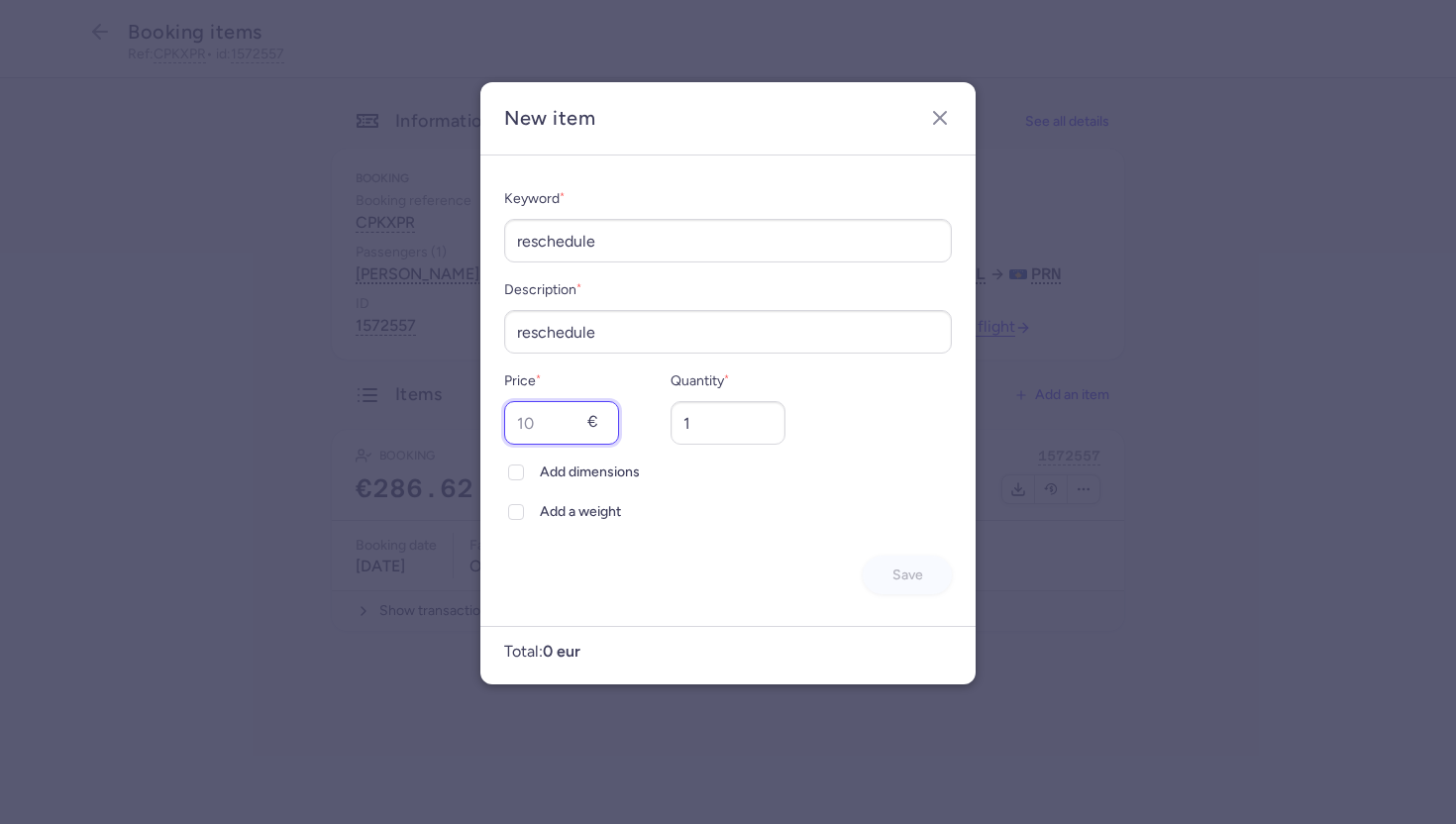click on "Price  *" at bounding box center [562, 423] 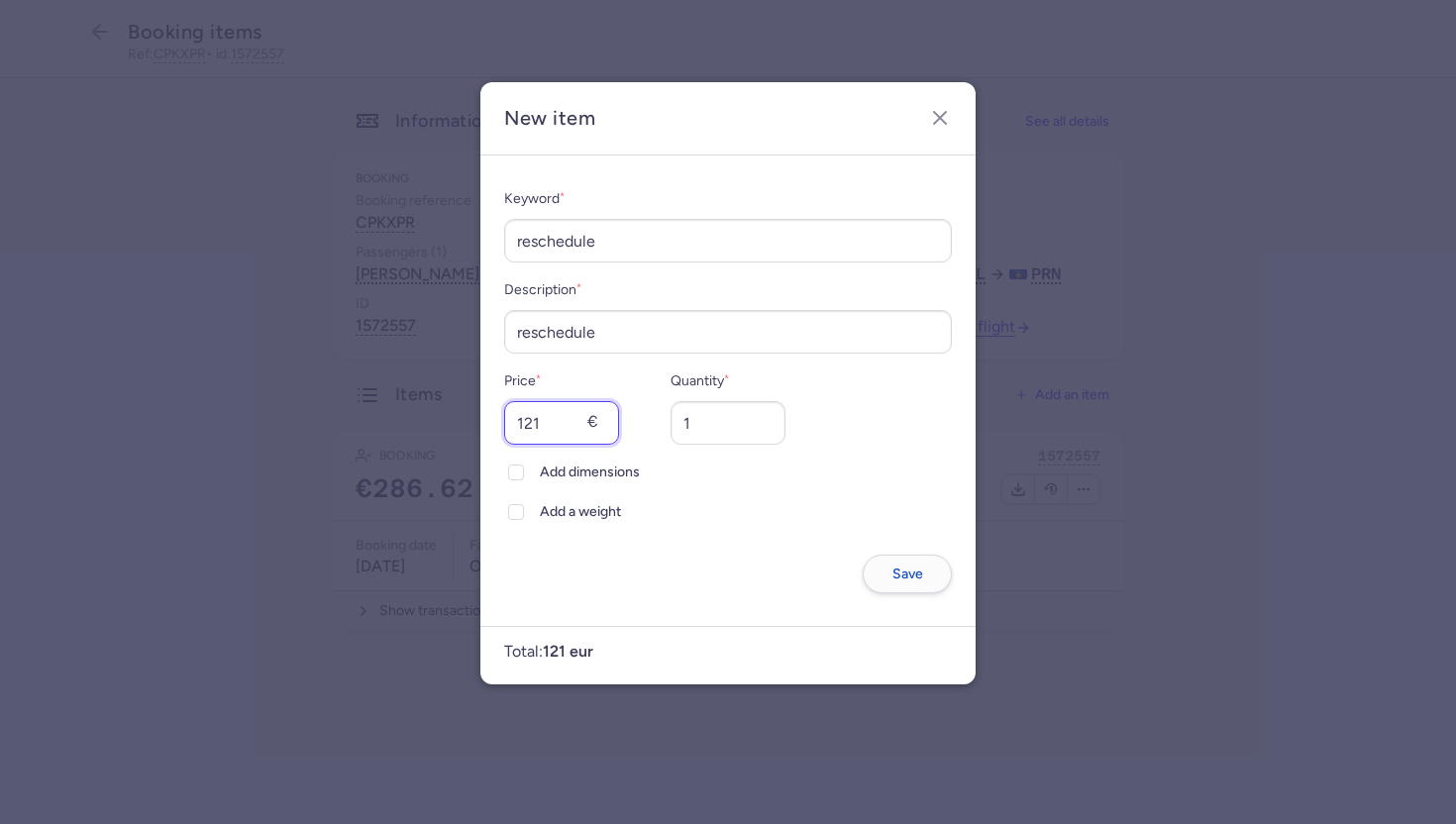 type on "121" 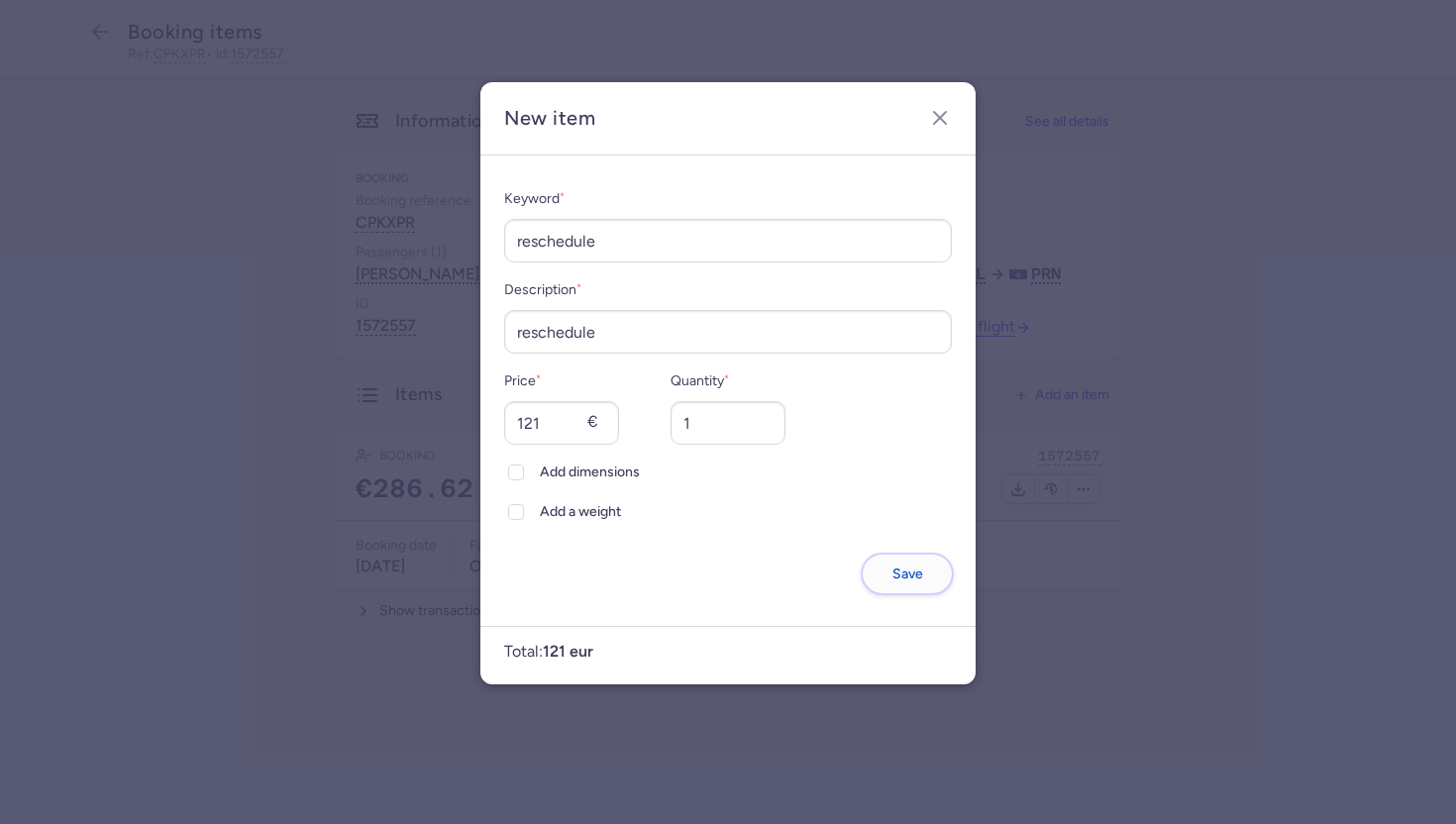 click on "Save" at bounding box center (907, 573) 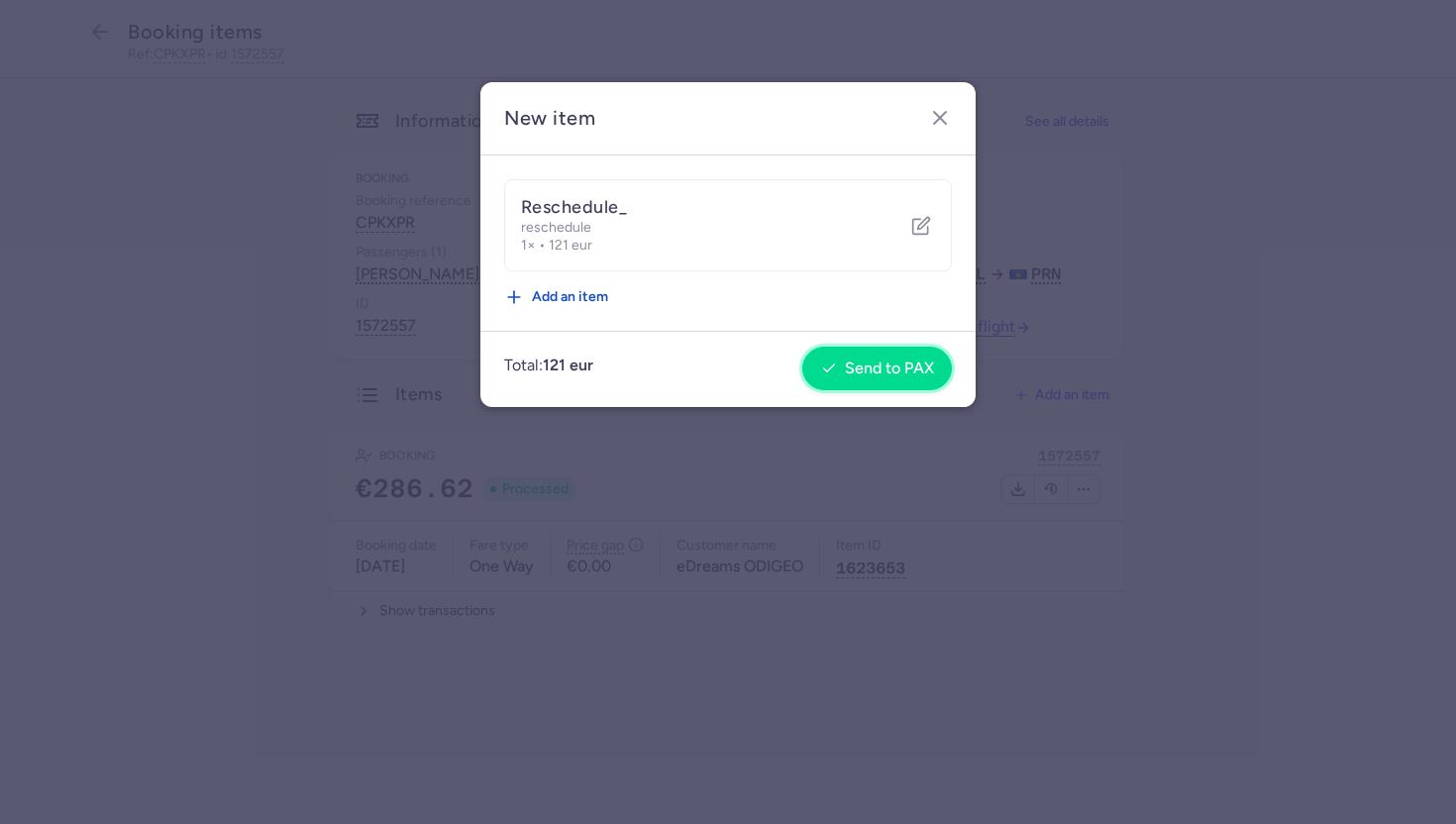 click on "Send to PAX" at bounding box center (889, 368) 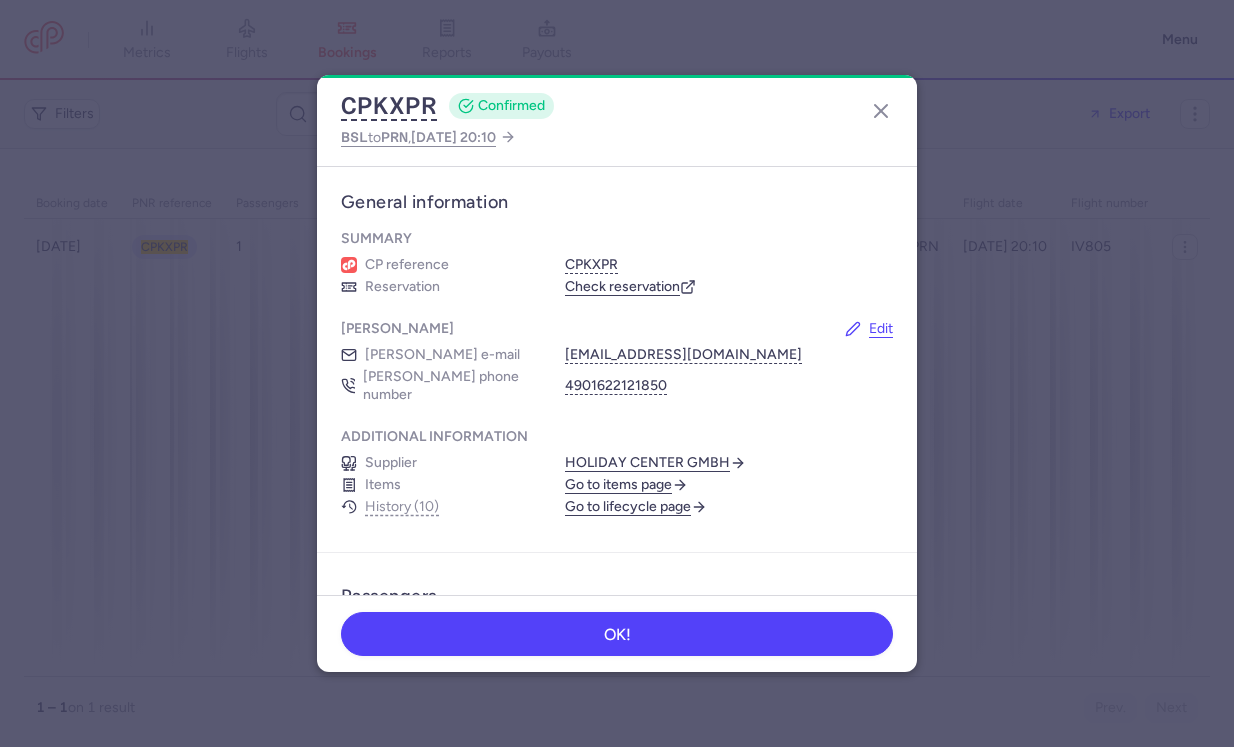 scroll, scrollTop: 0, scrollLeft: 0, axis: both 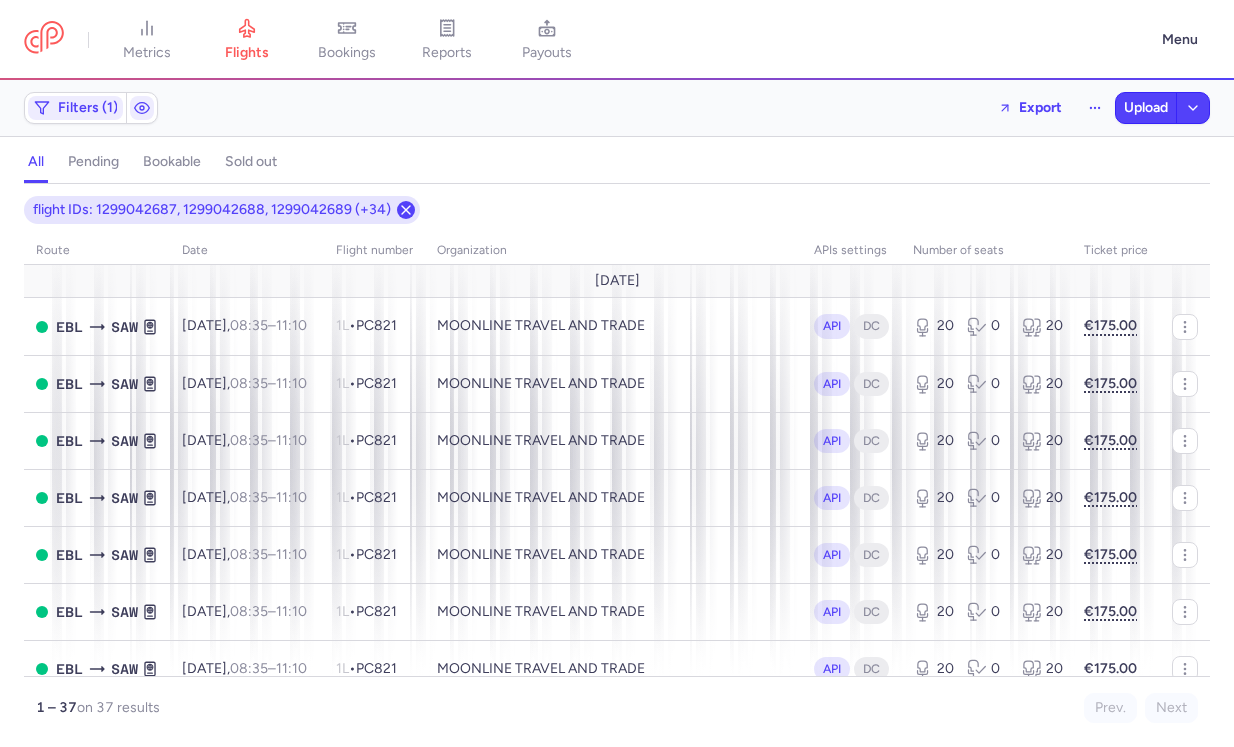click 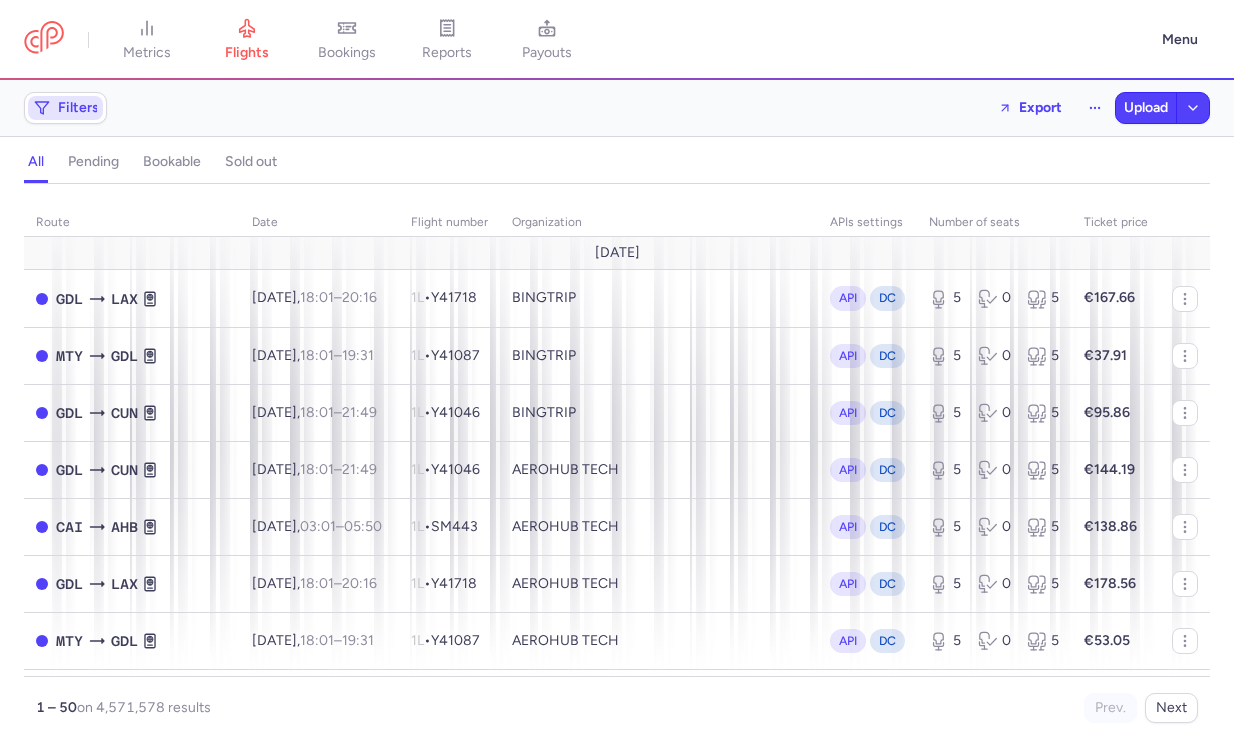 click on "Filters" 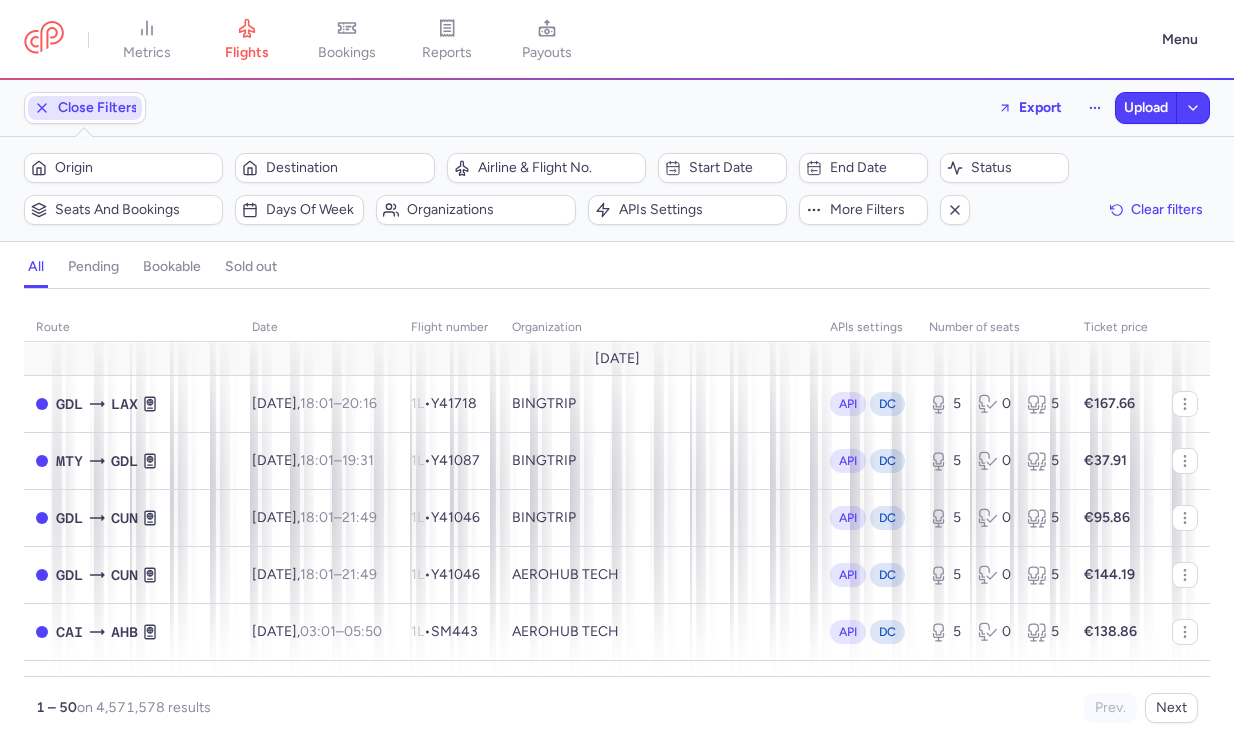 scroll, scrollTop: 0, scrollLeft: 0, axis: both 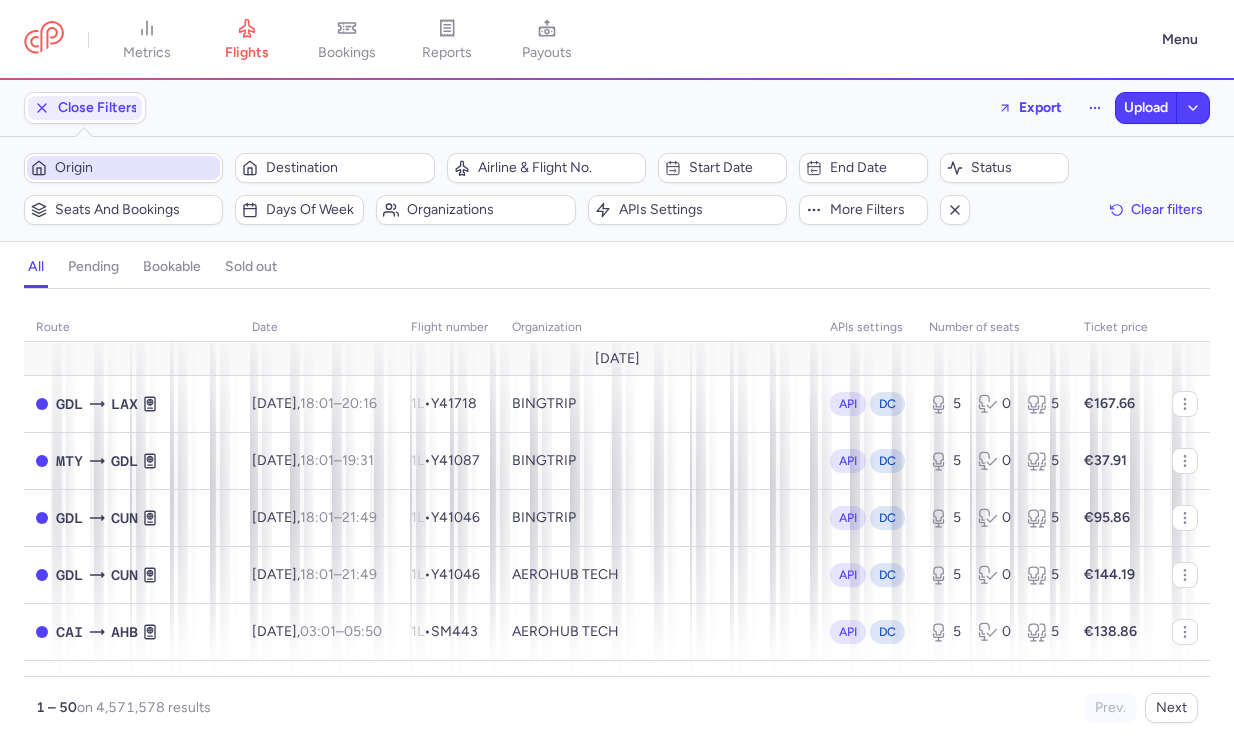 click on "Origin" at bounding box center [135, 168] 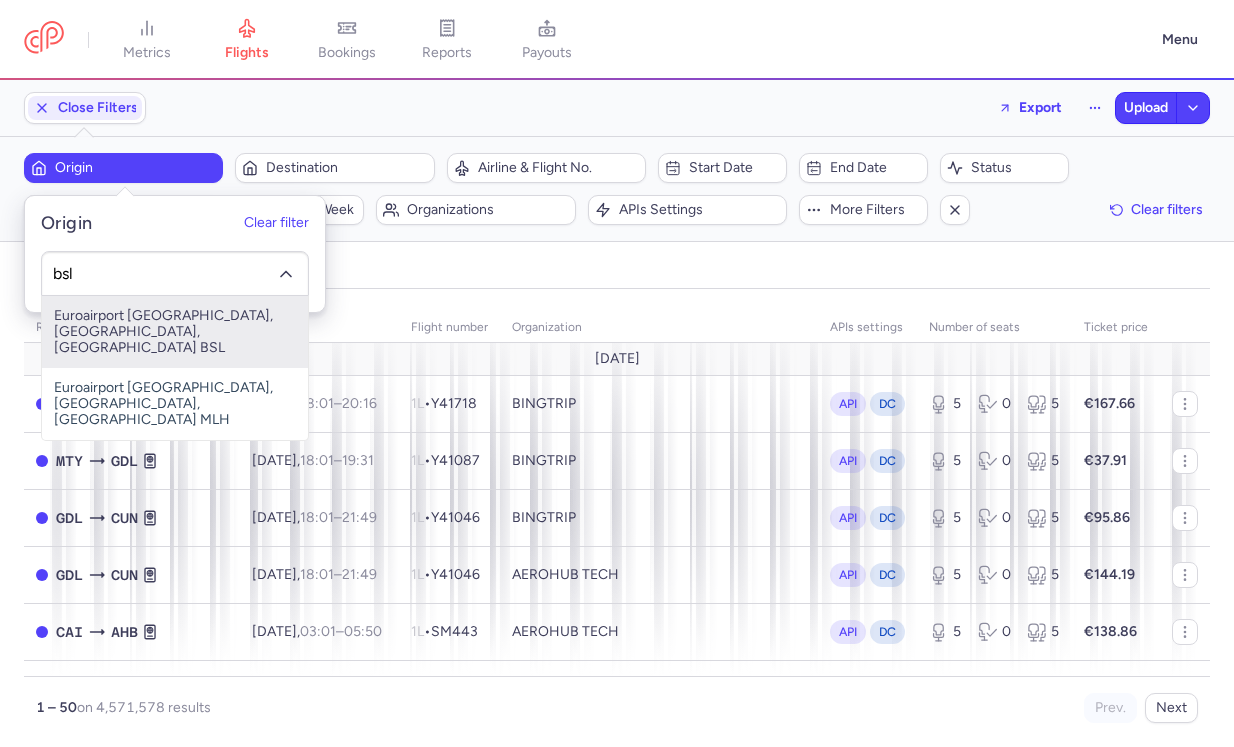 click on "Euroairport [GEOGRAPHIC_DATA], [GEOGRAPHIC_DATA], [GEOGRAPHIC_DATA] BSL" at bounding box center [175, 332] 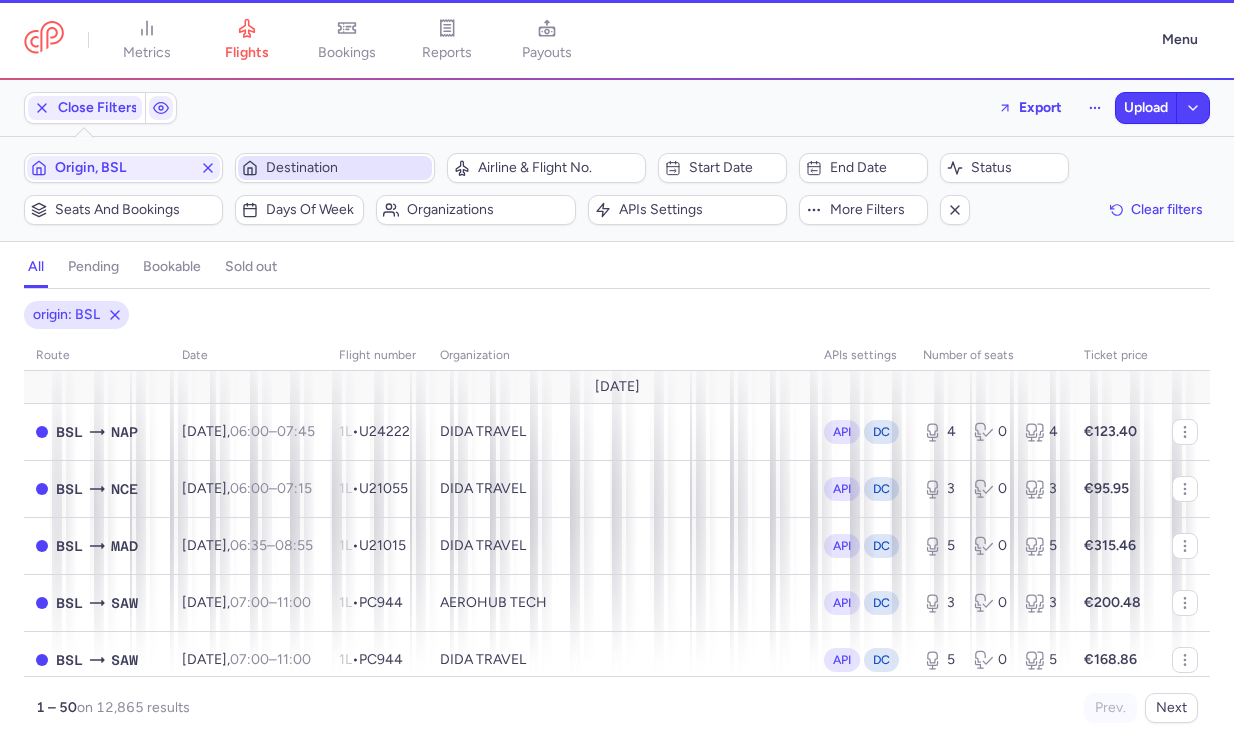 click on "Destination" at bounding box center (346, 168) 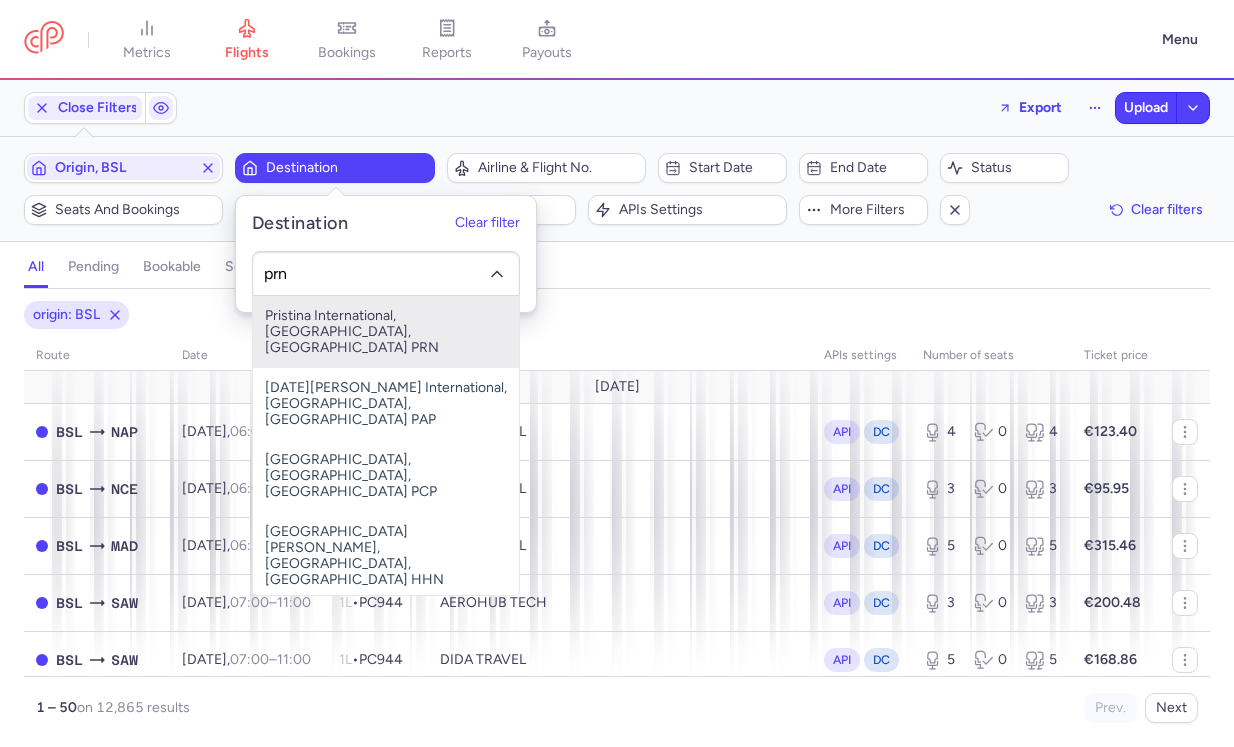 click on "Pristina International, Pristina, Kosovo PRN" at bounding box center [386, 332] 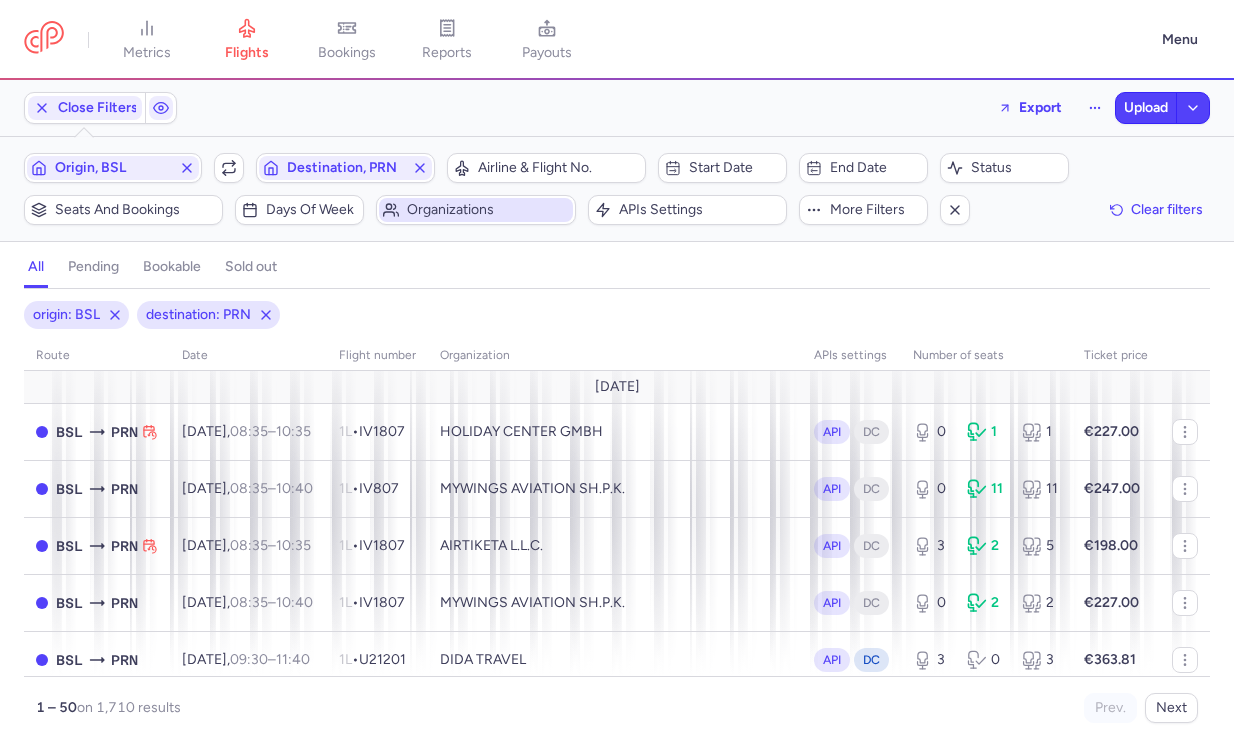 click on "Organizations" at bounding box center (487, 210) 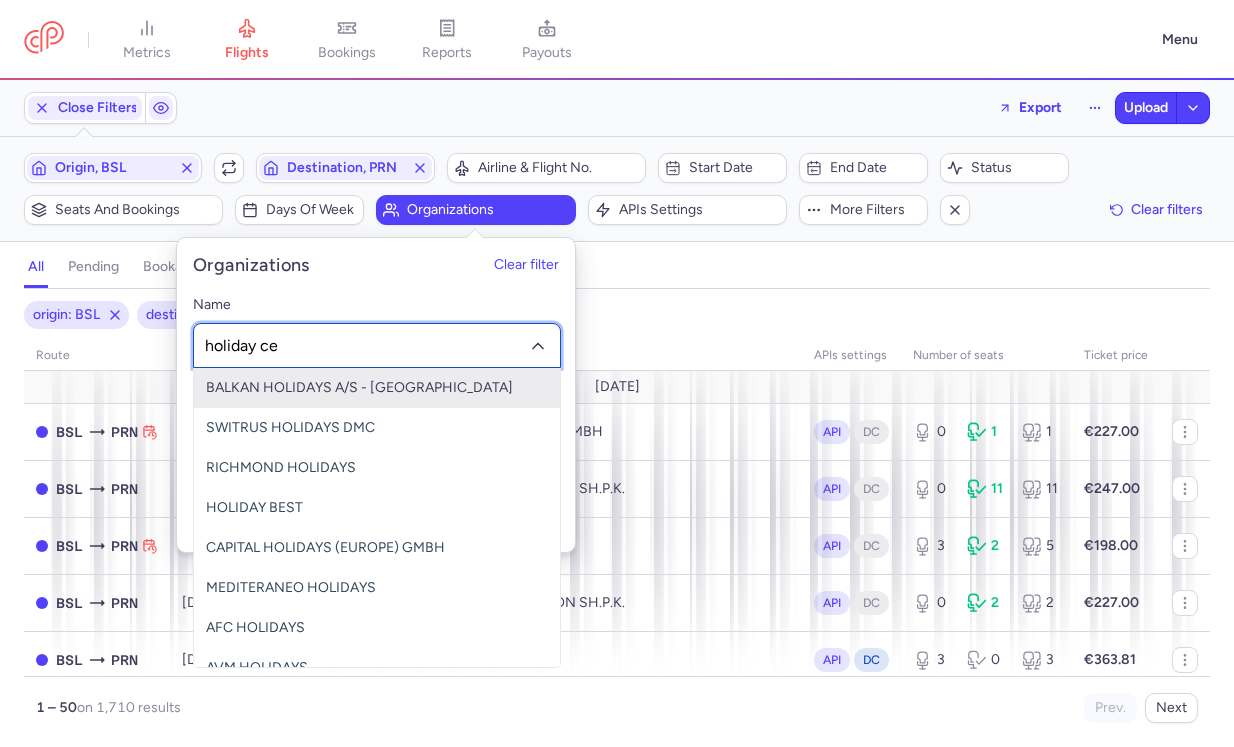 type on "holiday cen" 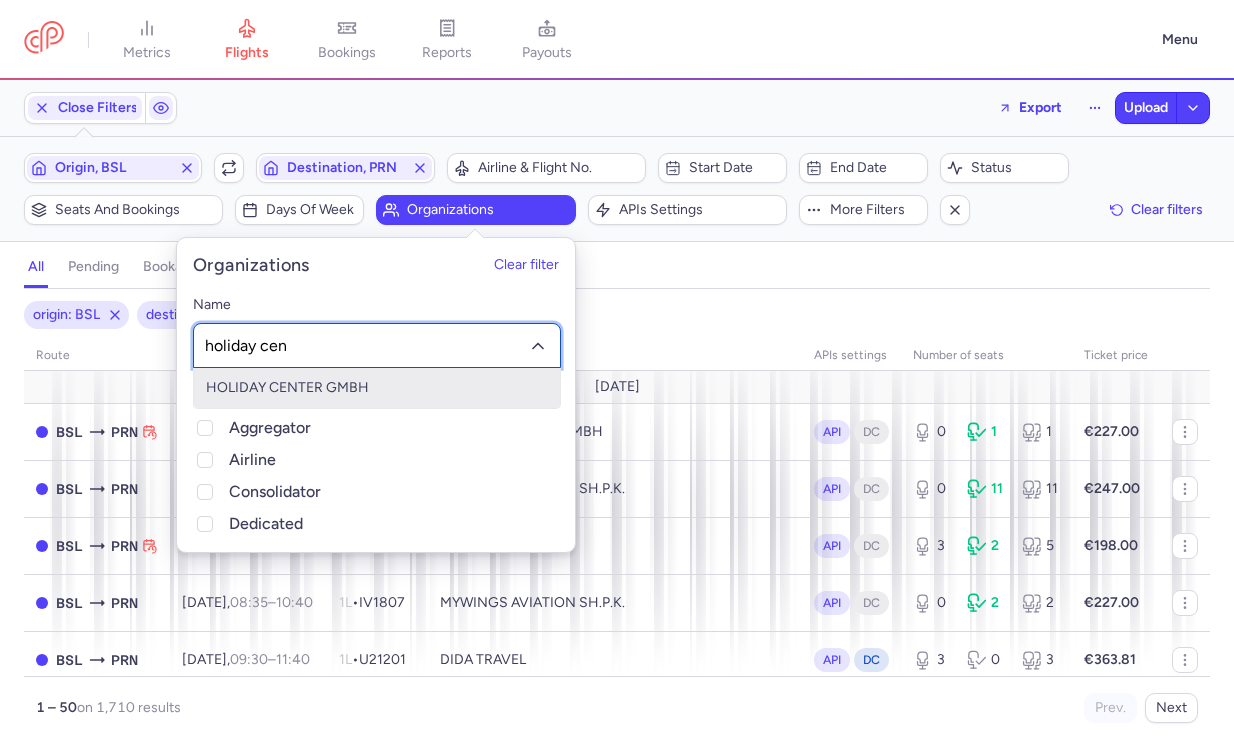 click on "HOLIDAY CENTER GMBH" 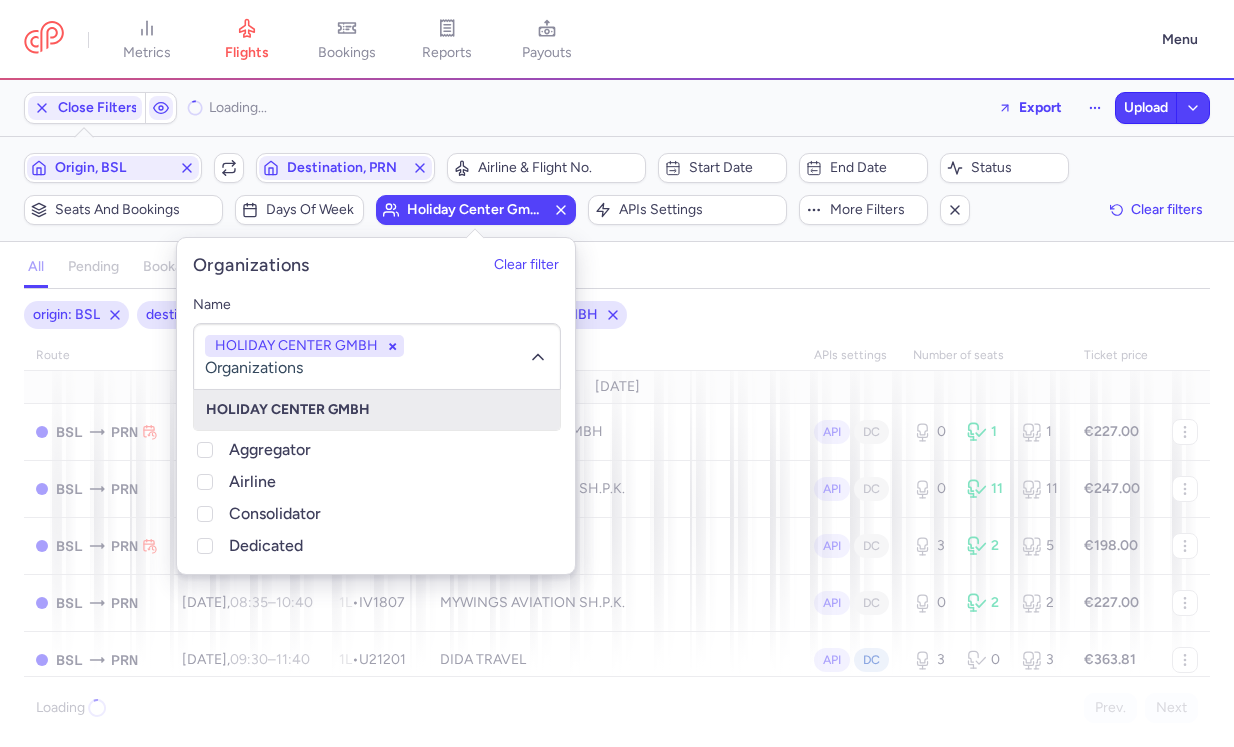 click on "origin: BSL destination: PRN organizations names: HOLIDAY CENTER GMBH" at bounding box center (617, 315) 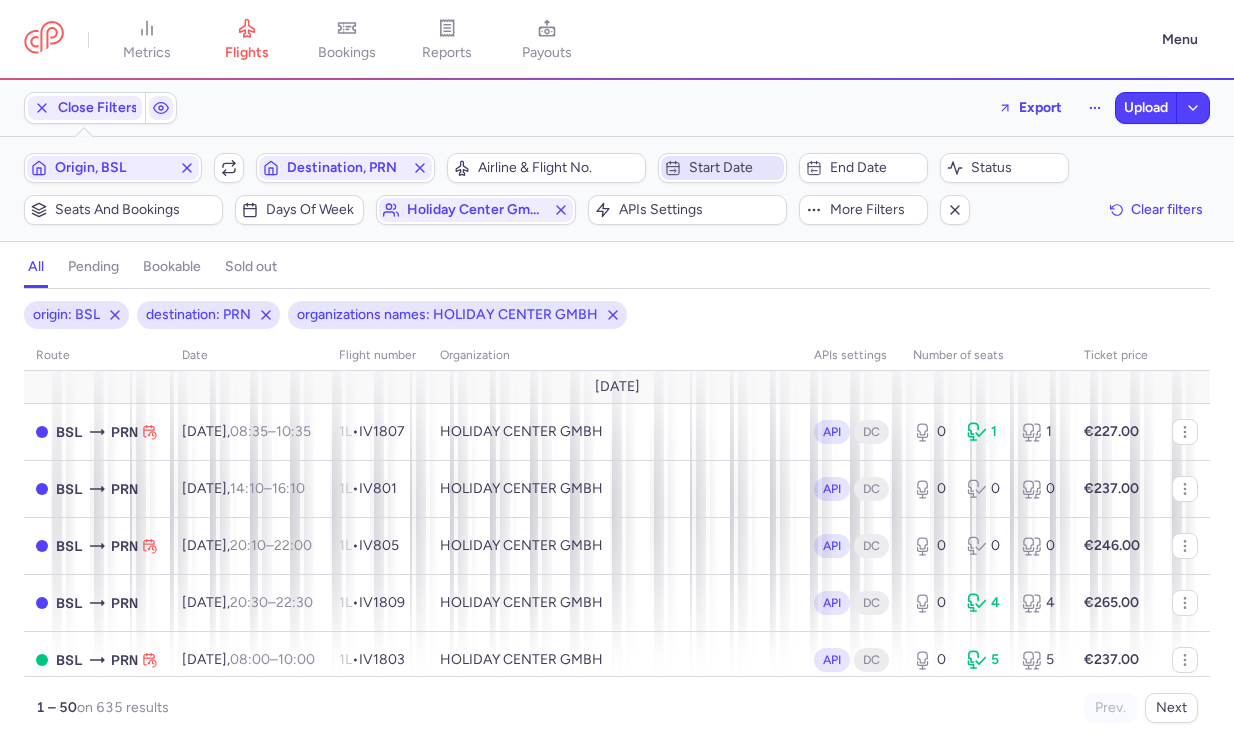 click on "Start date" at bounding box center [734, 168] 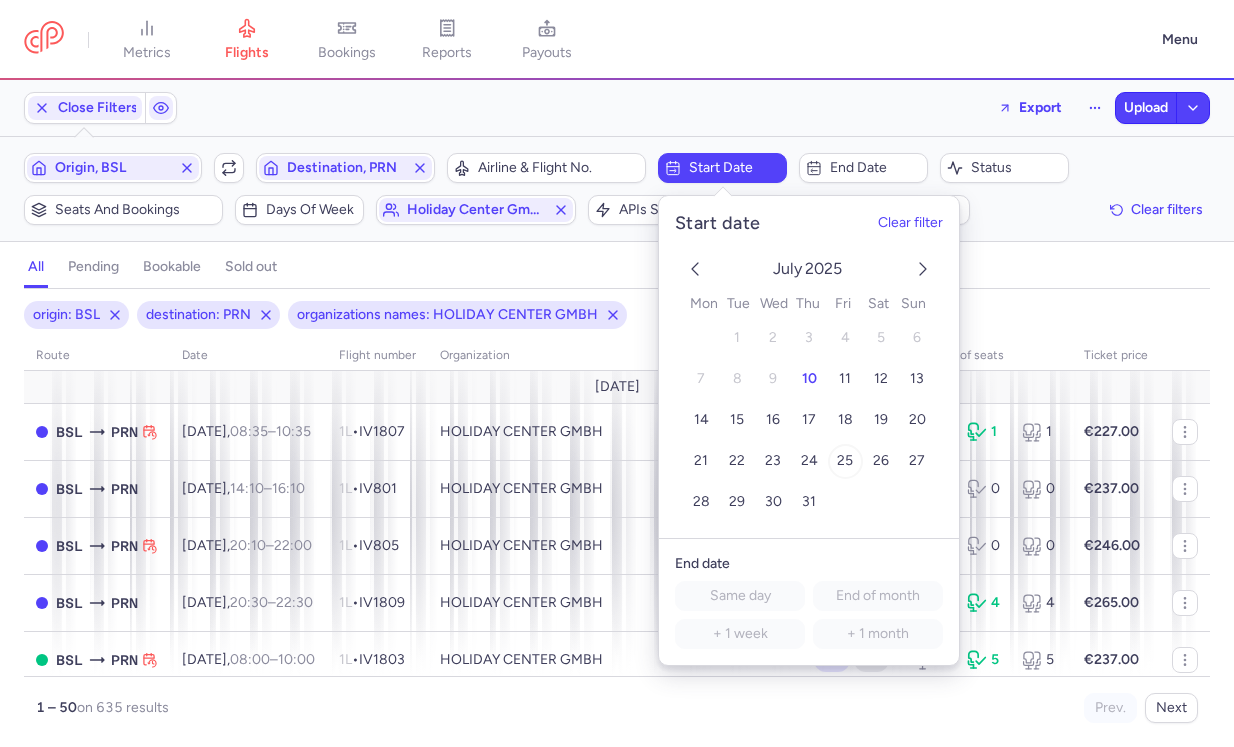 click on "25" at bounding box center (845, 461) 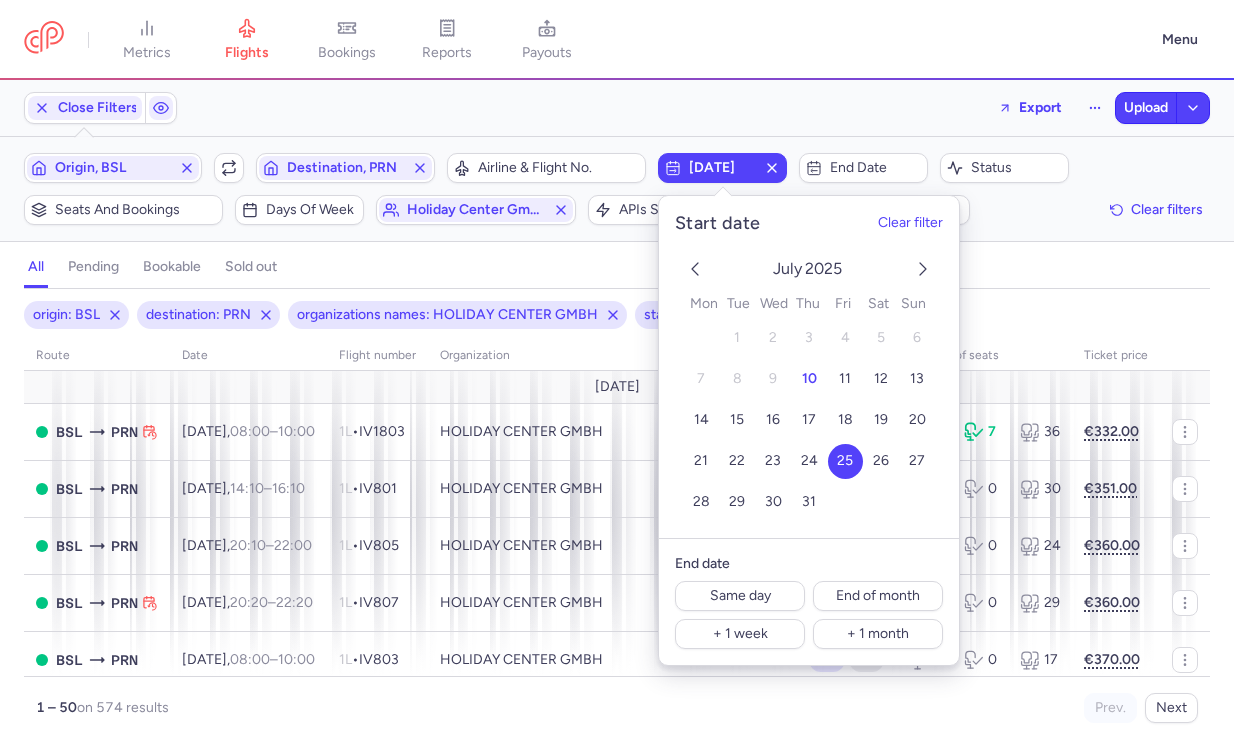 click on "all pending bookable sold out 4" at bounding box center [617, 267] 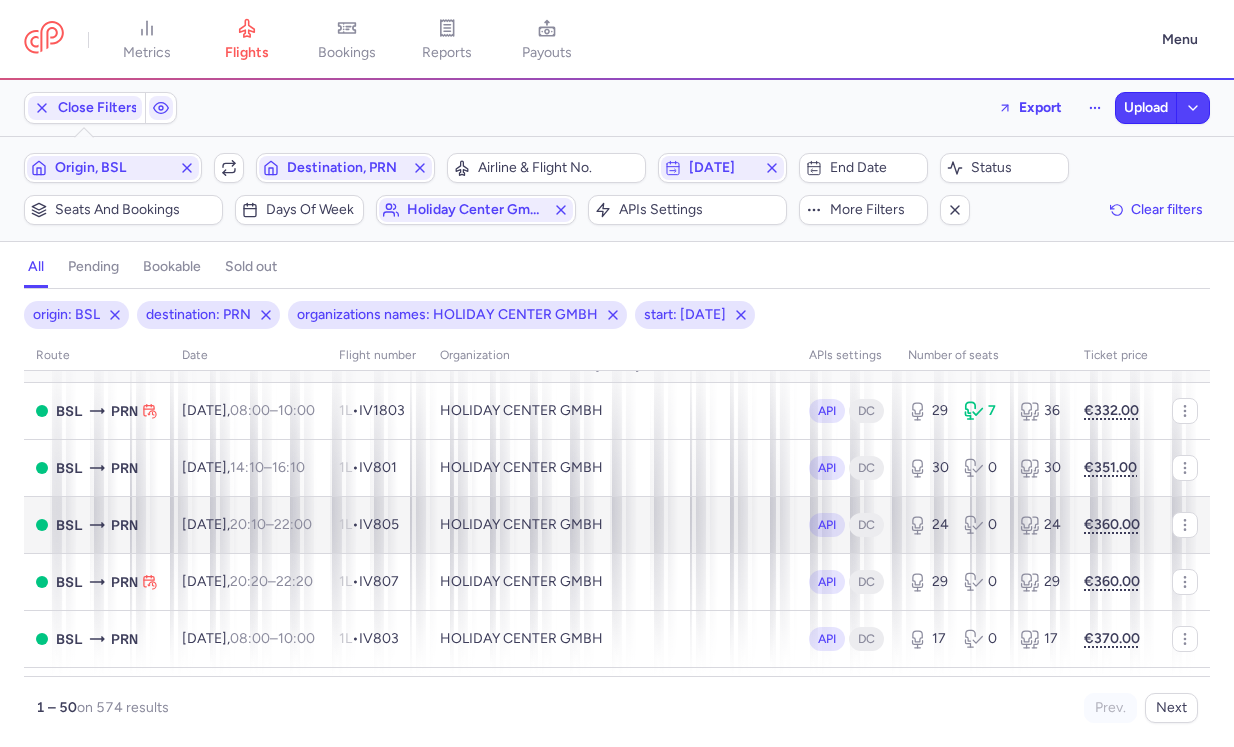 scroll, scrollTop: 0, scrollLeft: 0, axis: both 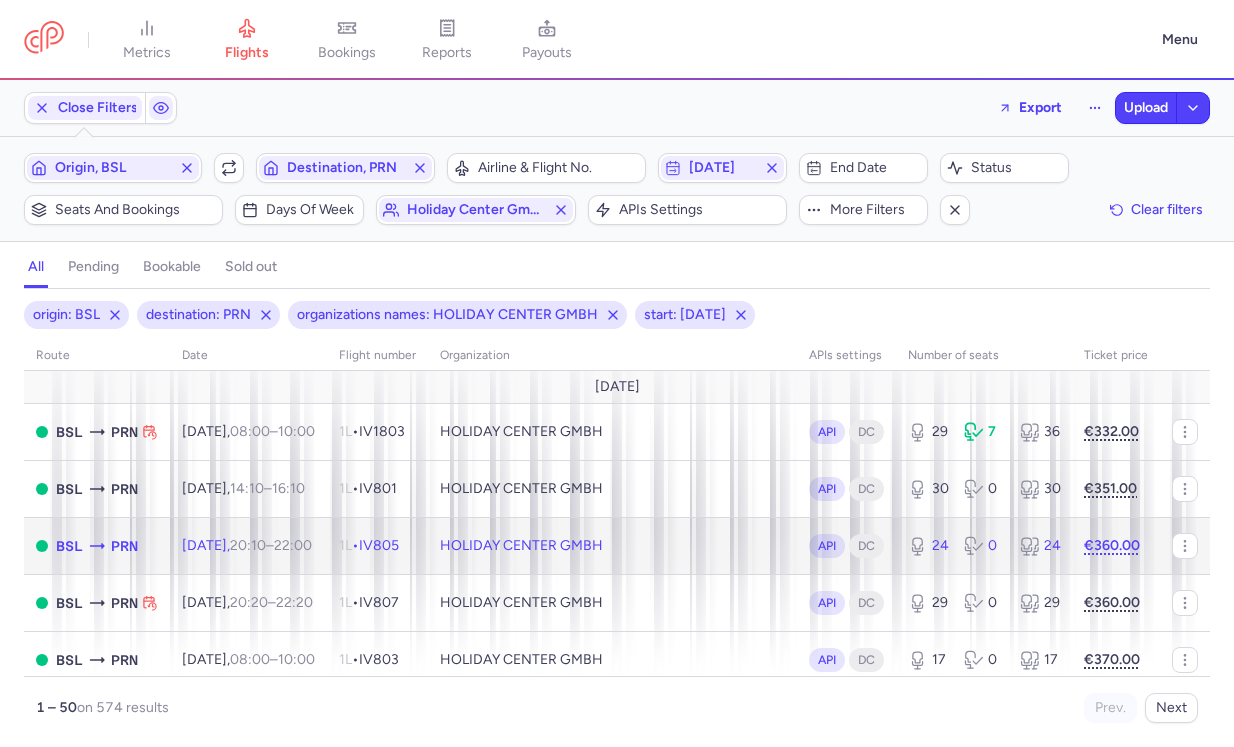 drag, startPoint x: 23, startPoint y: 542, endPoint x: 212, endPoint y: 543, distance: 189.00264 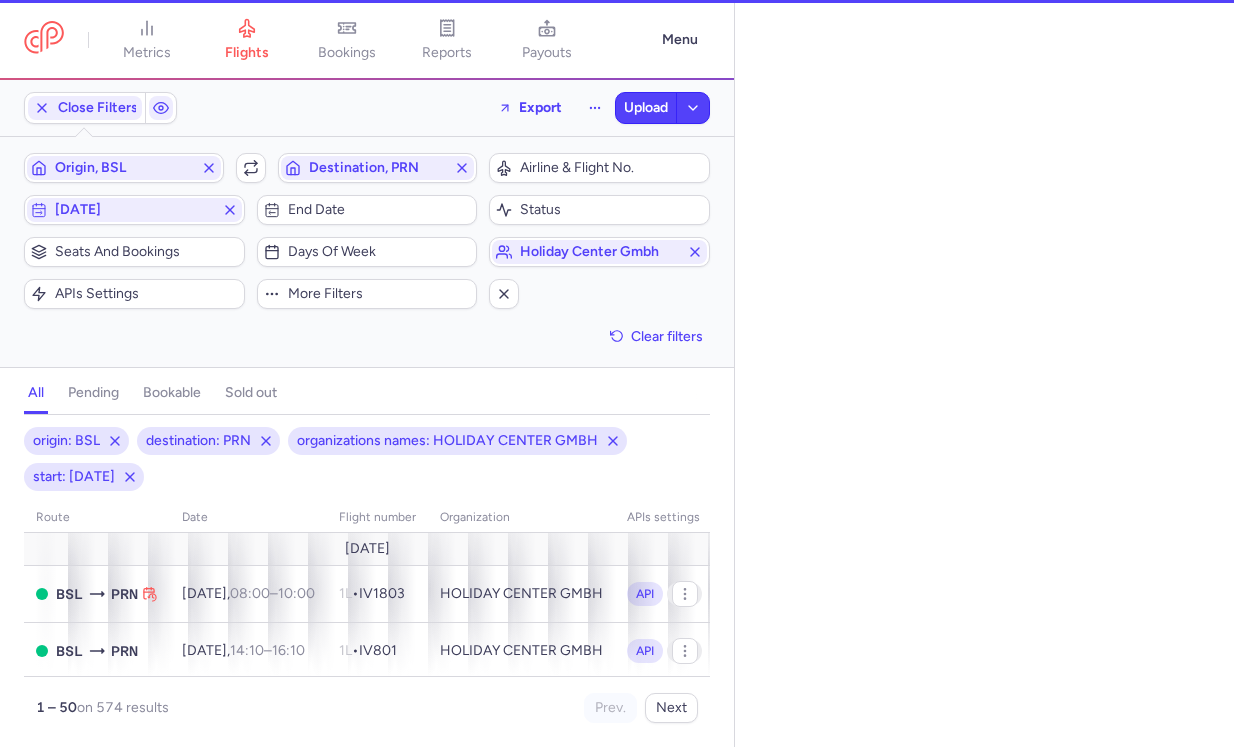 select on "hours" 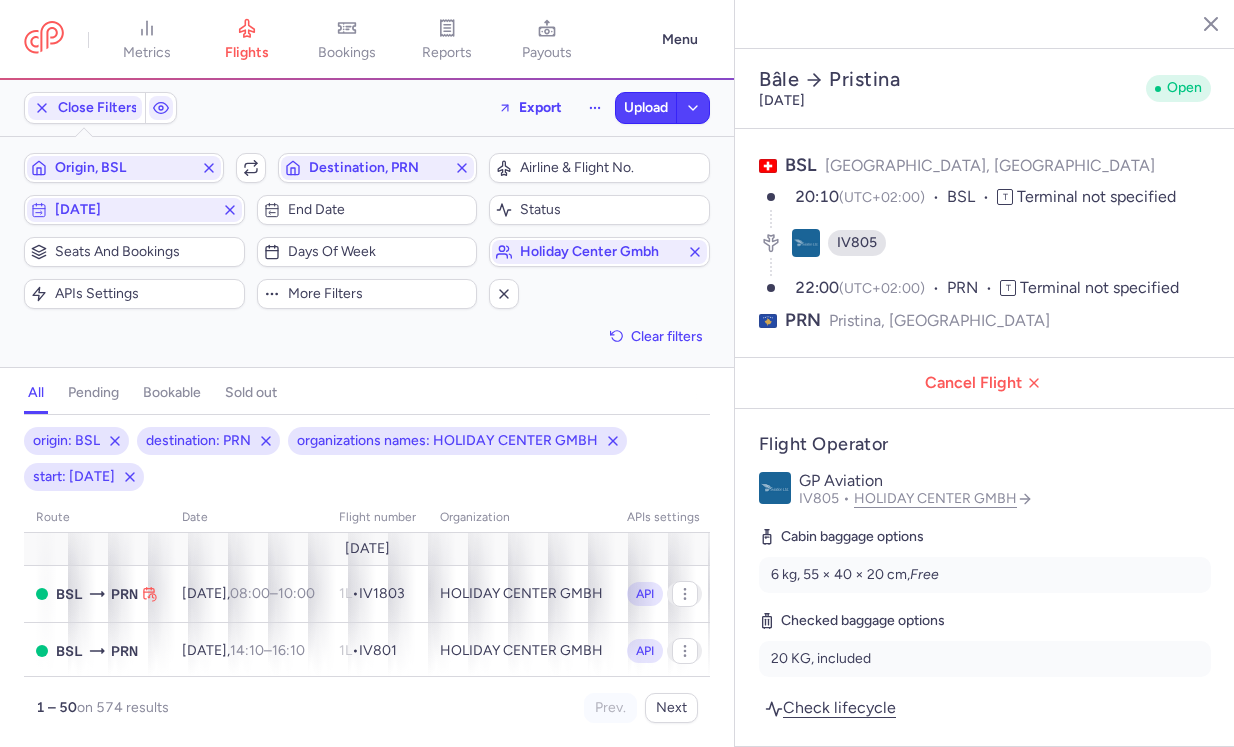 click 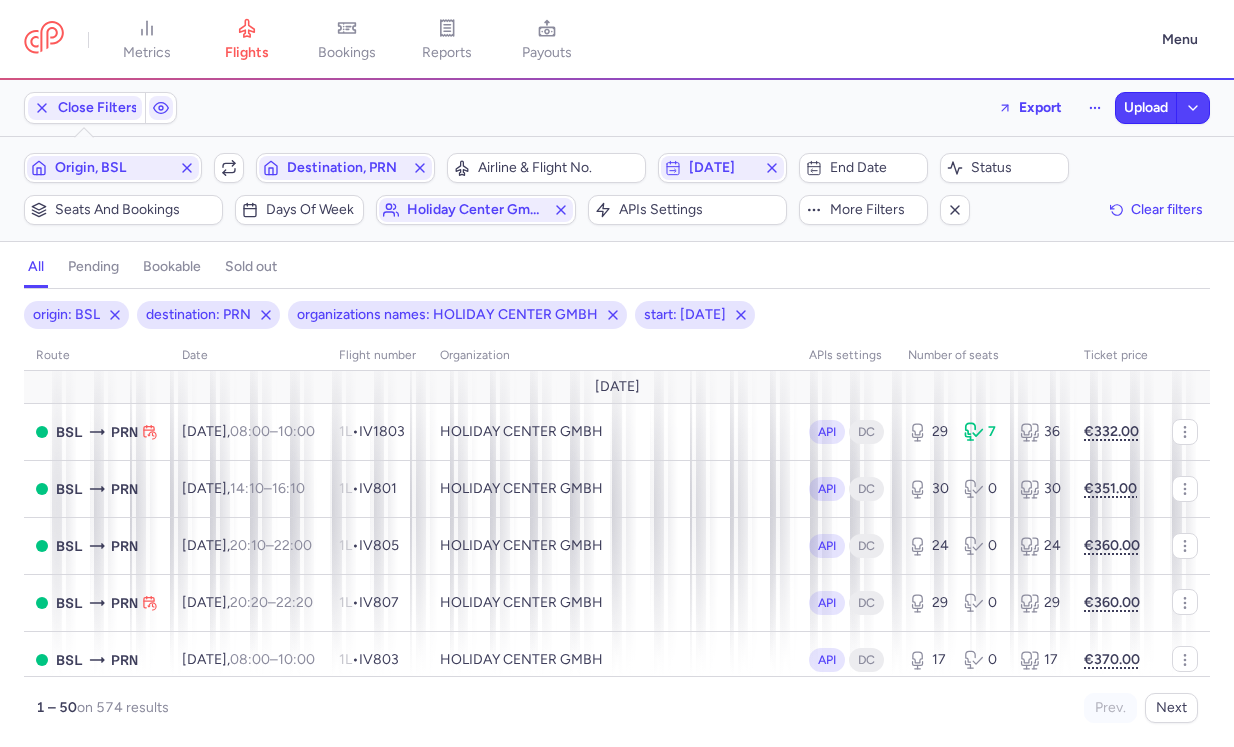 click on "origin: BSL destination: PRN organizations names: HOLIDAY CENTER GMBH start: 2025-07-25 route date Flight number organization APIs settings number of seats Ticket price July 25  BSL  PRN Fri, 25 Jul,  08:00  –  10:00  +0 1L  •   IV1803  HOLIDAY CENTER GMBH API DC 29 7 36 €332.00  BSL  PRN Fri, 25 Jul,  14:10  –  16:10  +0 1L  •   IV801  HOLIDAY CENTER GMBH API DC 30 0 30 €351.00  BSL  PRN Fri, 25 Jul,  20:10  –  22:00  +0 1L  •   IV805  HOLIDAY CENTER GMBH API DC 24 0 24 €360.00  BSL  PRN Fri, 25 Jul,  20:20  –  22:20  +0 1L  •   IV807  HOLIDAY CENTER GMBH API DC 29 0 29 €360.00  BSL  PRN Sat, 26 Jul,  08:00  –  10:00  +0 1L  •   IV803  HOLIDAY CENTER GMBH API DC 17 0 17 €370.00  BSL  PRN Sat, 26 Jul,  14:10  –  16:10  +0 1L  •   IV801  HOLIDAY CENTER GMBH API DC 30 4 34 €360.00  BSL  PRN Sat, 26 Jul,  20:10  –  22:00  +0 1L  •   IV805  HOLIDAY CENTER GMBH API DC 30 1 31 €351.00  BSL  PRN Sun, 27 Jul,  08:00  –  10:00  +0 1L  •   IV803  HOLIDAY CENTER GMBH API DC" at bounding box center (617, 524) 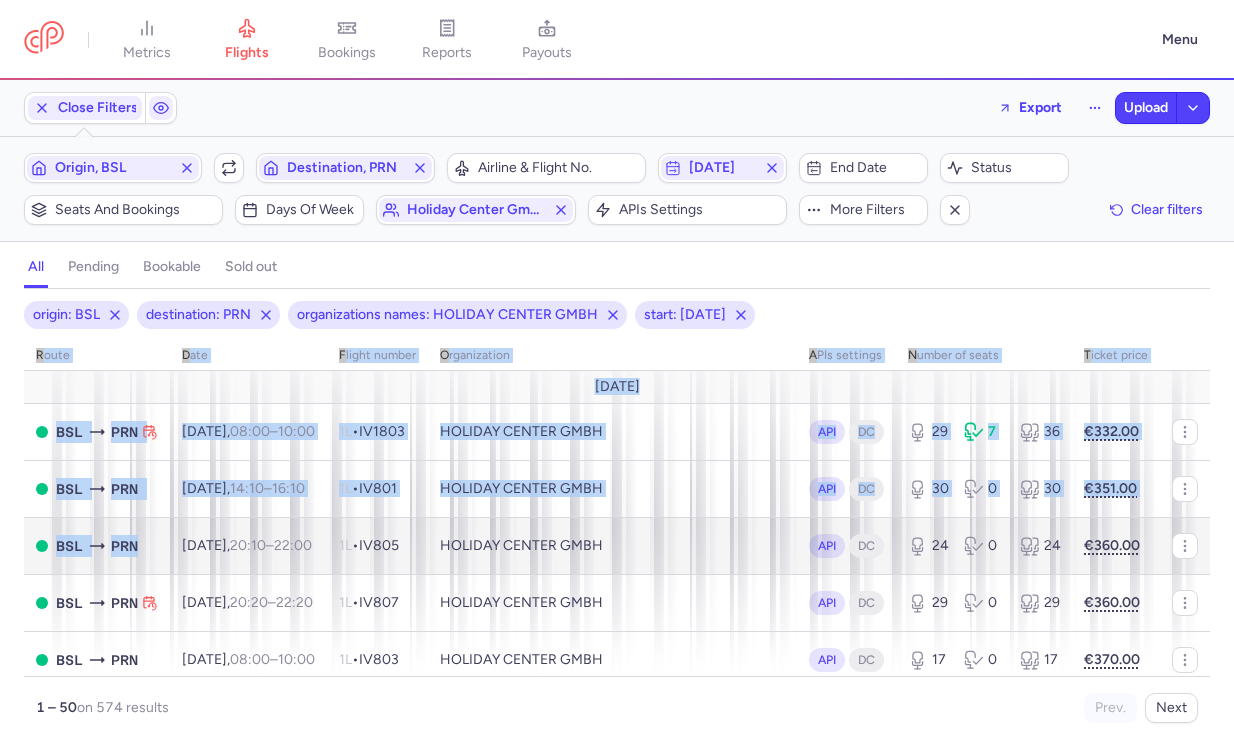 drag, startPoint x: 18, startPoint y: 541, endPoint x: 323, endPoint y: 531, distance: 305.16388 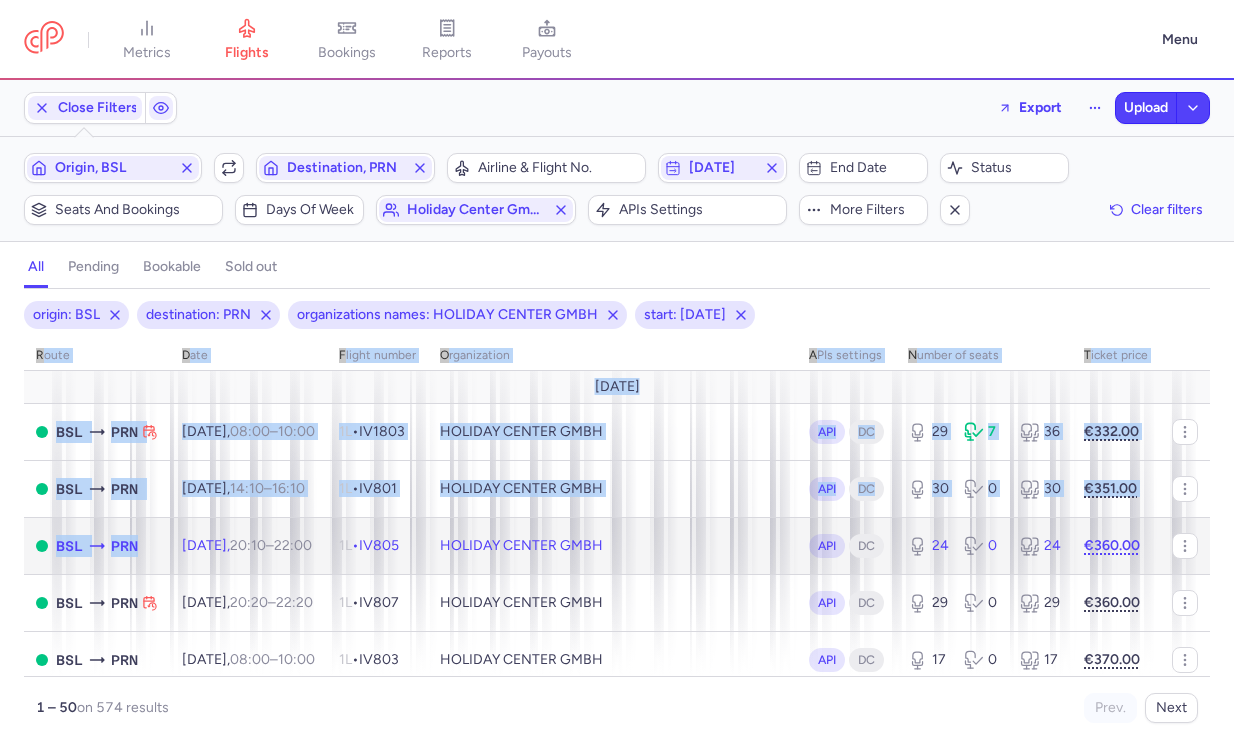 click on "Fri, 25 Jul,  20:10  –  22:00  +0" 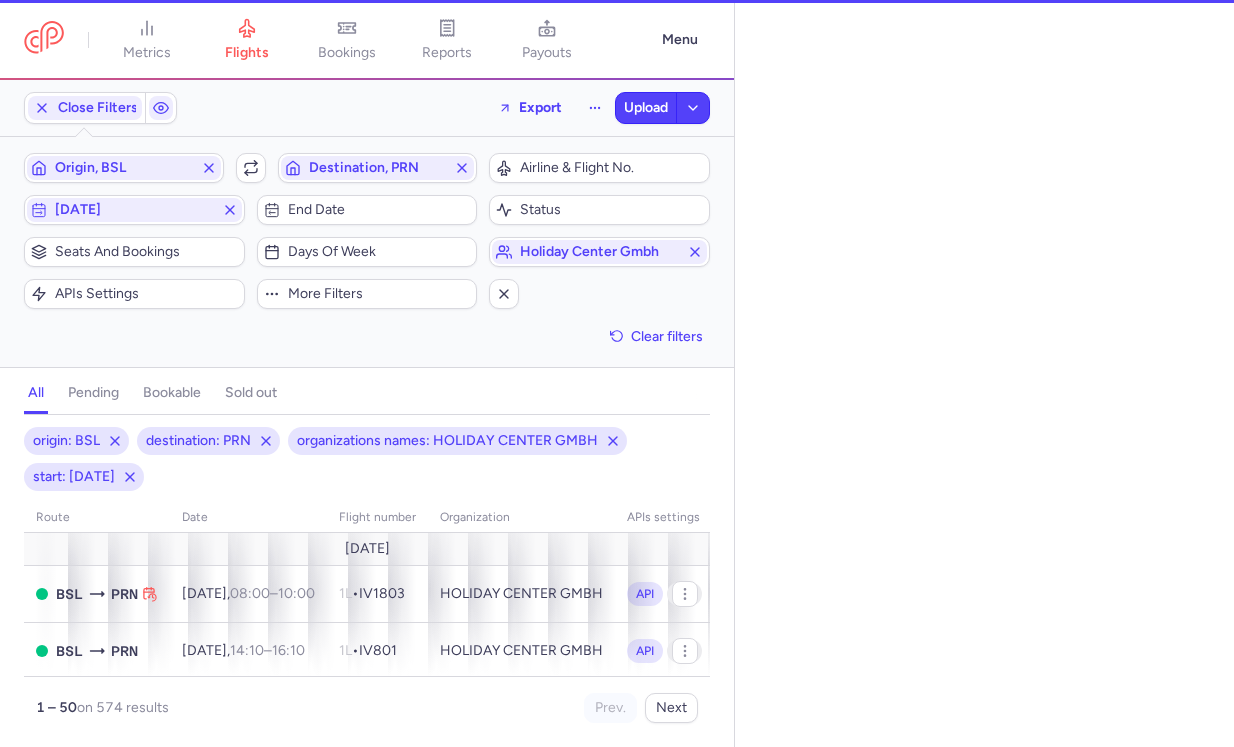 select on "hours" 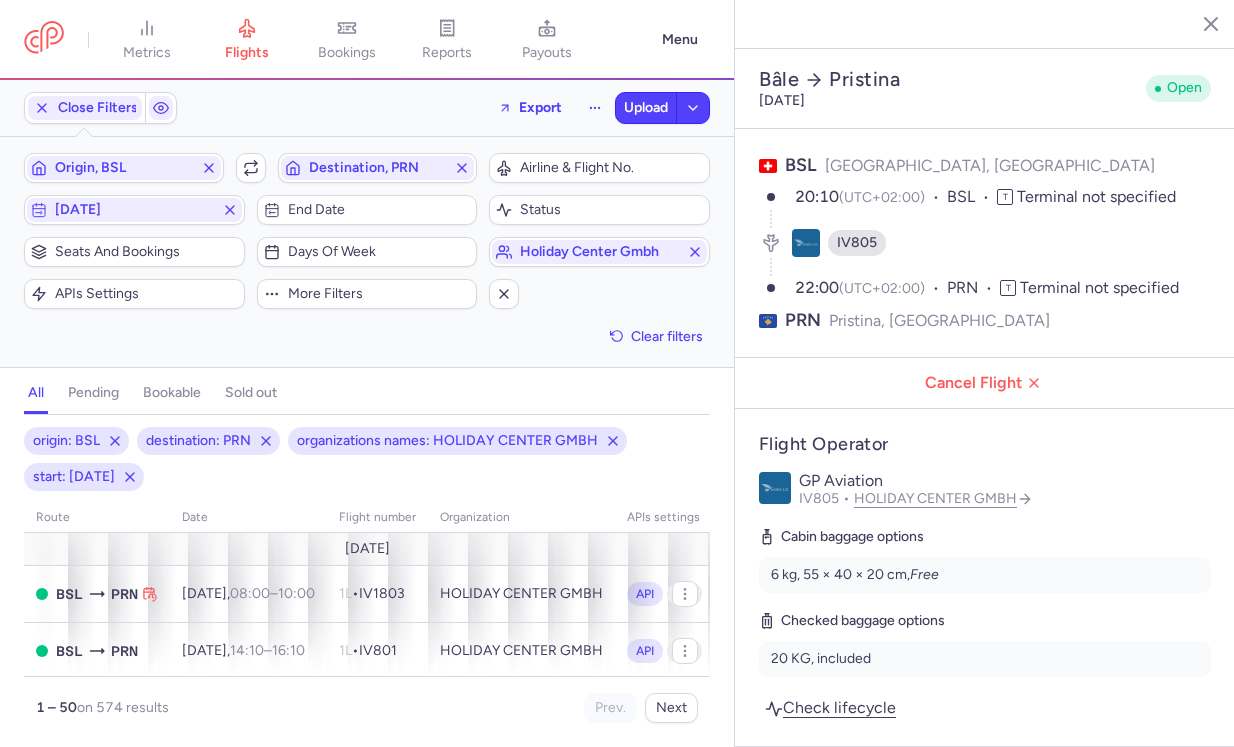 click 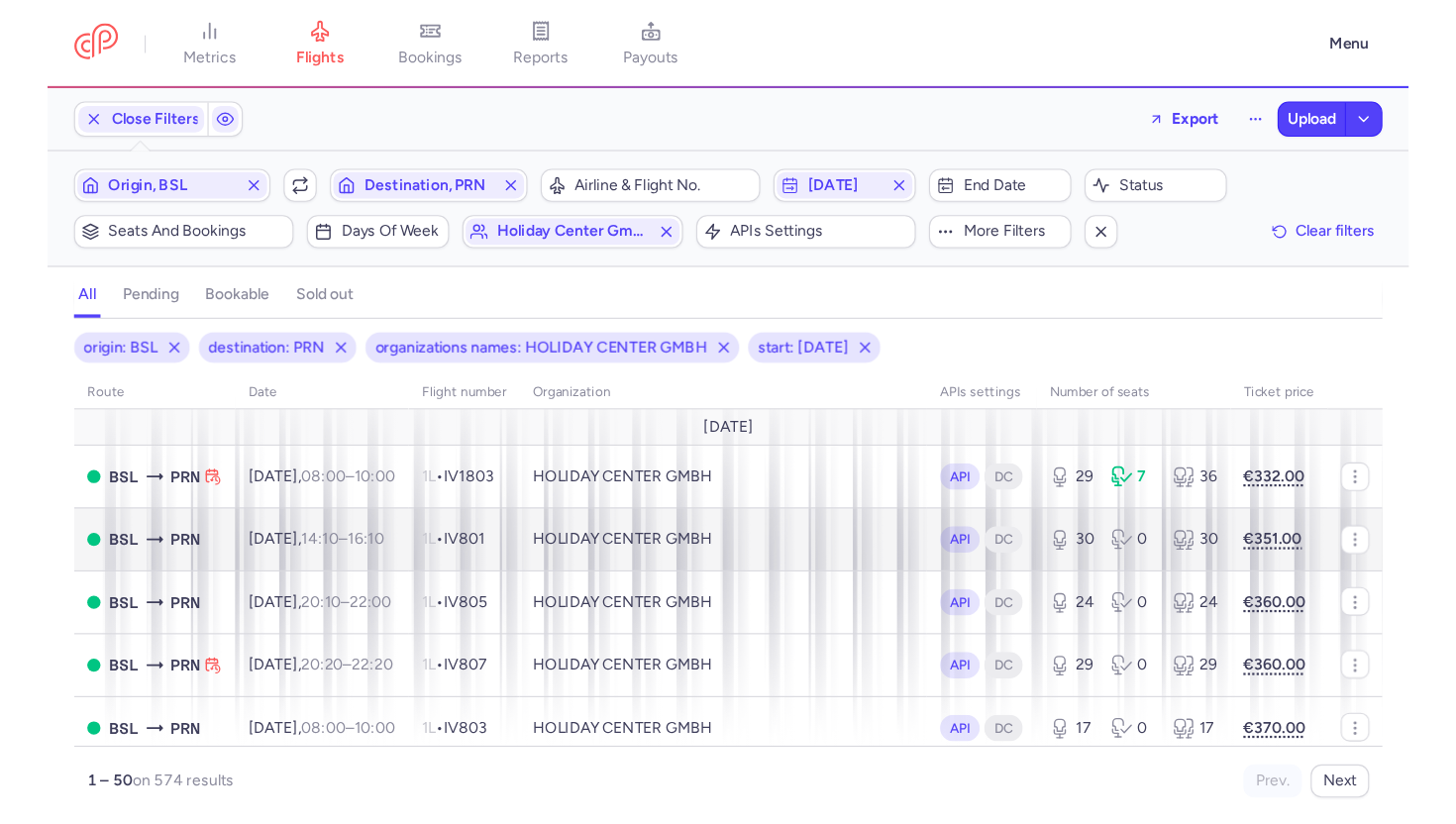 scroll, scrollTop: 91, scrollLeft: 0, axis: vertical 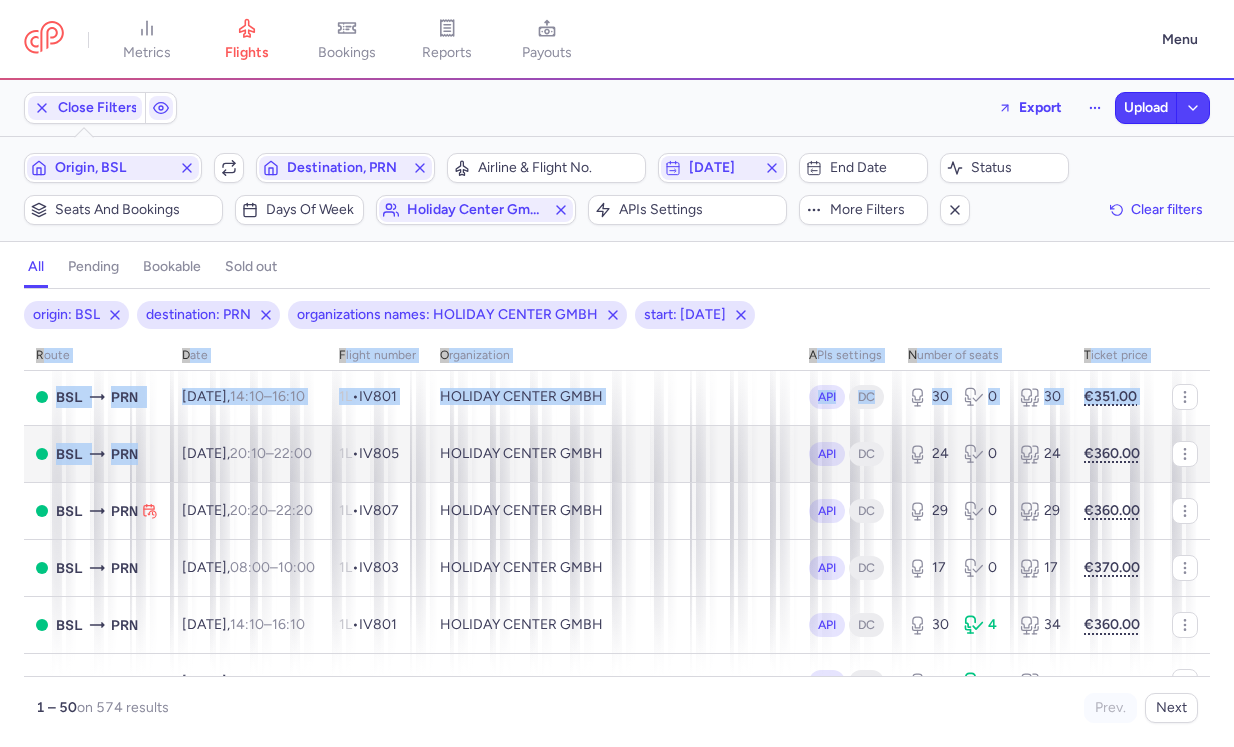 drag, startPoint x: 9, startPoint y: 450, endPoint x: 171, endPoint y: 449, distance: 162.00308 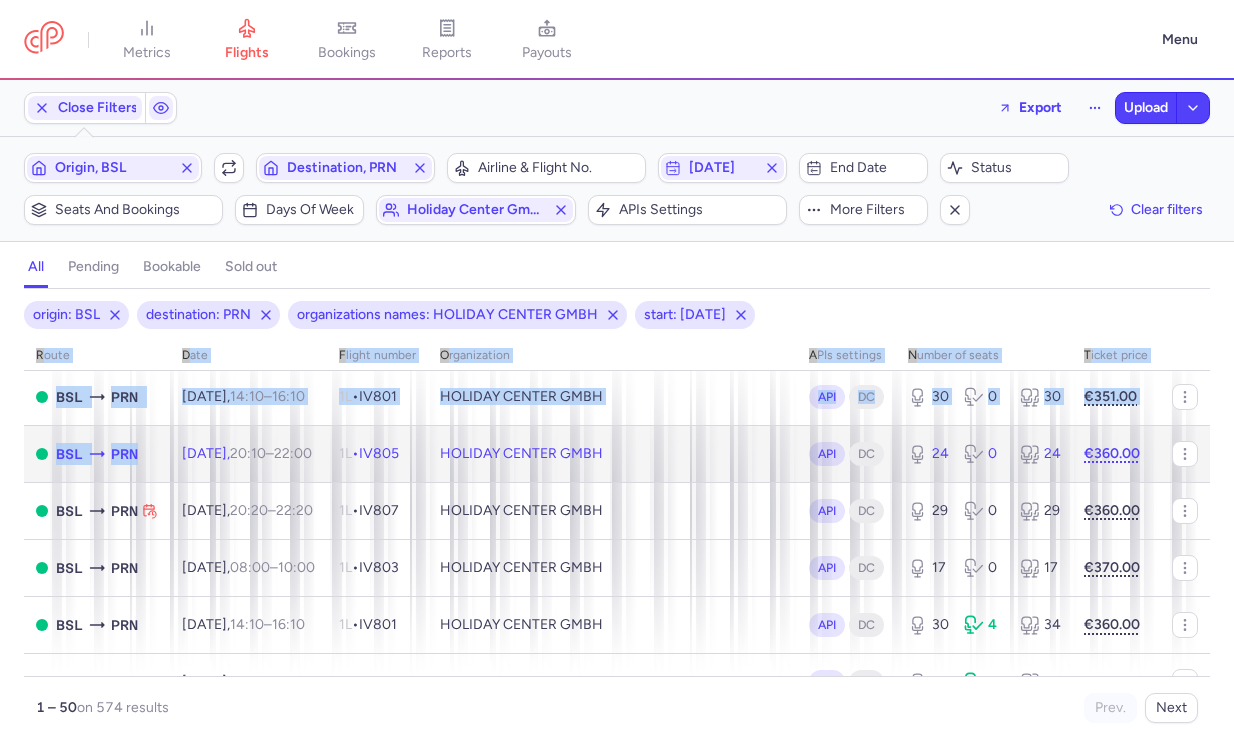 click on "Fri, 25 Jul,  20:10  –  22:00  +0" 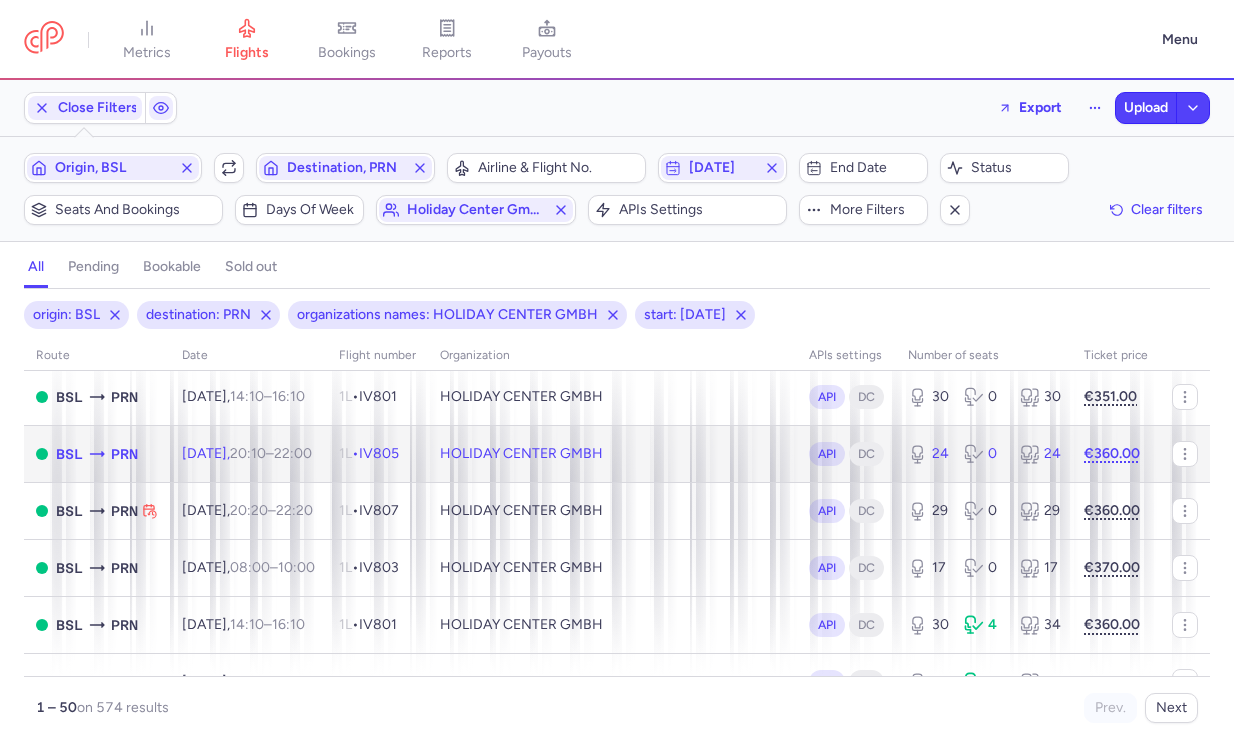 select on "hours" 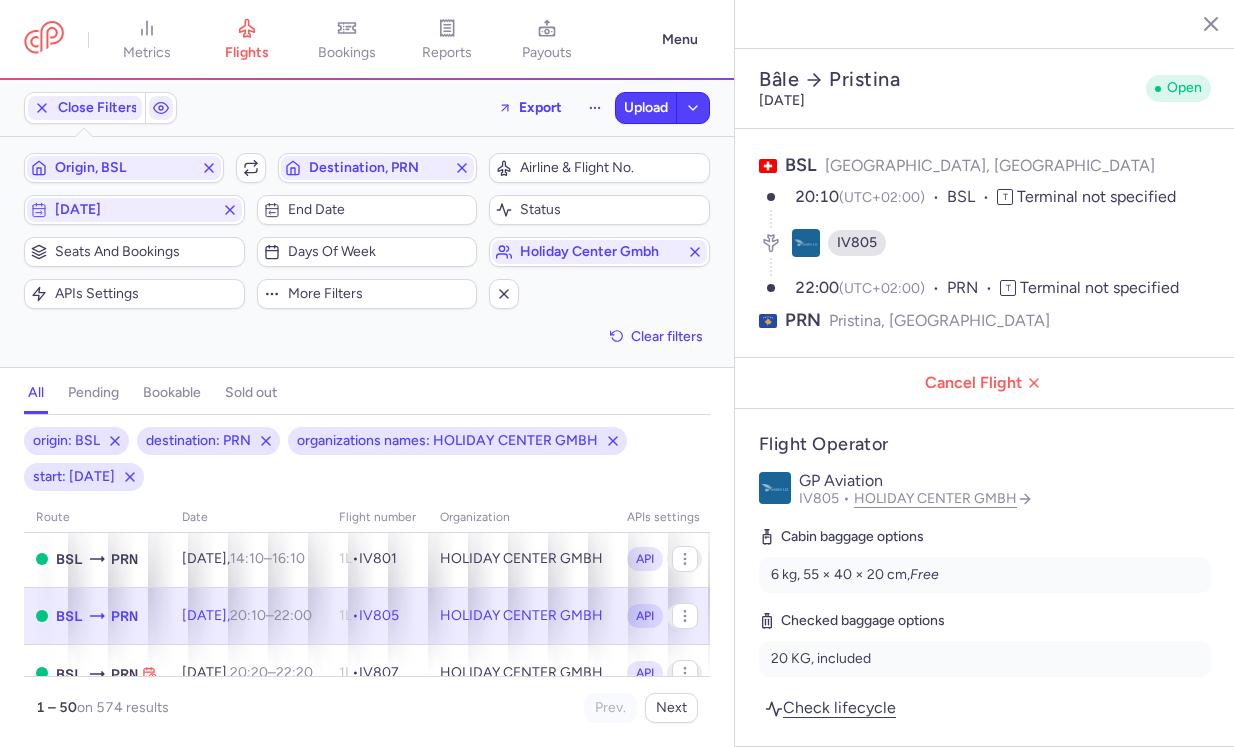 click 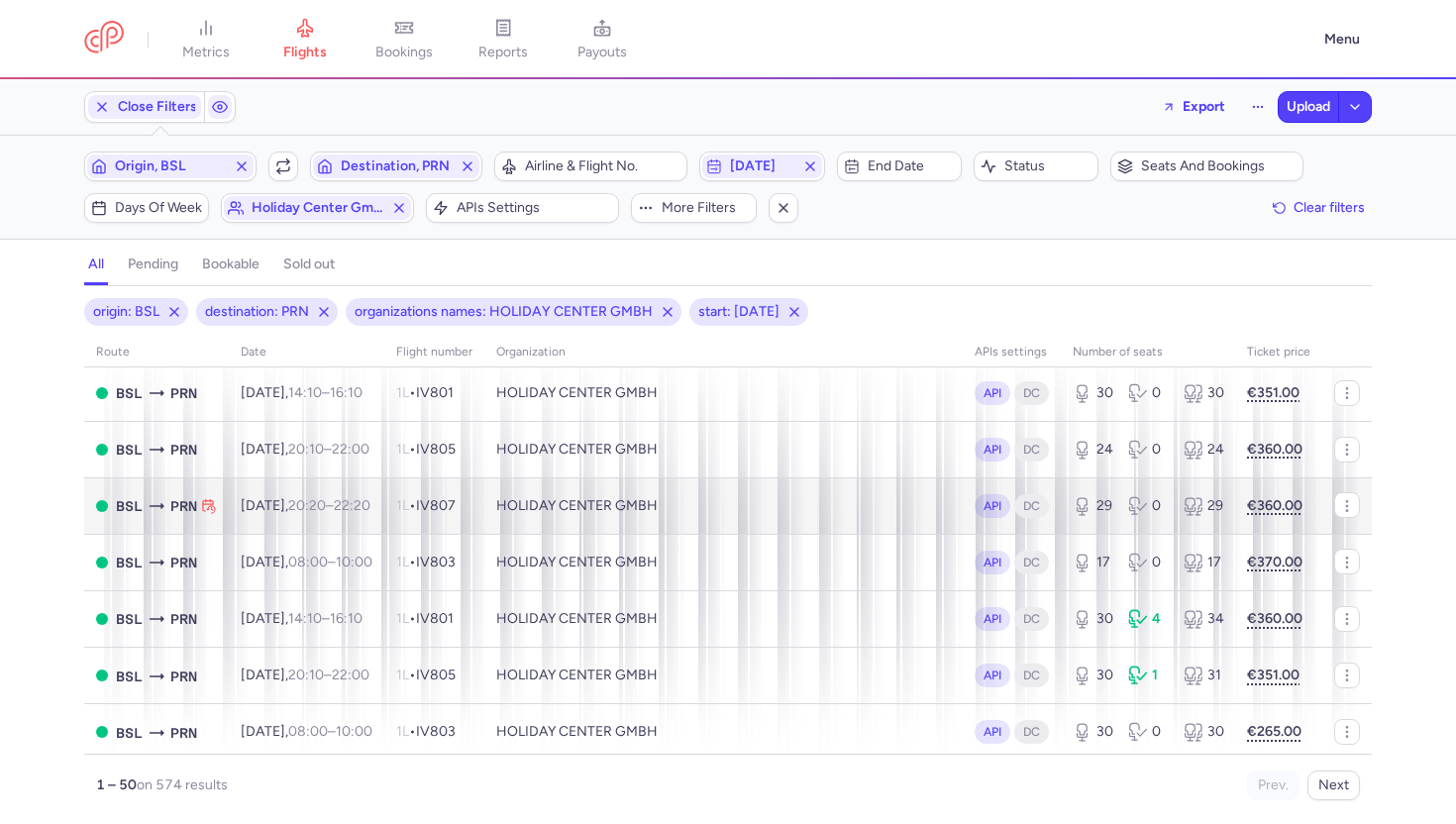 scroll, scrollTop: 0, scrollLeft: 0, axis: both 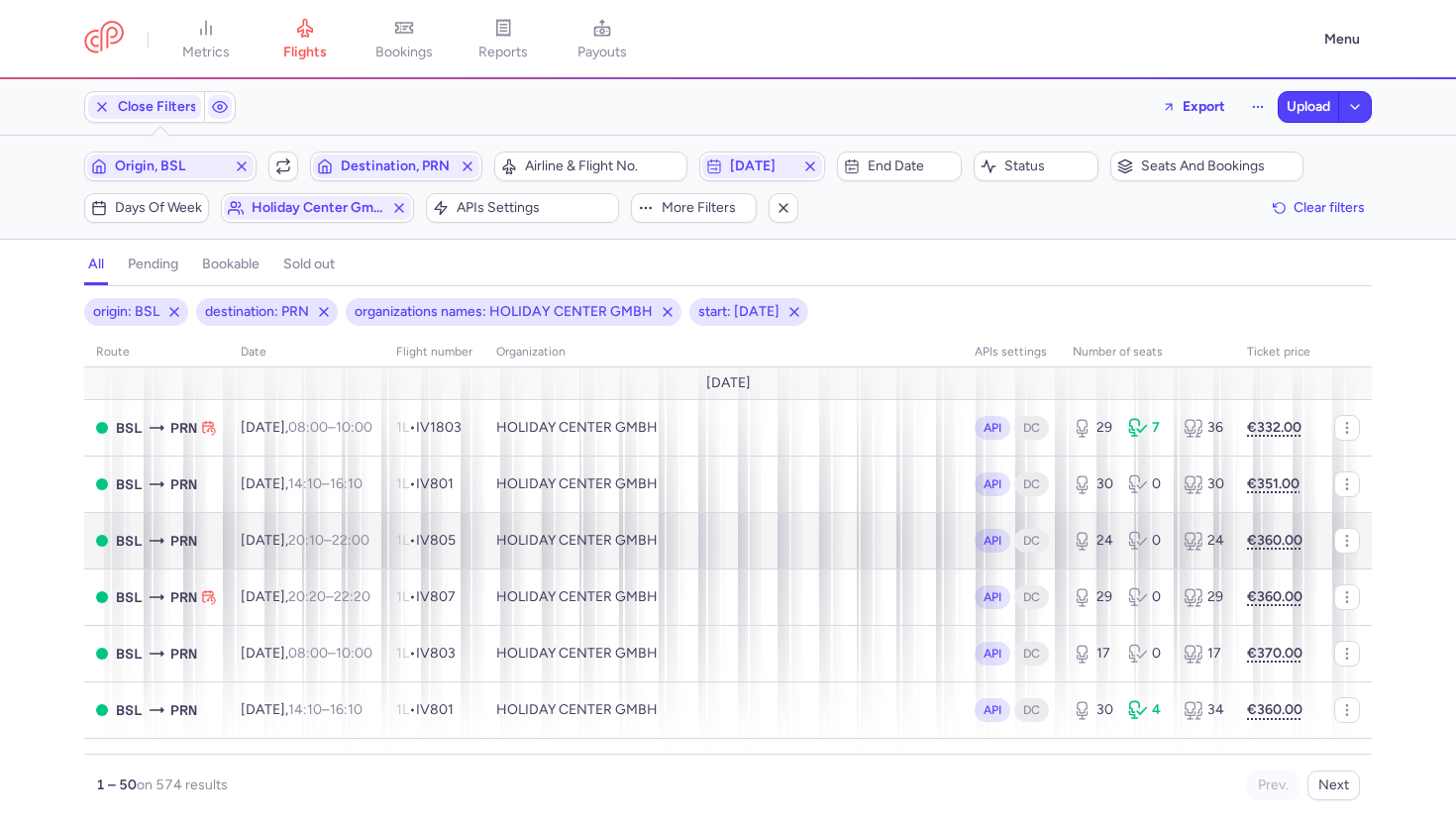 drag, startPoint x: 79, startPoint y: 540, endPoint x: 287, endPoint y: 538, distance: 208.00962 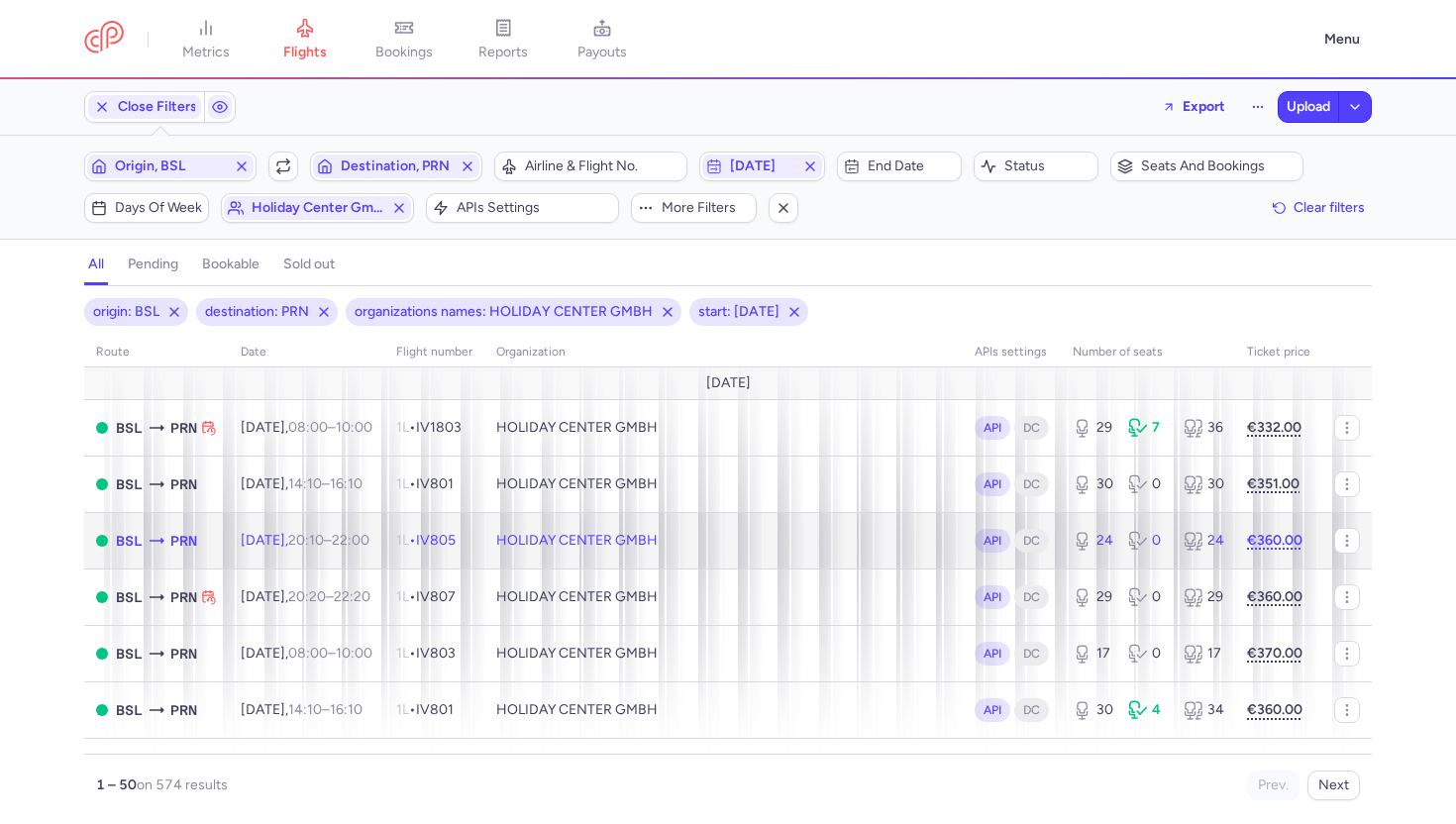 click on "Fri, 25 Jul,  20:10  –  22:00  +0" 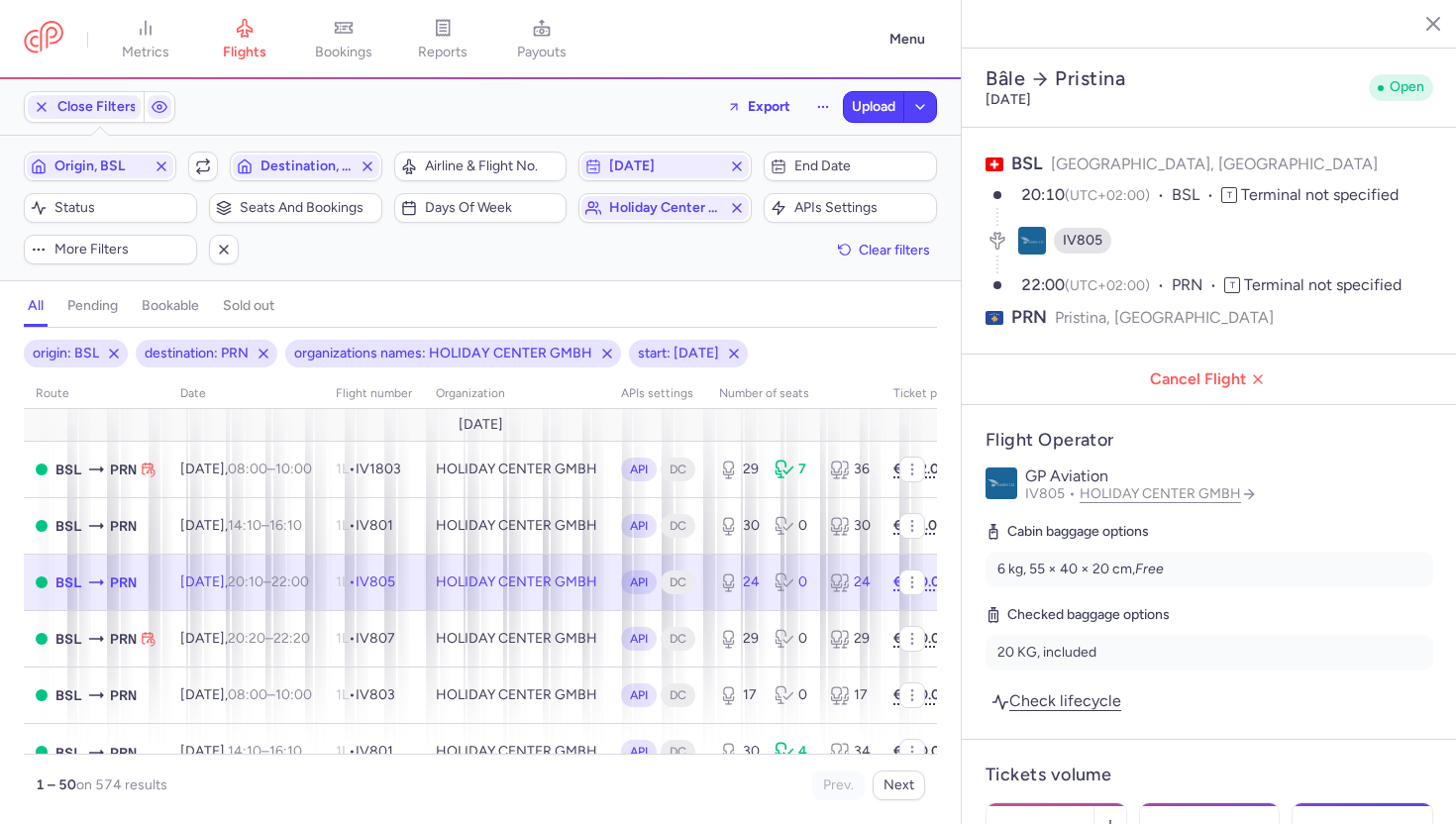 drag, startPoint x: 20, startPoint y: 578, endPoint x: 398, endPoint y: 591, distance: 378.22348 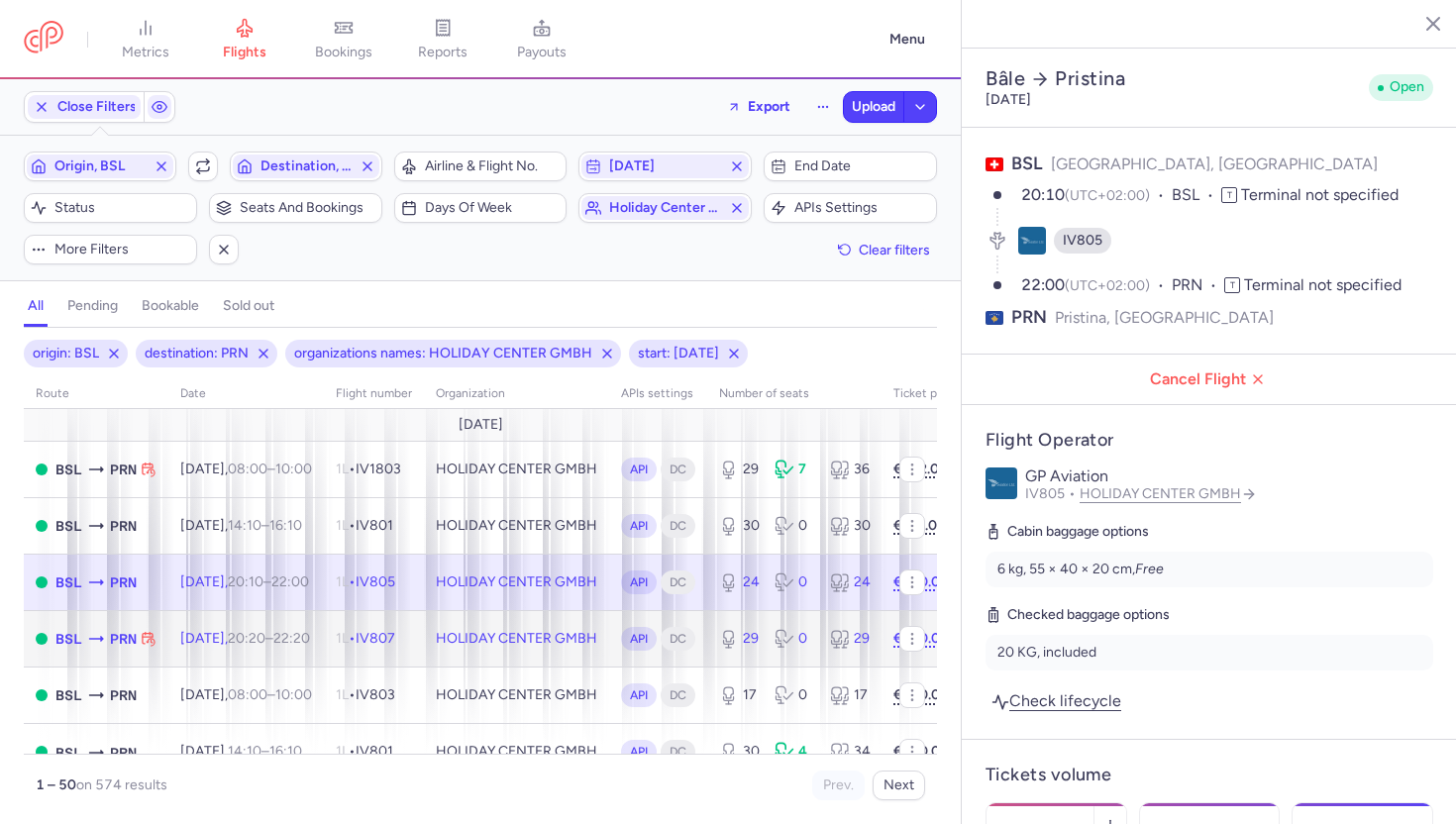 click on "1L  •   IV807" 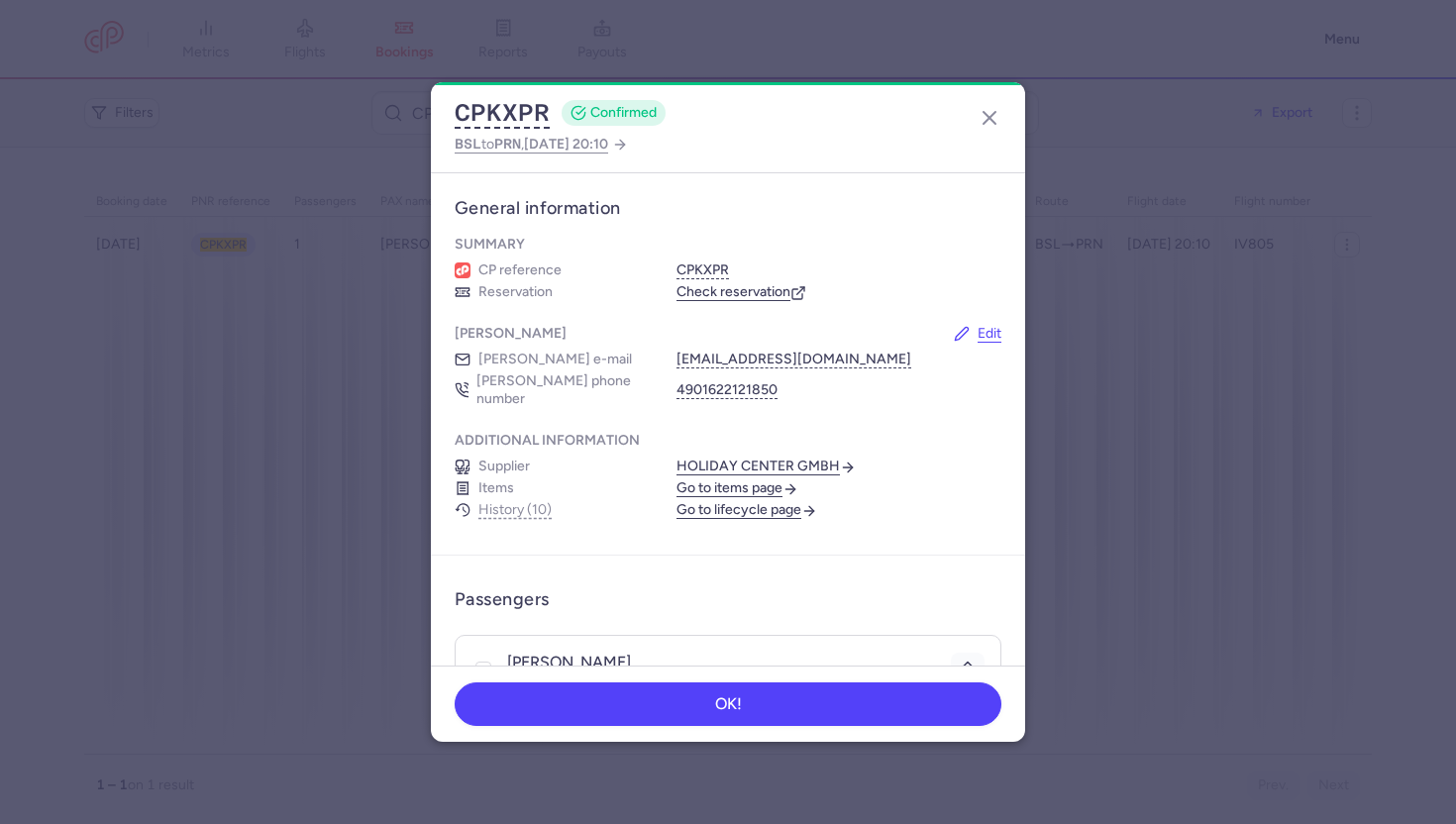 scroll, scrollTop: 0, scrollLeft: 0, axis: both 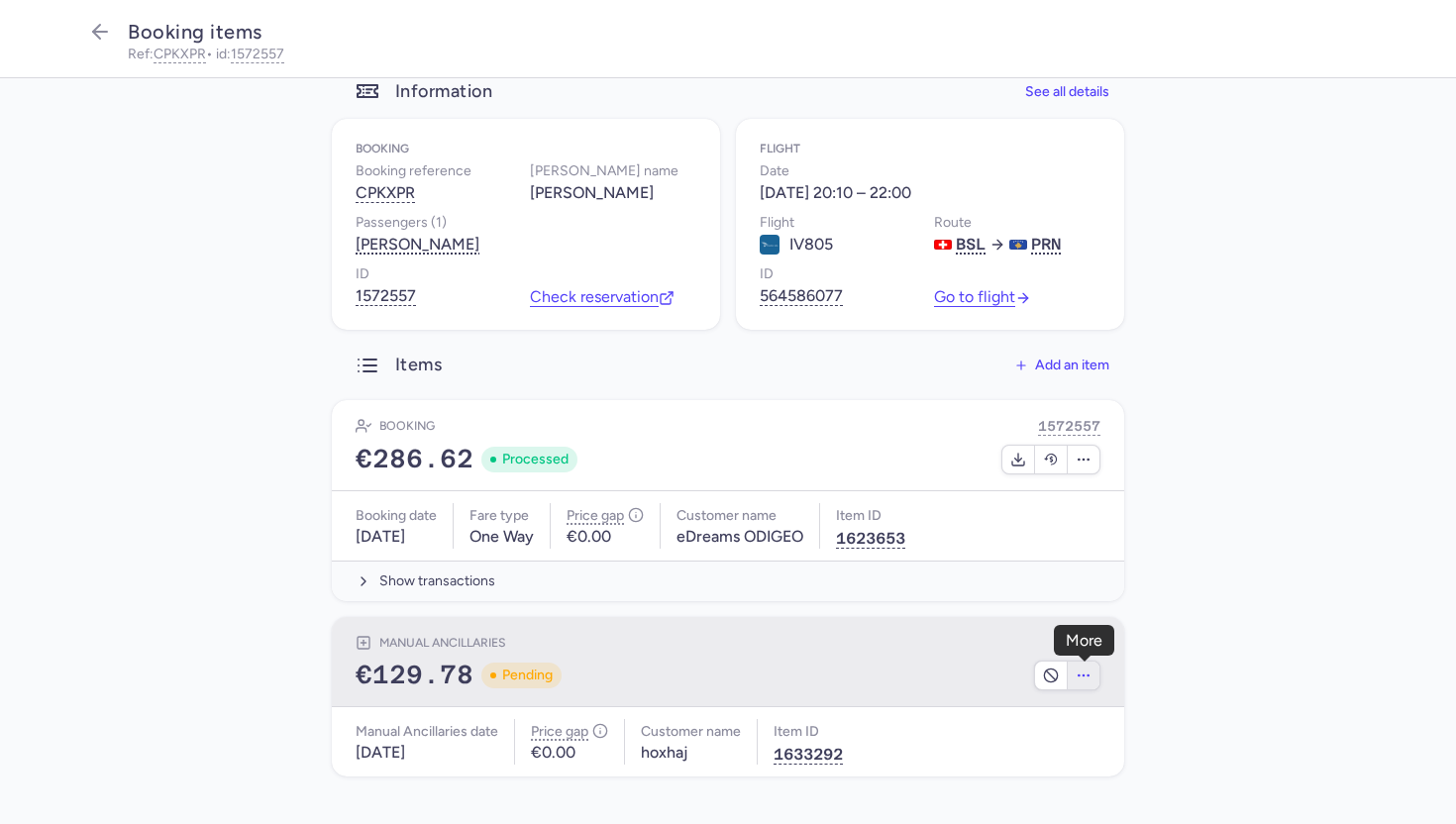 click 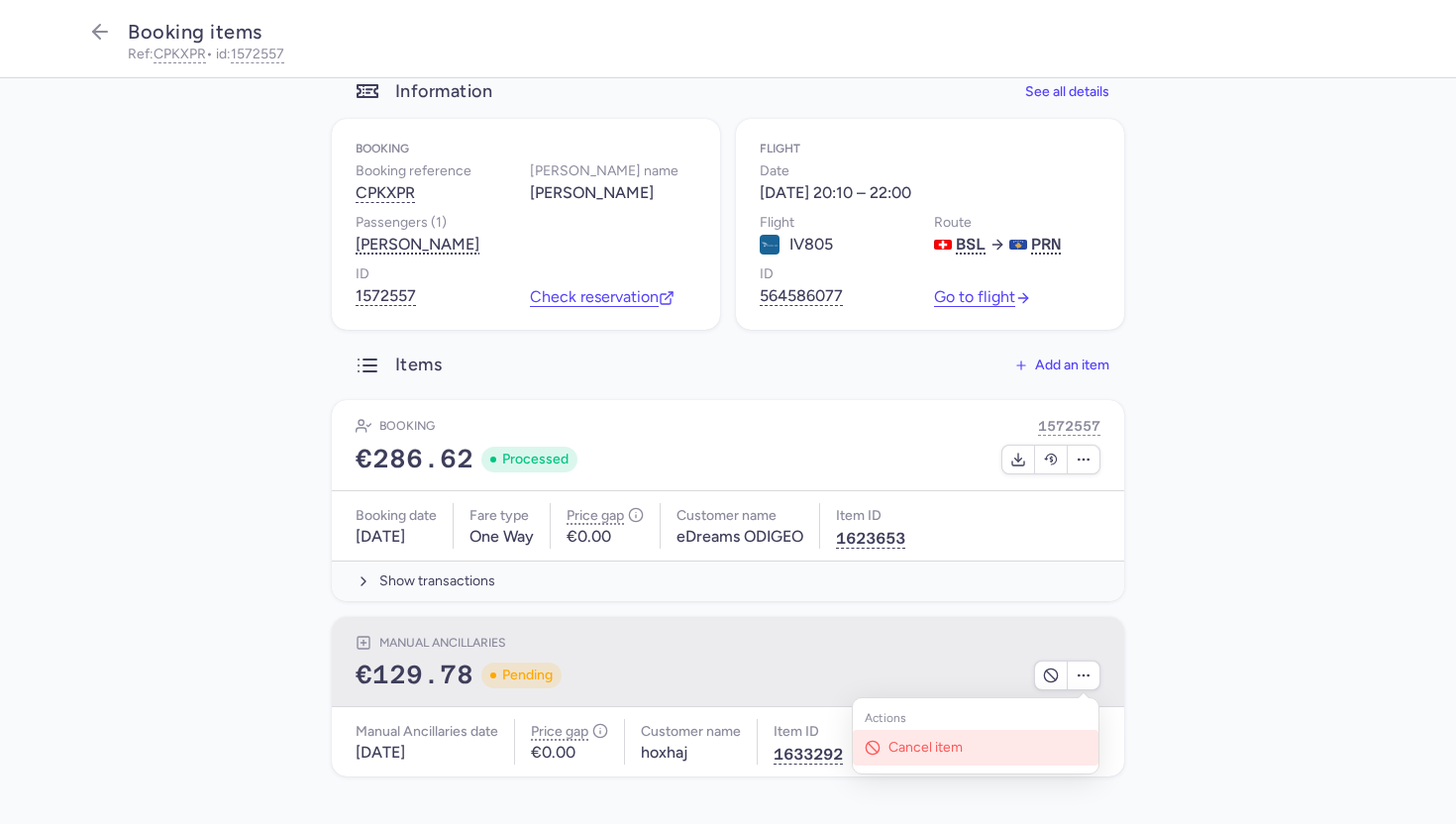click on "Cancel item" at bounding box center [988, 748] 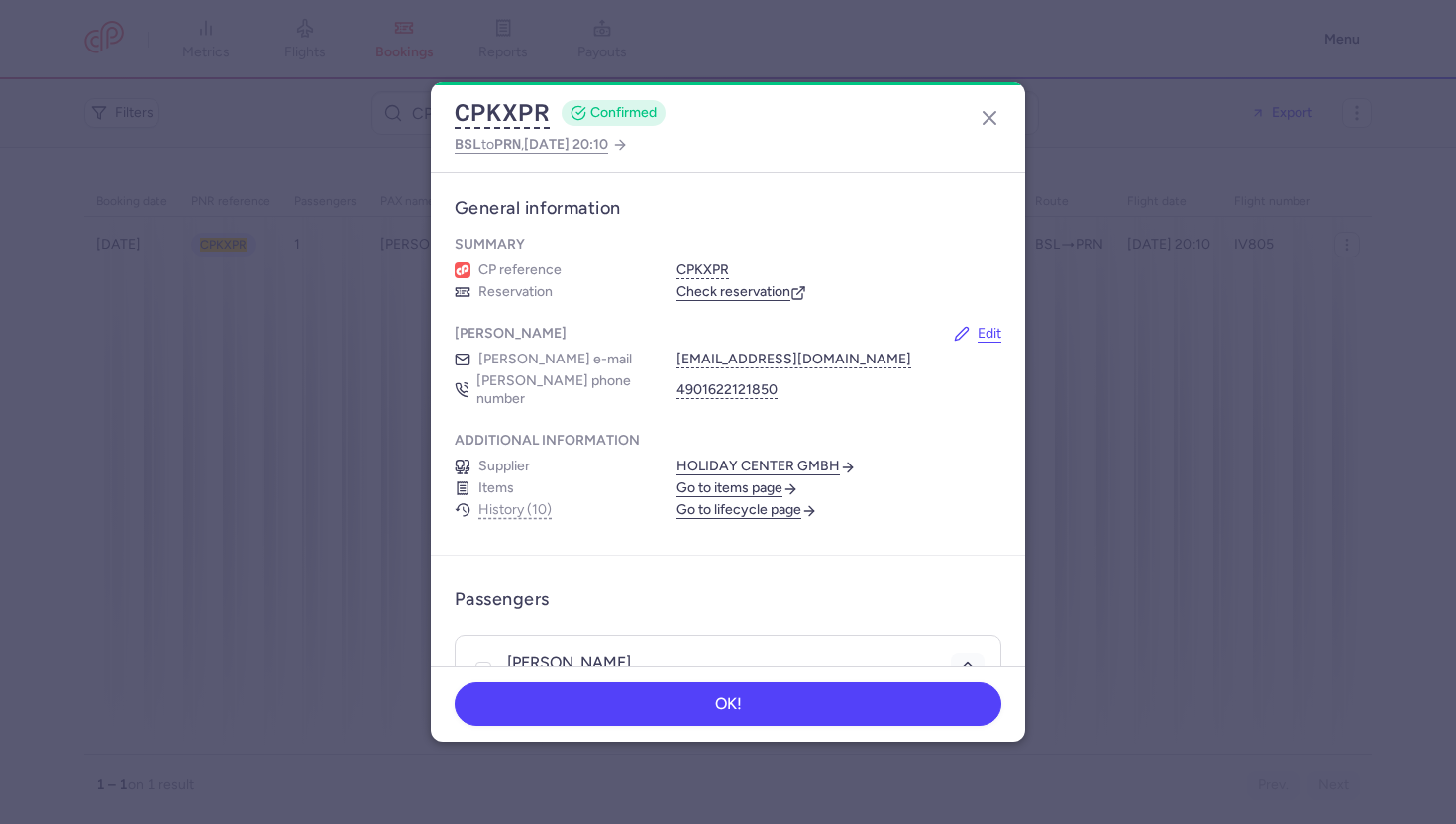 scroll, scrollTop: 0, scrollLeft: 0, axis: both 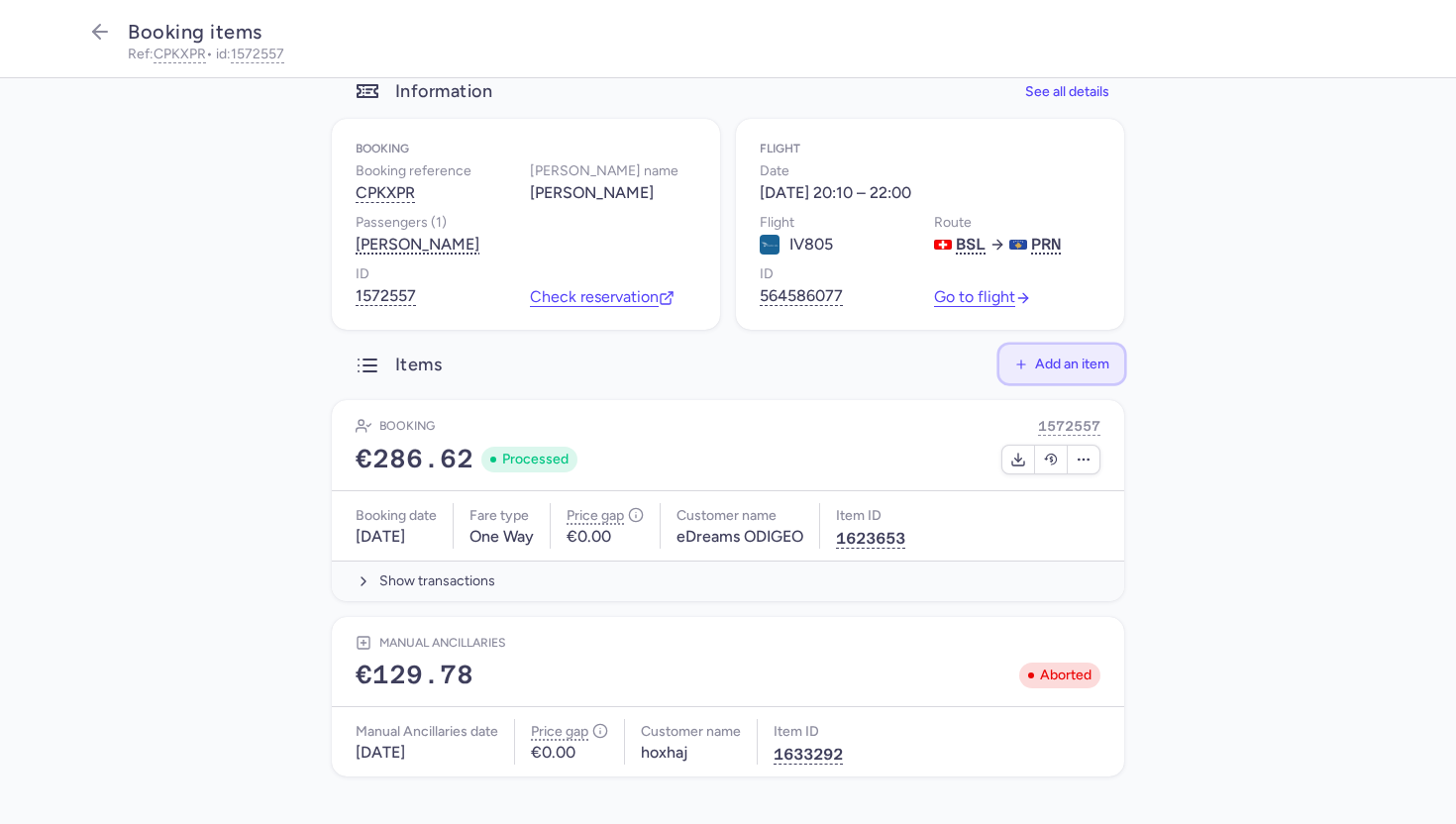 click on "Add an item" at bounding box center (1072, 363) 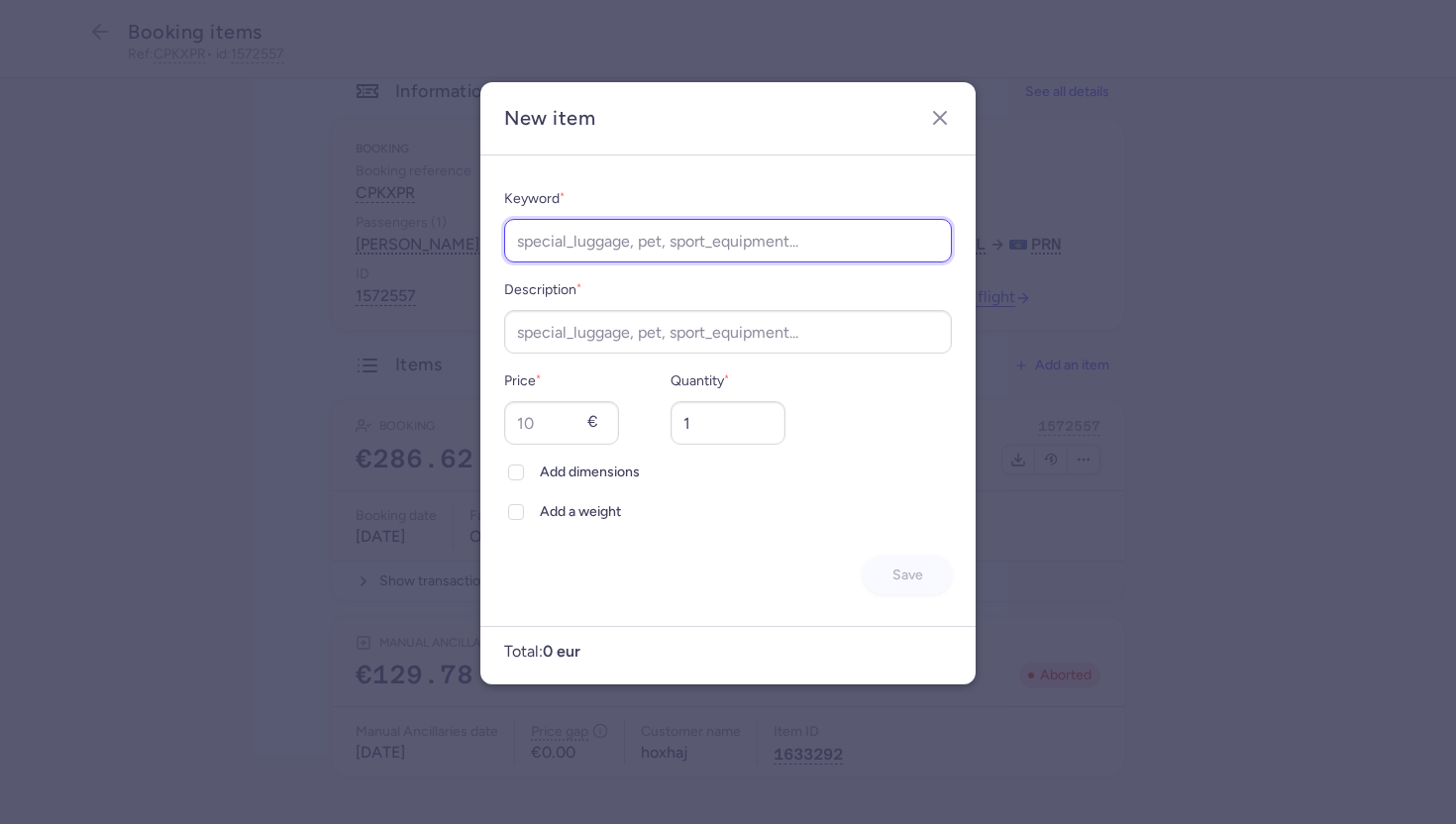 click on "Keyword  *" at bounding box center [728, 241] 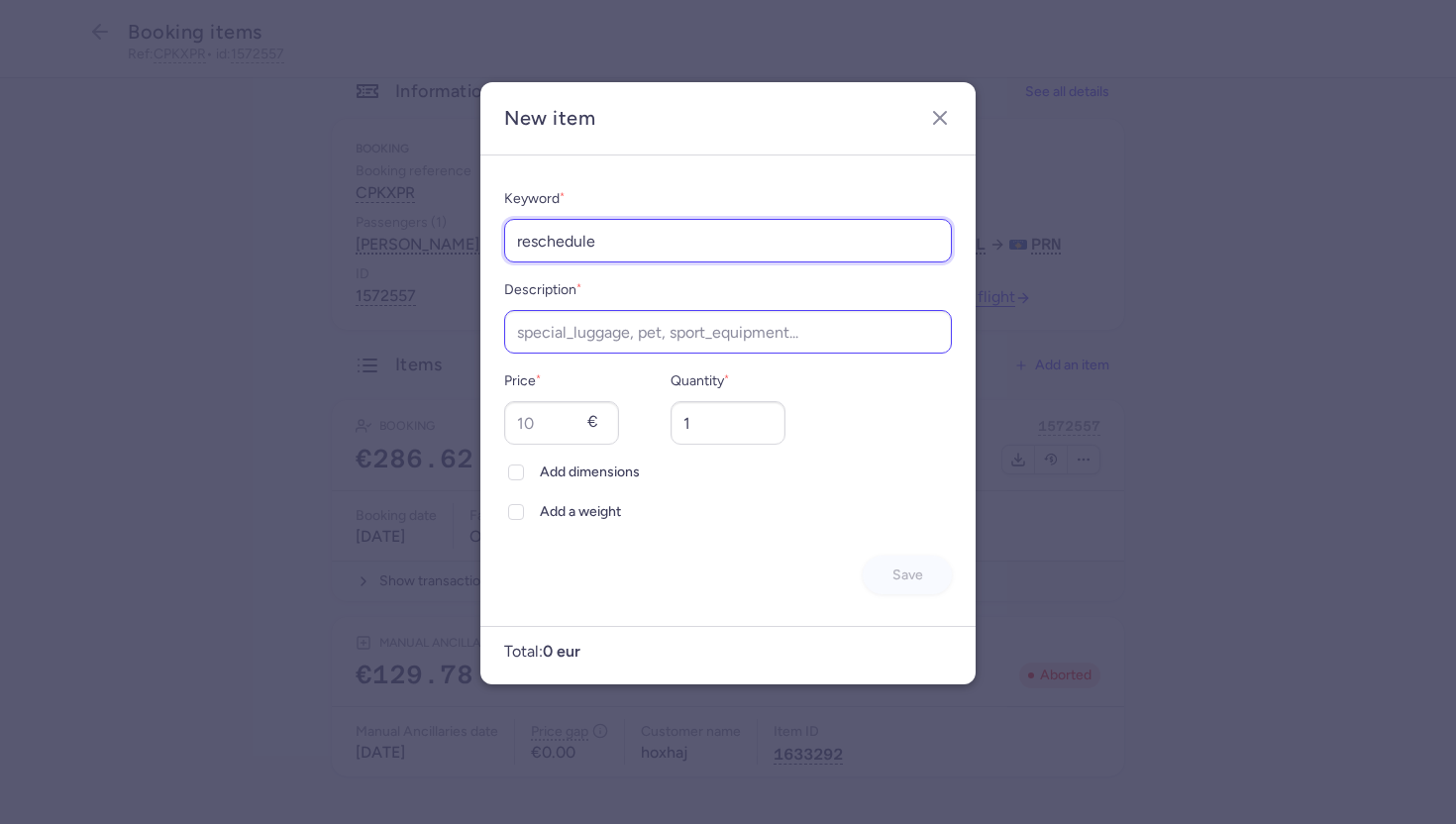 type on "reschedule" 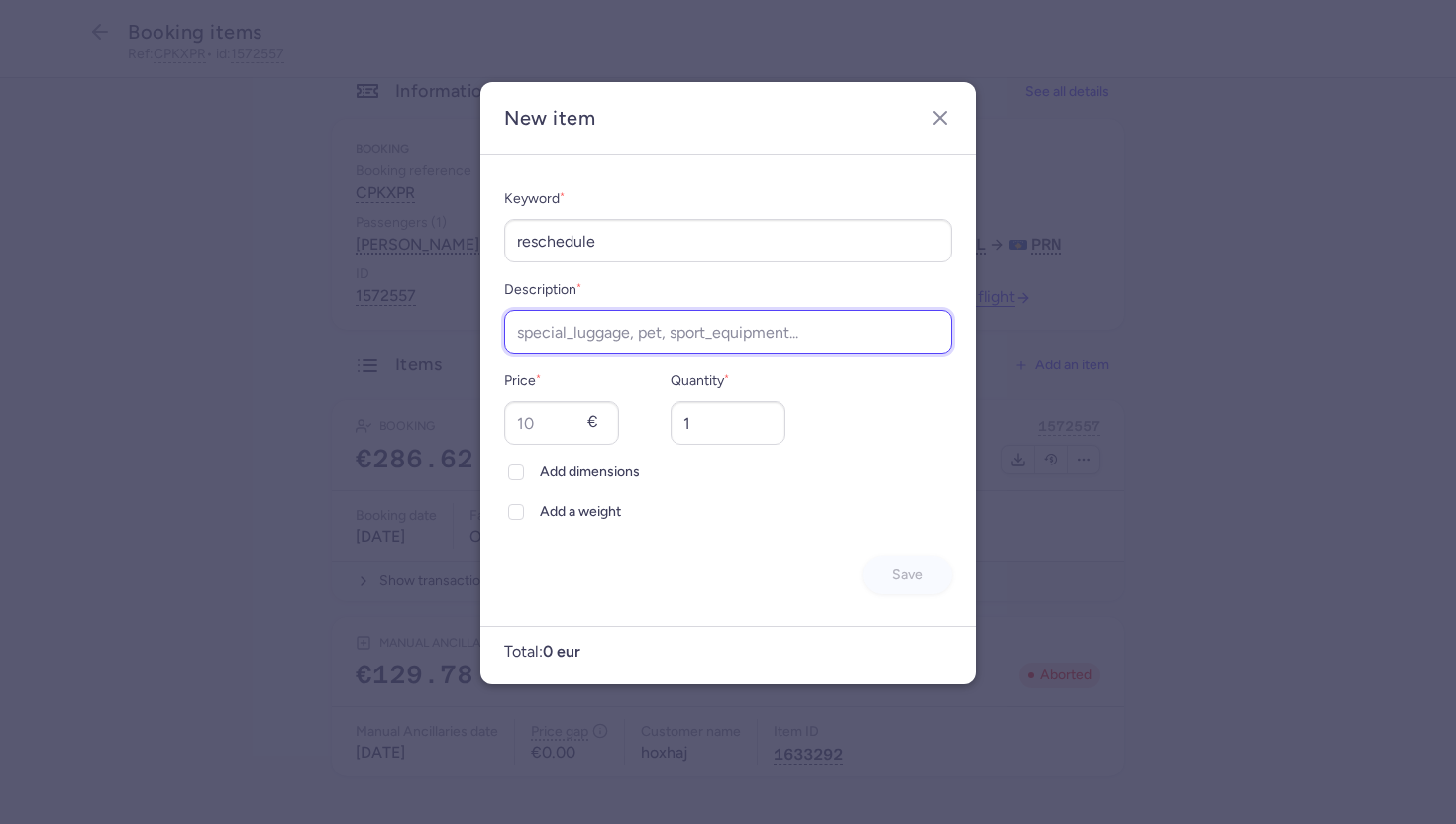 click on "Description  *" at bounding box center (728, 332) 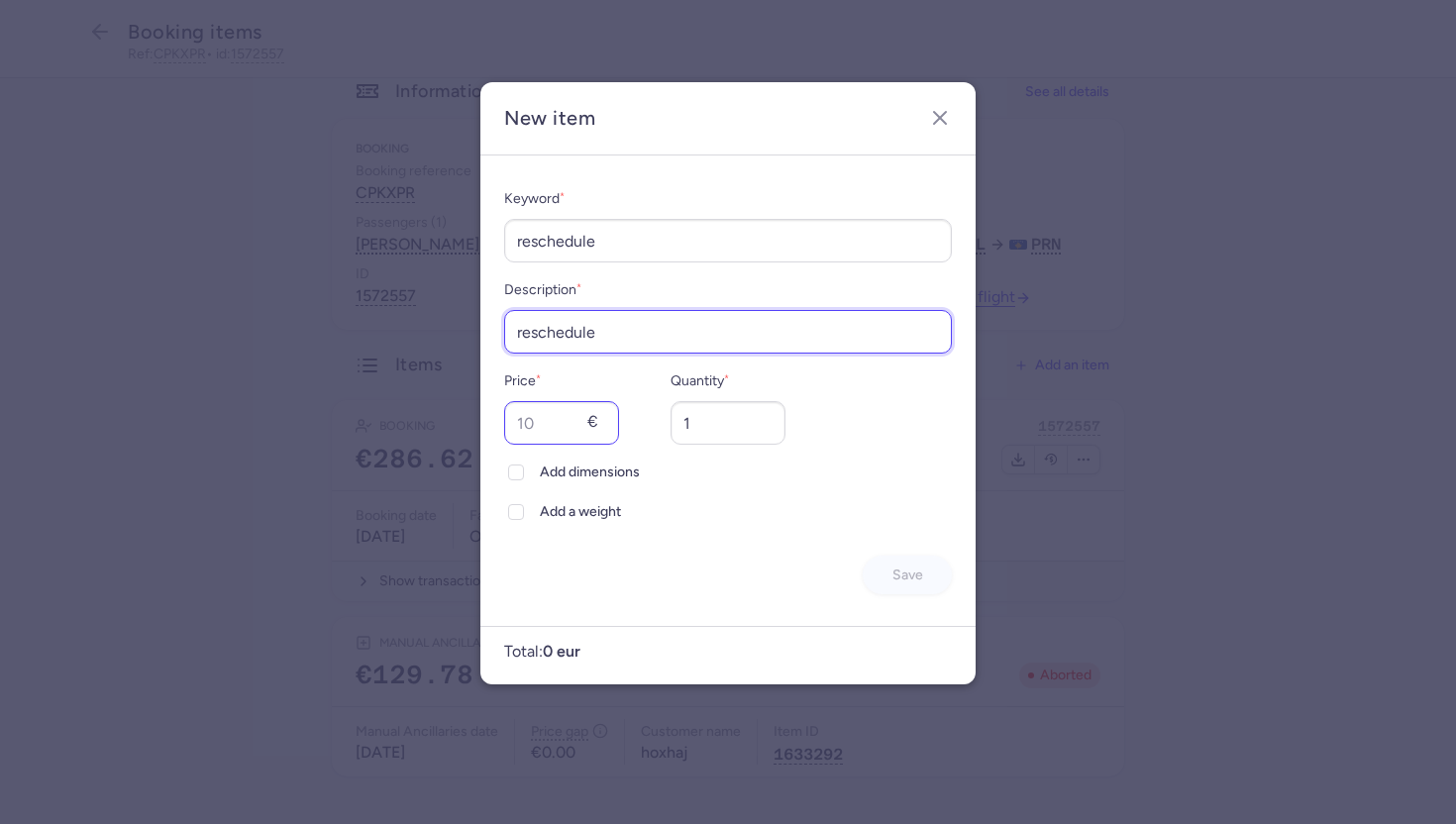 type on "reschedule" 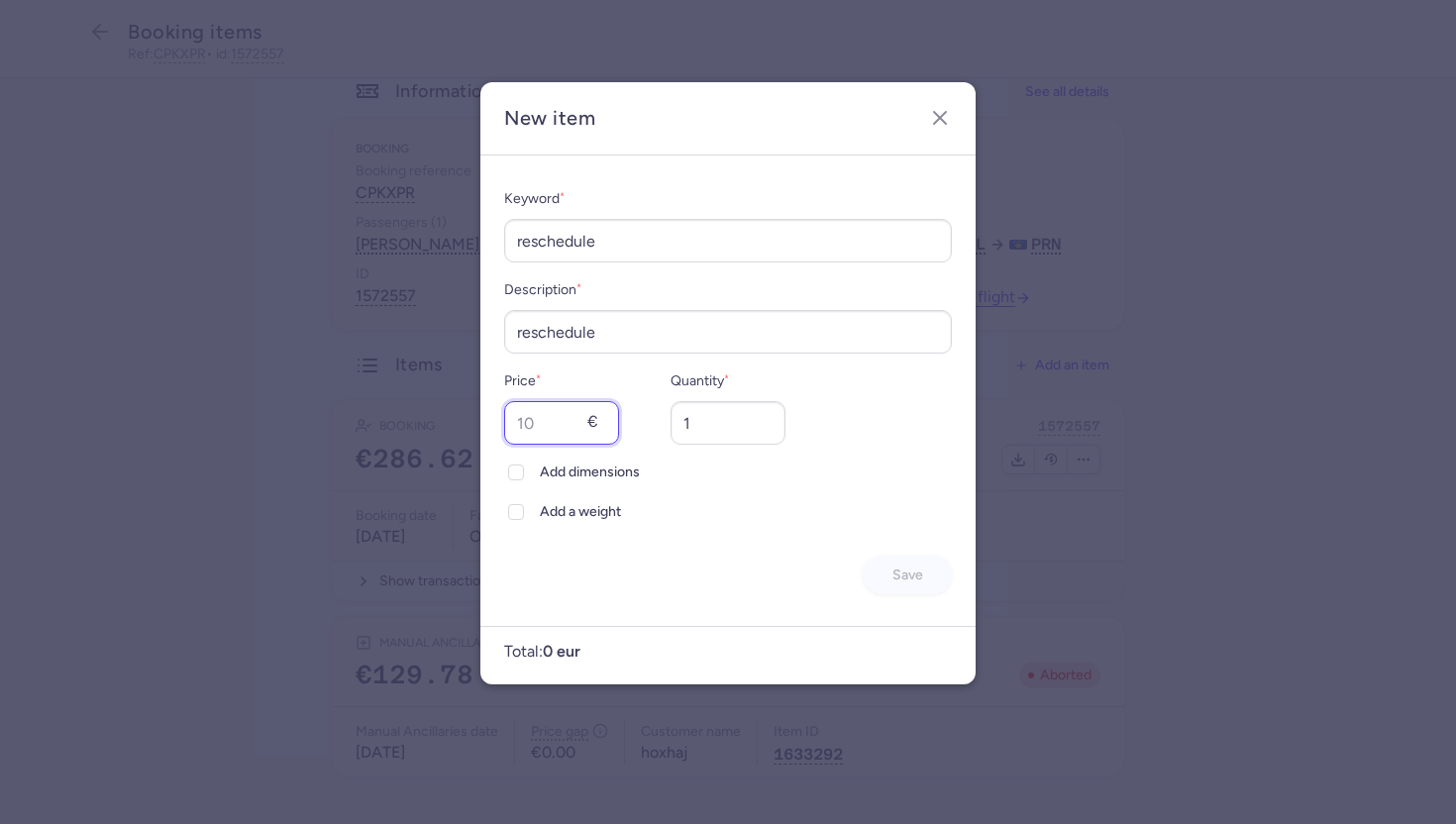 click on "Price  *" at bounding box center [562, 423] 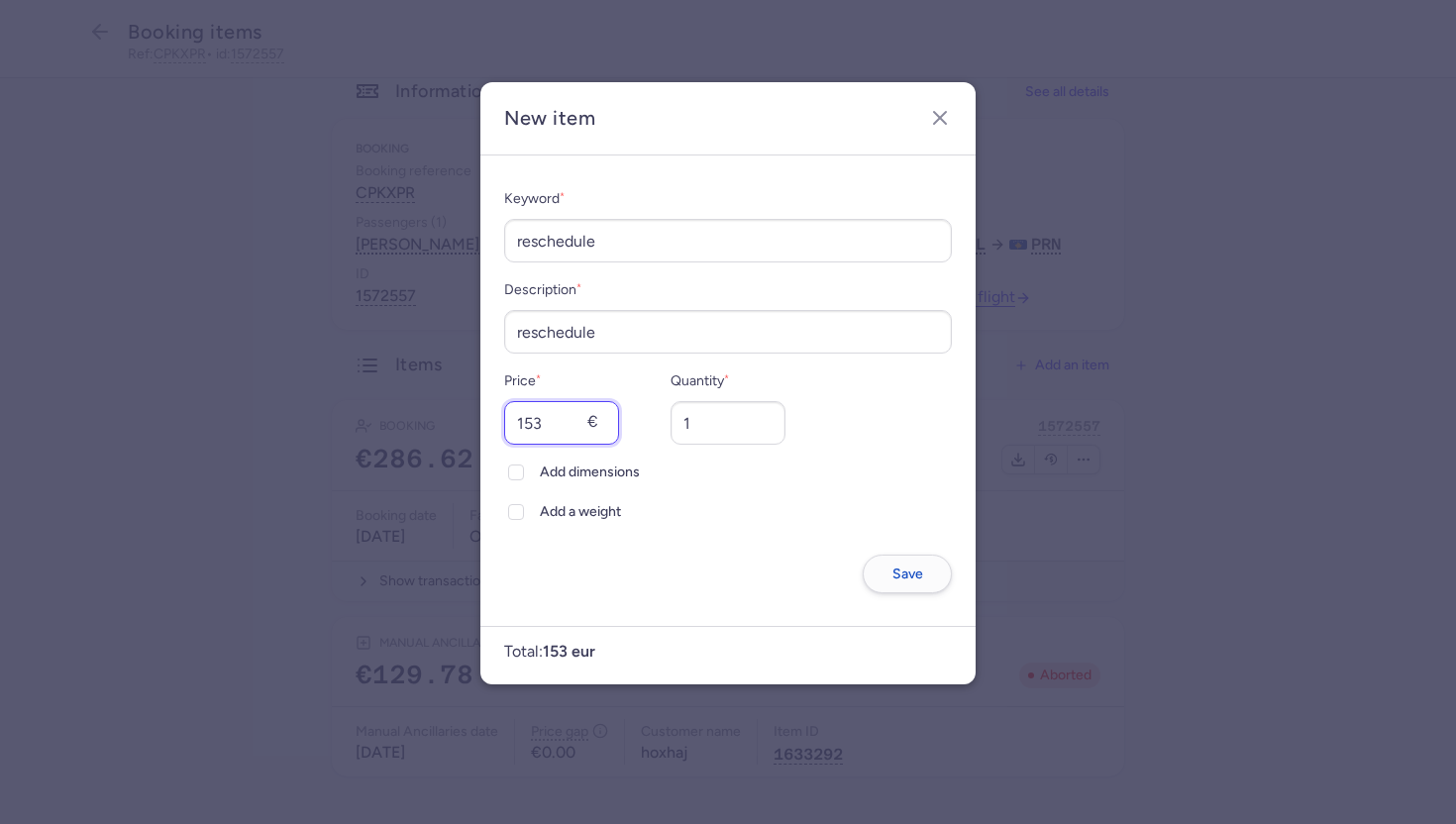 type on "153" 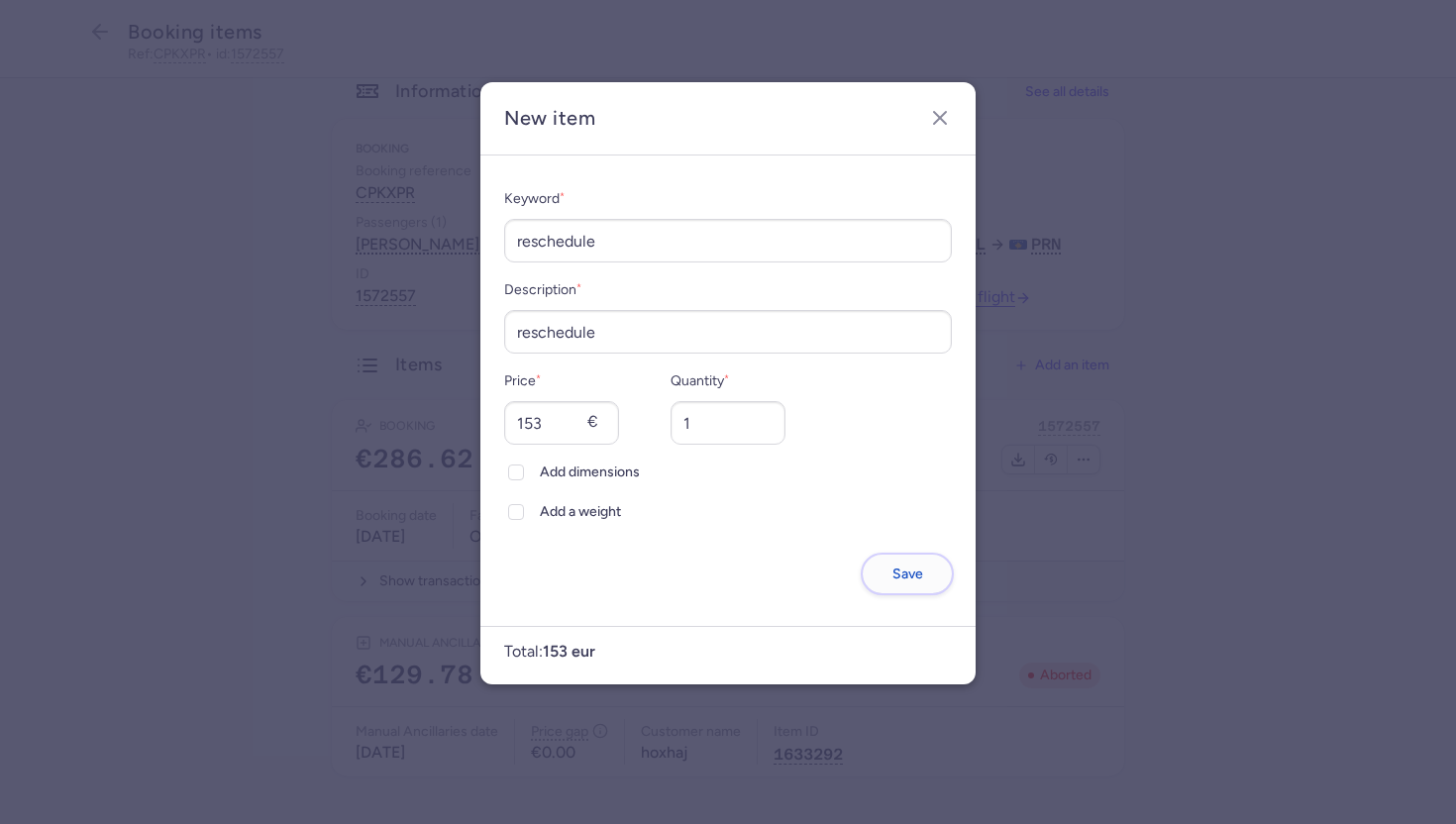 click on "Save" at bounding box center (907, 573) 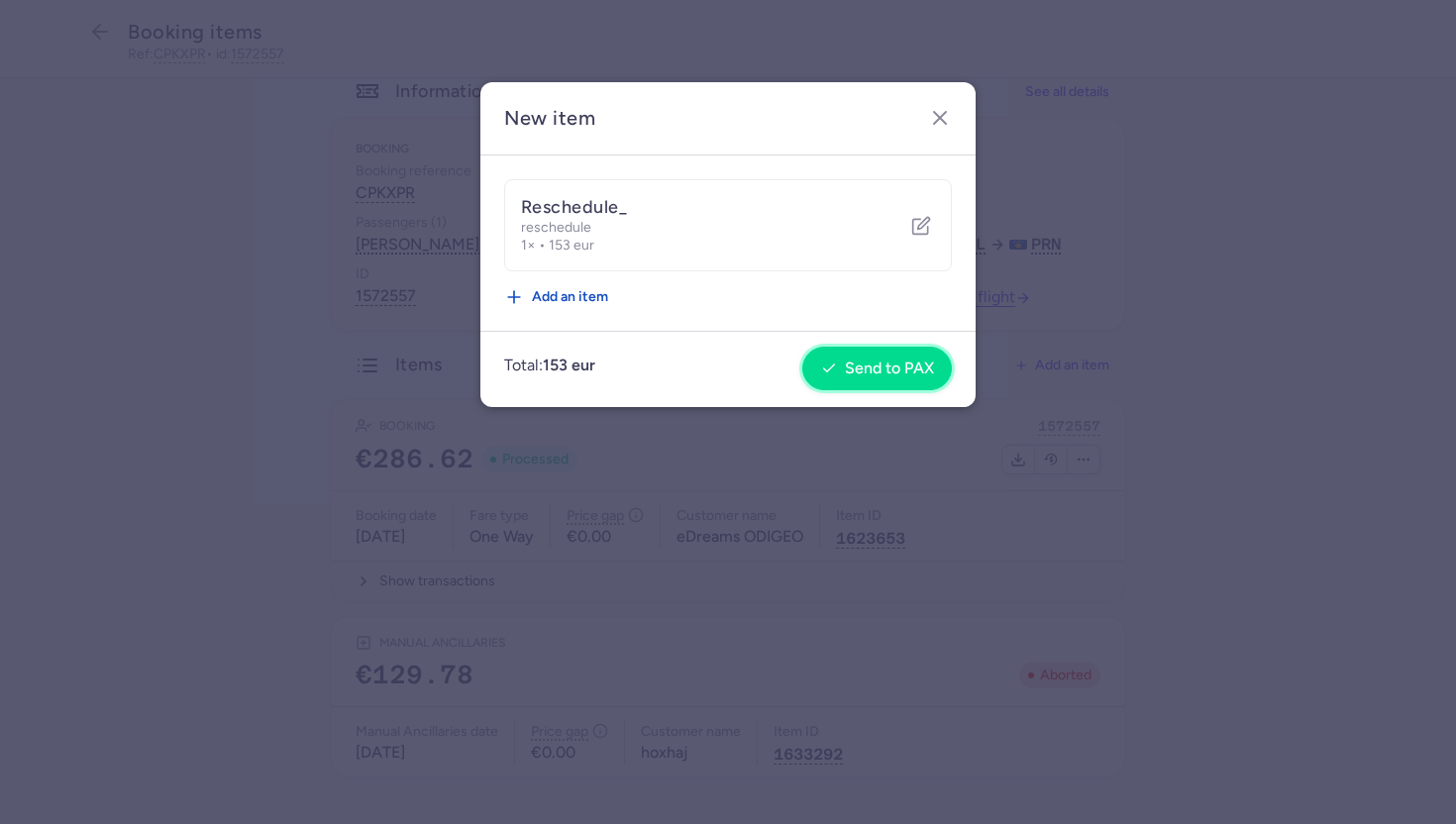 click on "Send to PAX" at bounding box center [889, 368] 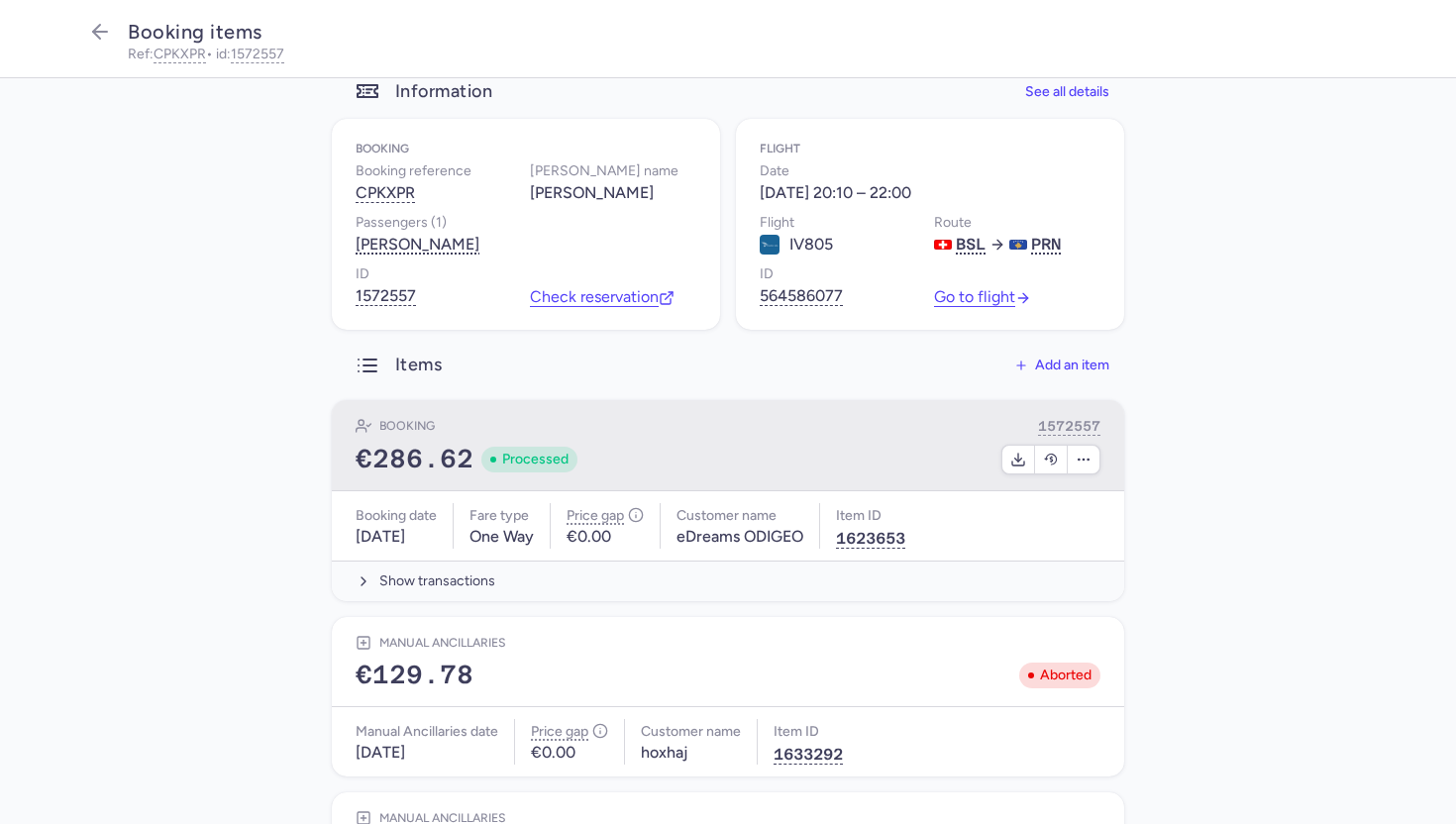 scroll, scrollTop: 205, scrollLeft: 0, axis: vertical 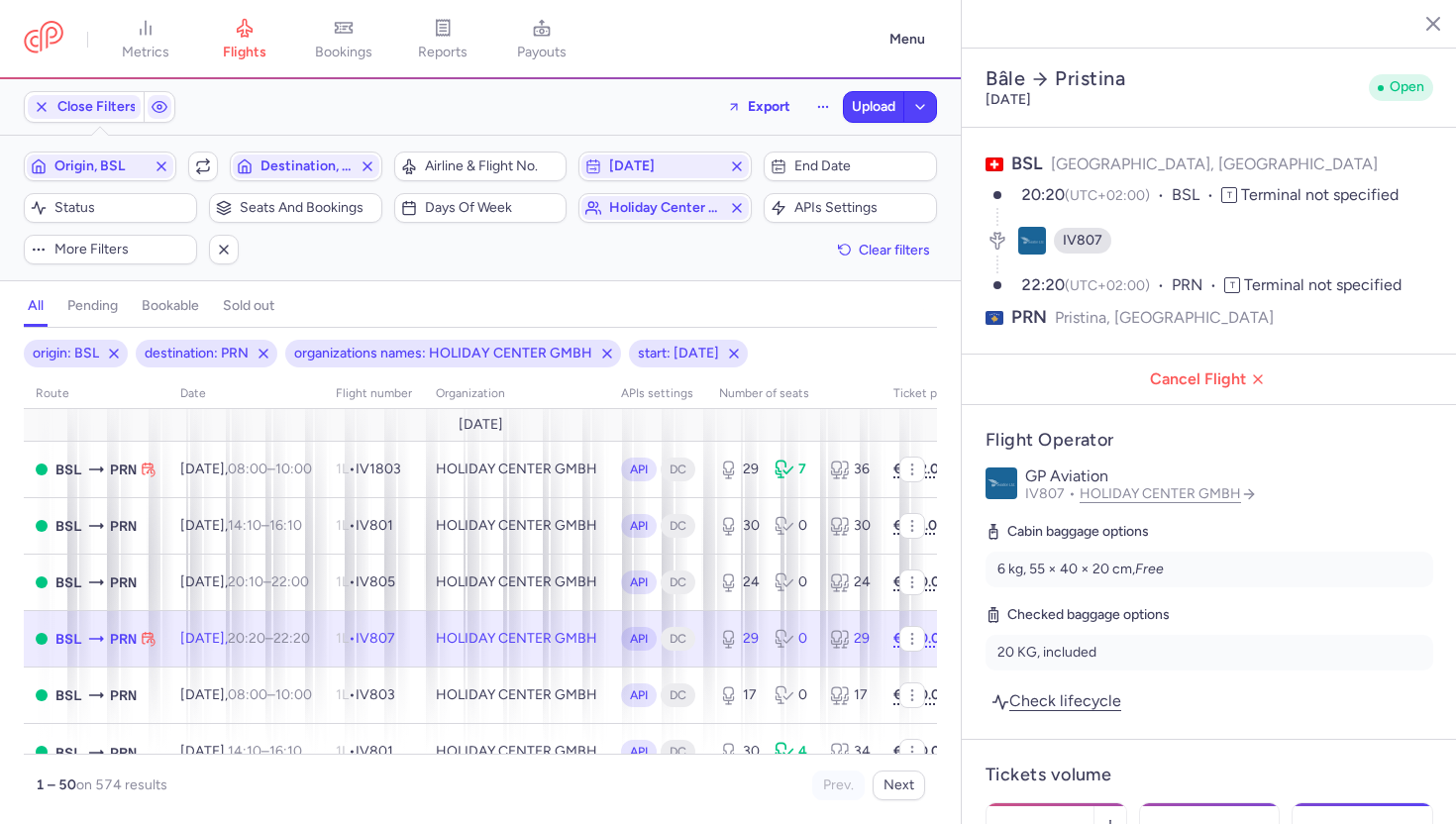 select on "hours" 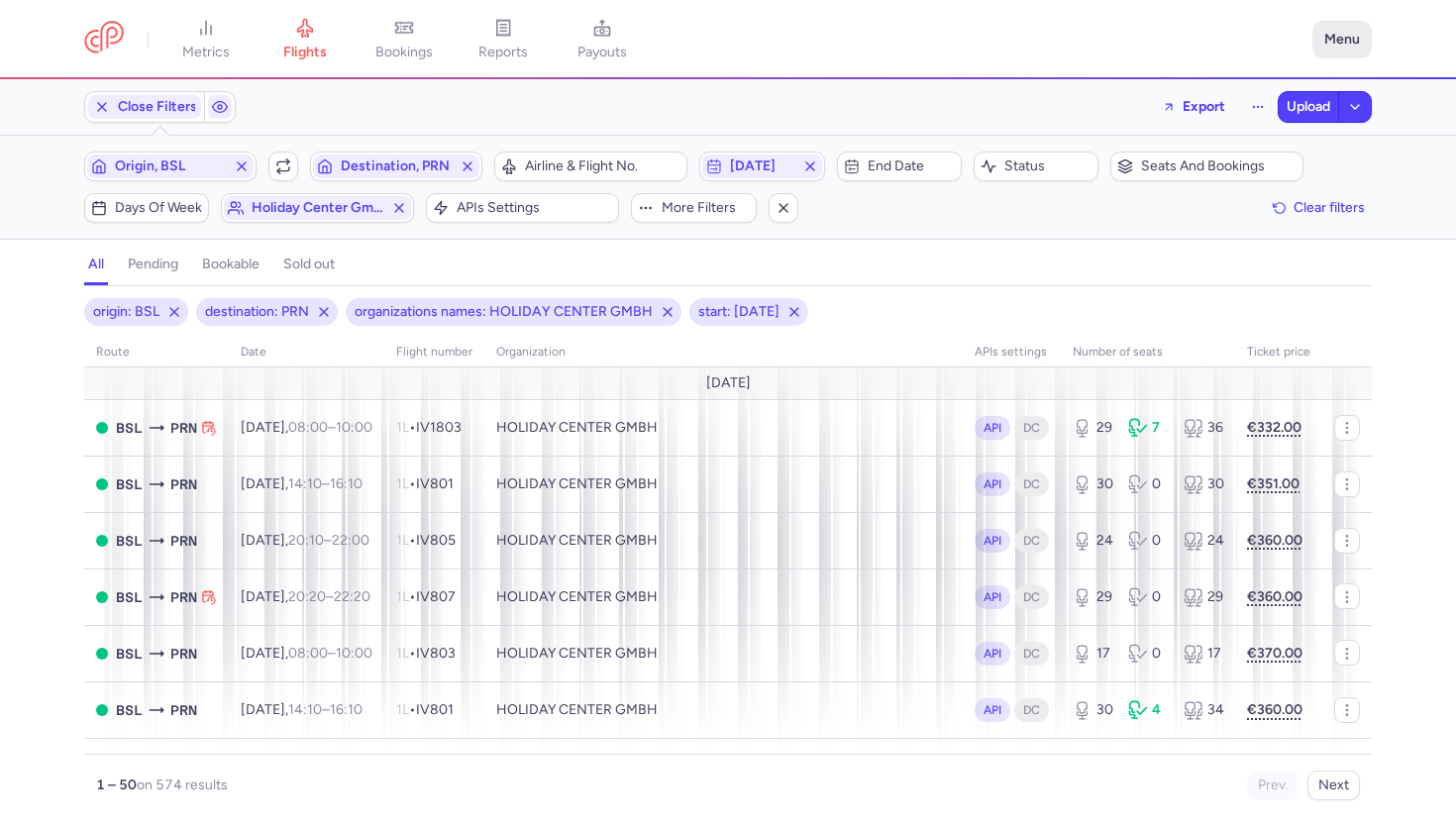 click on "Menu" at bounding box center (1342, 40) 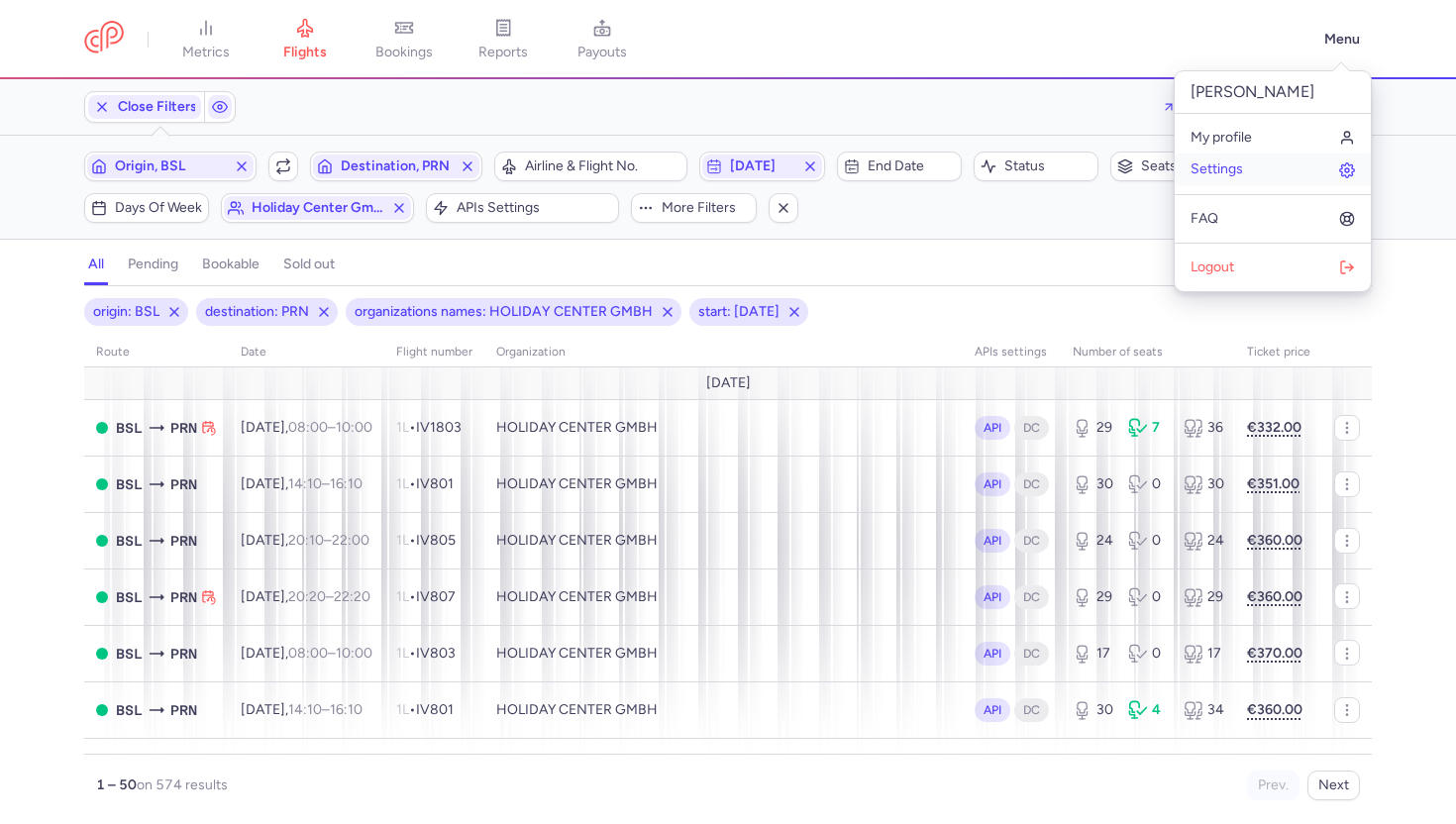 click on "Settings" at bounding box center (1273, 169) 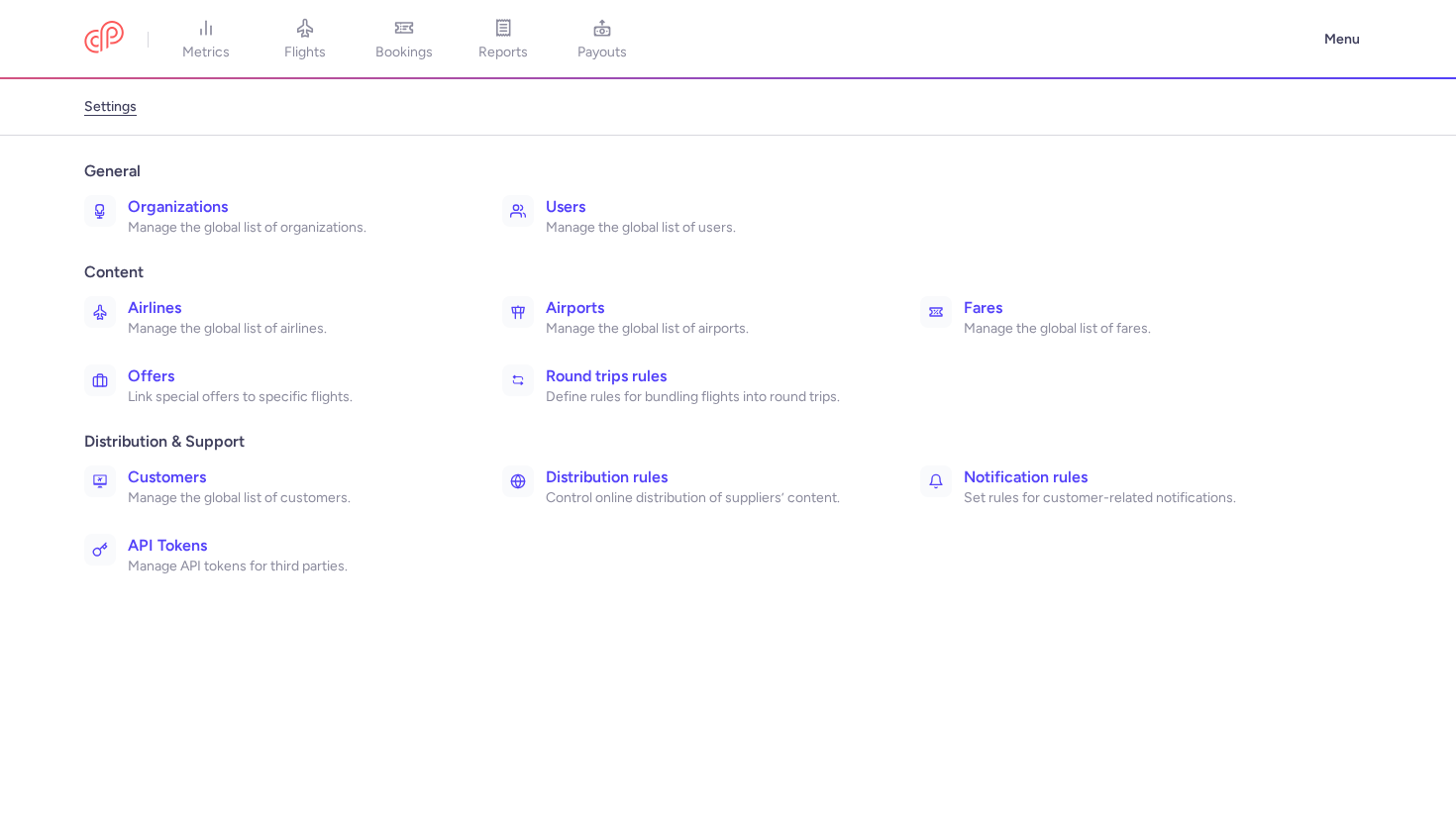 click on "Organizations" at bounding box center [293, 207] 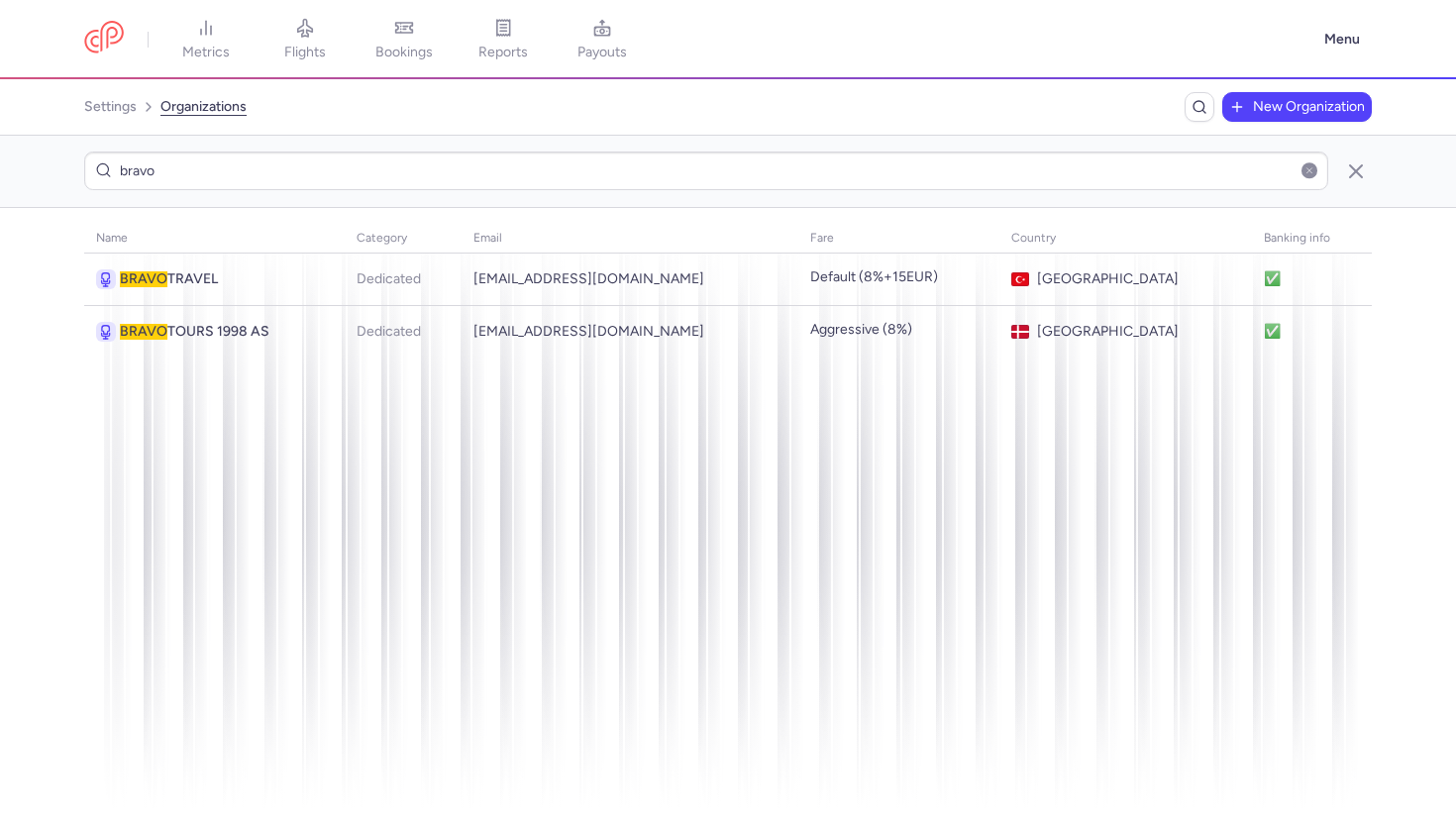 type on "bravo" 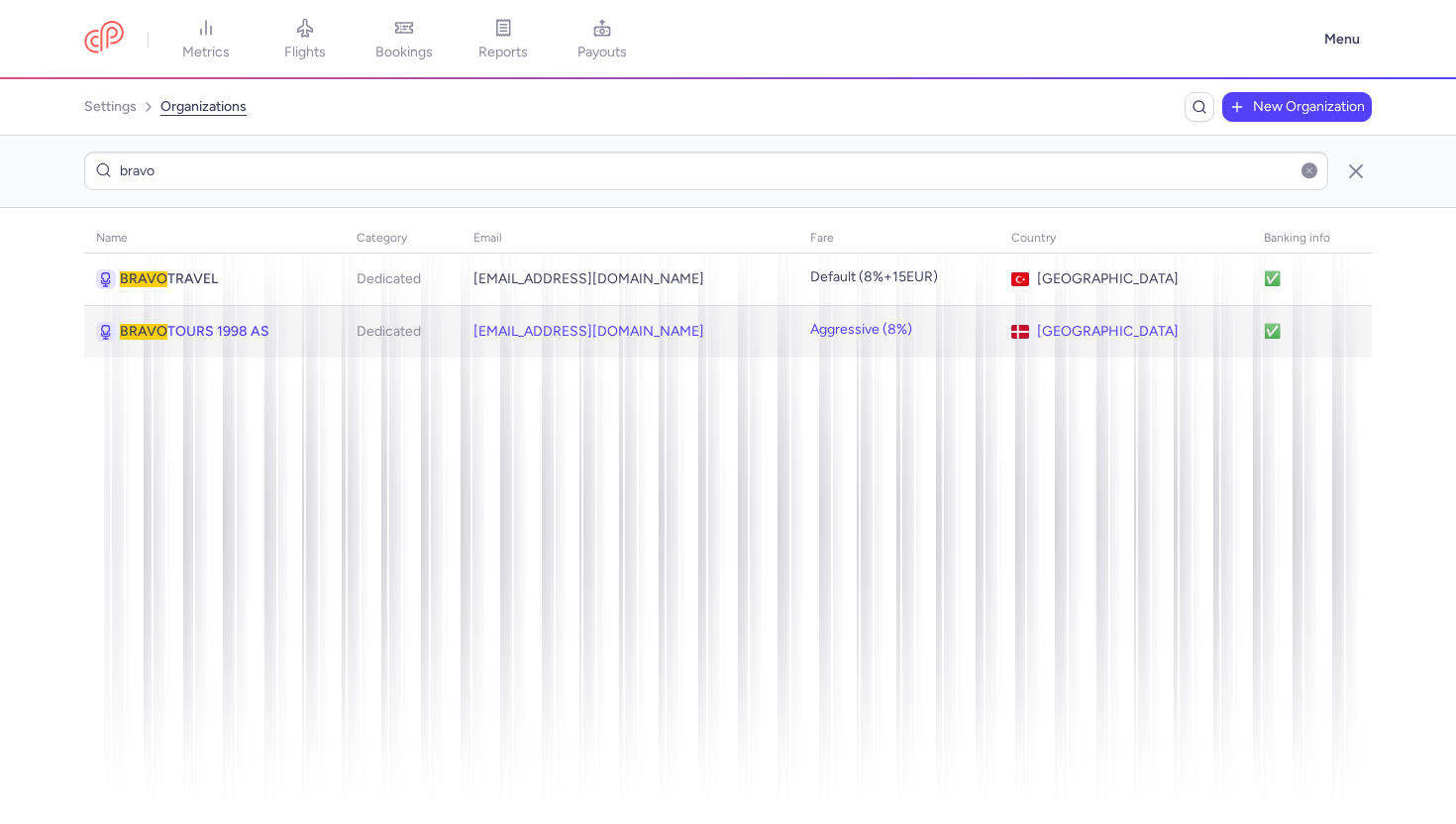 click on "BRAVO  TOURS 1998 AS" at bounding box center [226, 332] 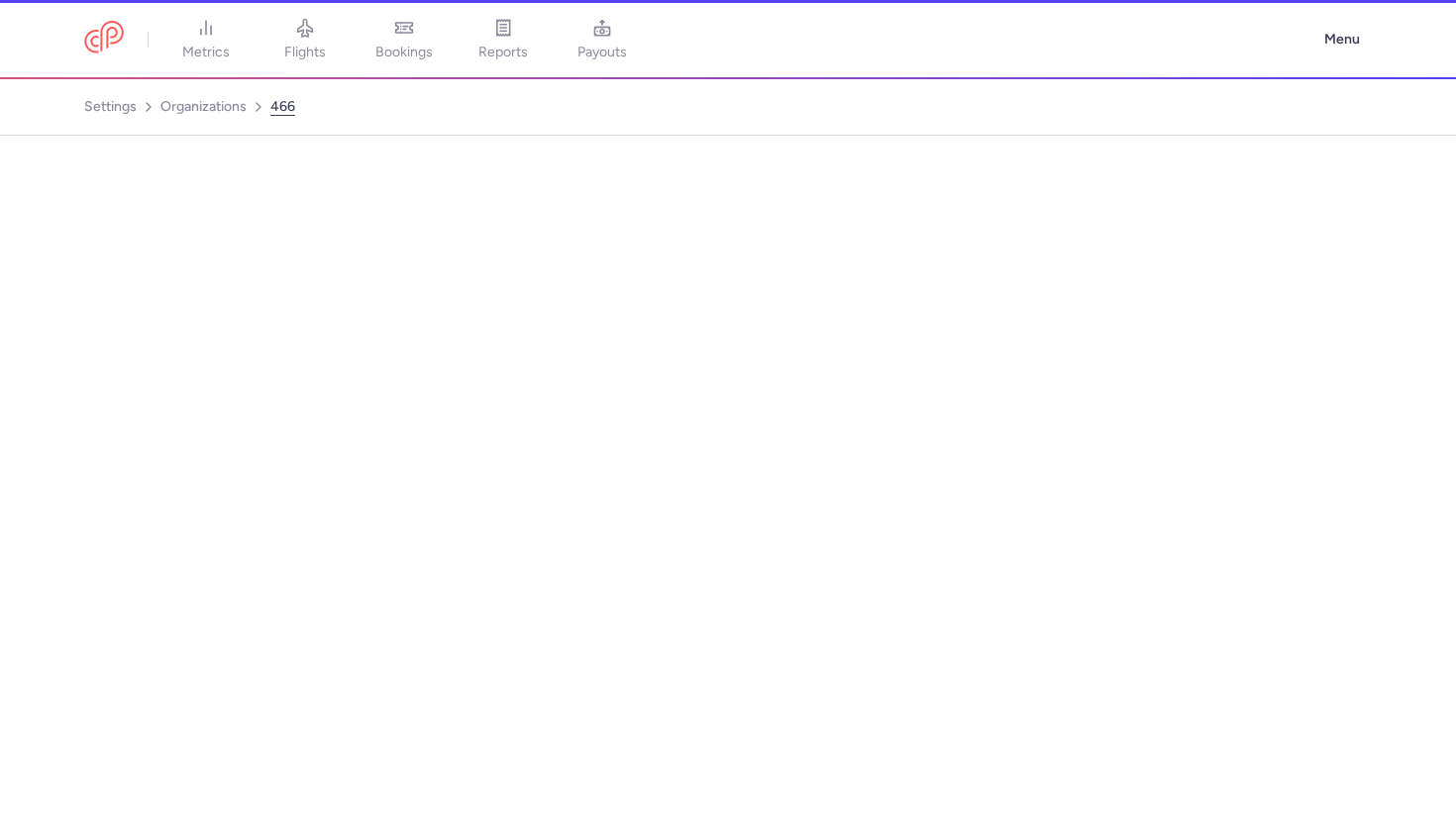 select on "DEDICATED" 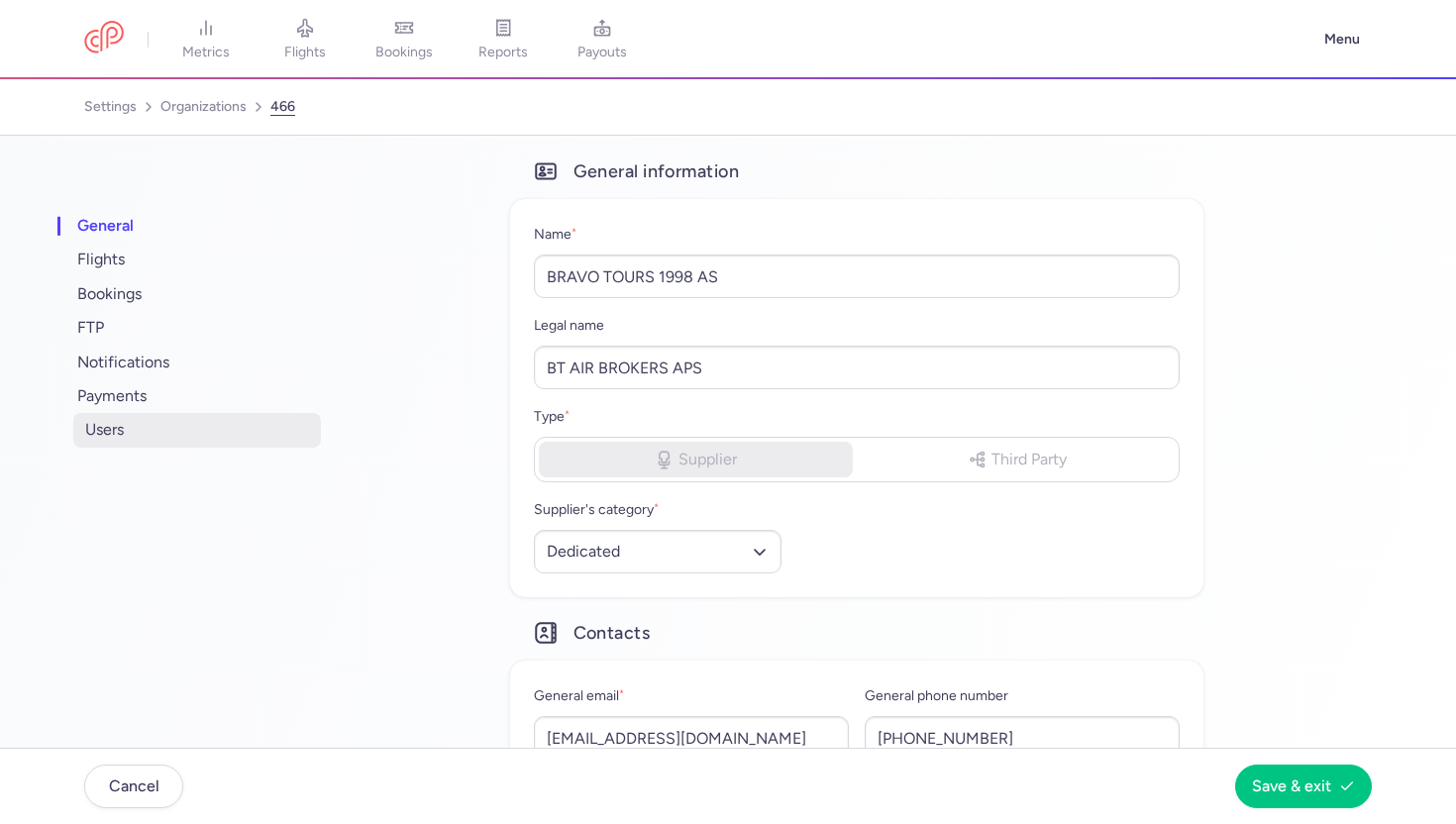 click on "users" at bounding box center [197, 430] 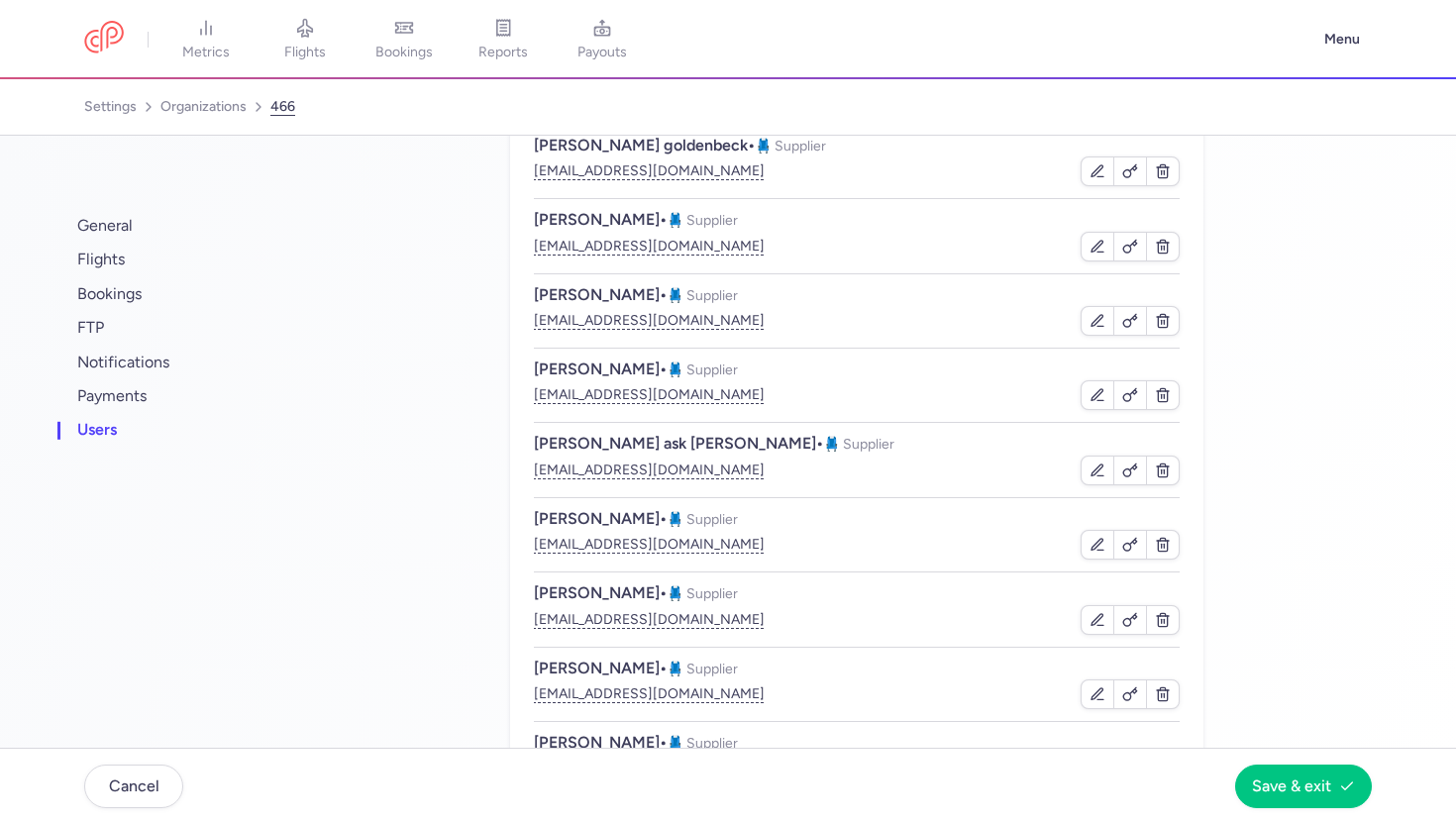 scroll, scrollTop: 268, scrollLeft: 0, axis: vertical 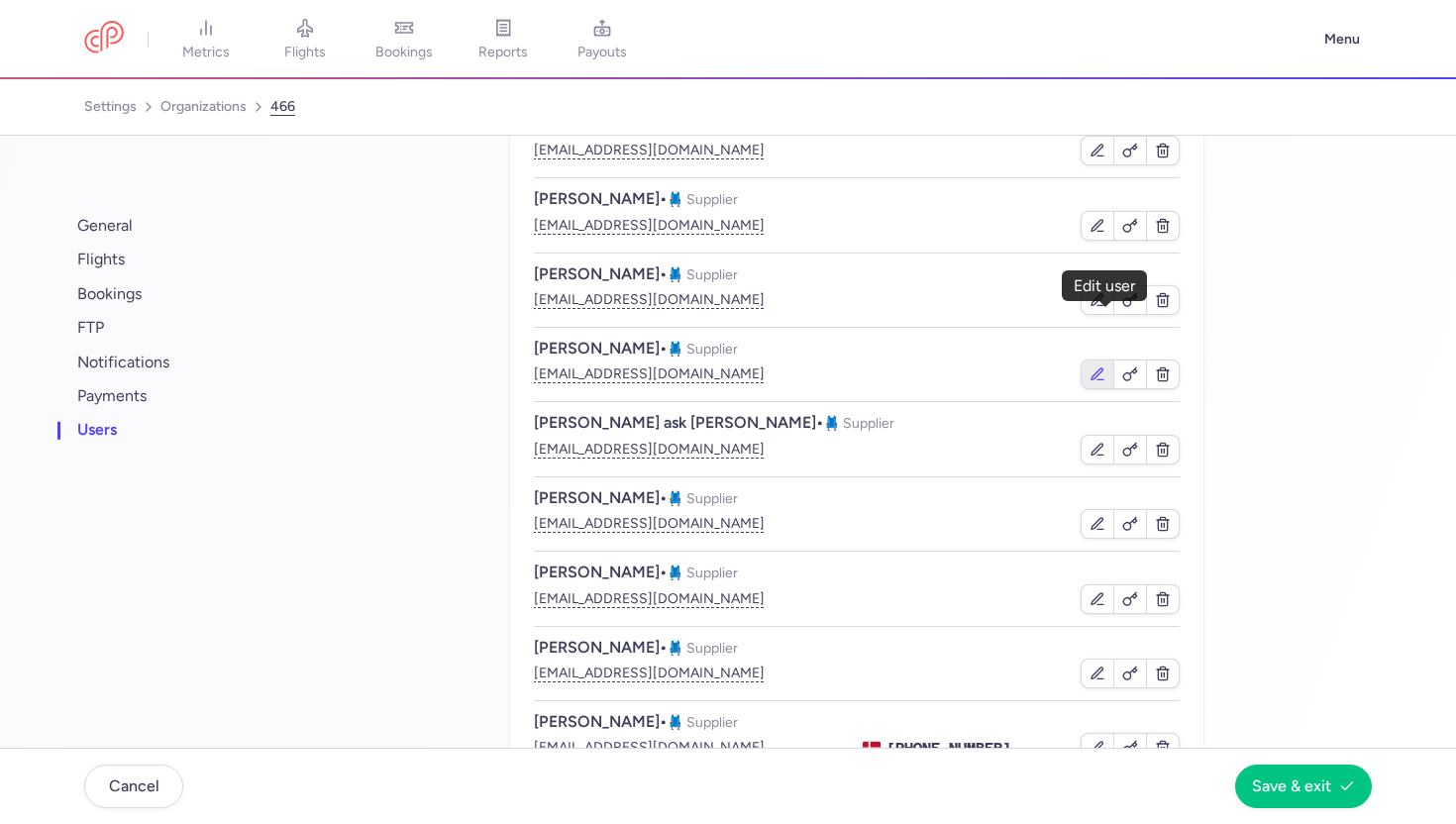click 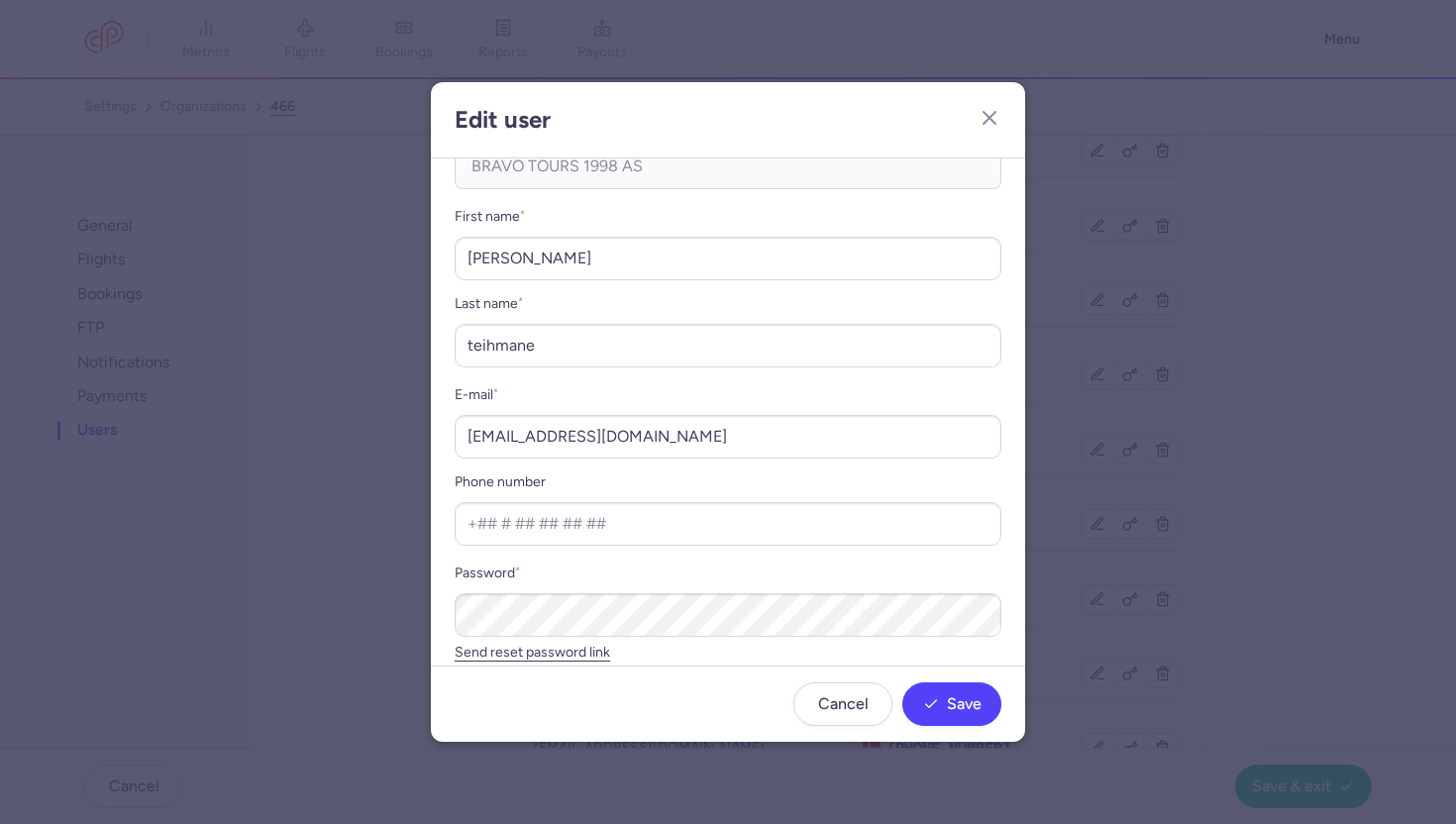 scroll, scrollTop: 151, scrollLeft: 0, axis: vertical 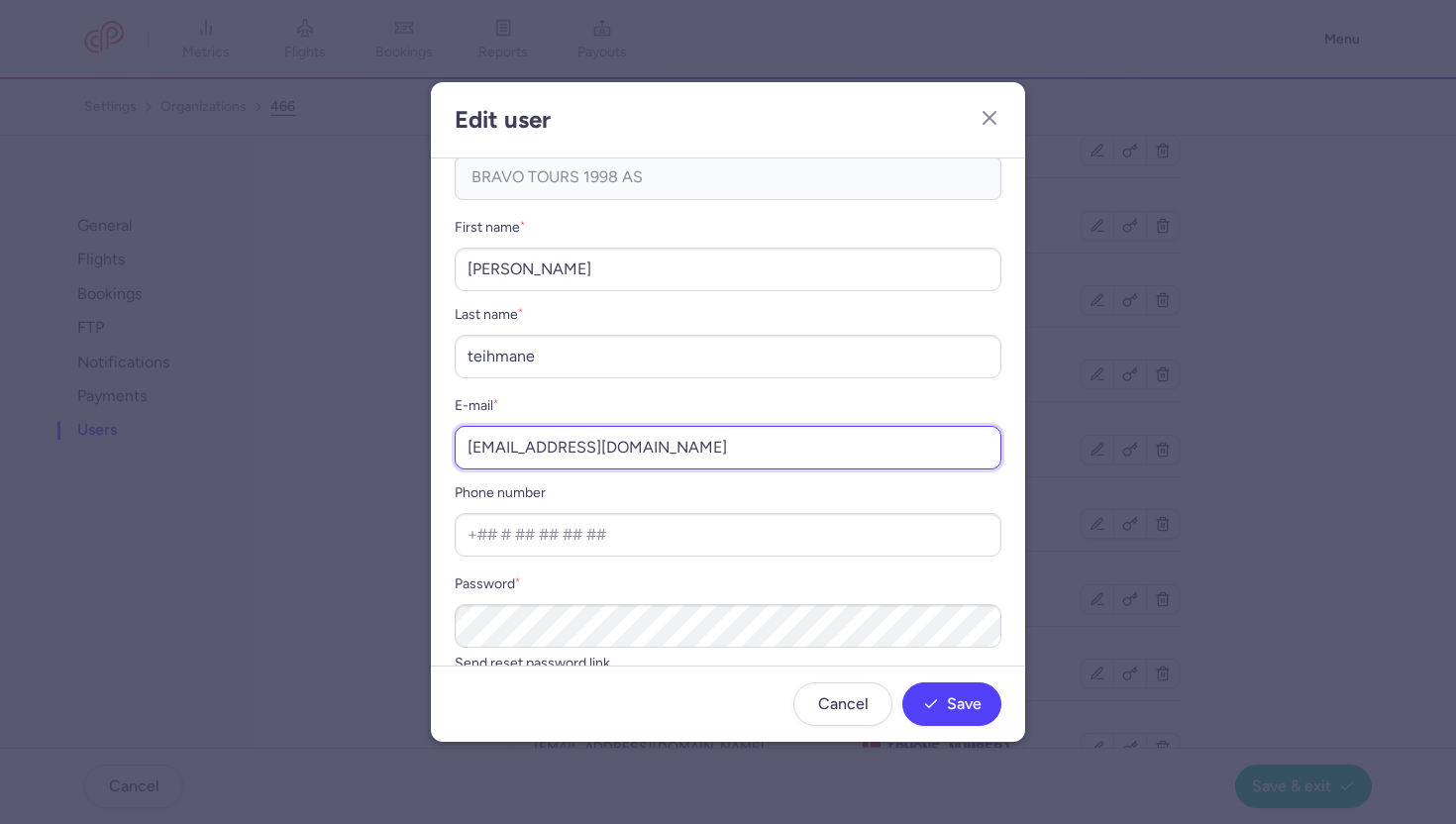 drag, startPoint x: 641, startPoint y: 445, endPoint x: 458, endPoint y: 428, distance: 183.78792 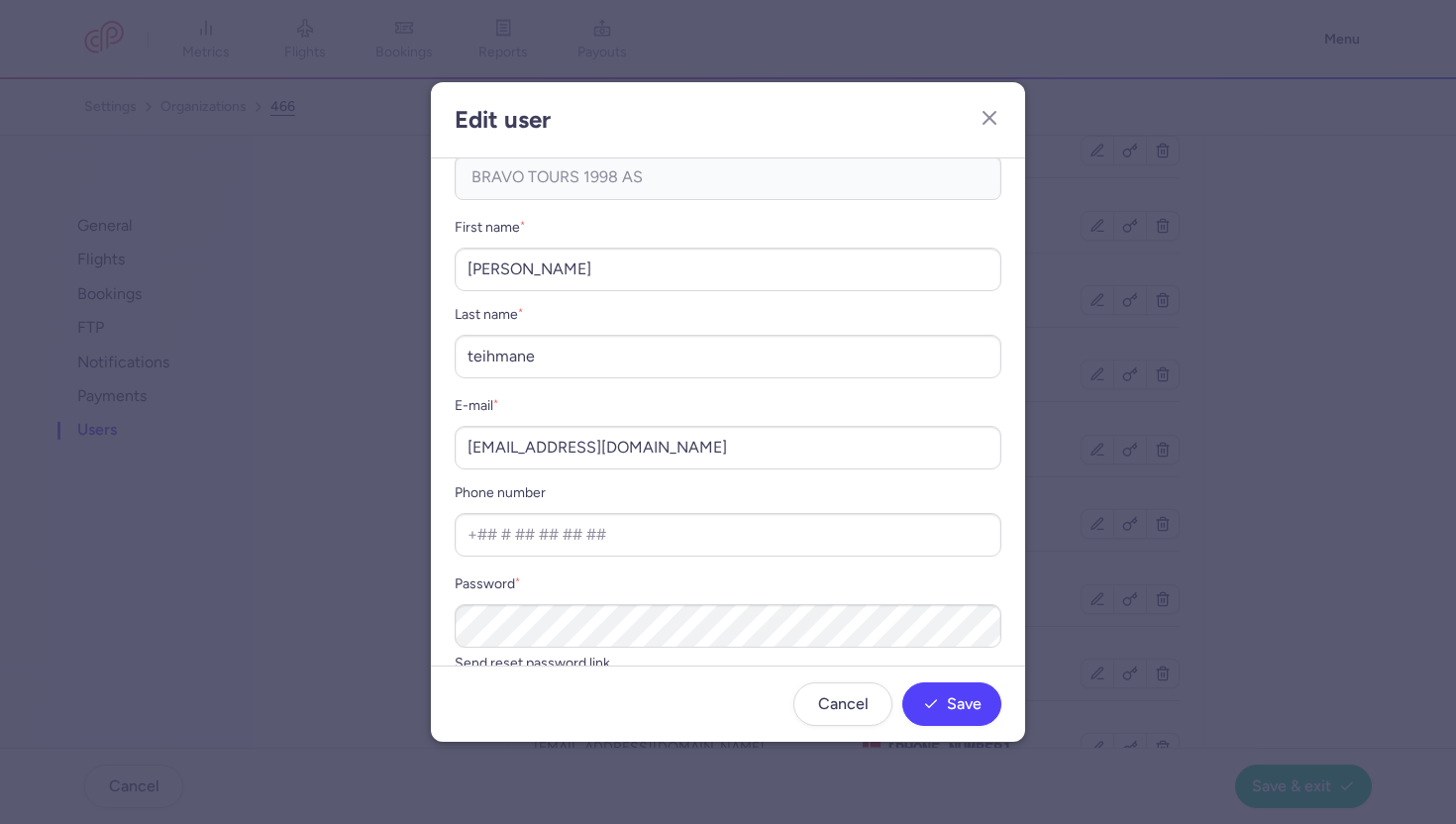 click on "Roles  * 💺 Supplier No elements found. Consider changing the search query. List is empty. Organization  * BRAVO TOURS 1998 AS No elements found. Consider changing the search query. Type an organization name First name  * [PERSON_NAME] Last name  * teihmane E-mail  * [EMAIL_ADDRESS][DOMAIN_NAME] Phone number  Password  *  Send reset password link   Impersonate URL" 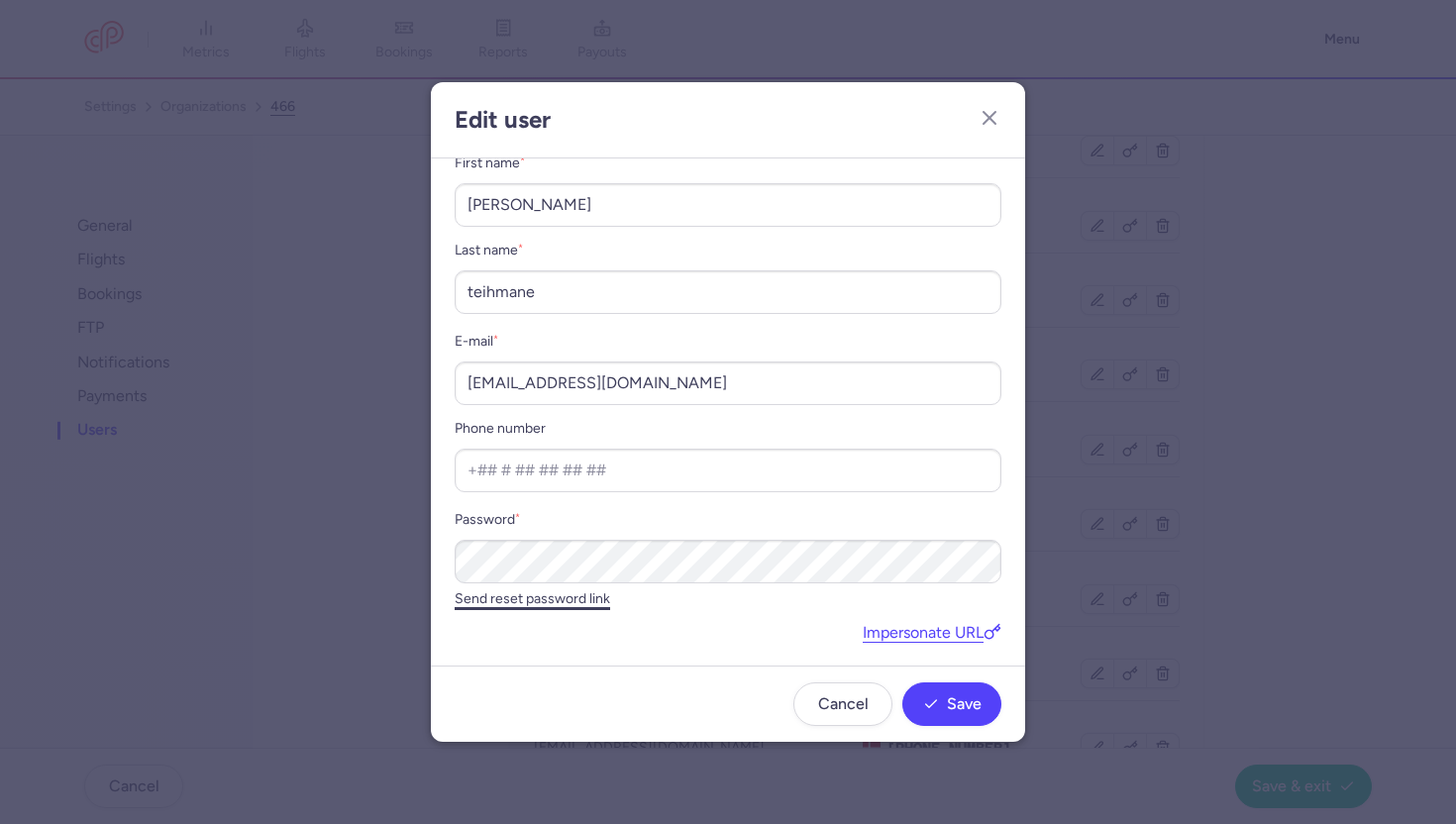 click on "Send reset password link" at bounding box center [532, 599] 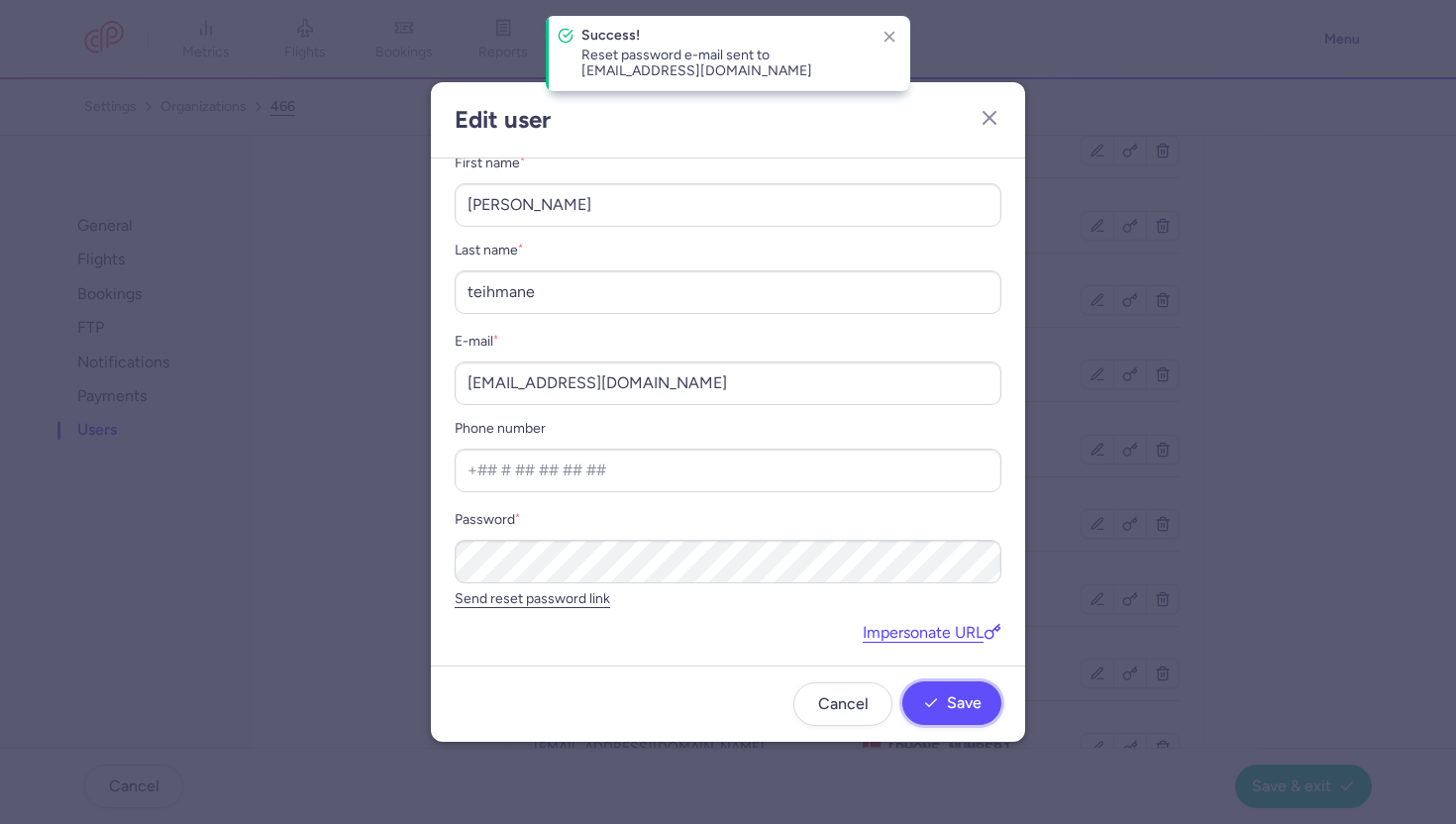 click on "Save" at bounding box center [952, 703] 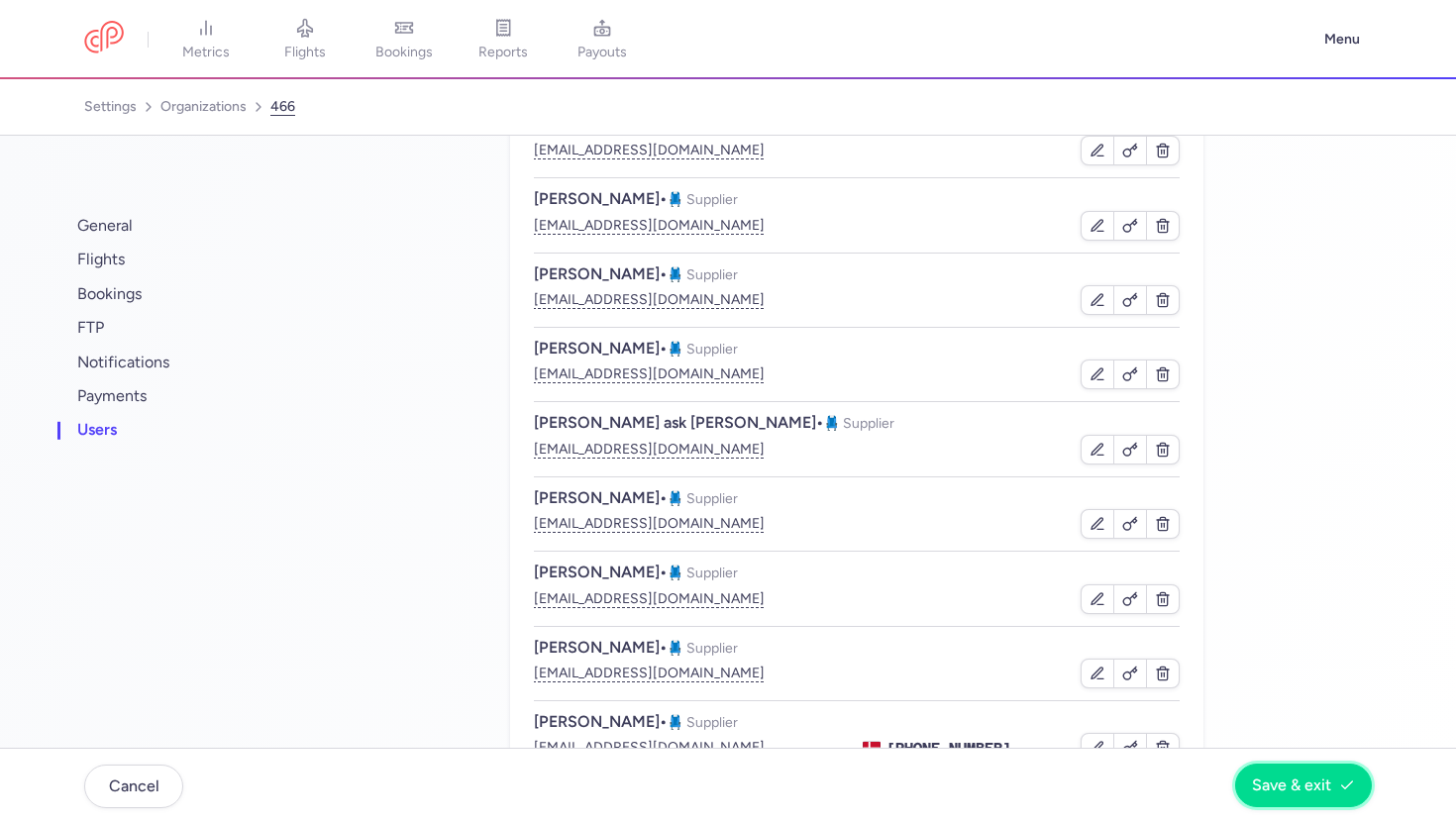 click on "Save & exit" at bounding box center [1292, 785] 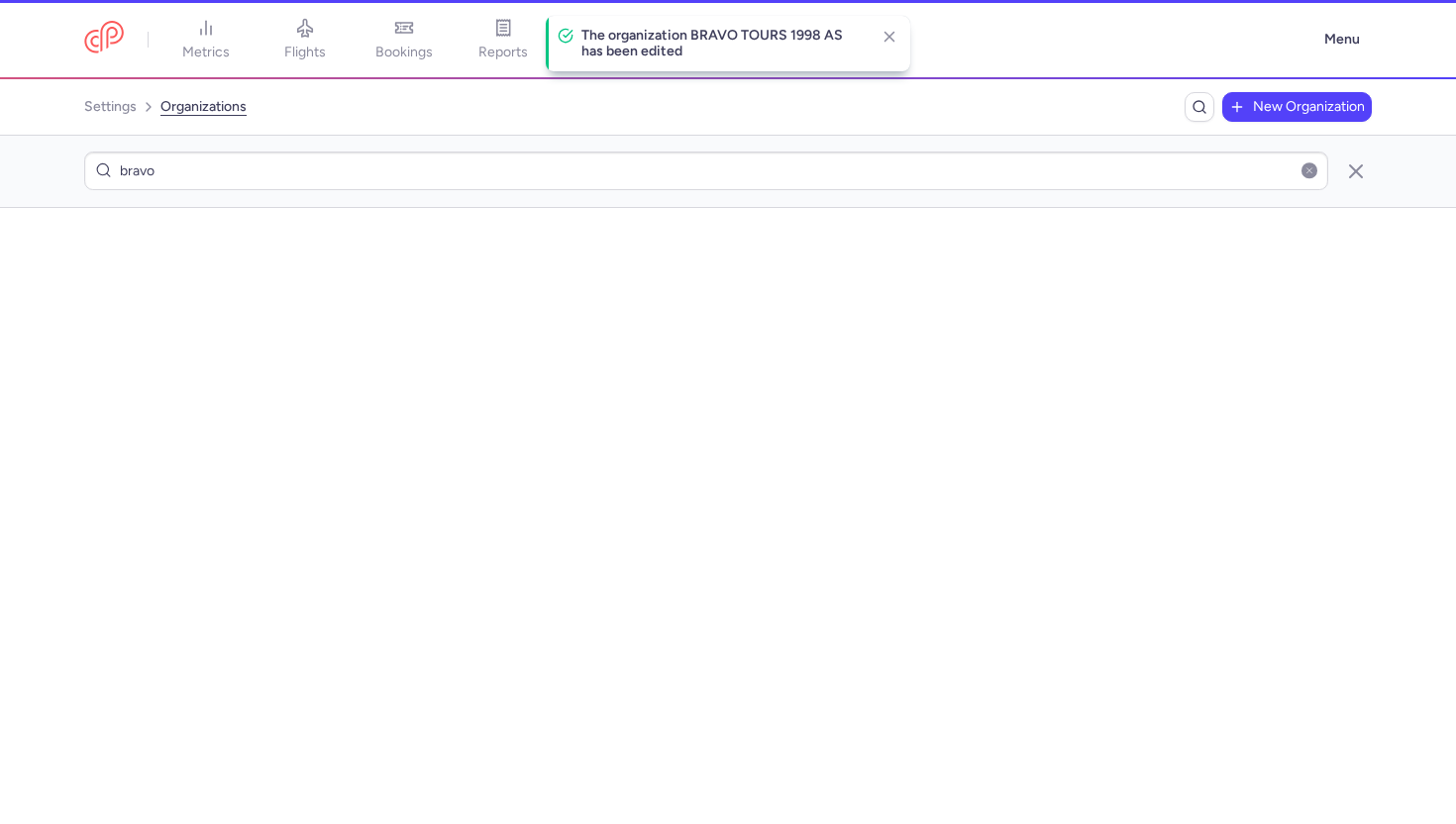 scroll, scrollTop: 0, scrollLeft: 0, axis: both 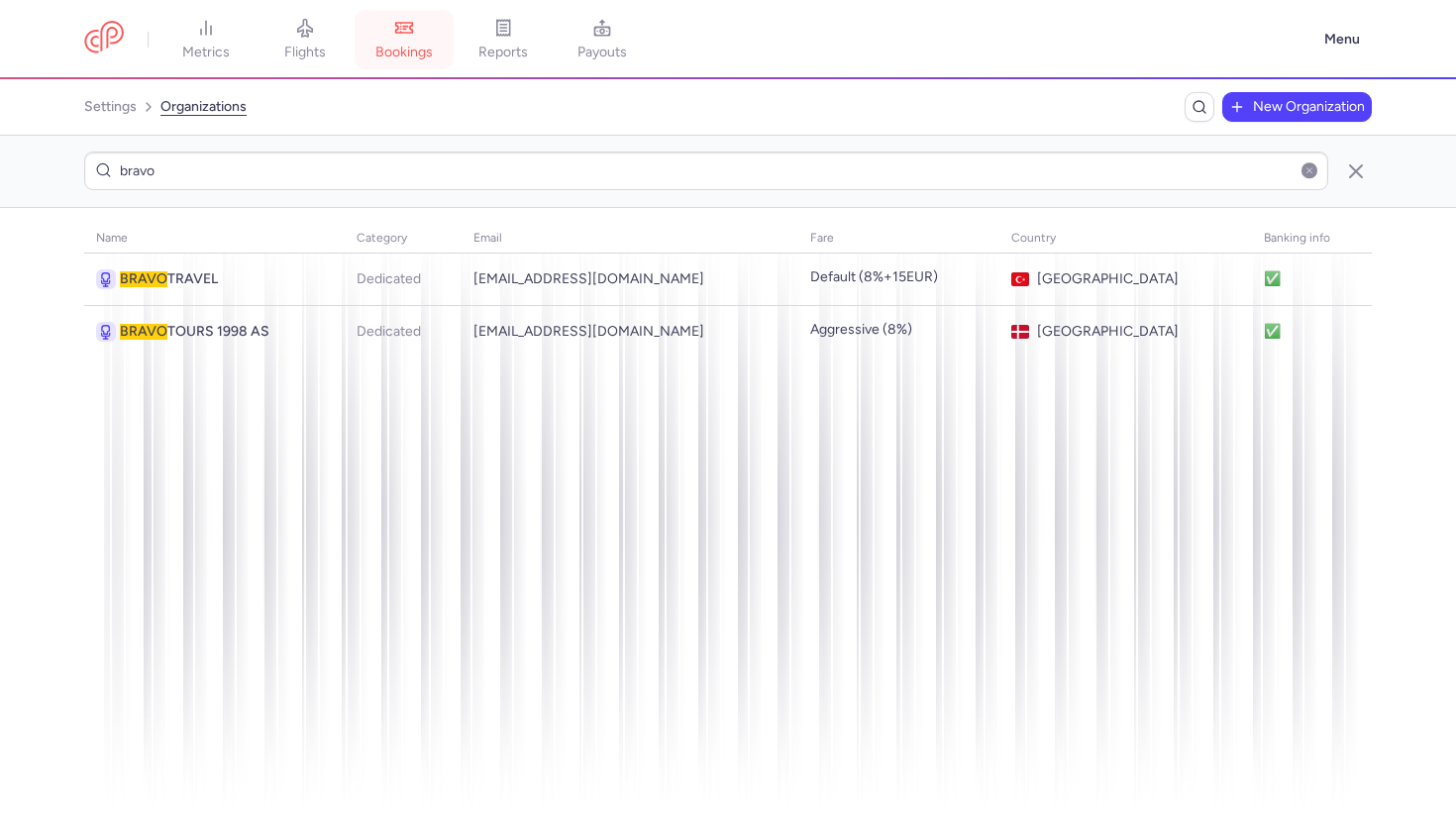 click on "bookings" at bounding box center (404, 52) 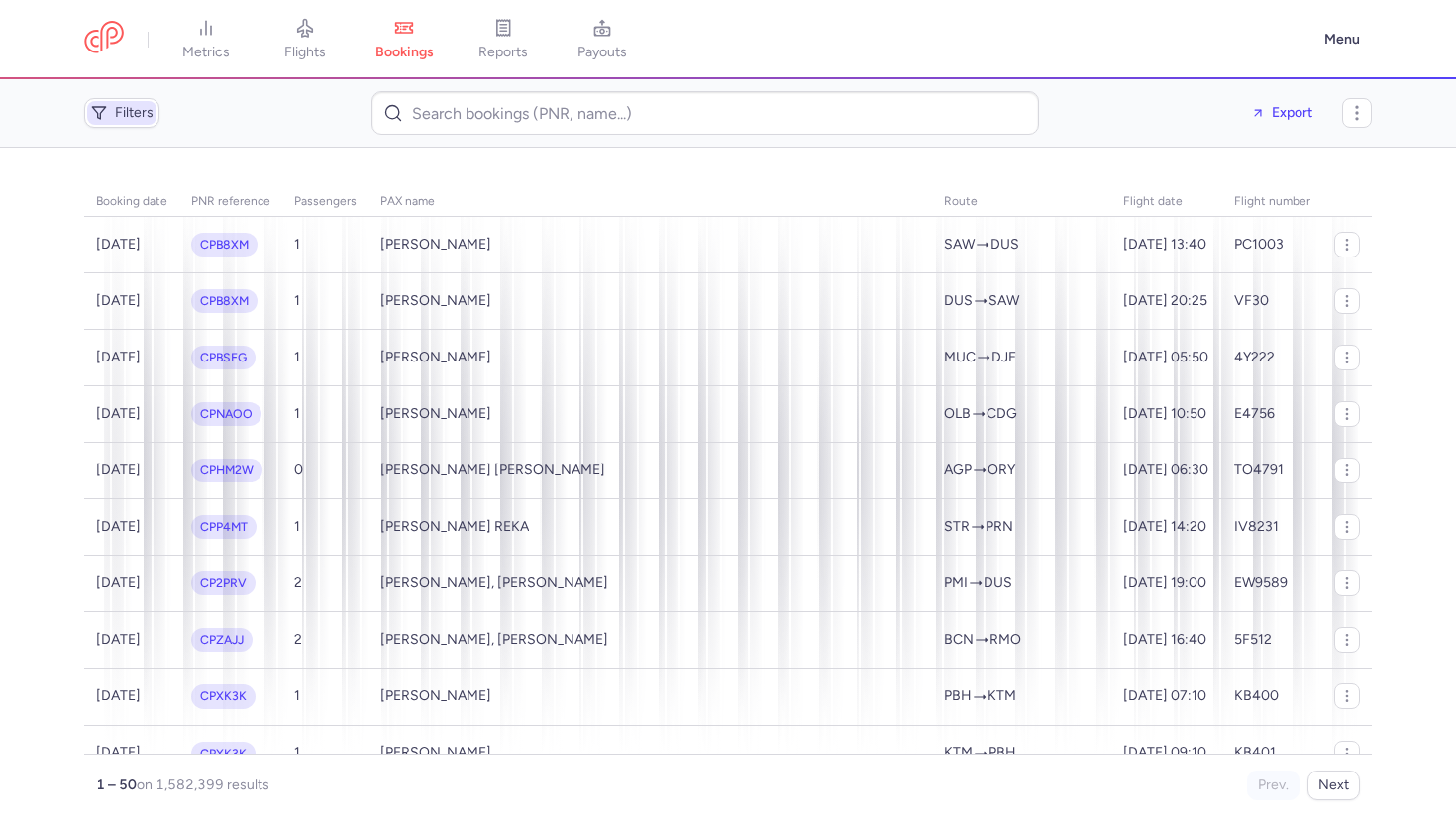 click on "Filters" at bounding box center (122, 113) 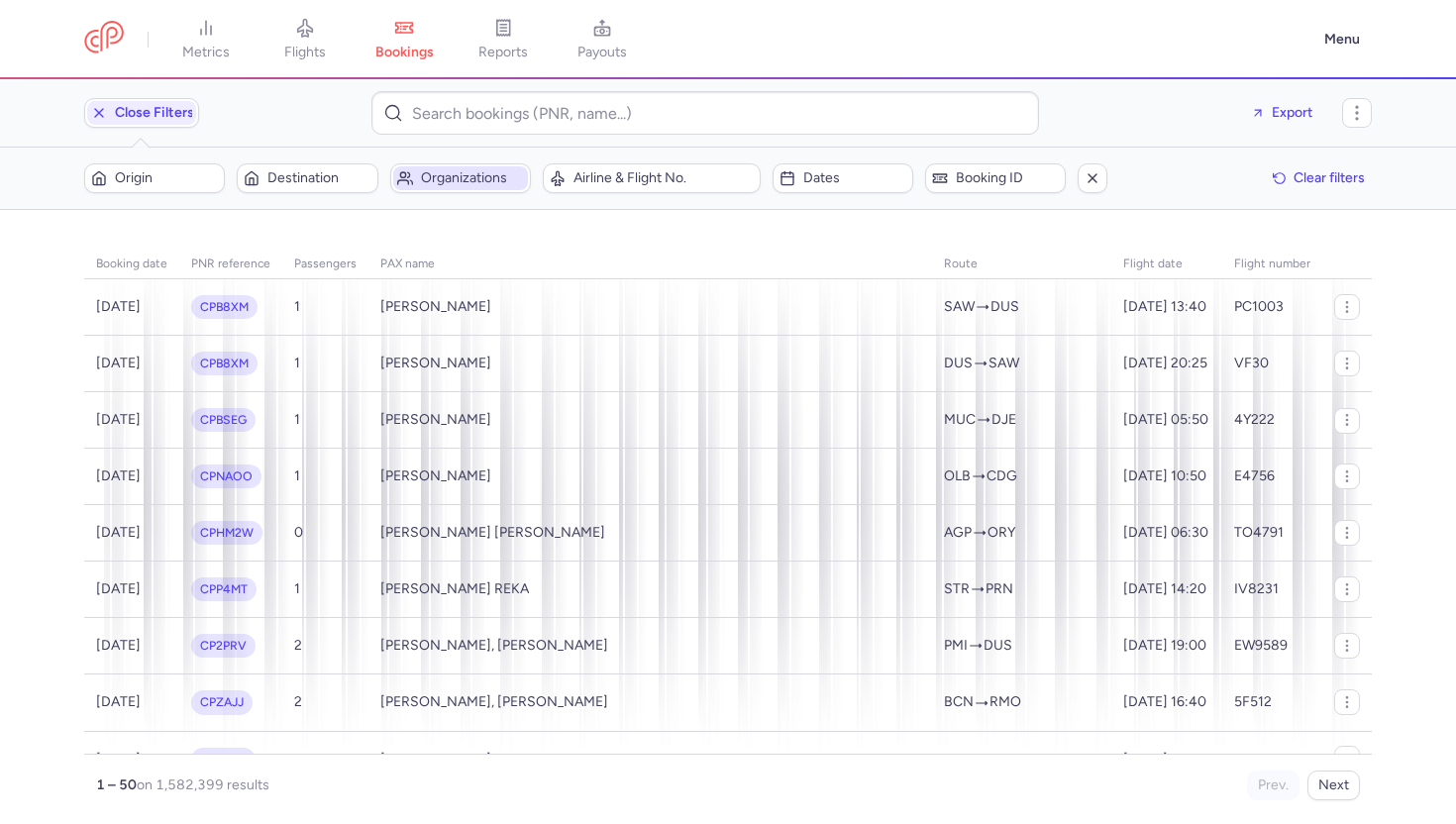 click on "Organizations" at bounding box center [461, 178] 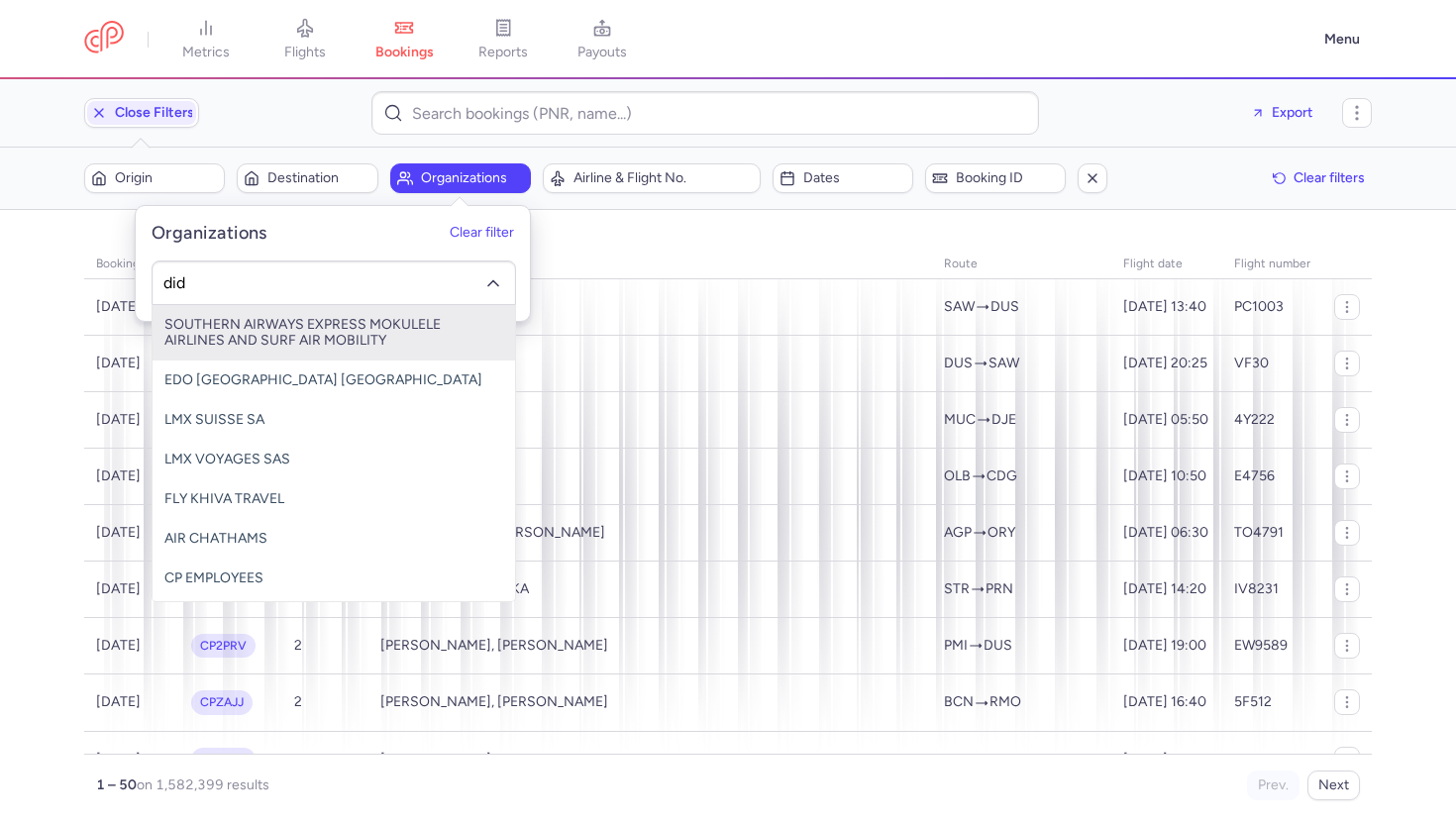 type on "dida" 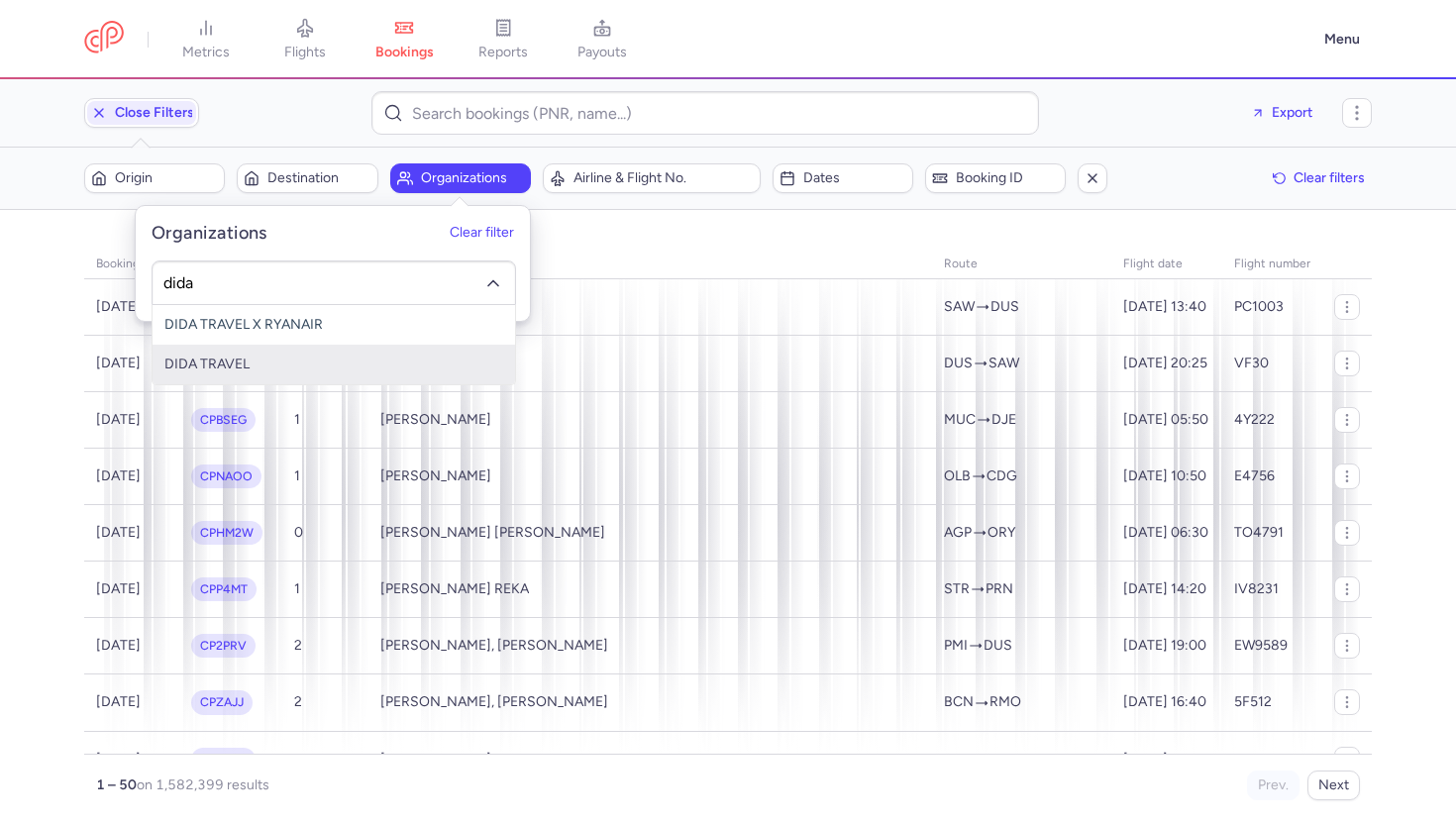 click on "DIDA TRAVEL" at bounding box center [334, 364] 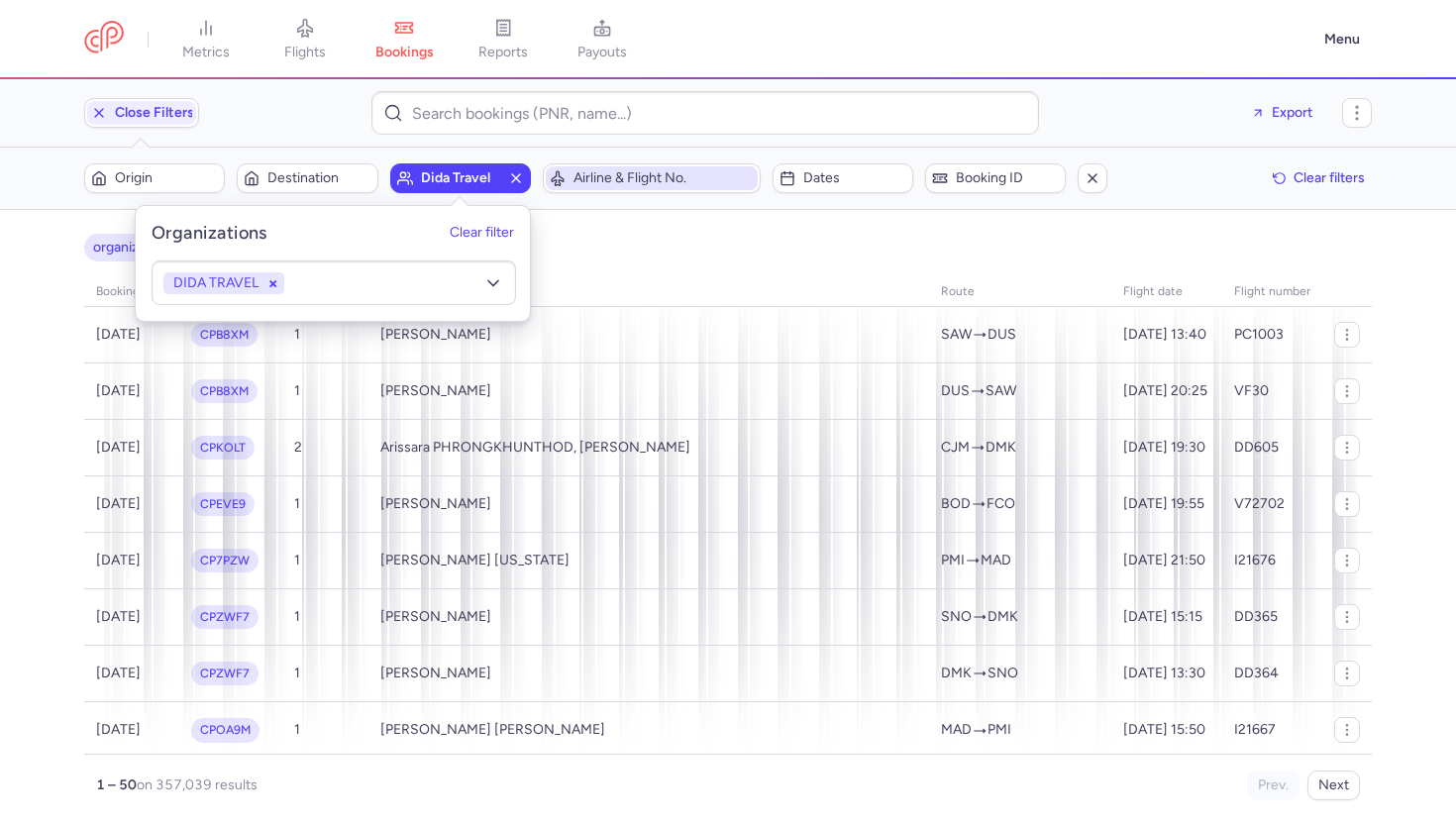 click on "Airline & Flight No." at bounding box center [664, 178] 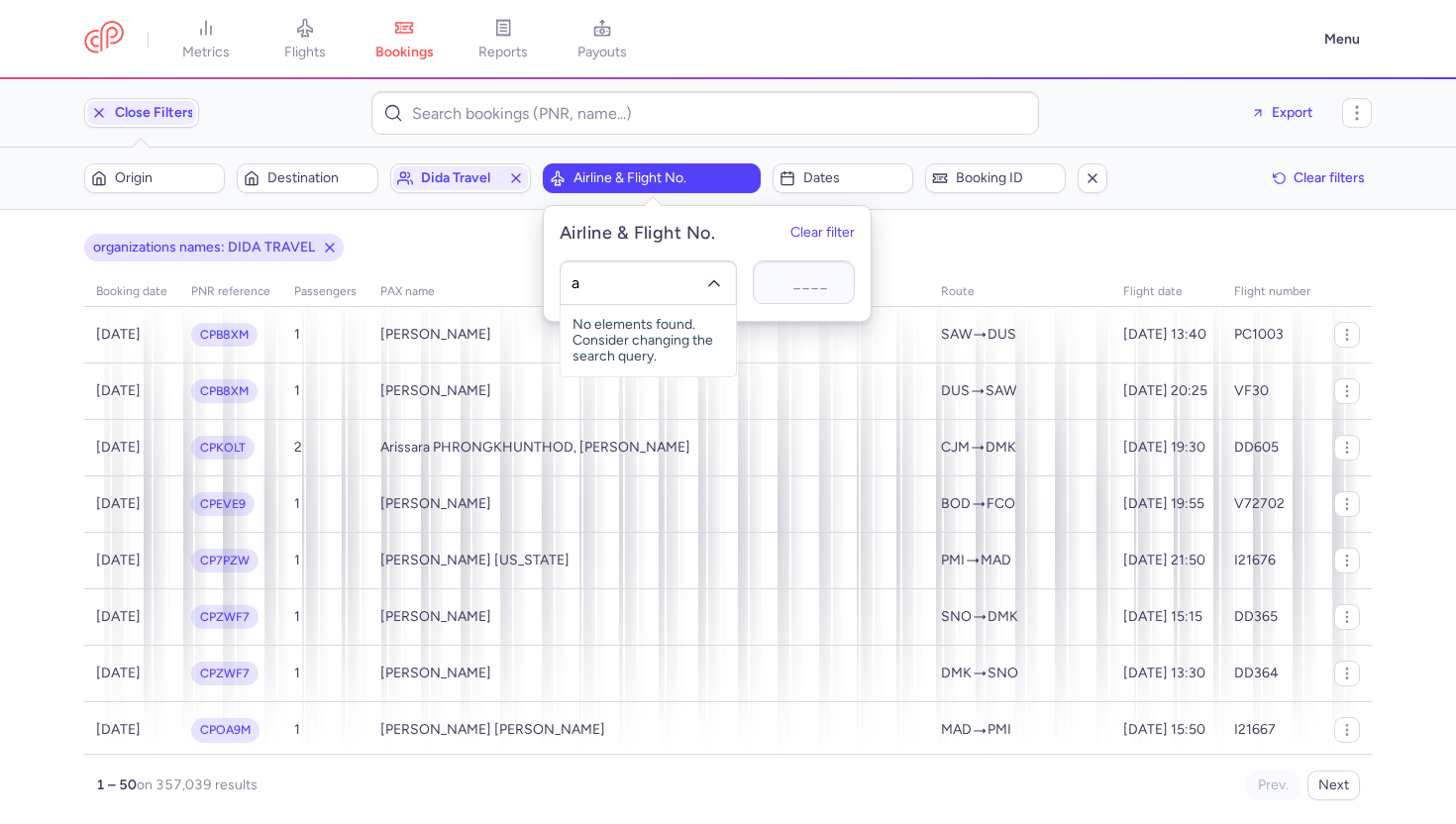 type on "ay" 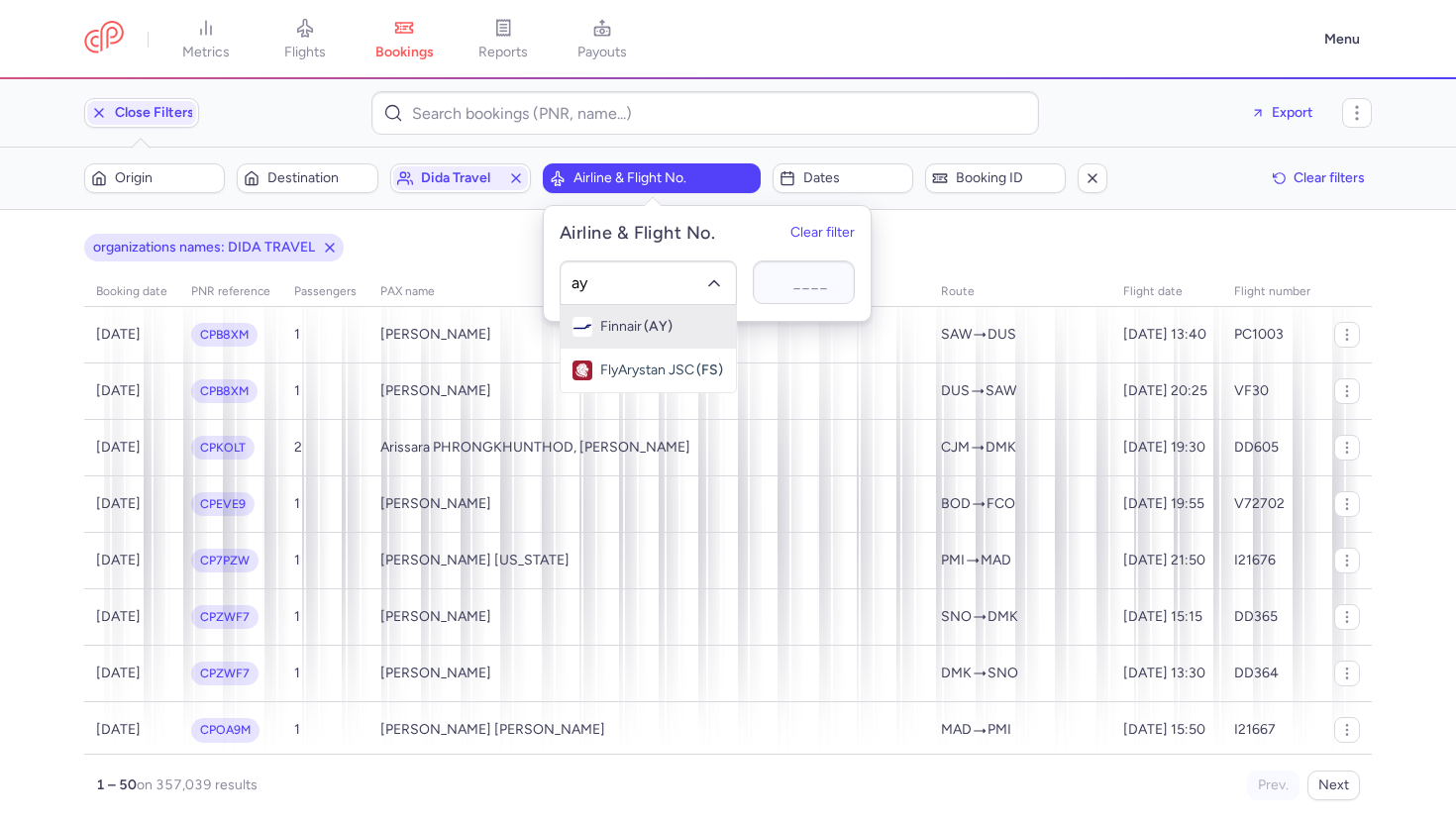 click on "Finnair (AY)" at bounding box center (648, 327) 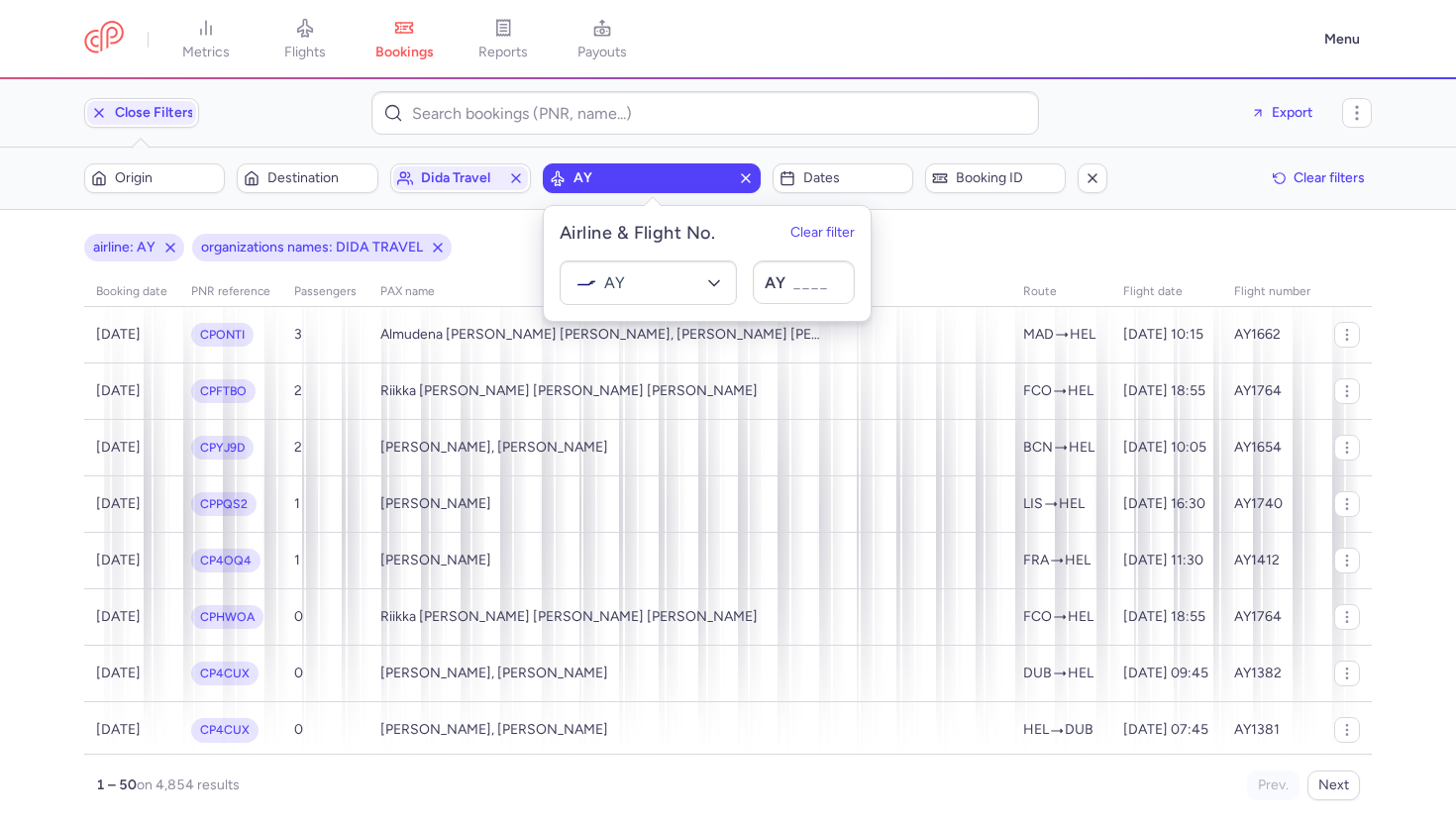 click on "airline: AY organizations names: DIDA TRAVEL booking date PNR reference Passengers PAX name route flight date flight number 2025-07-10 CPONTI 3 Almudena FERRERO FERRERO, Daniel MOLINA FERRERO (+1) MAD   HEL 2025-08-05, 10:15 AY1662 2025-07-10 CPFTBO 2 Riikka Liisa PELLO, Amalia Maria PELLO VOGL FCO   HEL 2025-07-26, 18:55 AY1764 2025-07-10 CPYJ9D 2 Miao JIANG, Lijing ZHOU BCN   HEL 2025-08-10, 10:05 AY1654 2025-07-10 CPPQS2 1 Raye KREIDEL LIS   HEL 2025-08-04, 16:30 AY1740 2025-07-10 CP4OQ4 1 Luca MIERSWA FRA   HEL 2025-08-02, 11:30 AY1412 2025-07-10 CPHWOA 0 Riikka Liisa PELLO, Amalia Maria PELLO VOGL FCO   HEL 2025-07-26, 18:55 AY1764 2025-07-10 CP4CUX 0 Jussi HEINONEN, Suvi KEKKI DUB   HEL 2025-07-29, 09:45 AY1382 2025-07-10 CP4CUX 0 Jussi HEINONEN, Suvi KEKKI HEL   DUB 2025-07-22, 07:45 AY1381 2025-07-10 CPD4E9 2 Marika ALI LOEYTTY, Vienna ALI LOEYTTY CDG   HEL 2025-07-29, 18:55 AY1578 2025-07-10 CPXNHH 3 Min LIU, Zixiang ZHU (+1) LHR   HEL 2025-07-28, 10:20 AY1332 2025-07-10 CPG8PB 1 Jarkko AUGUSTIN NCE" at bounding box center (728, 517) 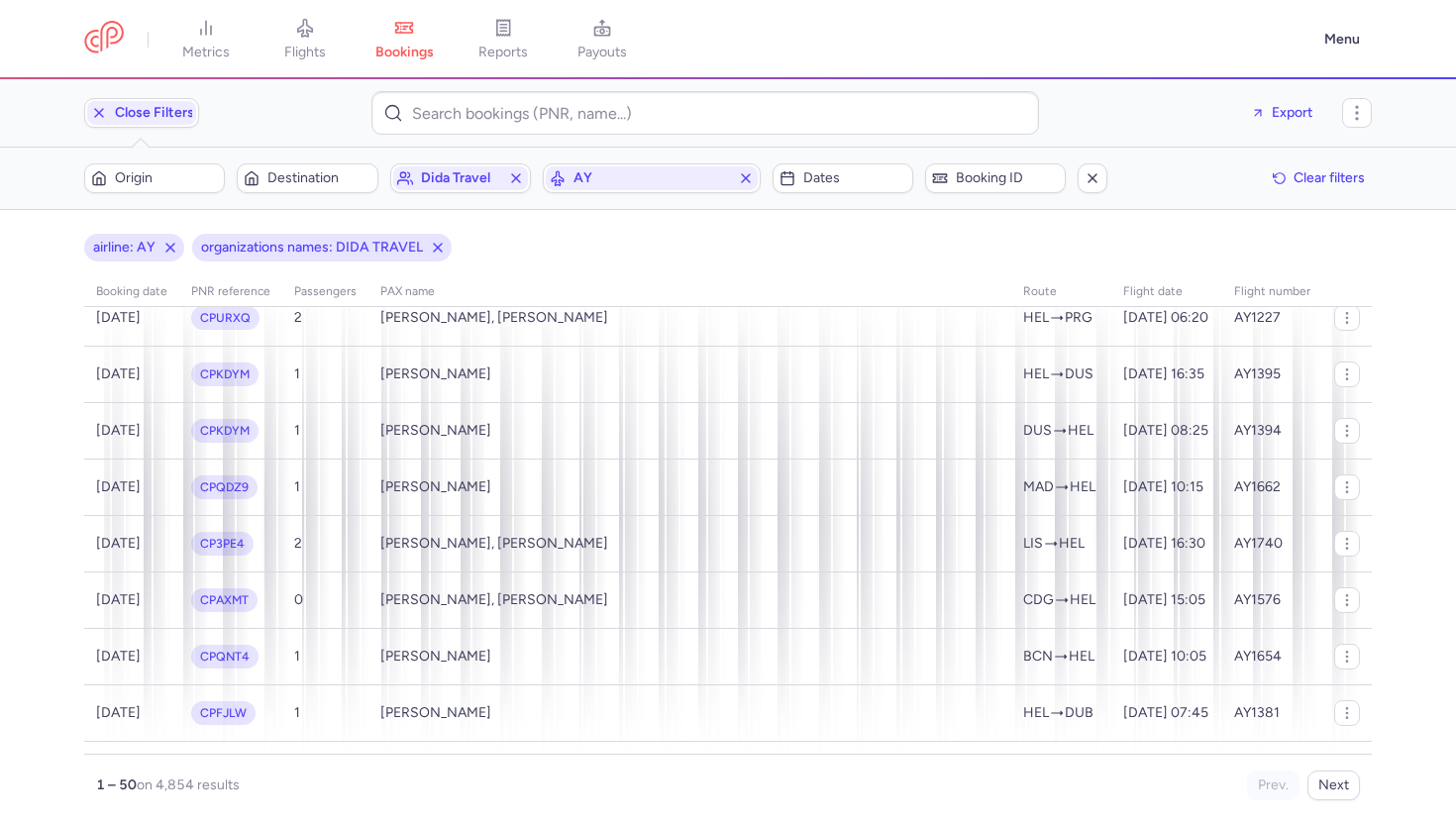 scroll, scrollTop: 2259, scrollLeft: 0, axis: vertical 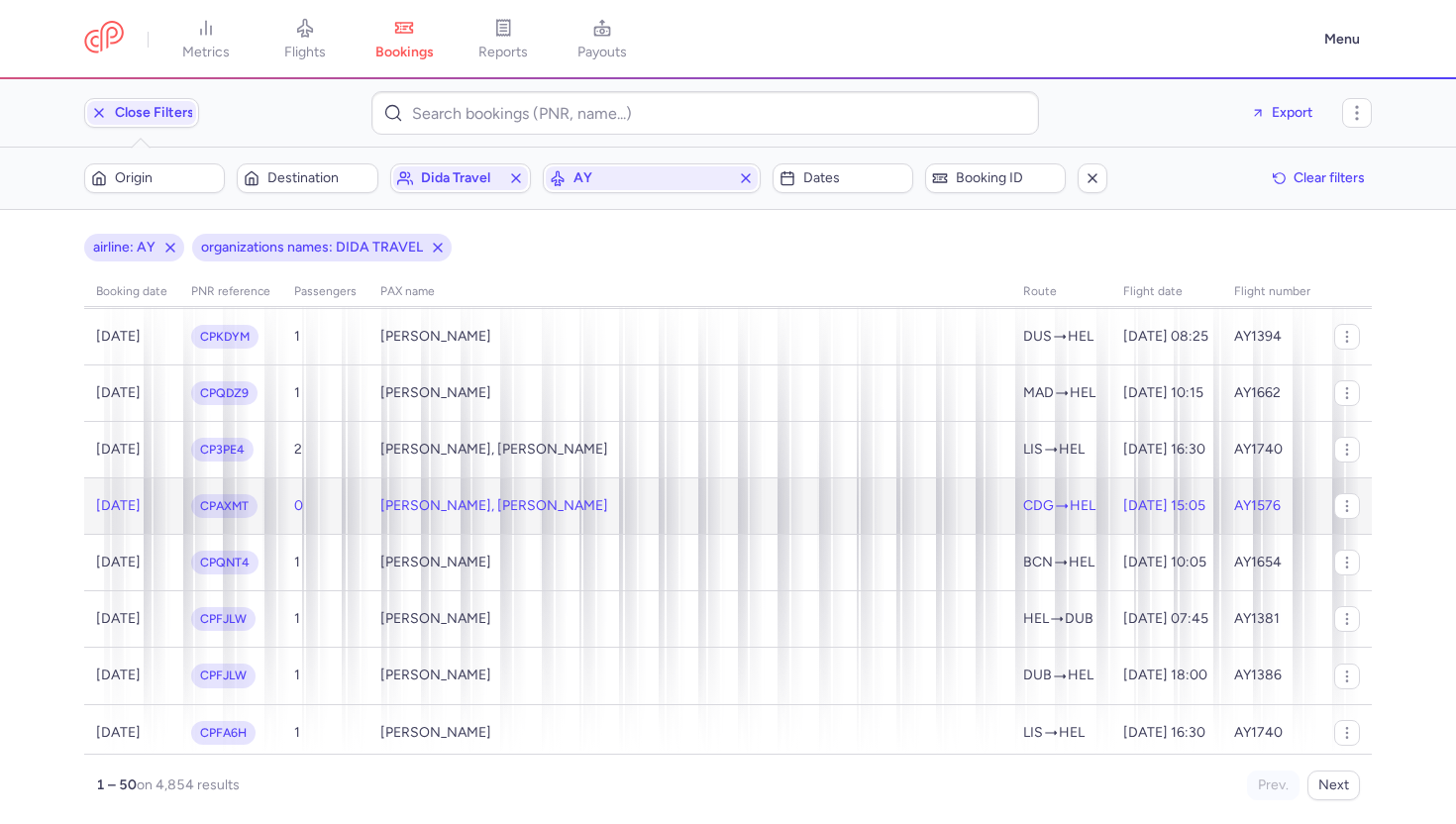 click on "Thomas MARTIN, Tilda KUOPPALA" 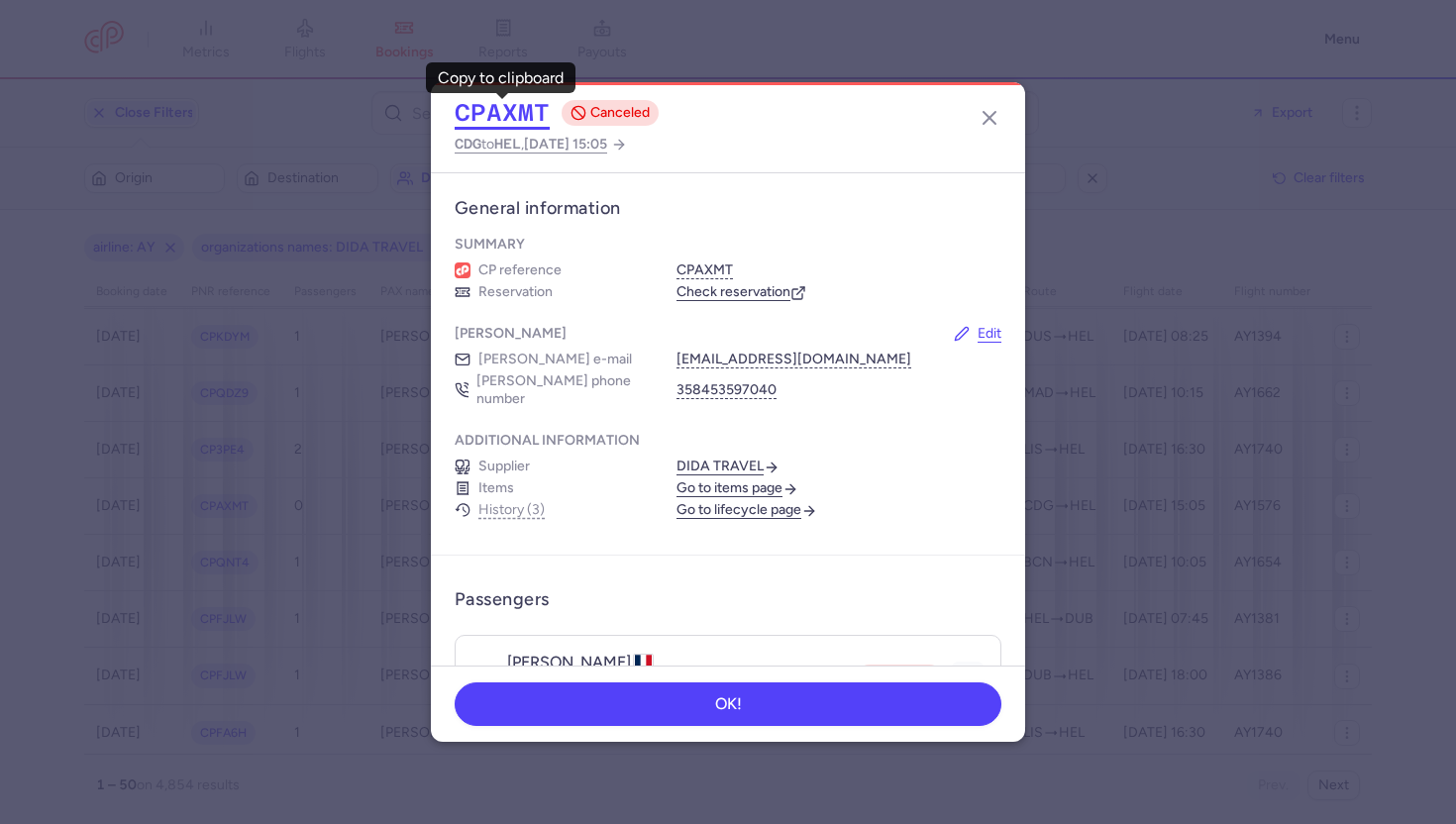 click on "CPAXMT" 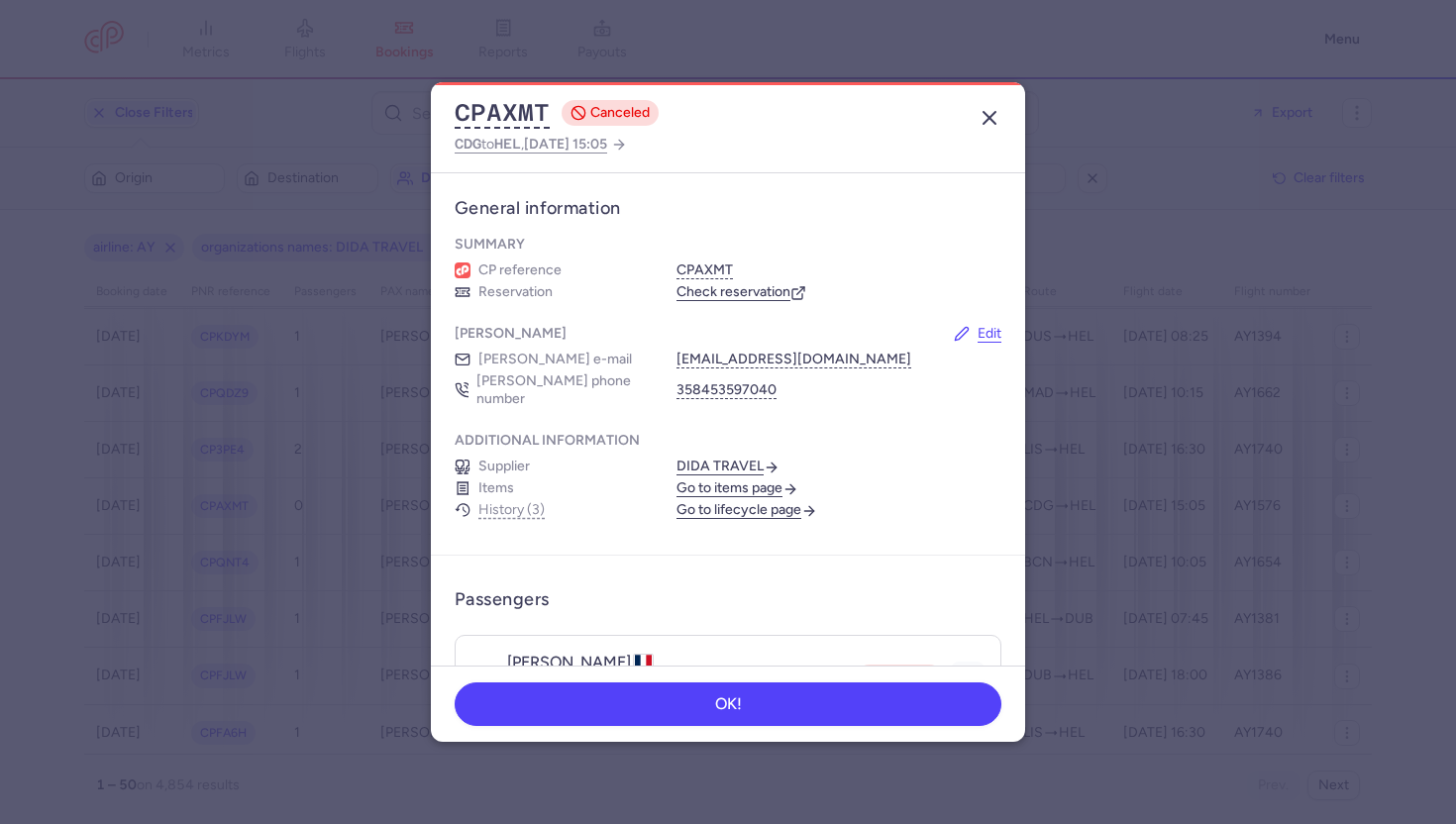 click 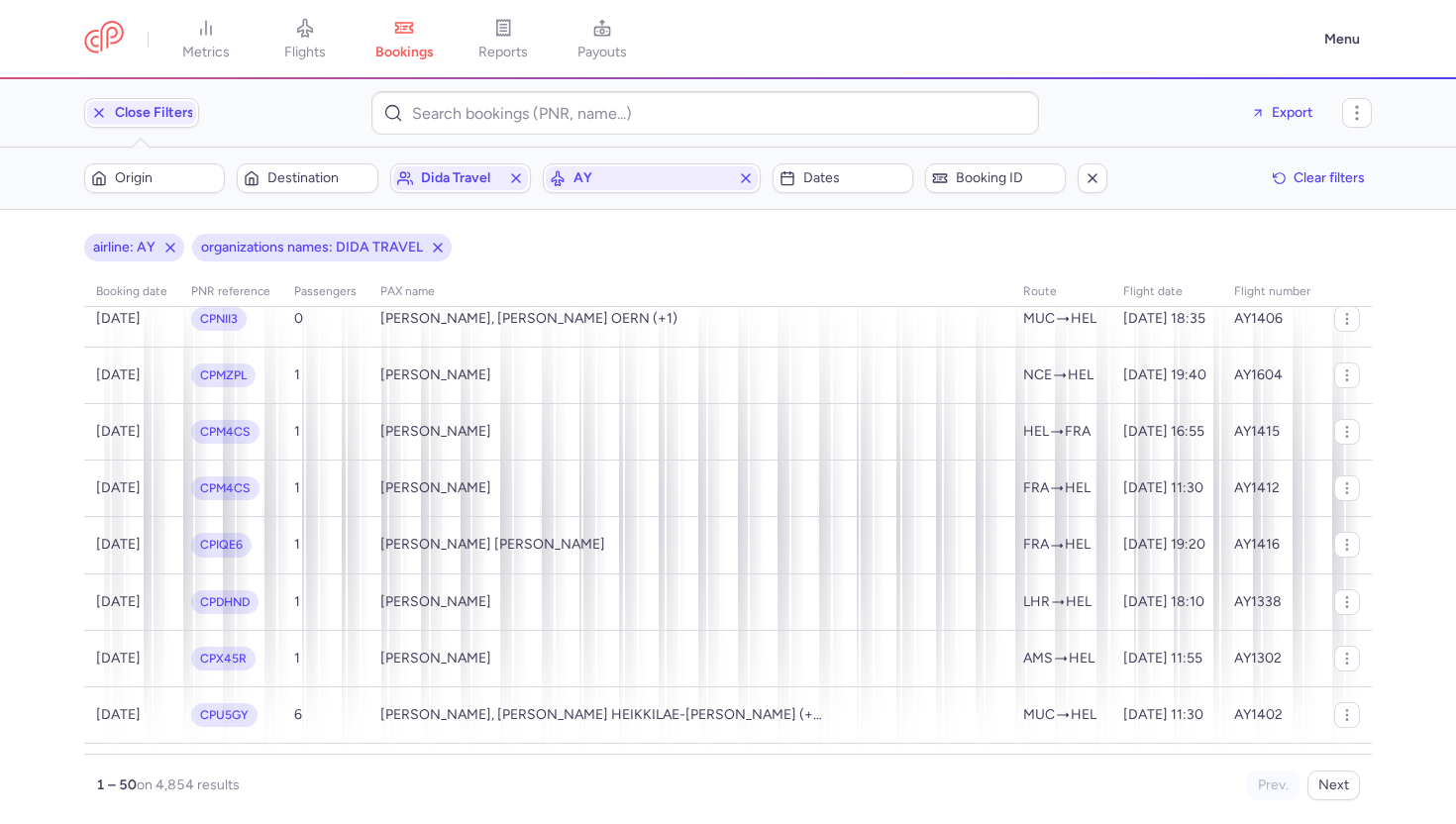 scroll, scrollTop: 0, scrollLeft: 0, axis: both 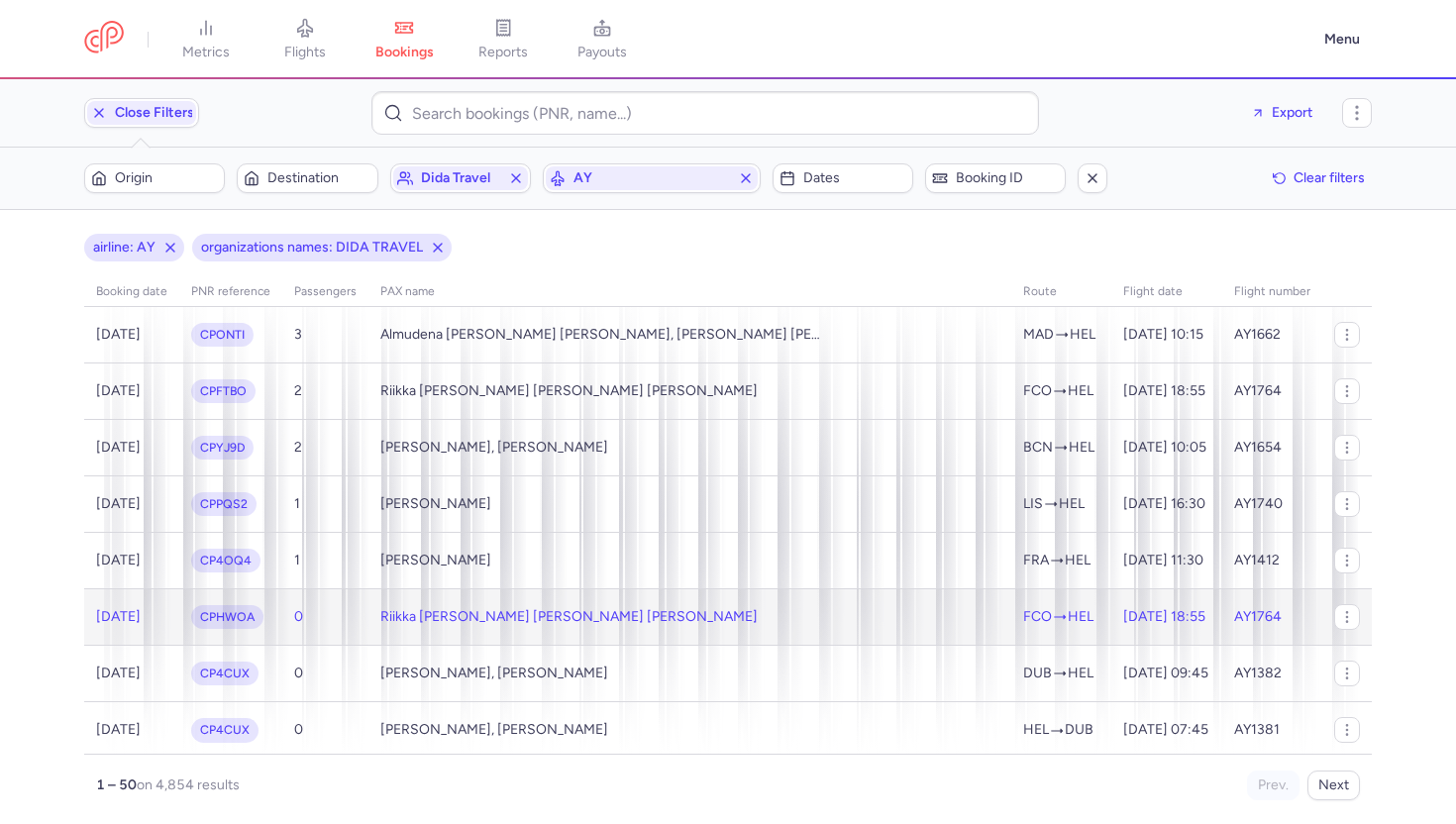 click on "[DATE]" 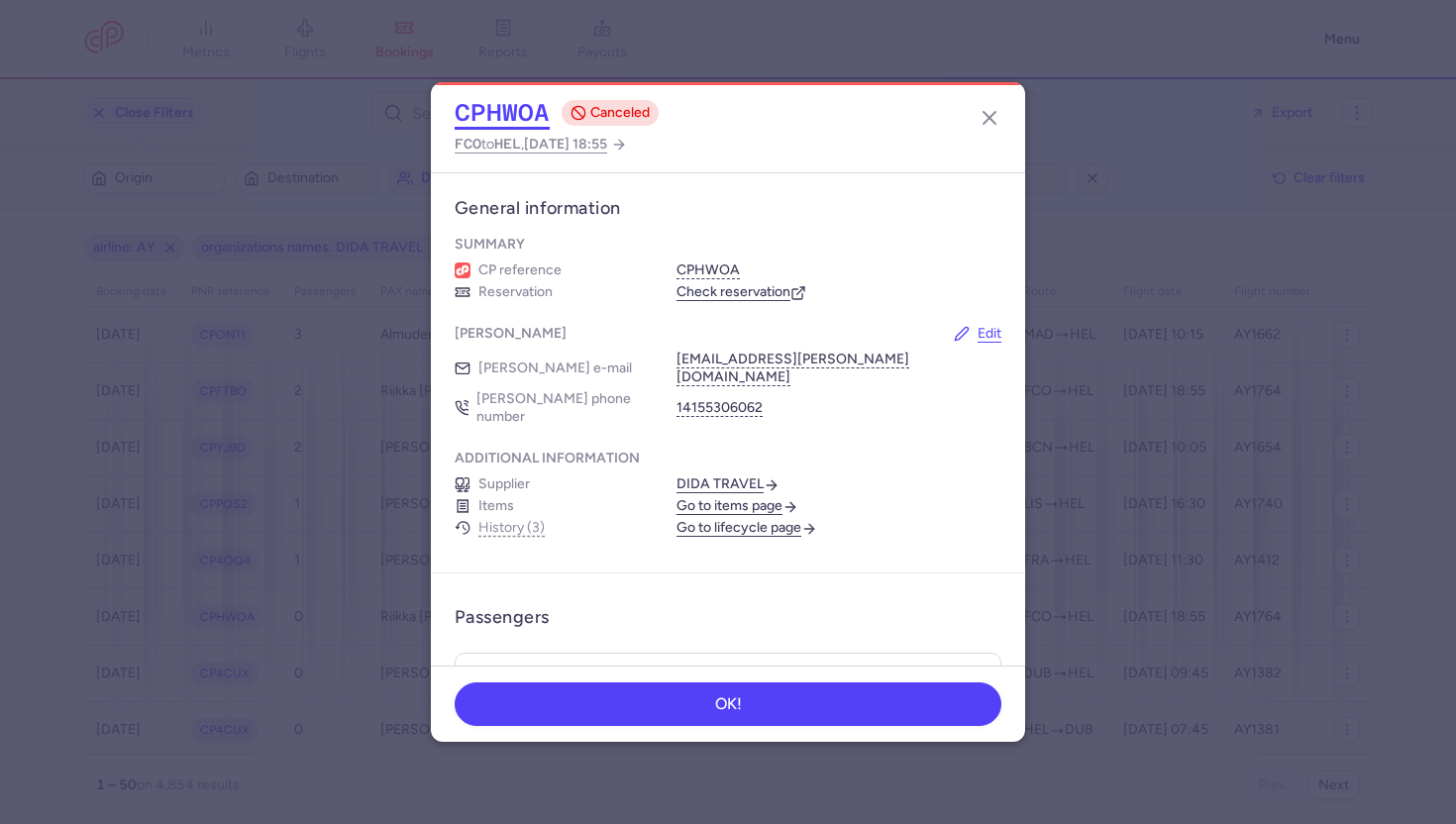 click on "CPHWOA" 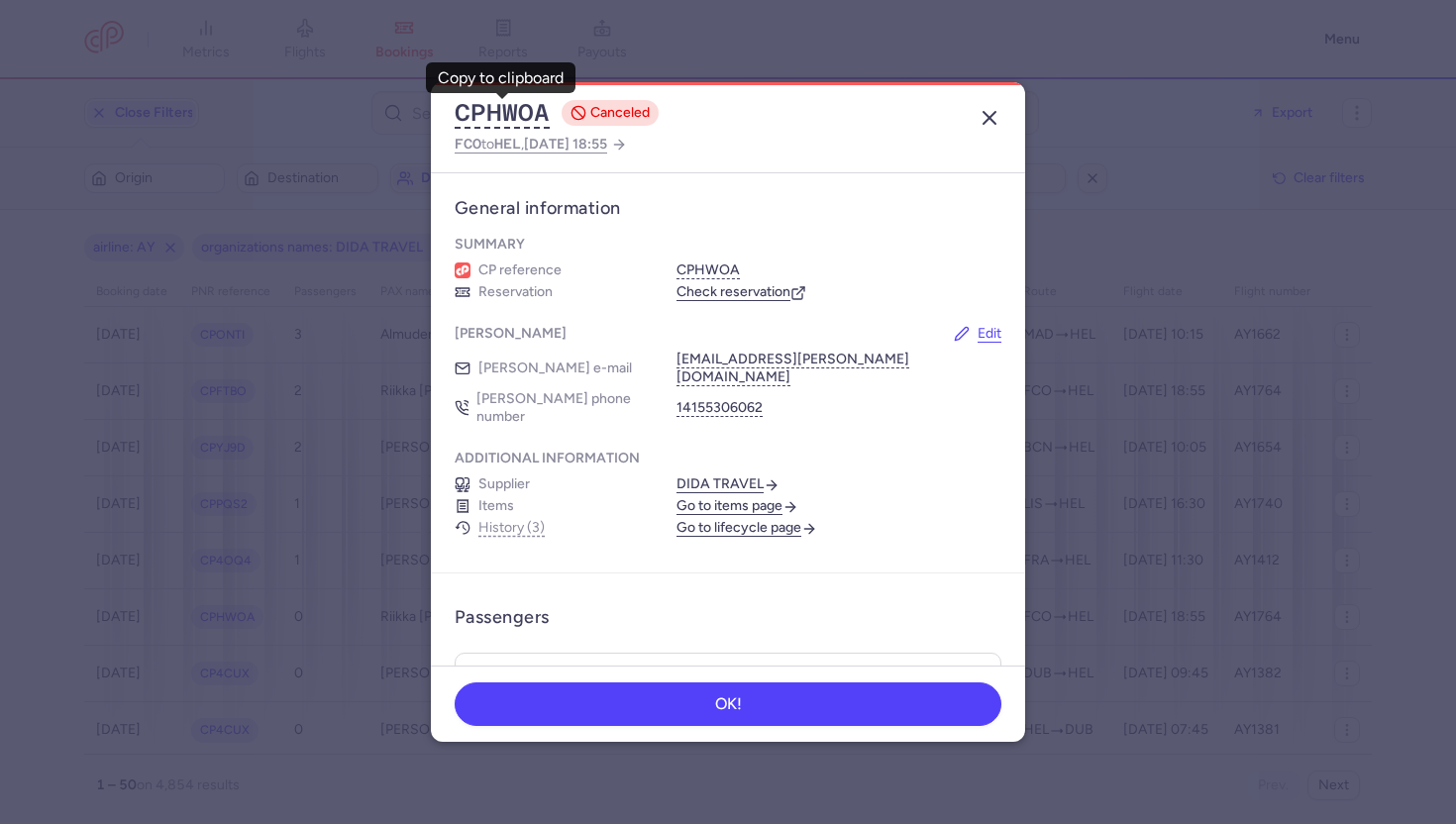 click 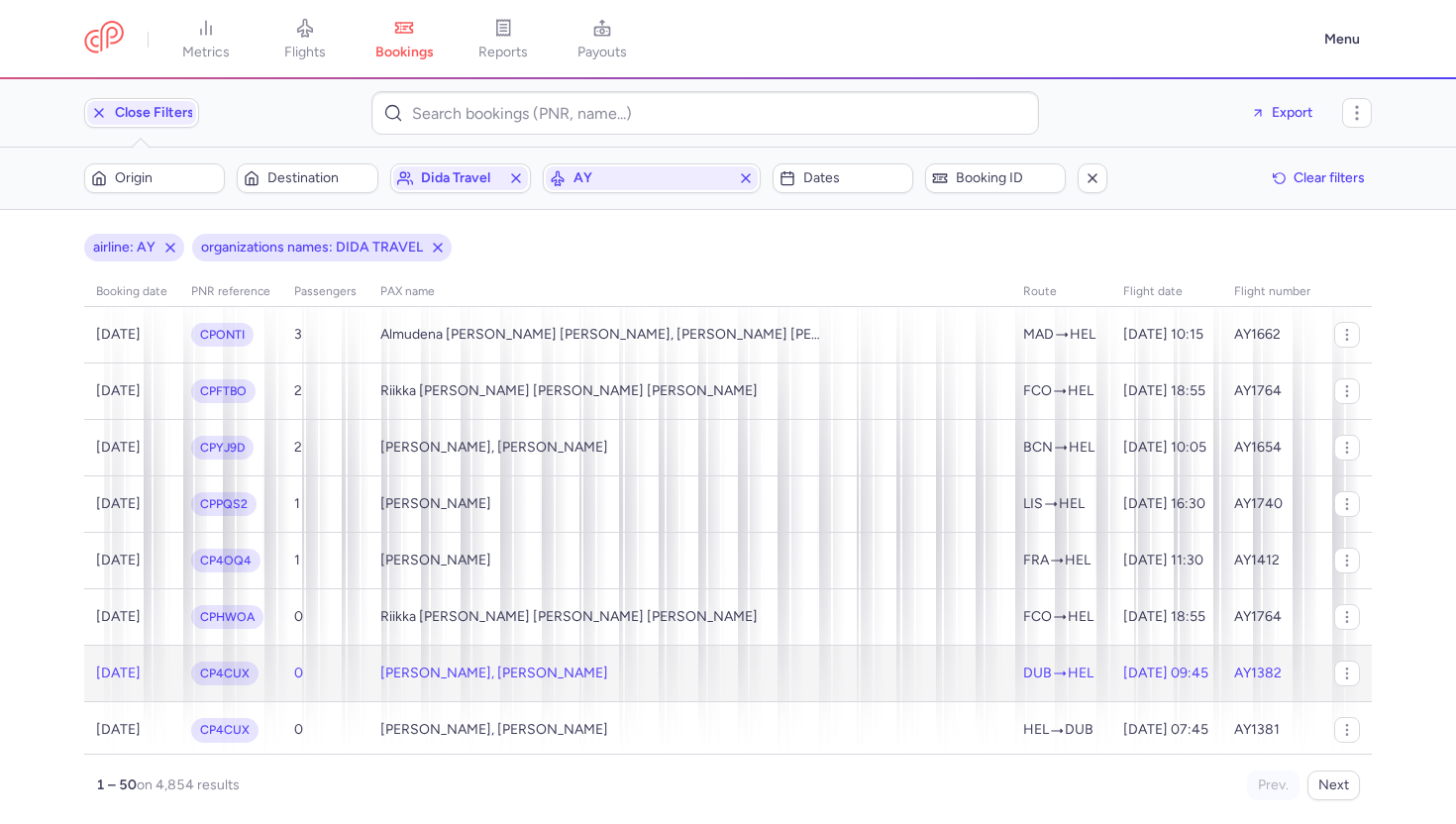 click on "Jussi HEINONEN, Suvi KEKKI" 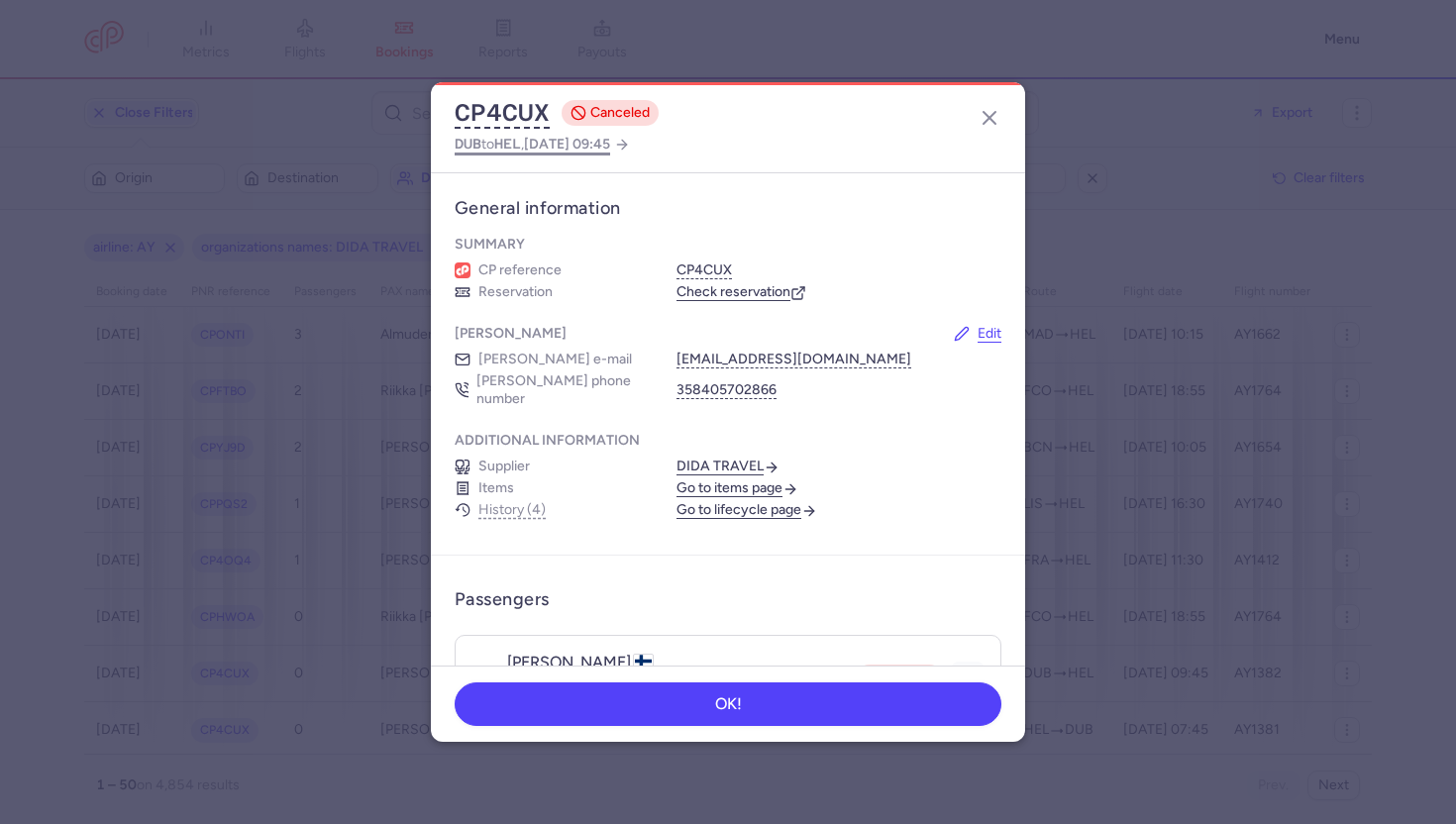 click on "DUB  to  HEL ,  2025 Jul 29, 09:45" at bounding box center (532, 144) 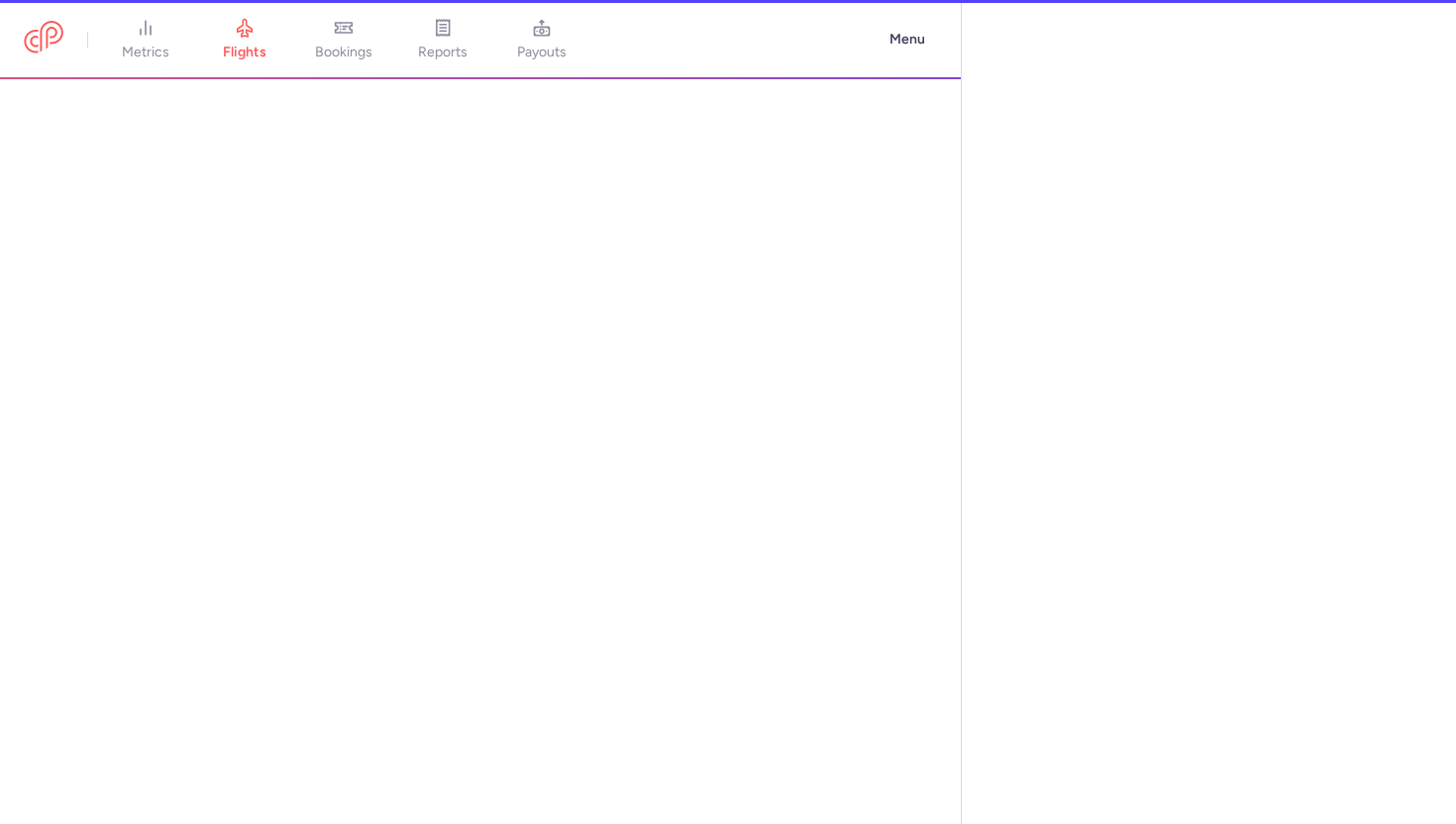 select on "days" 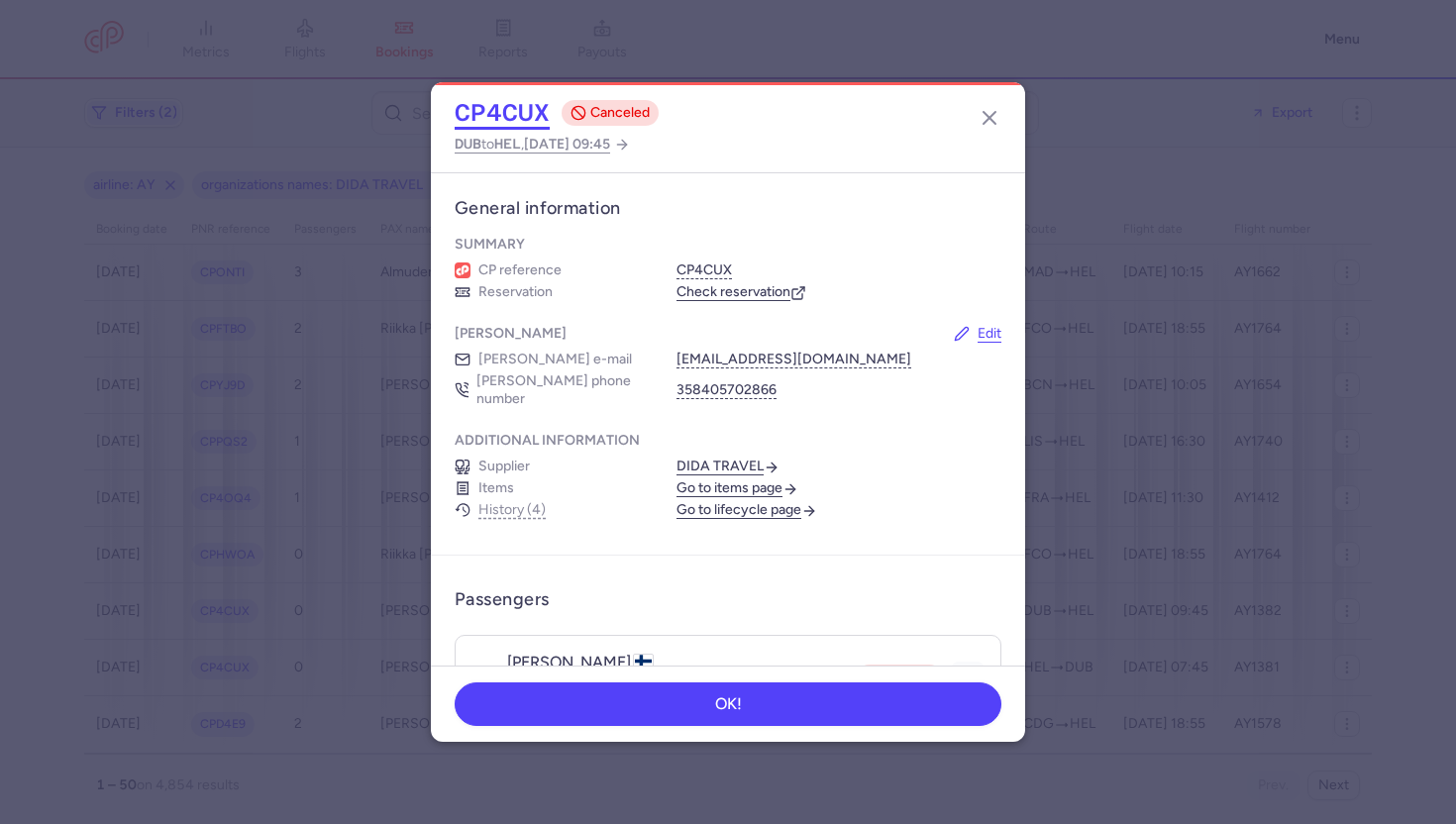 click on "CP4CUX" 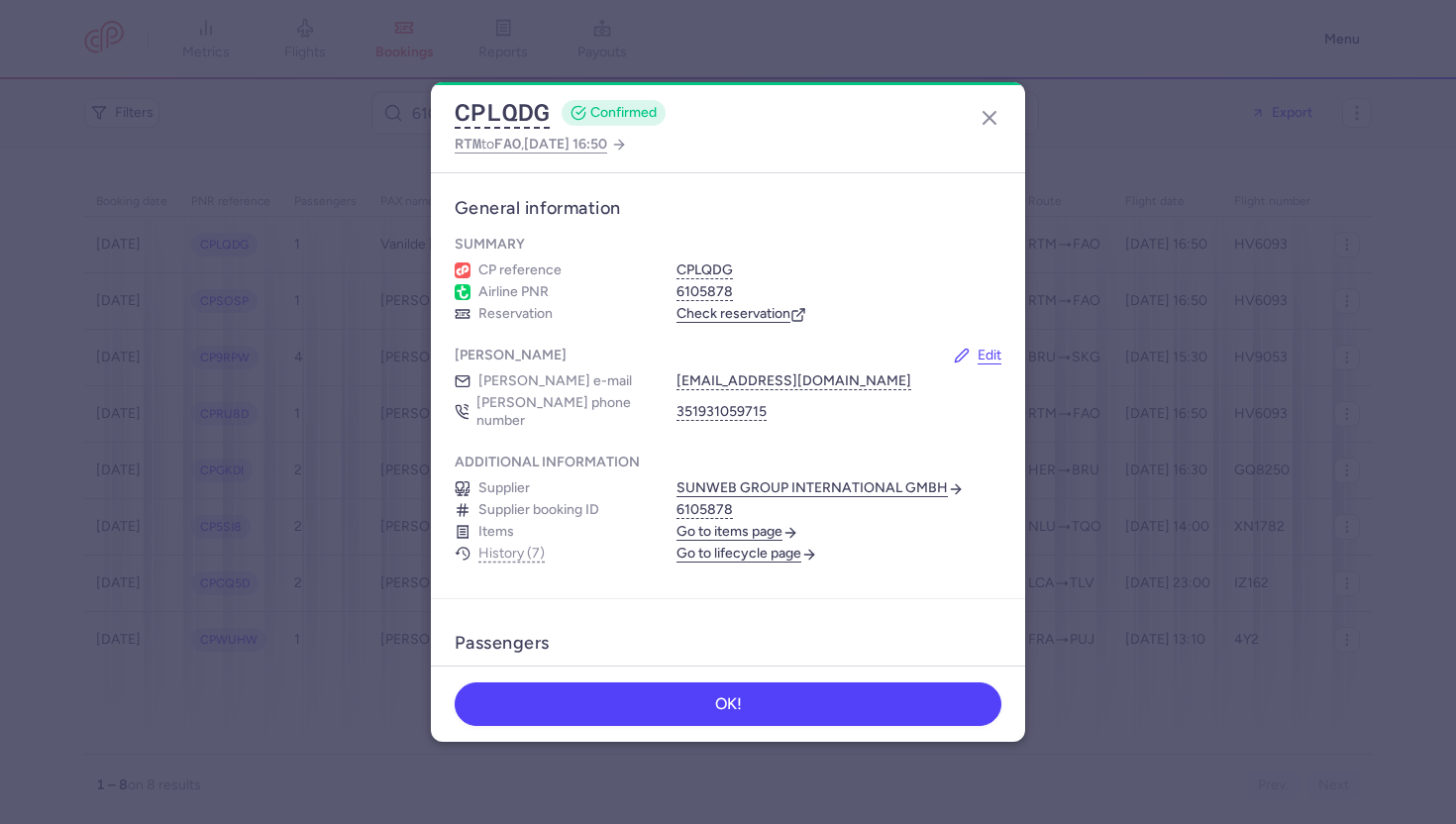 scroll, scrollTop: 0, scrollLeft: 0, axis: both 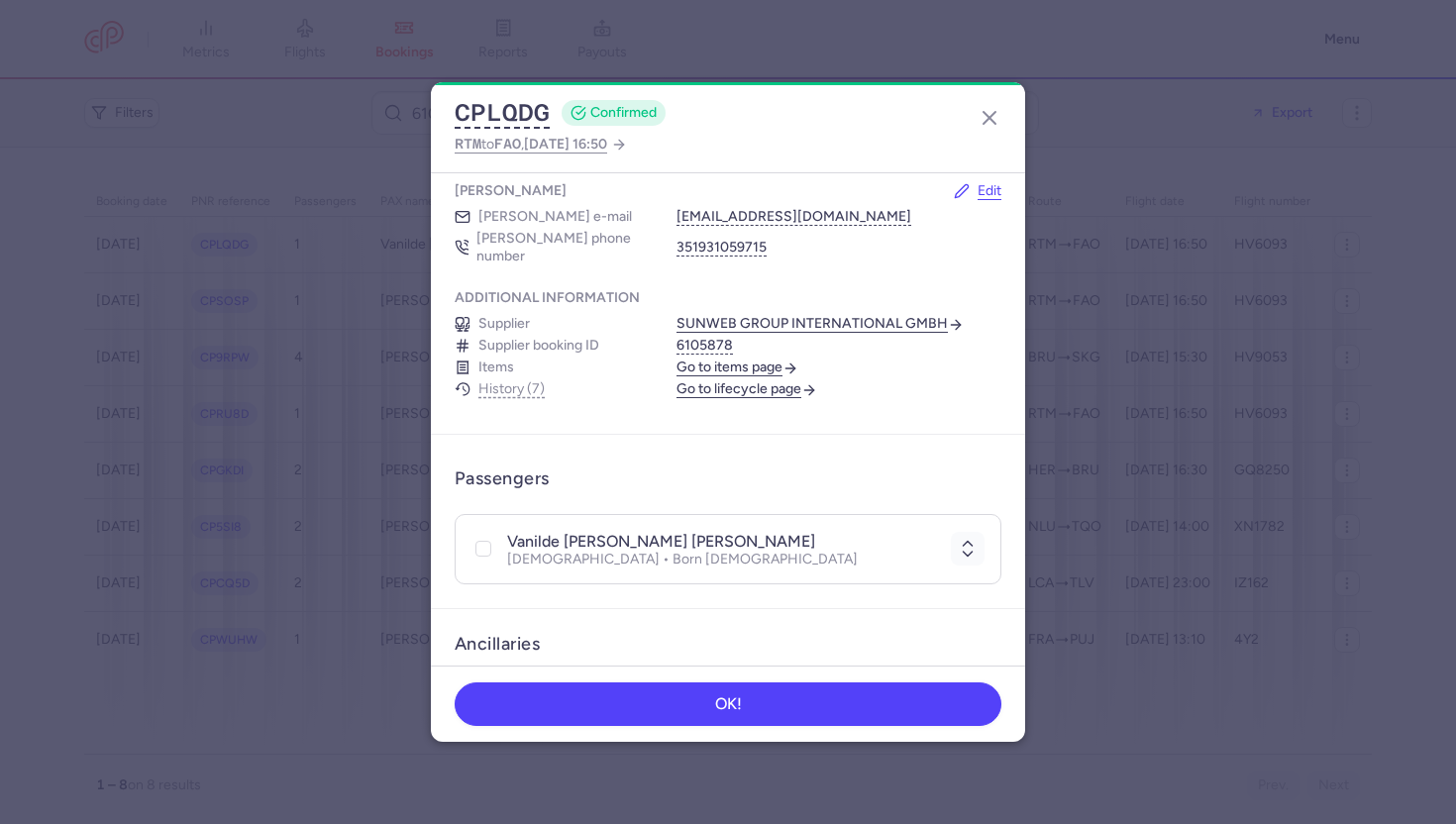 click on "Go to items page" at bounding box center [737, 367] 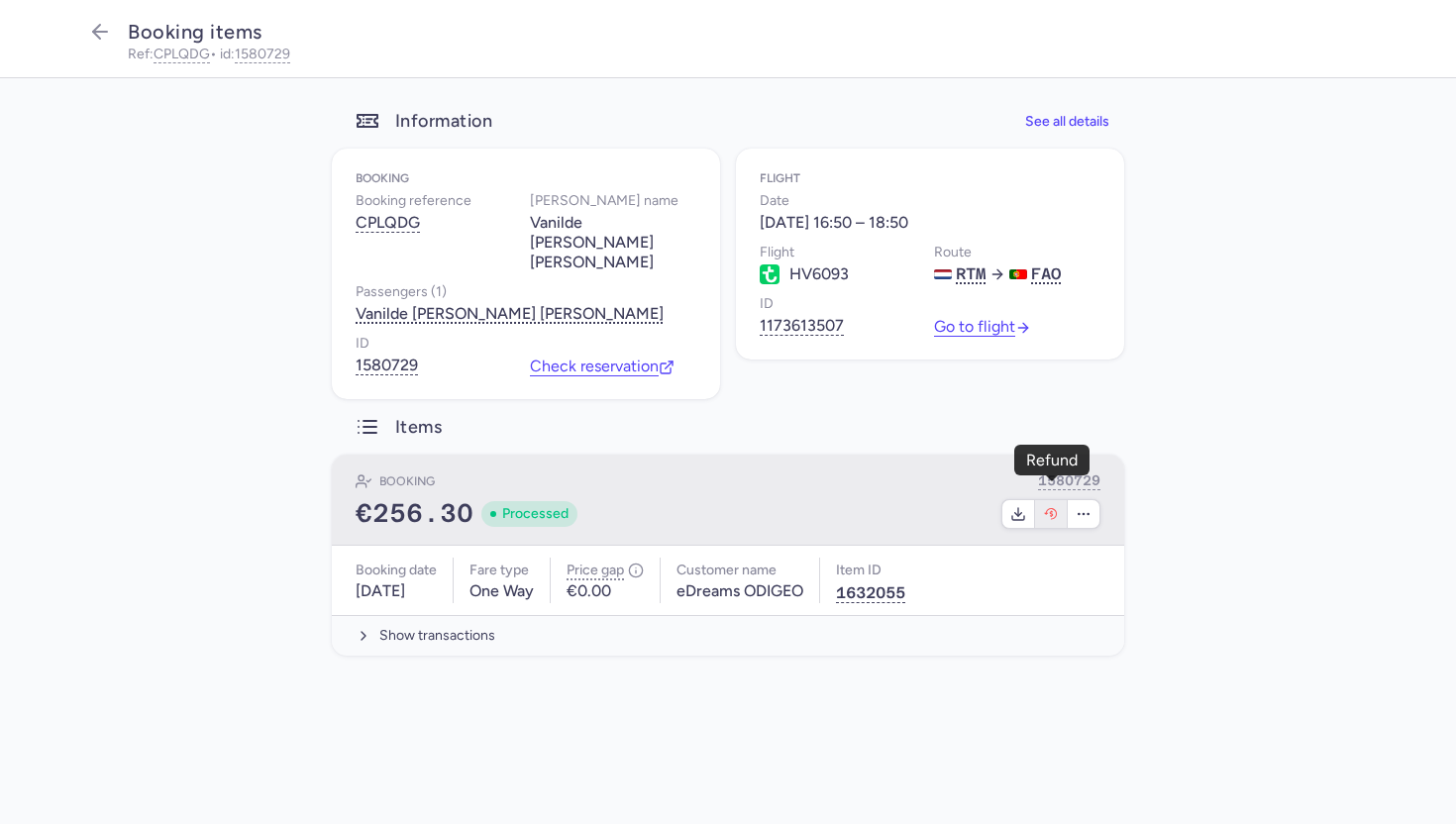 click 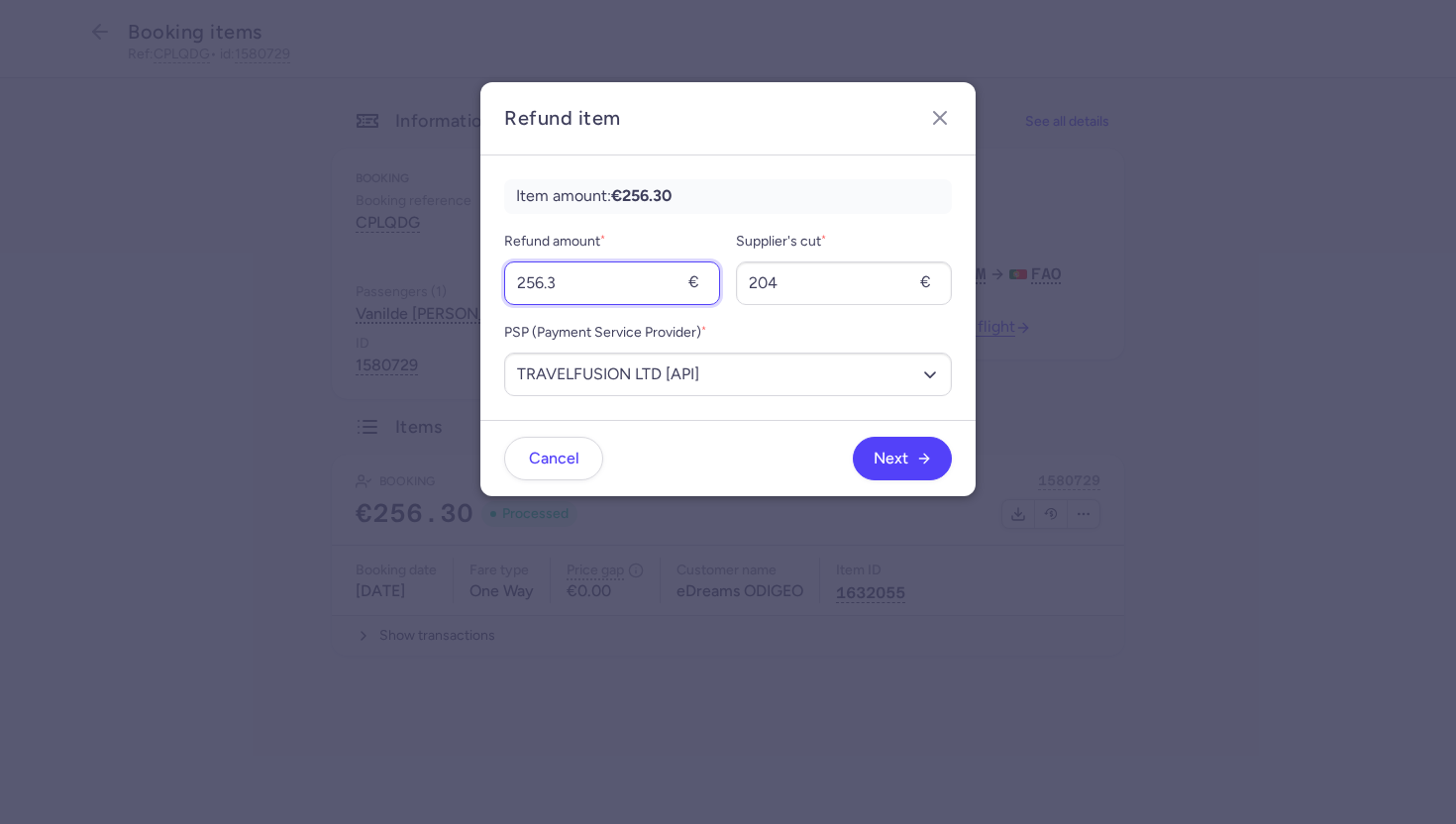click on "256.3" at bounding box center [612, 283] 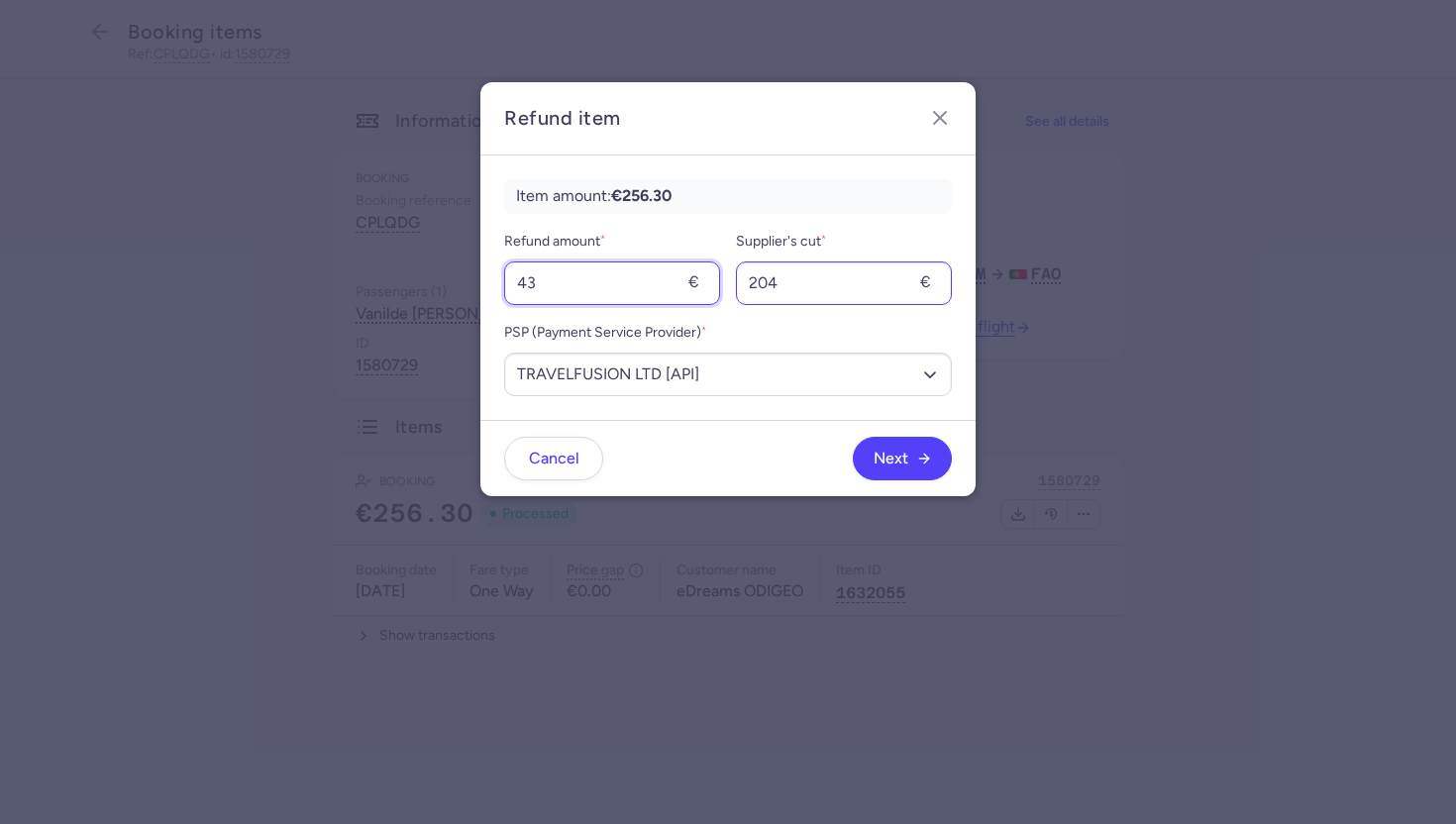 type on "43" 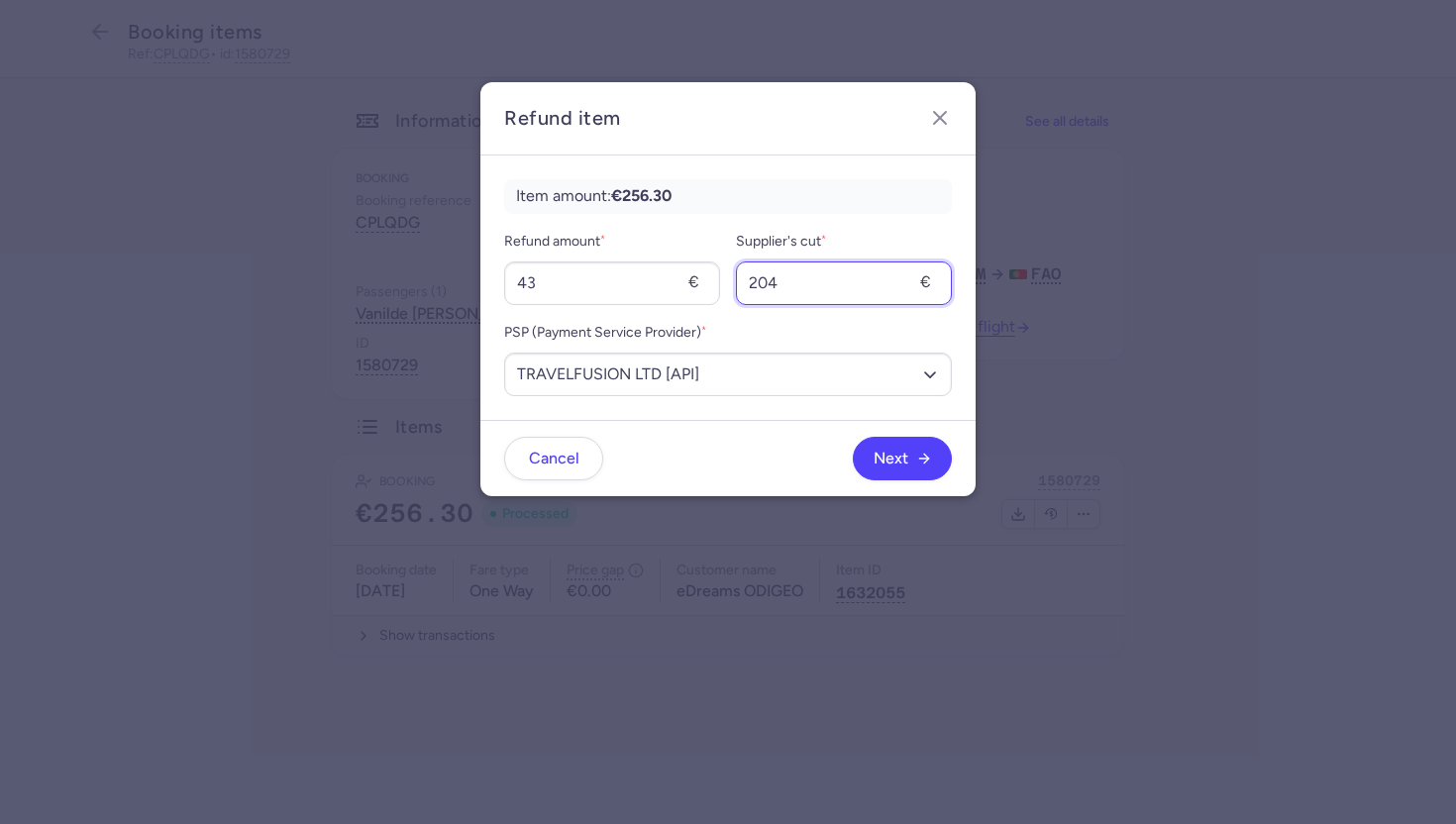 click on "204" at bounding box center (844, 283) 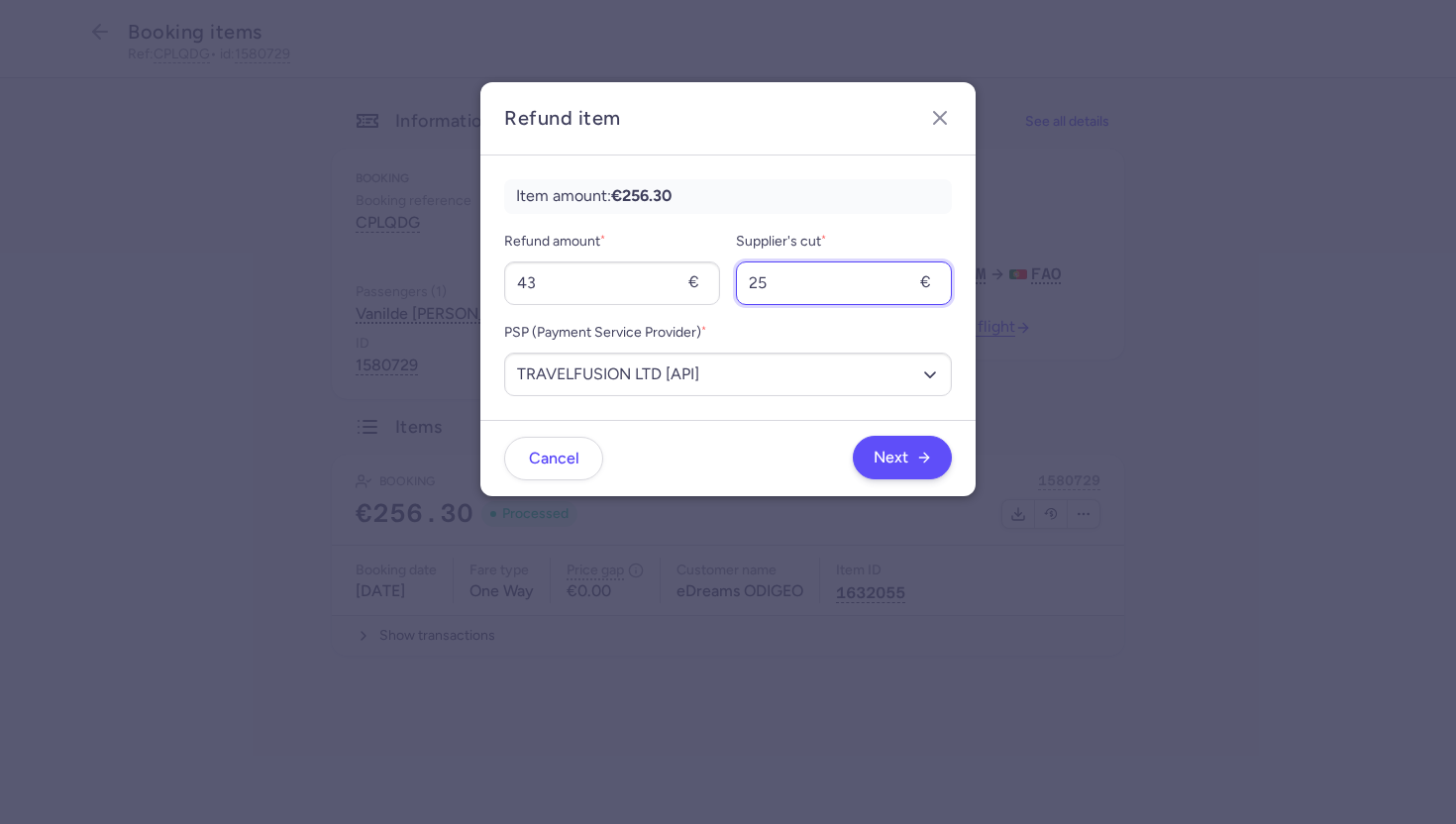 type on "25" 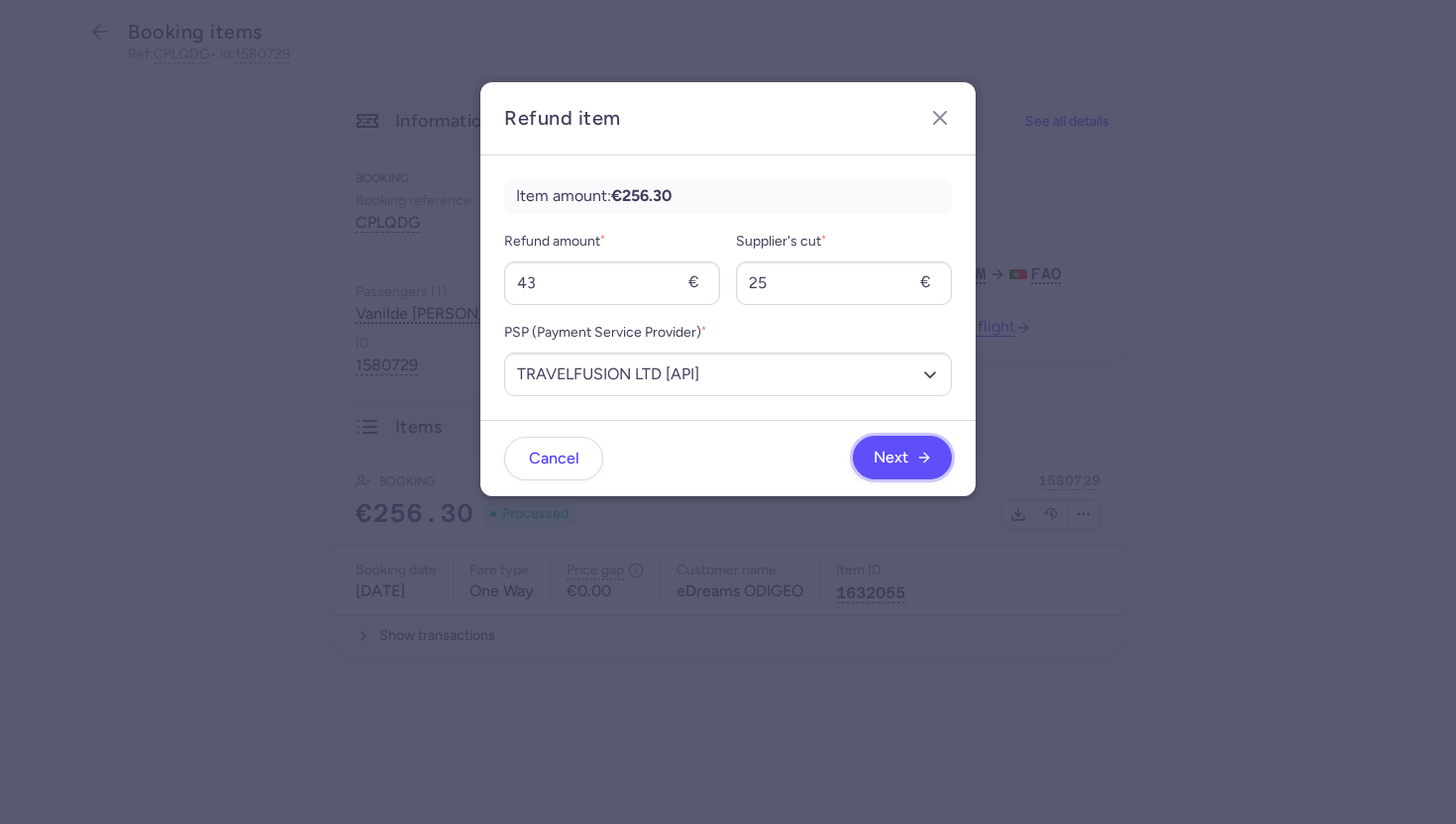 click on "Next" at bounding box center (890, 458) 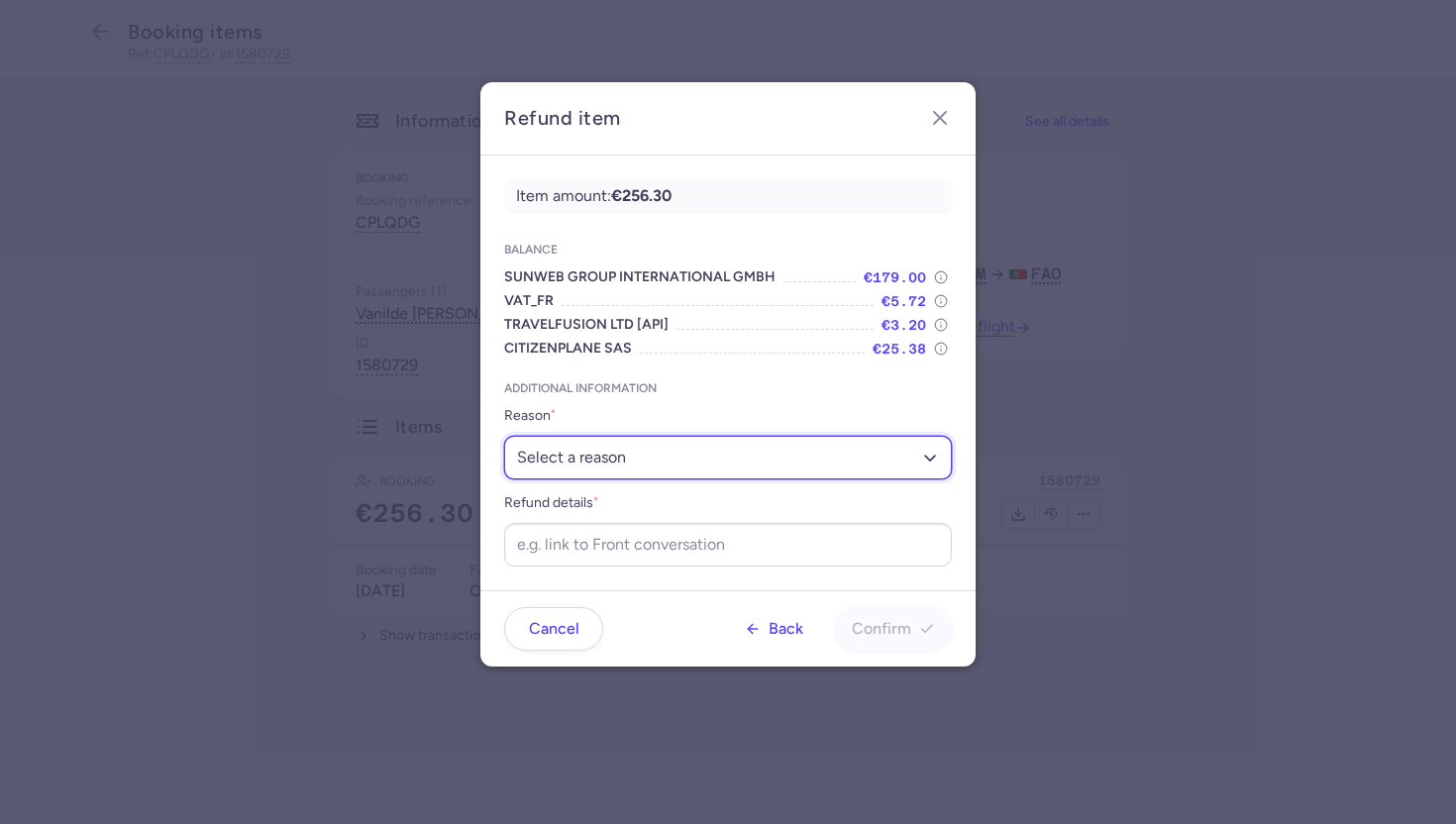 click on "Select a reason ✈️ Airline ceasing ops 💼 Ancillary issue 📄 APIS missing ⚙️ CitizenPlane error ⛔️ Denied boarding 🔁 Duplicate ❌ Flight canceled 🕵🏼‍♂️ Fraud 🎁 Goodwill 🎫 Goodwill allowance 🙃 Other 💺 Overbooking 💸 Refund with penalty 🙅 Schedule change not accepted 🤕 Supplier error 💵 Tax refund ❓ Unconfirmed booking" at bounding box center [728, 458] 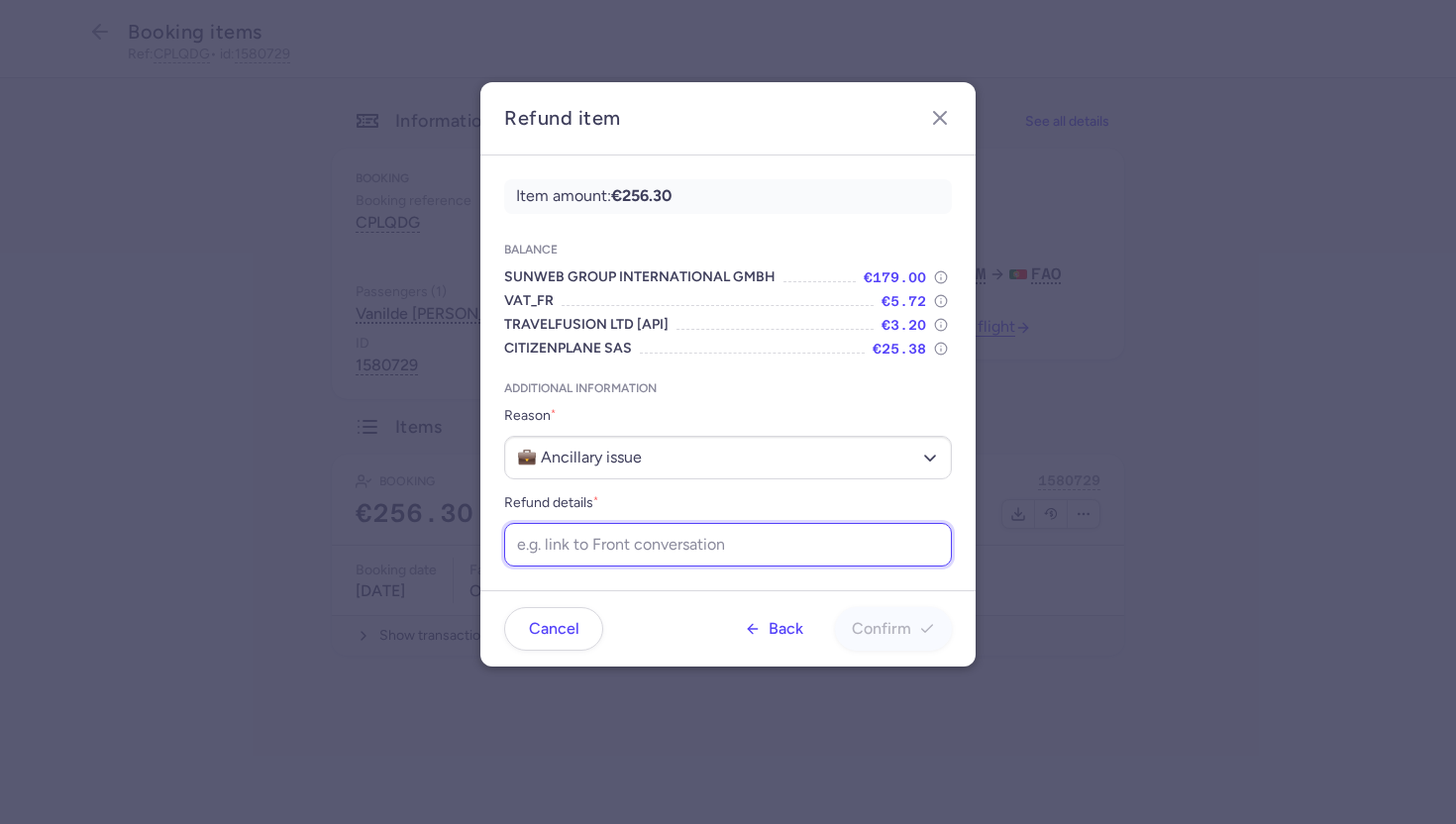 click on "Refund details  *" at bounding box center [728, 545] 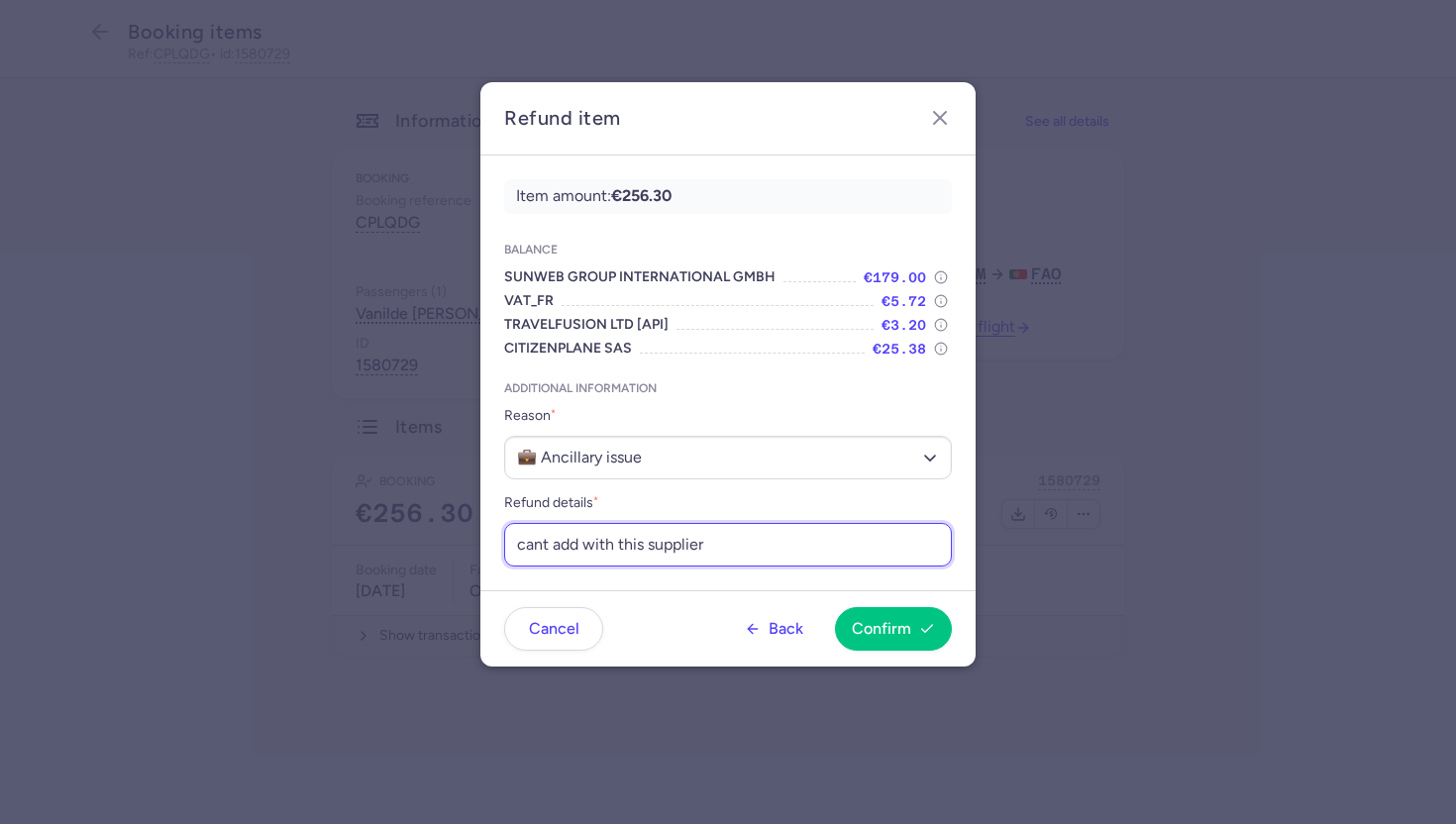 drag, startPoint x: 721, startPoint y: 554, endPoint x: 473, endPoint y: 533, distance: 248.88752 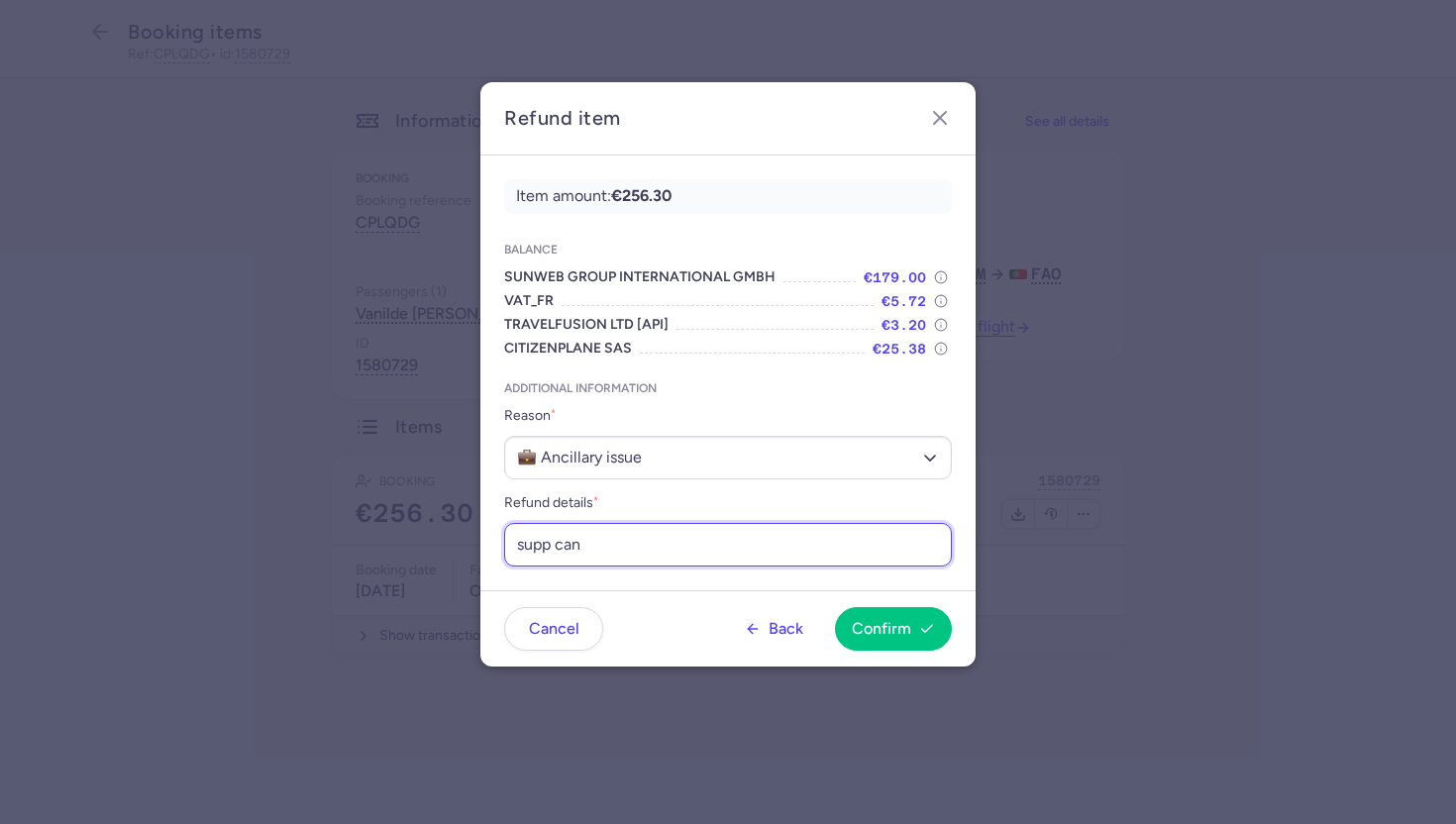 type on "supp cant add cabin bags" 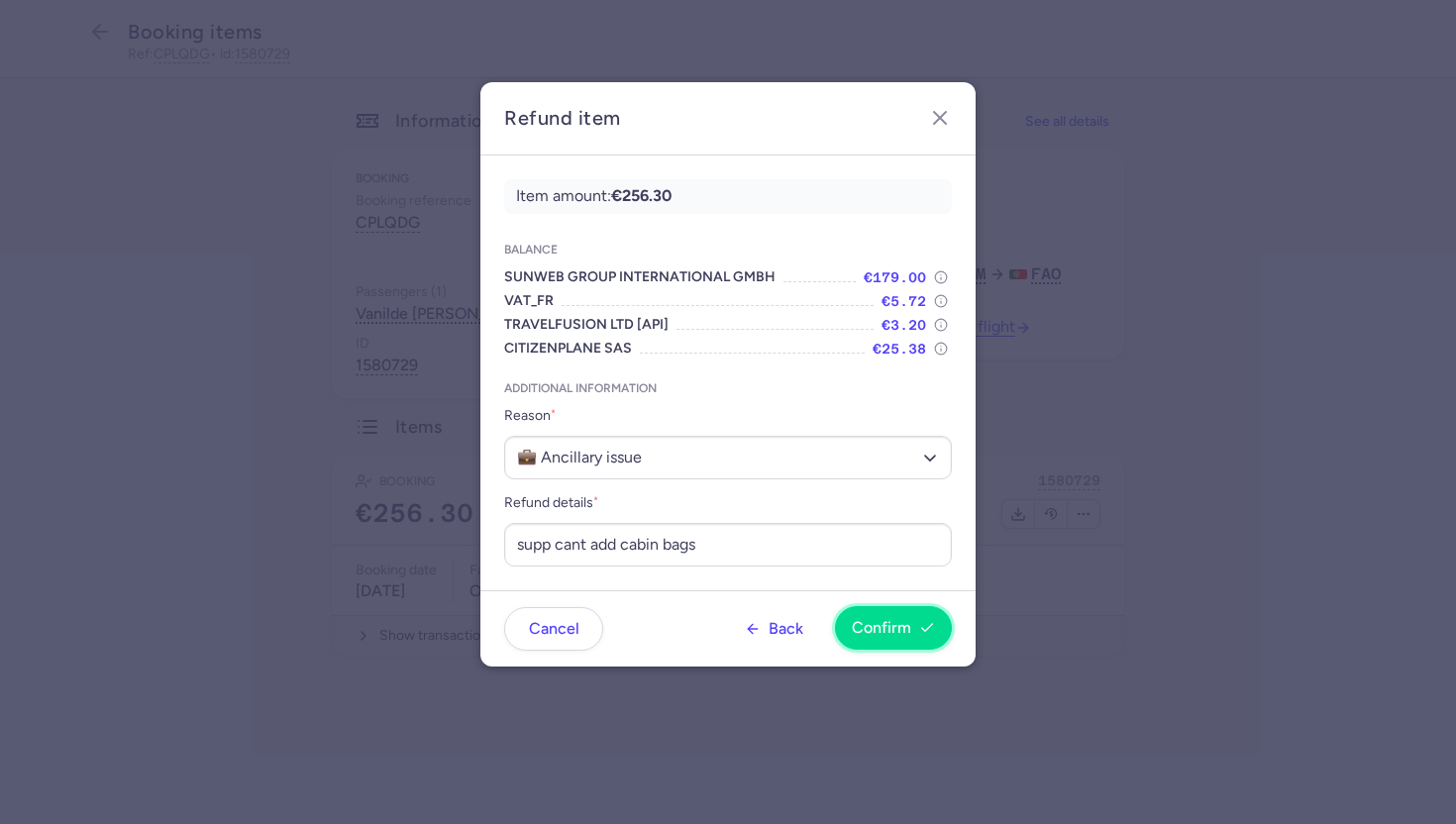 click on "Confirm" at bounding box center [882, 628] 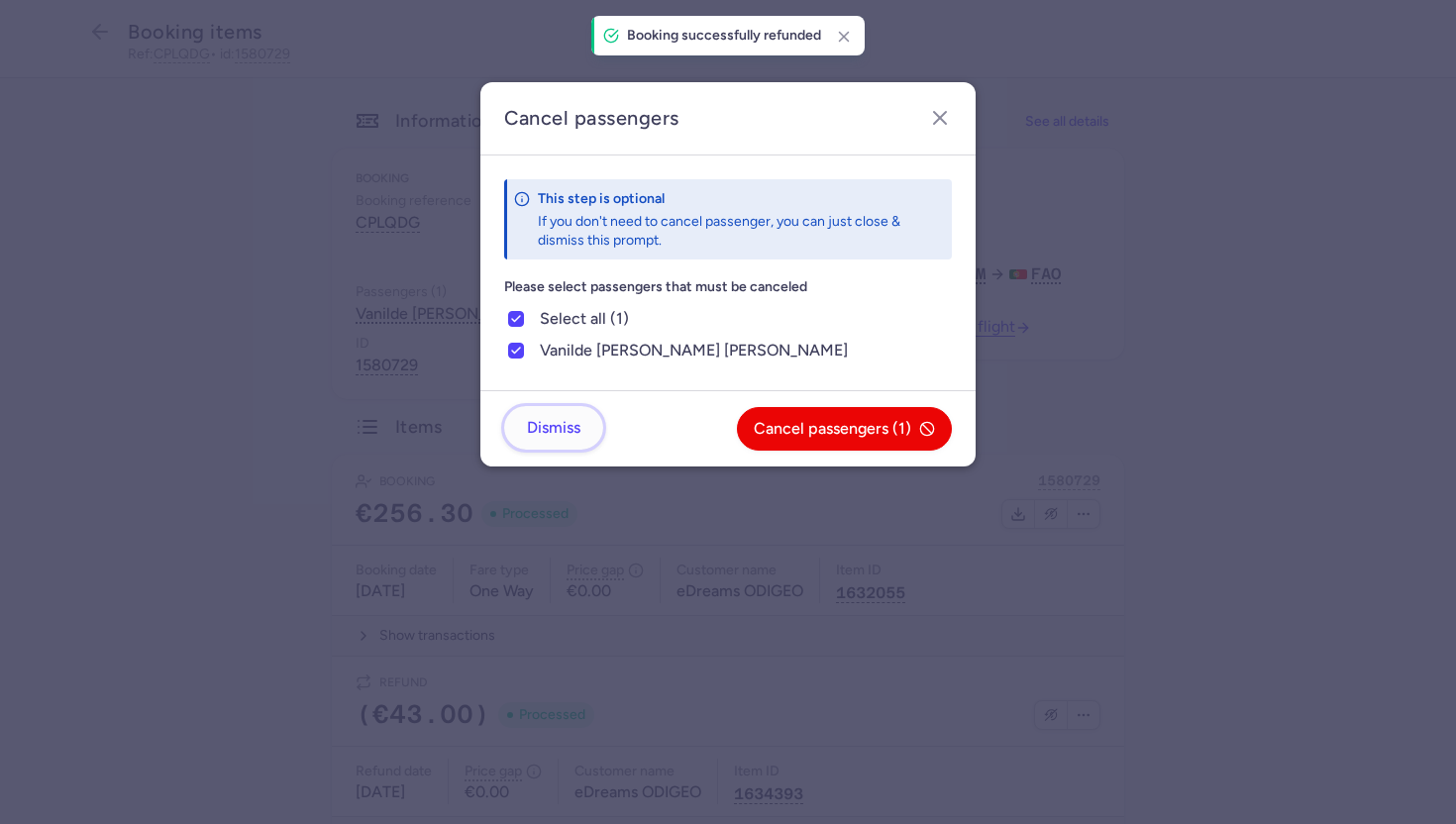 click on "Dismiss" at bounding box center (554, 428) 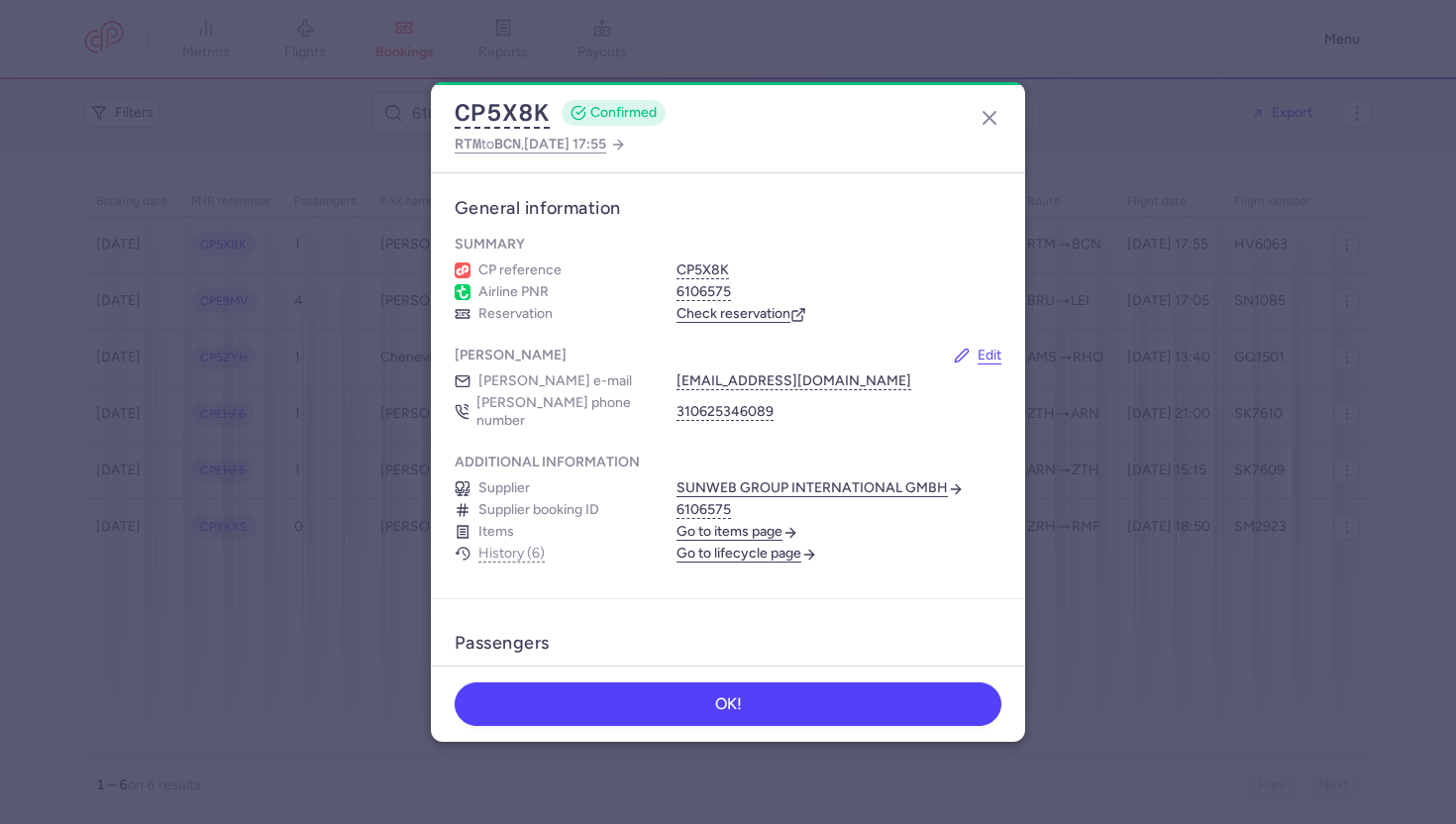 scroll, scrollTop: 0, scrollLeft: 0, axis: both 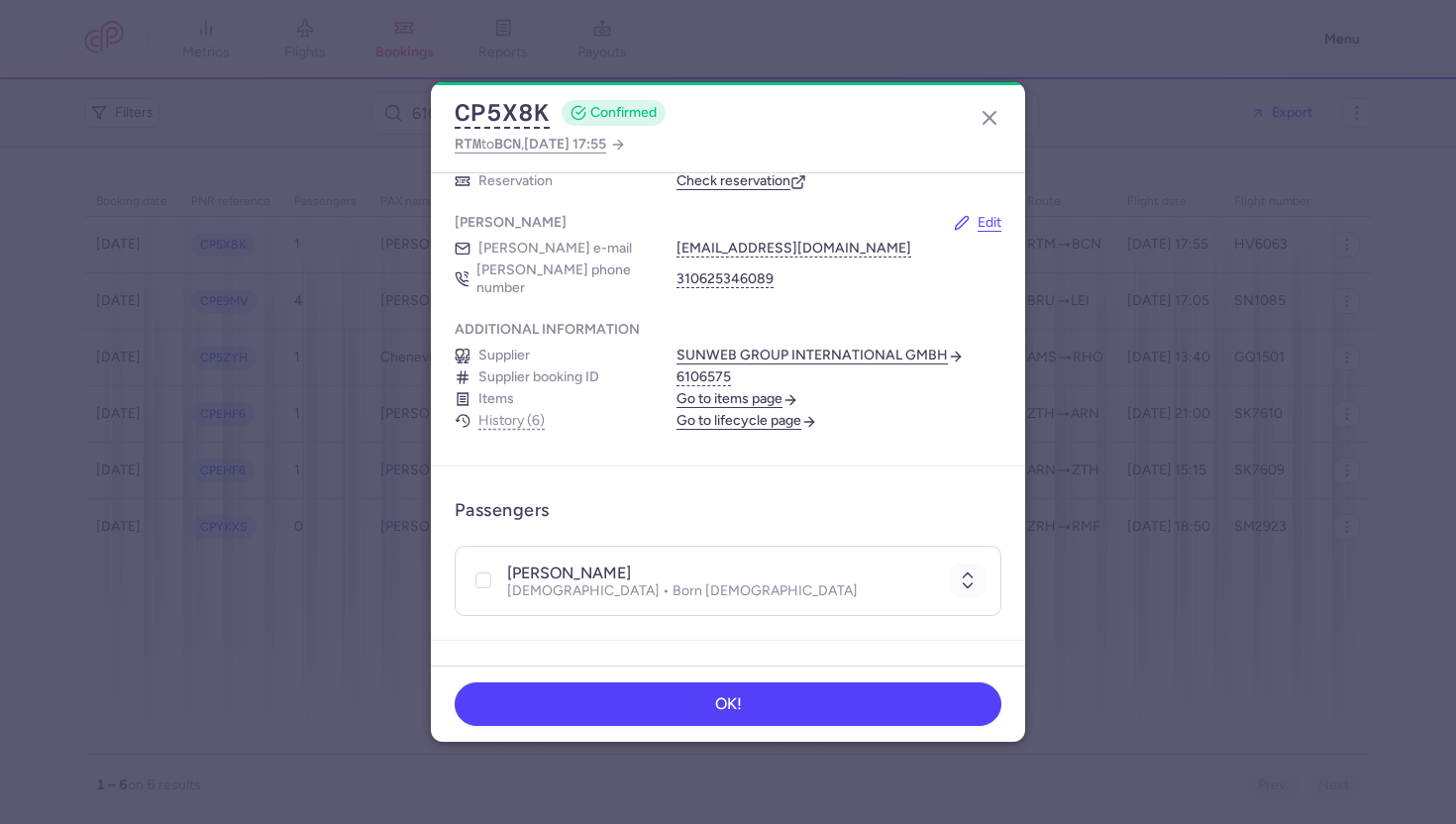 click on "Go to items page" at bounding box center (737, 399) 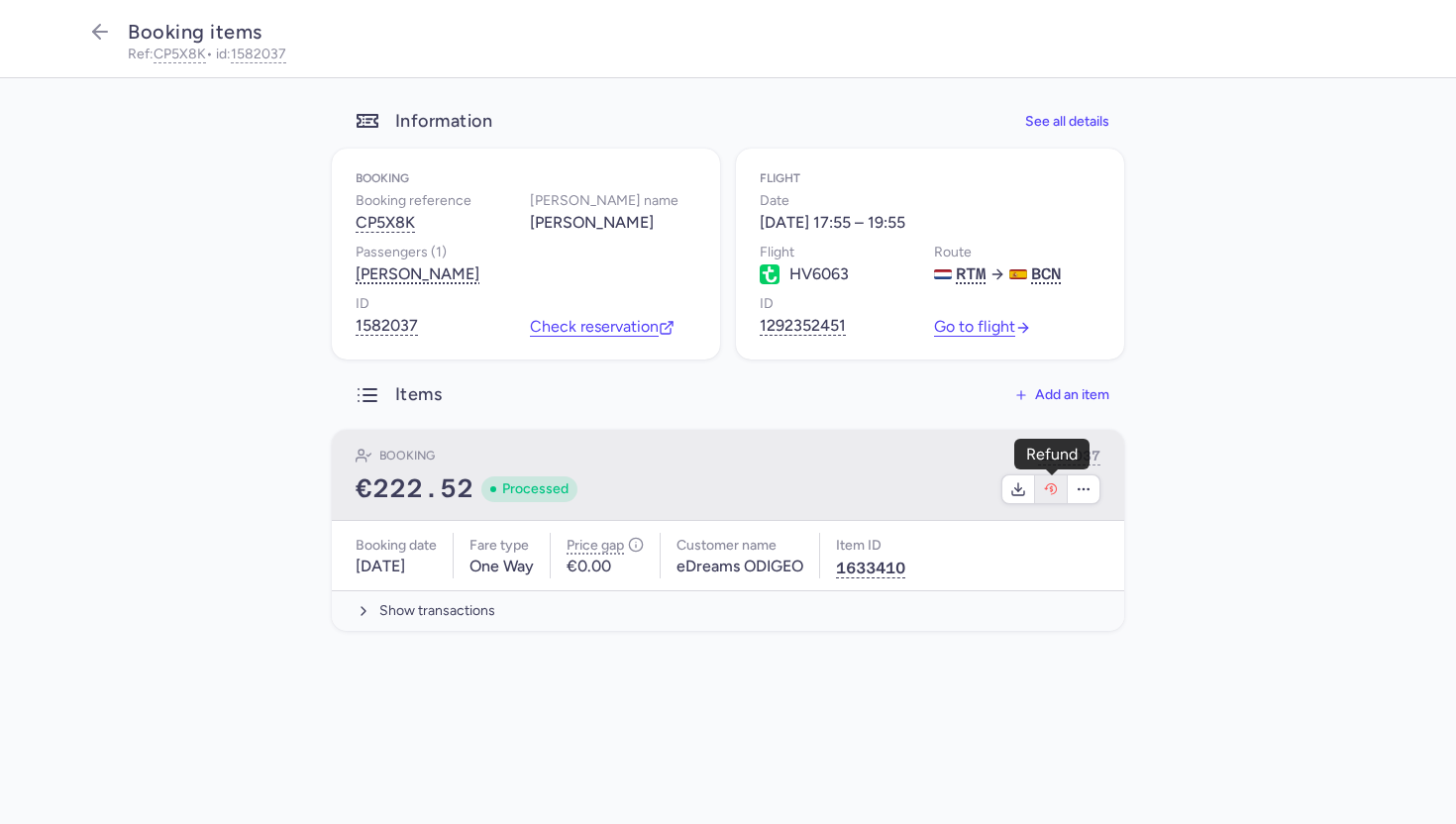 click 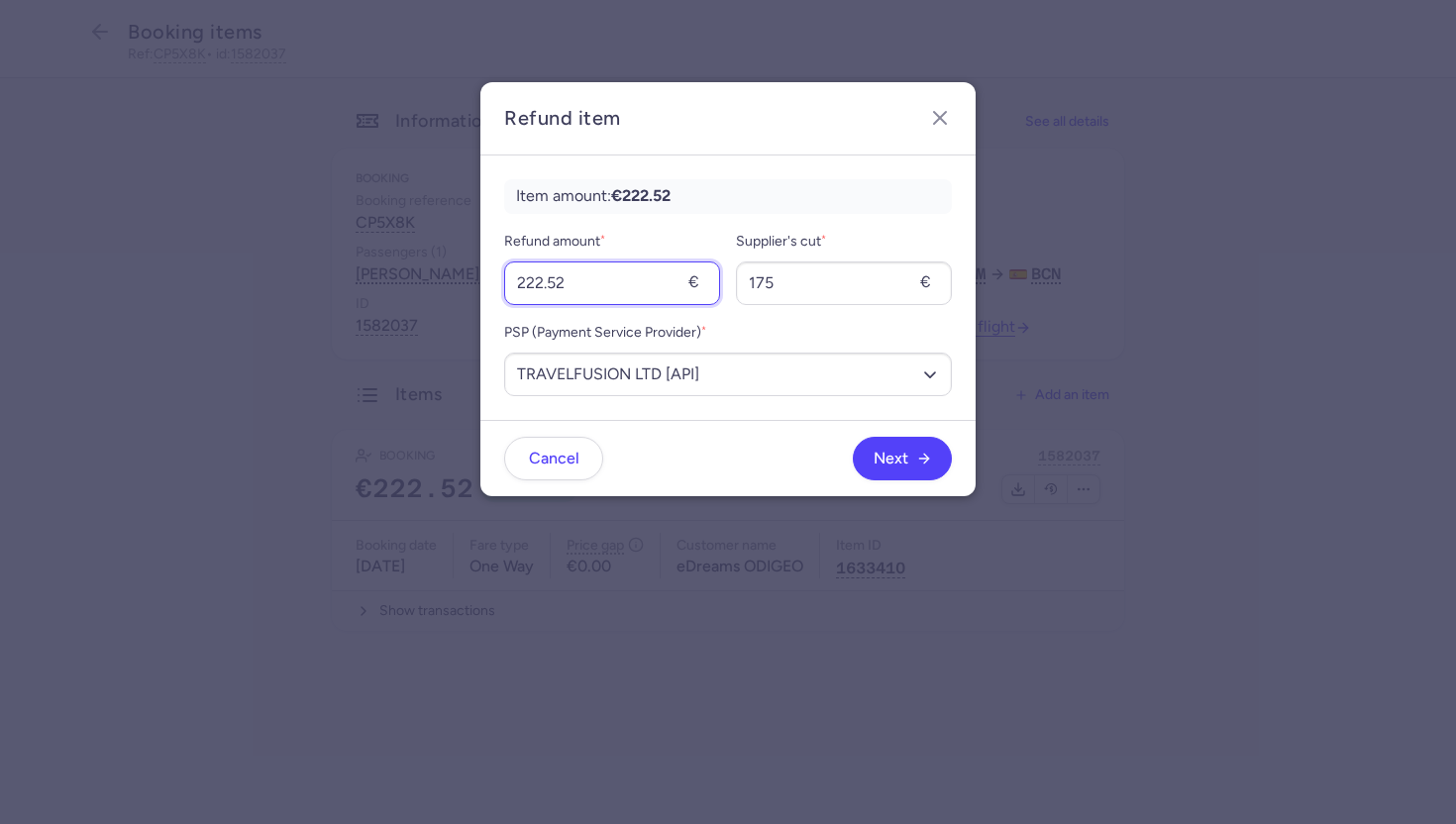 click on "222.52" at bounding box center (612, 283) 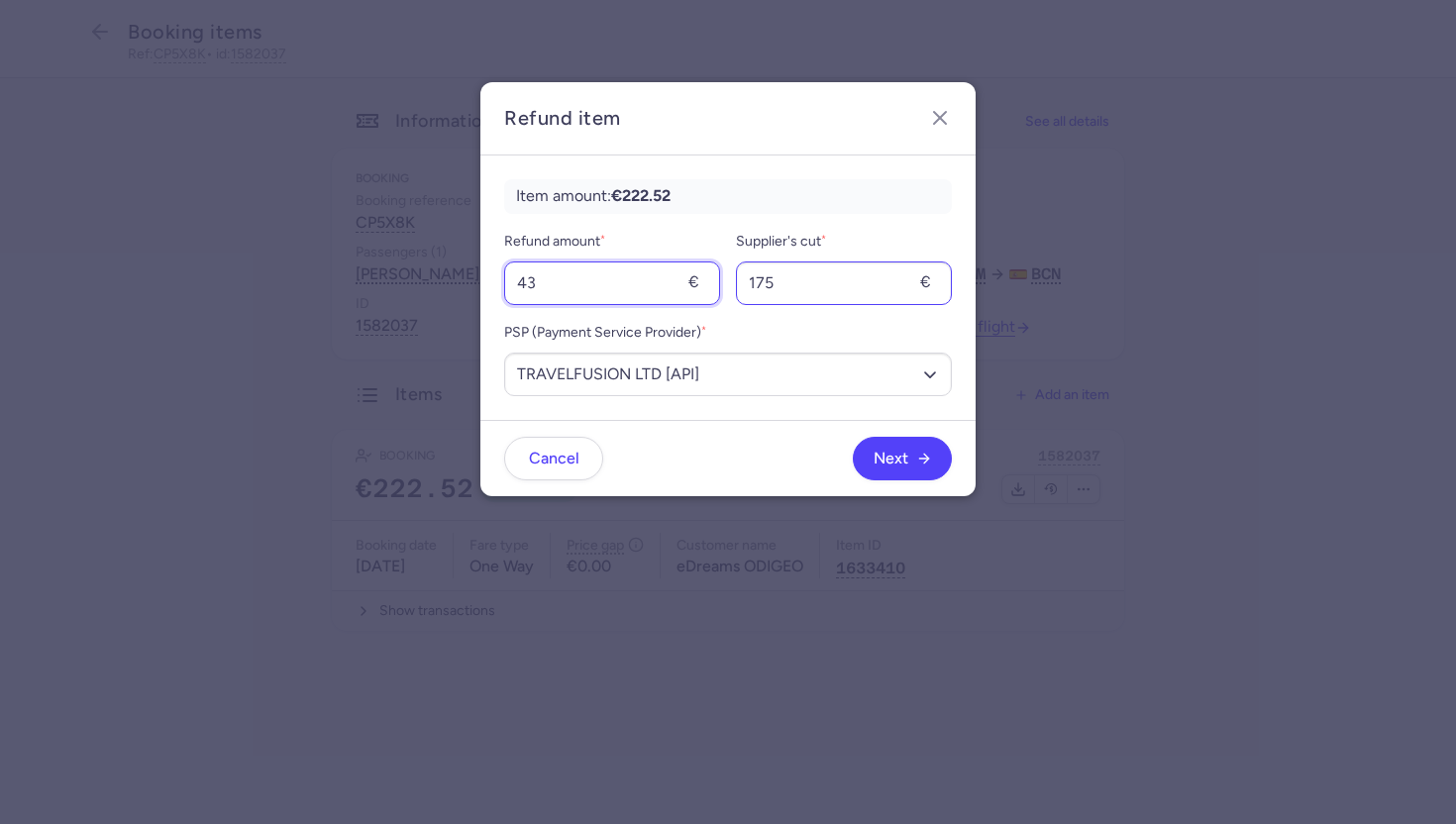 type on "43" 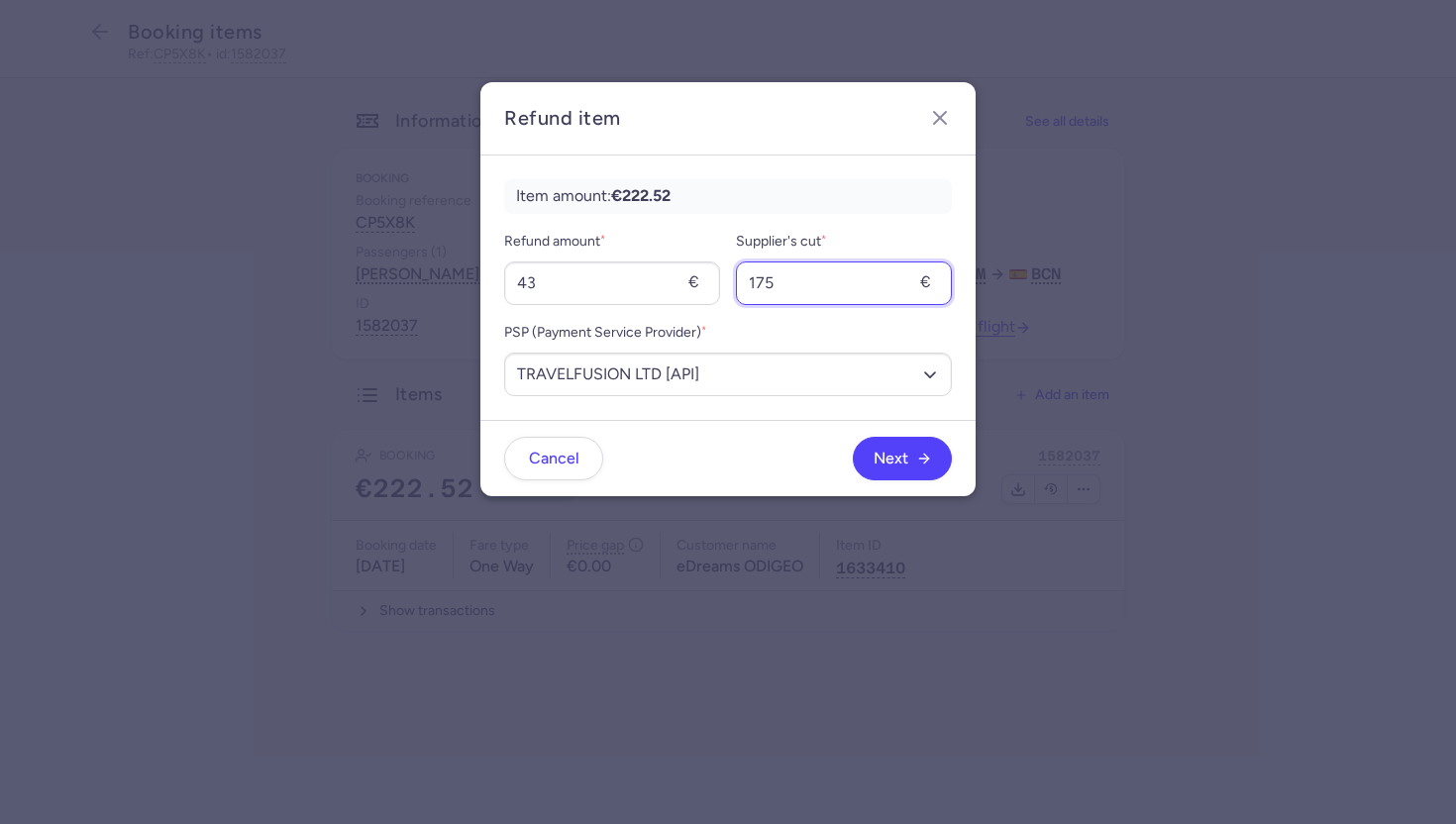 click on "175" at bounding box center (844, 283) 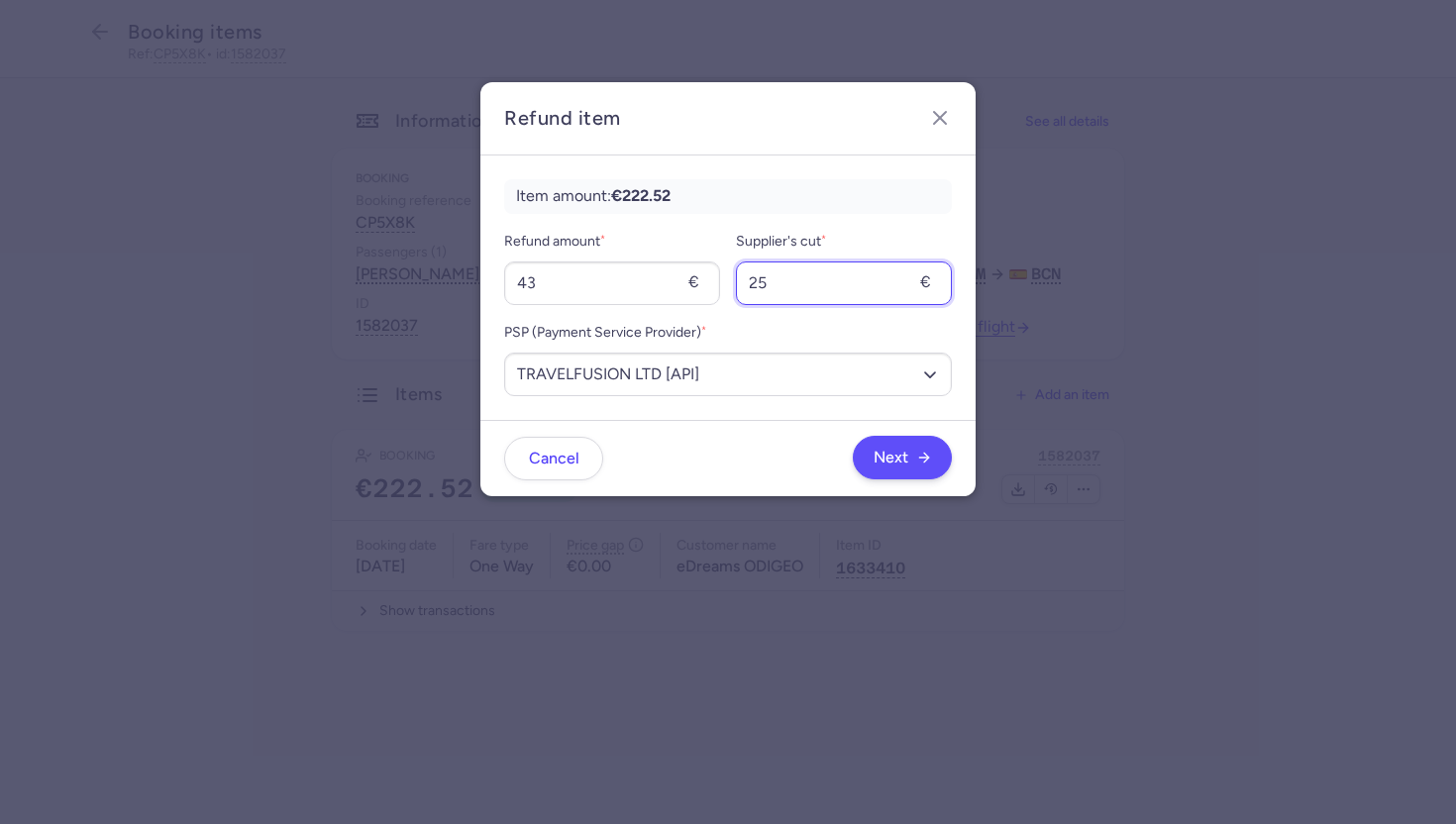 type on "25" 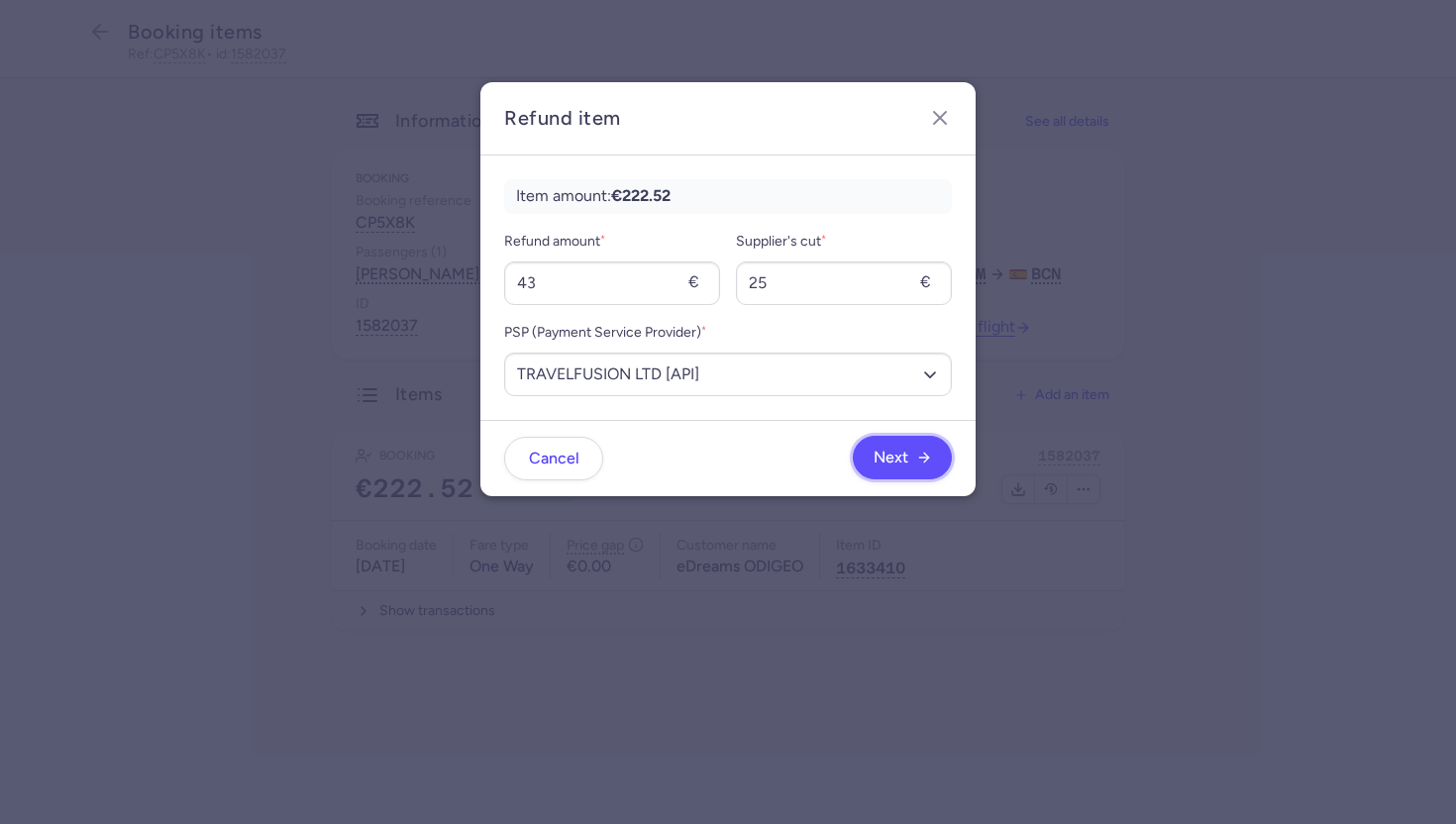 click on "Next" at bounding box center [890, 458] 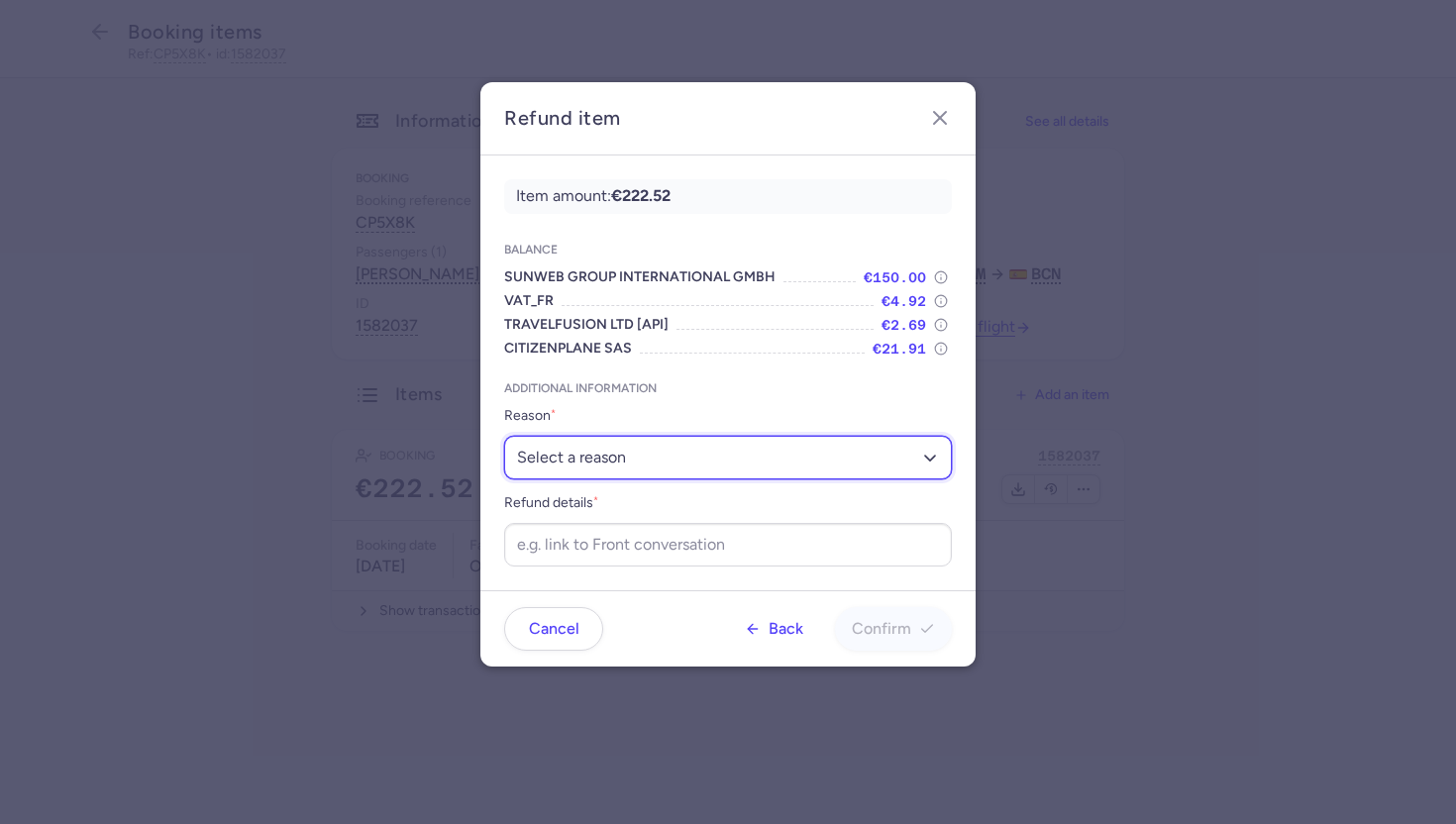 click on "Select a reason ✈️ Airline ceasing ops 💼 Ancillary issue 📄 APIS missing ⚙️ CitizenPlane error ⛔️ Denied boarding 🔁 Duplicate ❌ Flight canceled 🕵🏼‍♂️ Fraud 🎁 Goodwill 🎫 Goodwill allowance 🙃 Other 💺 Overbooking 💸 Refund with penalty 🙅 Schedule change not accepted 🤕 Supplier error 💵 Tax refund ❓ Unconfirmed booking" at bounding box center (728, 458) 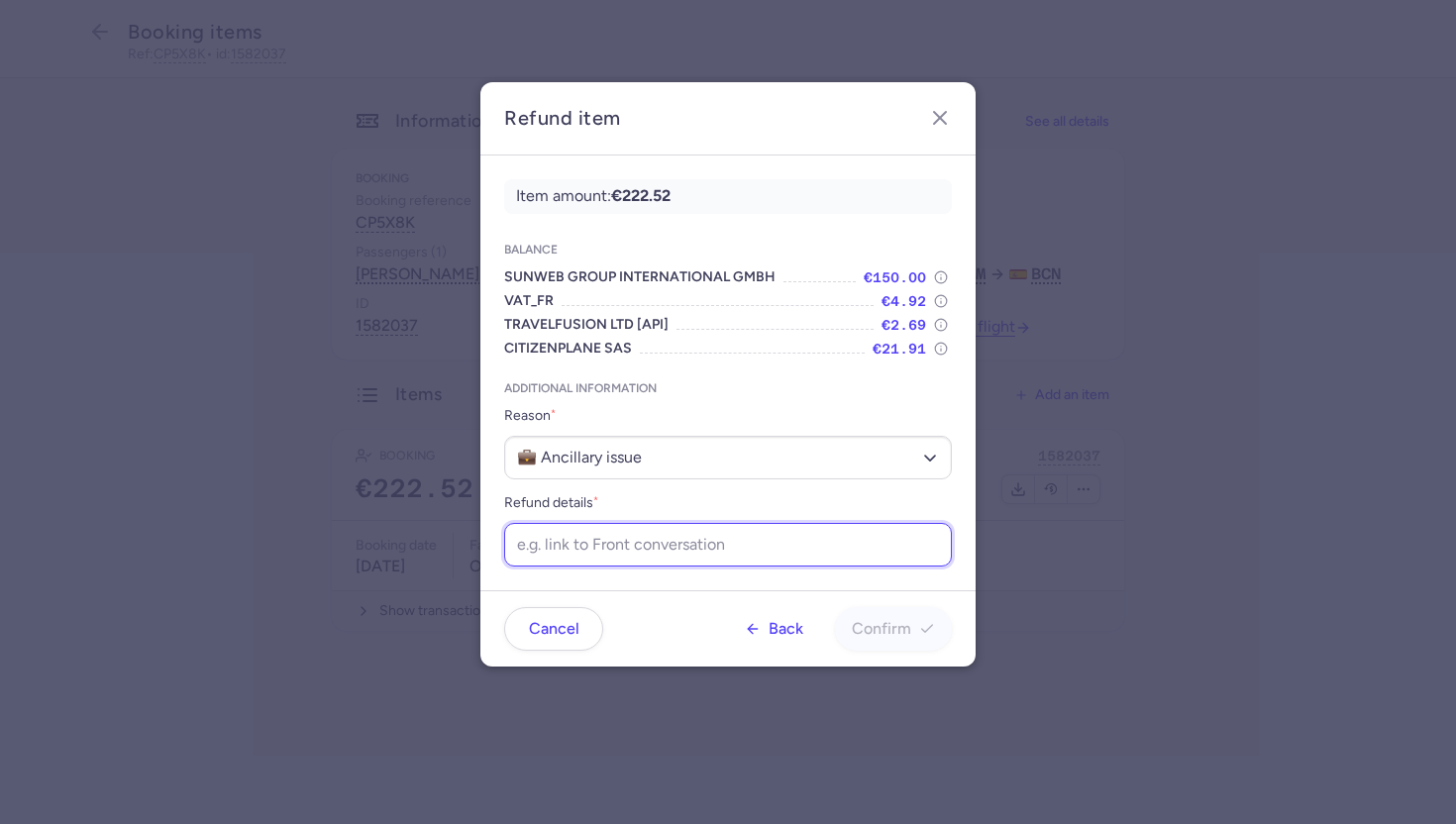click on "Refund details  *" at bounding box center [728, 545] 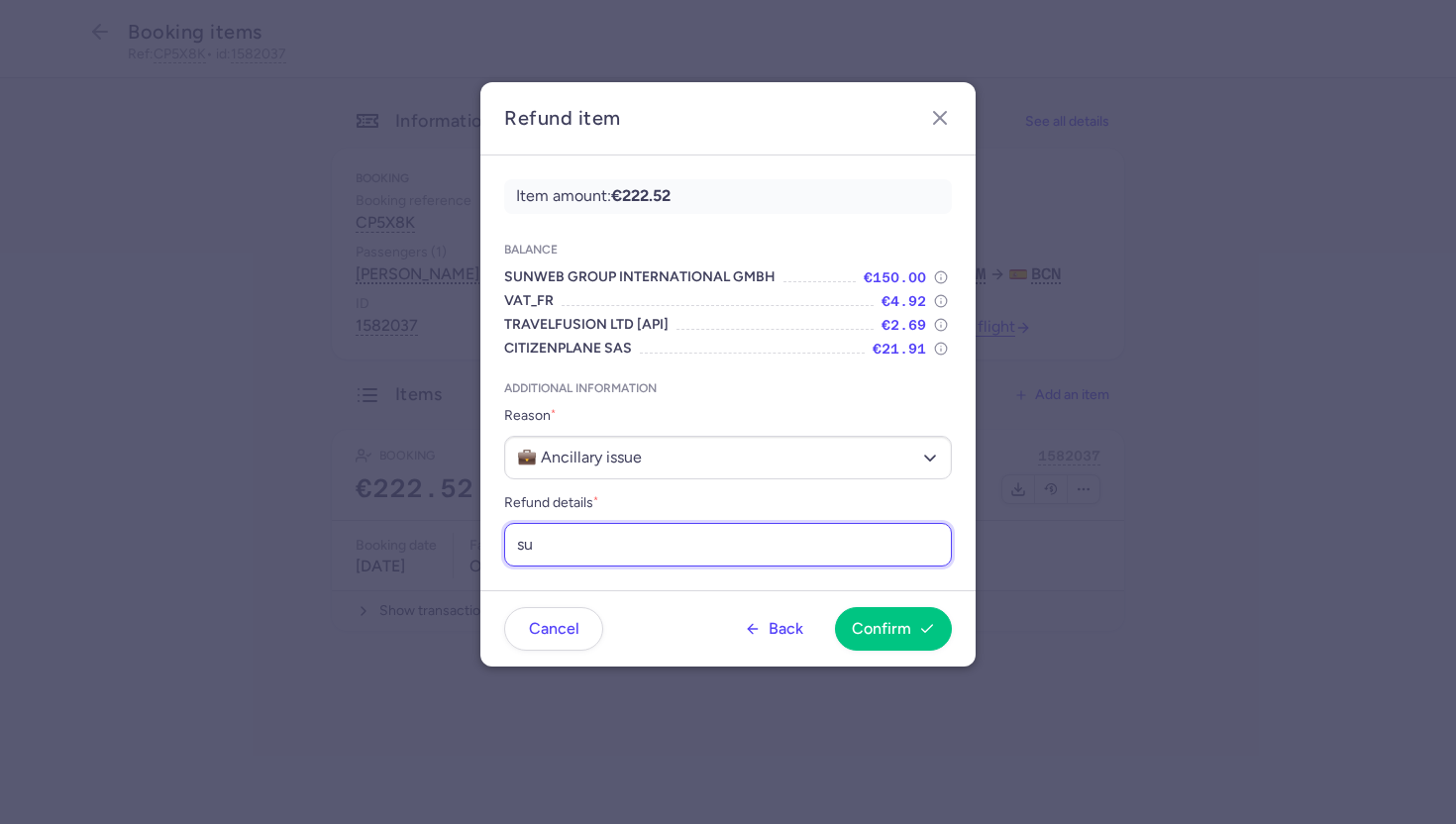 type on "supp cant add cabin bags" 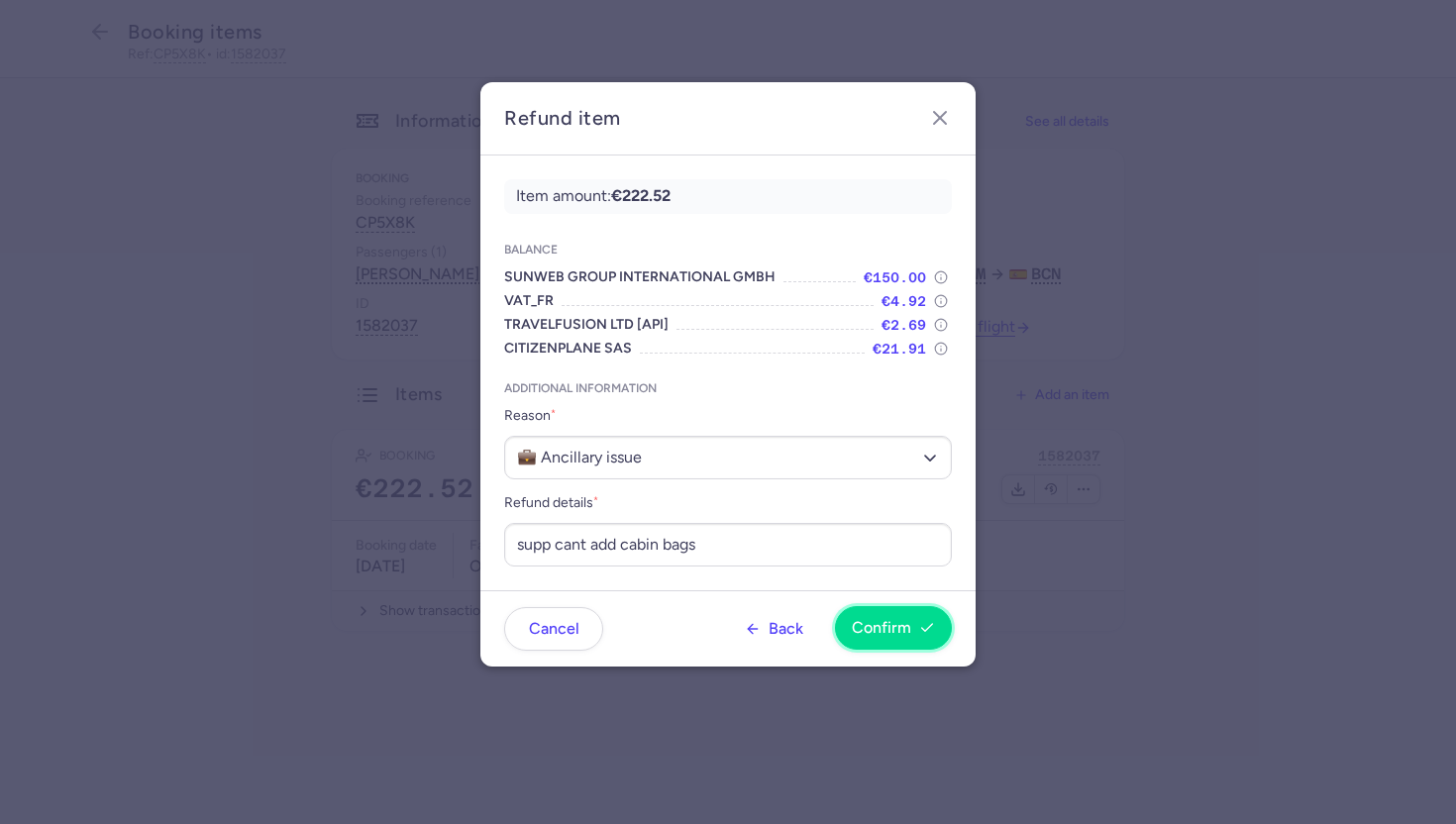 click on "Confirm" at bounding box center (882, 628) 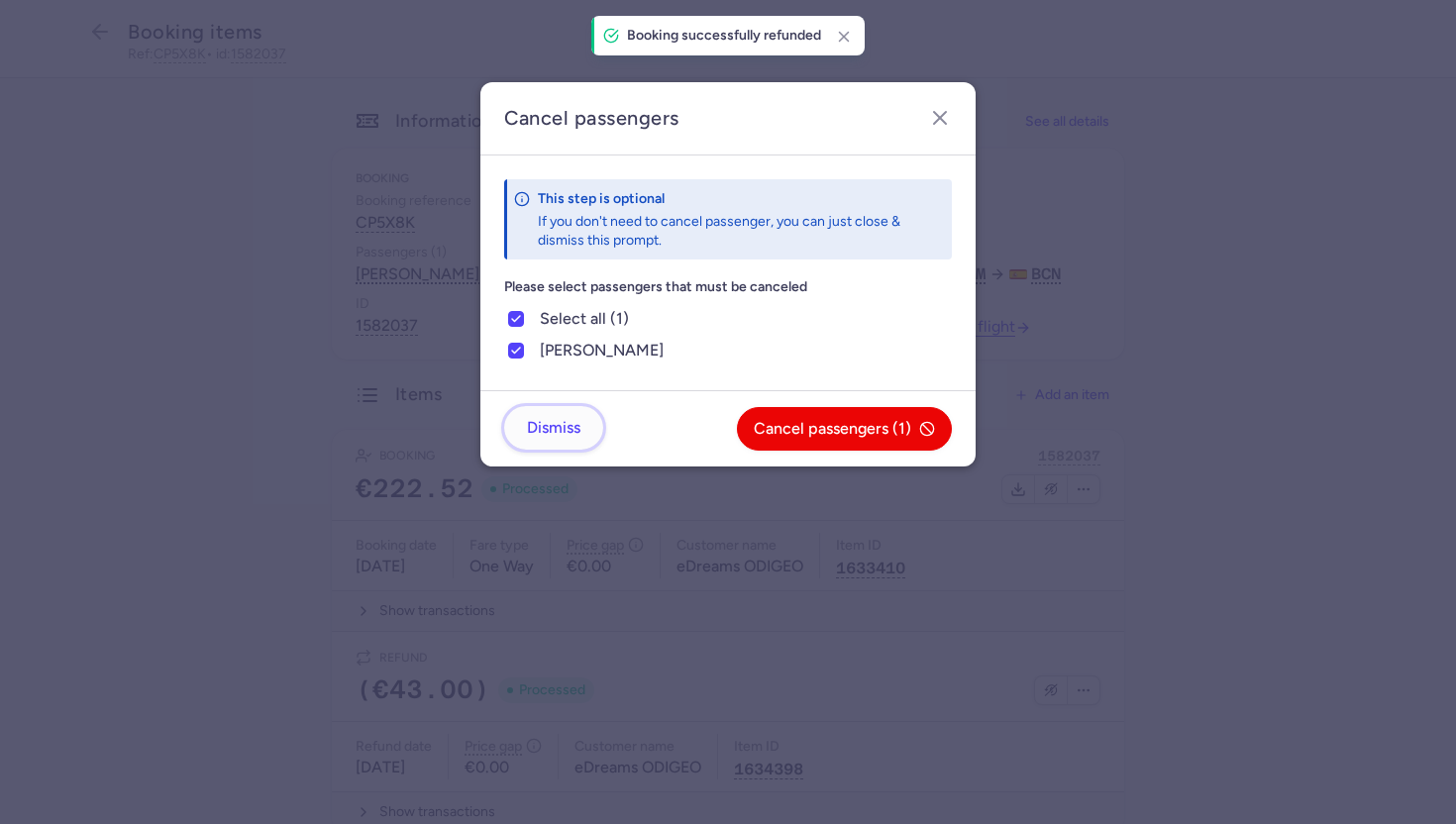 click on "Dismiss" 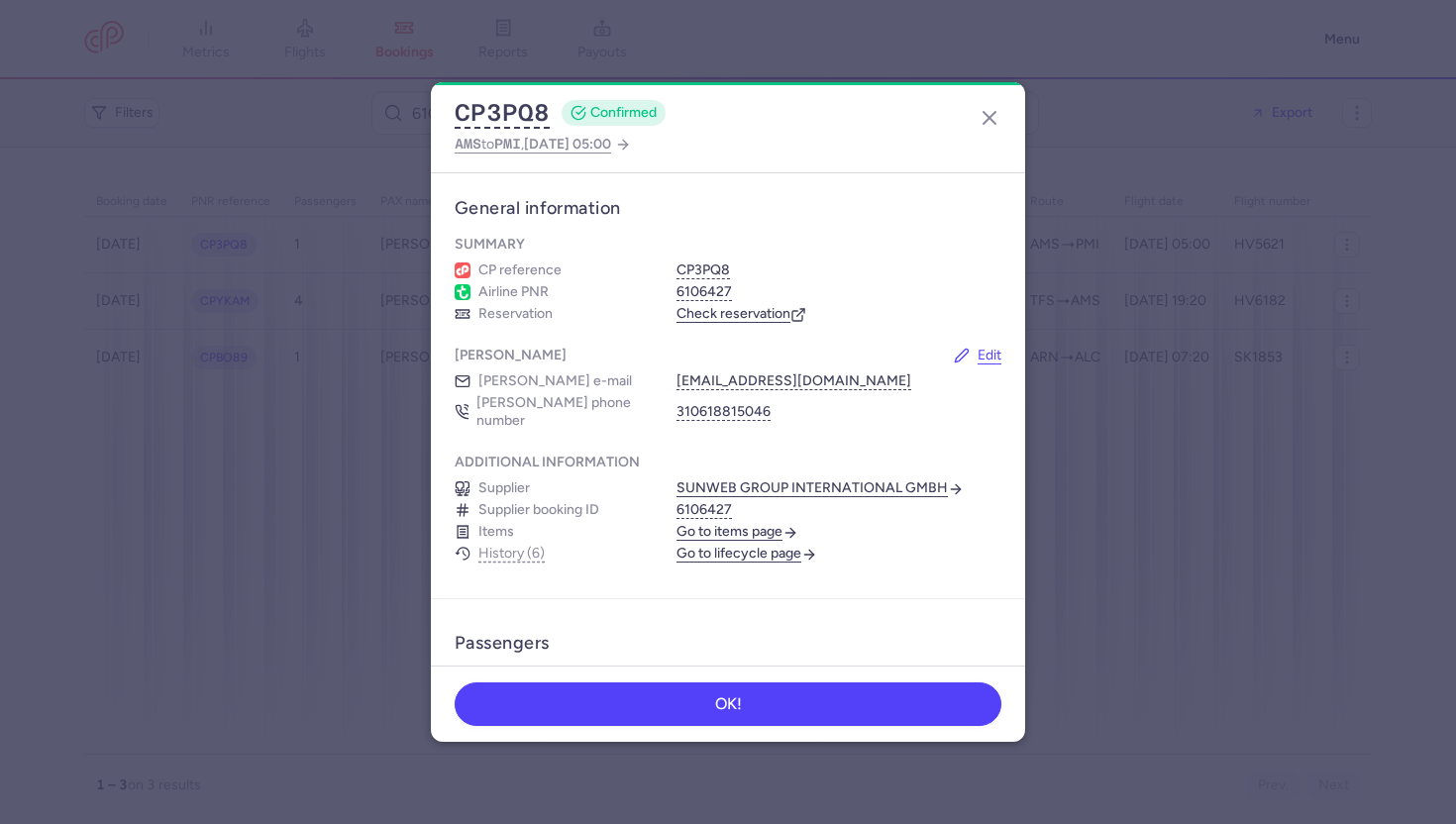 scroll, scrollTop: 0, scrollLeft: 0, axis: both 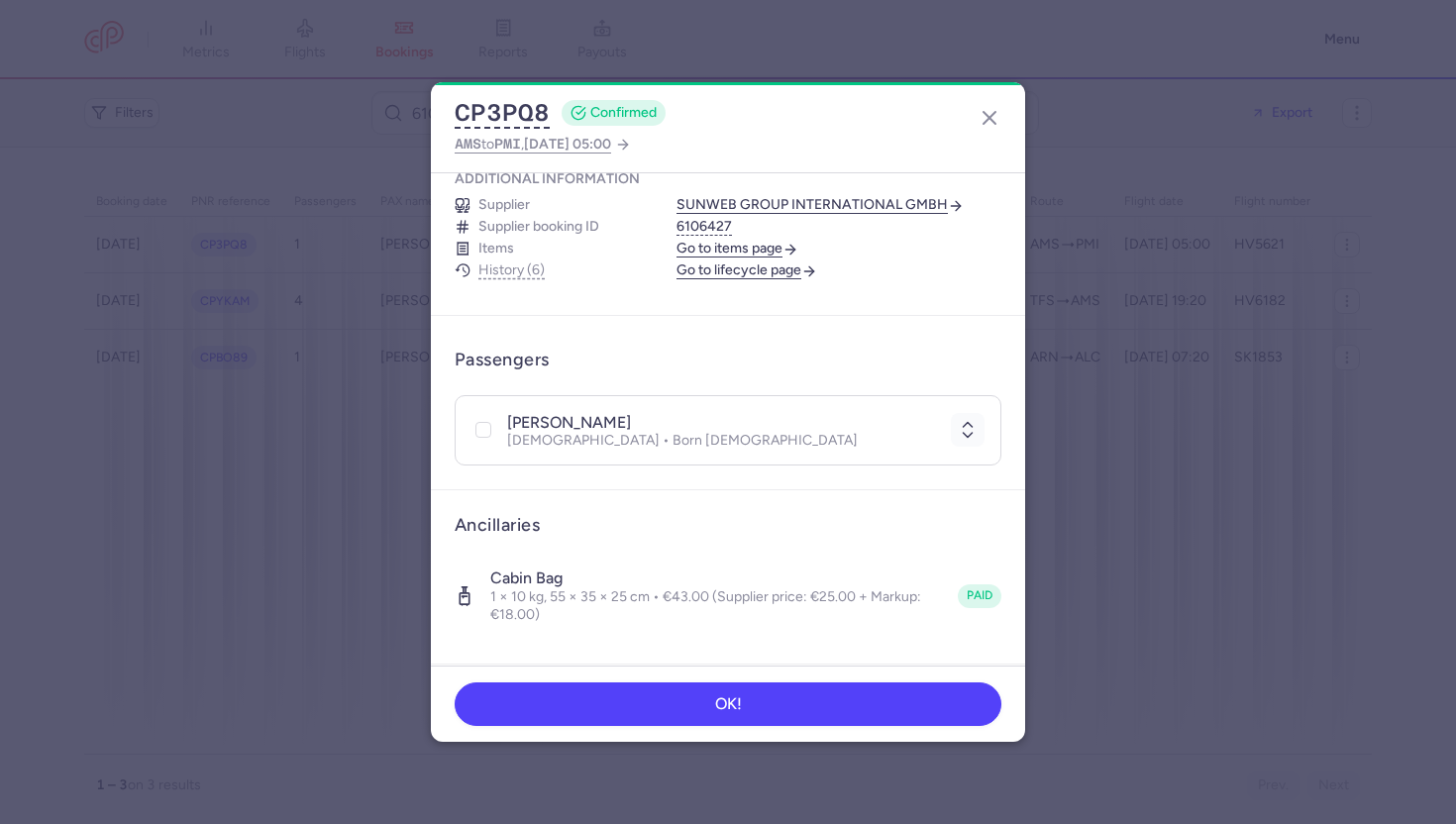 click on "Go to items page" at bounding box center (737, 249) 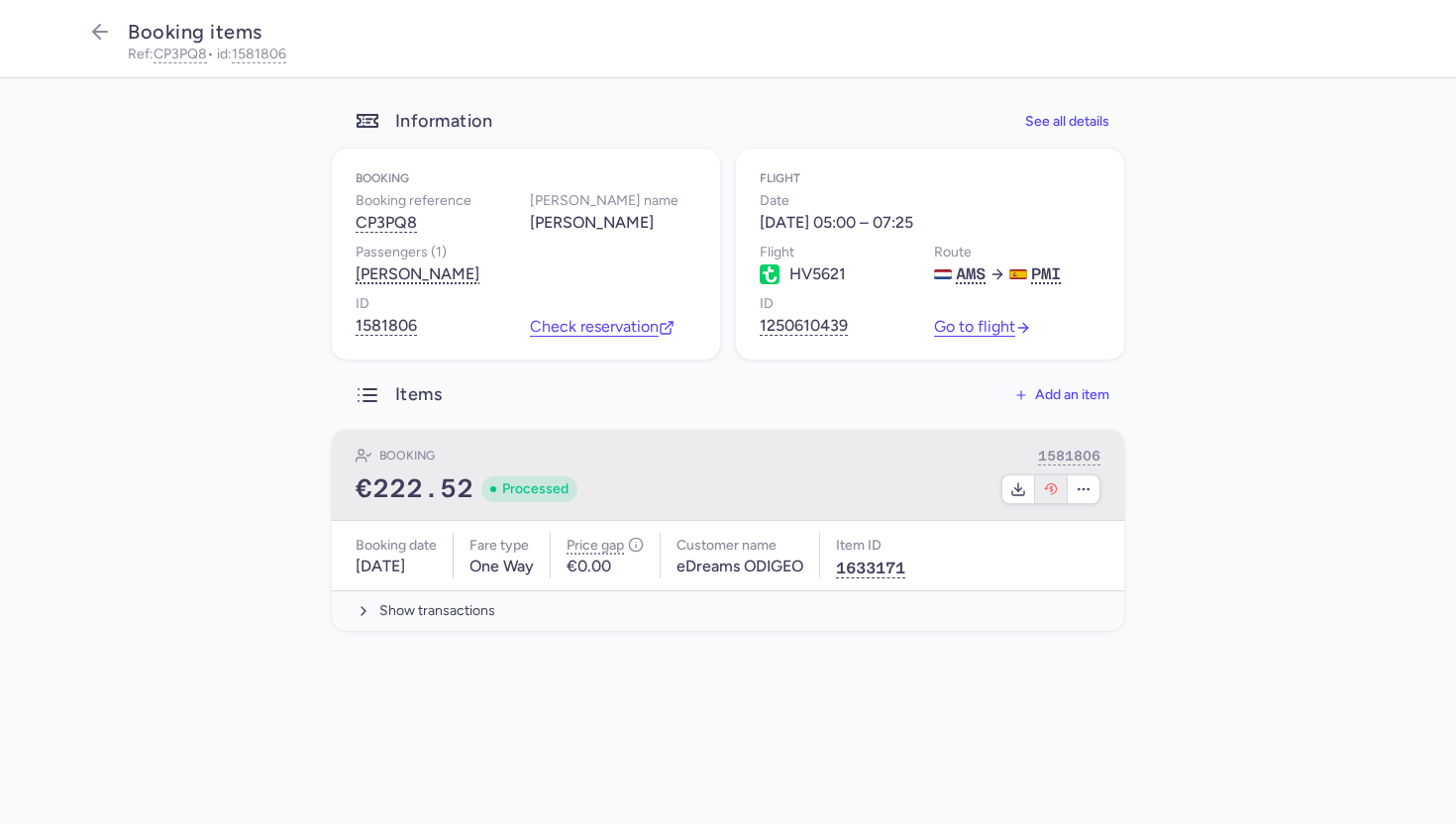 click 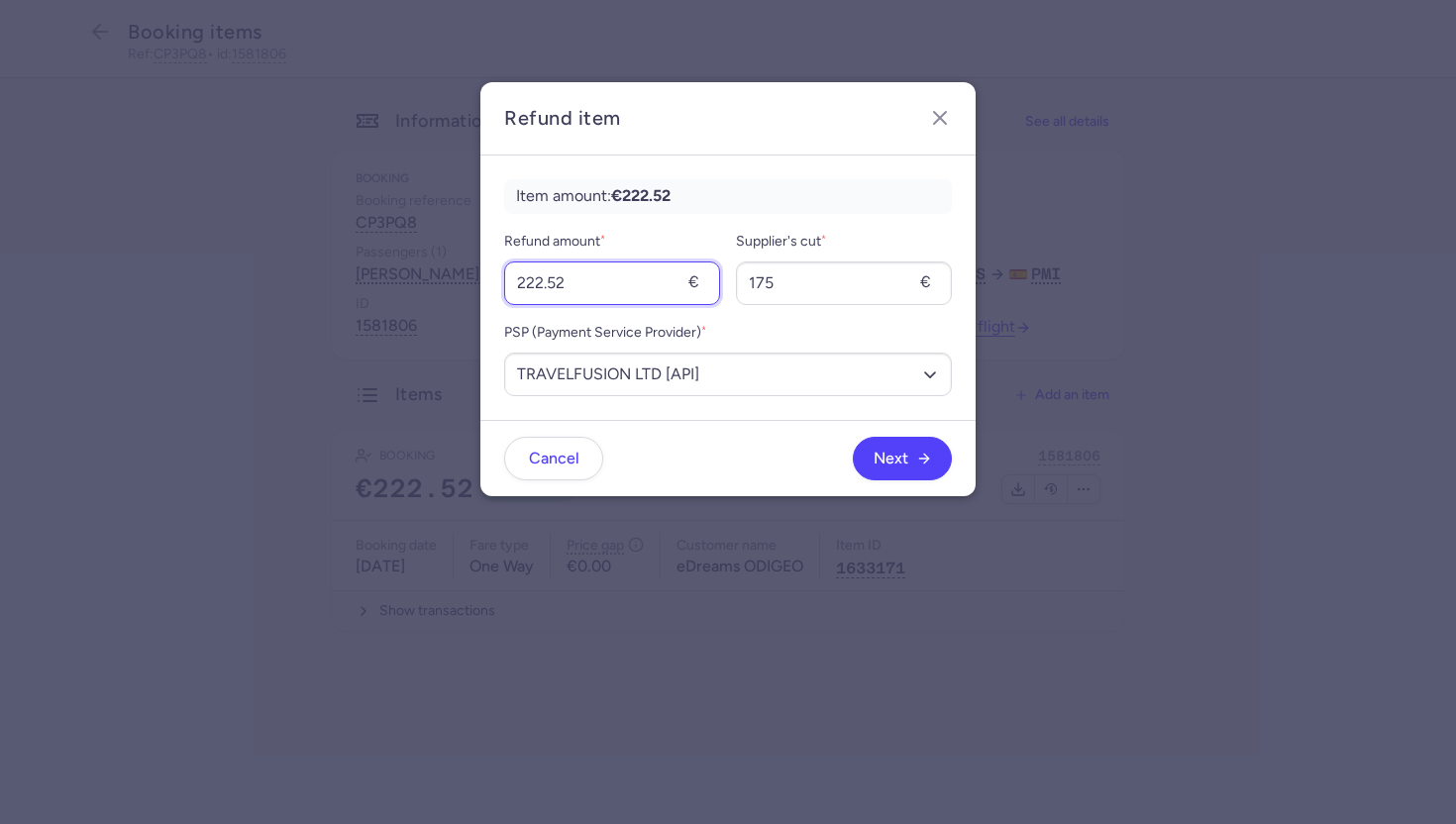 click on "222.52" at bounding box center (612, 283) 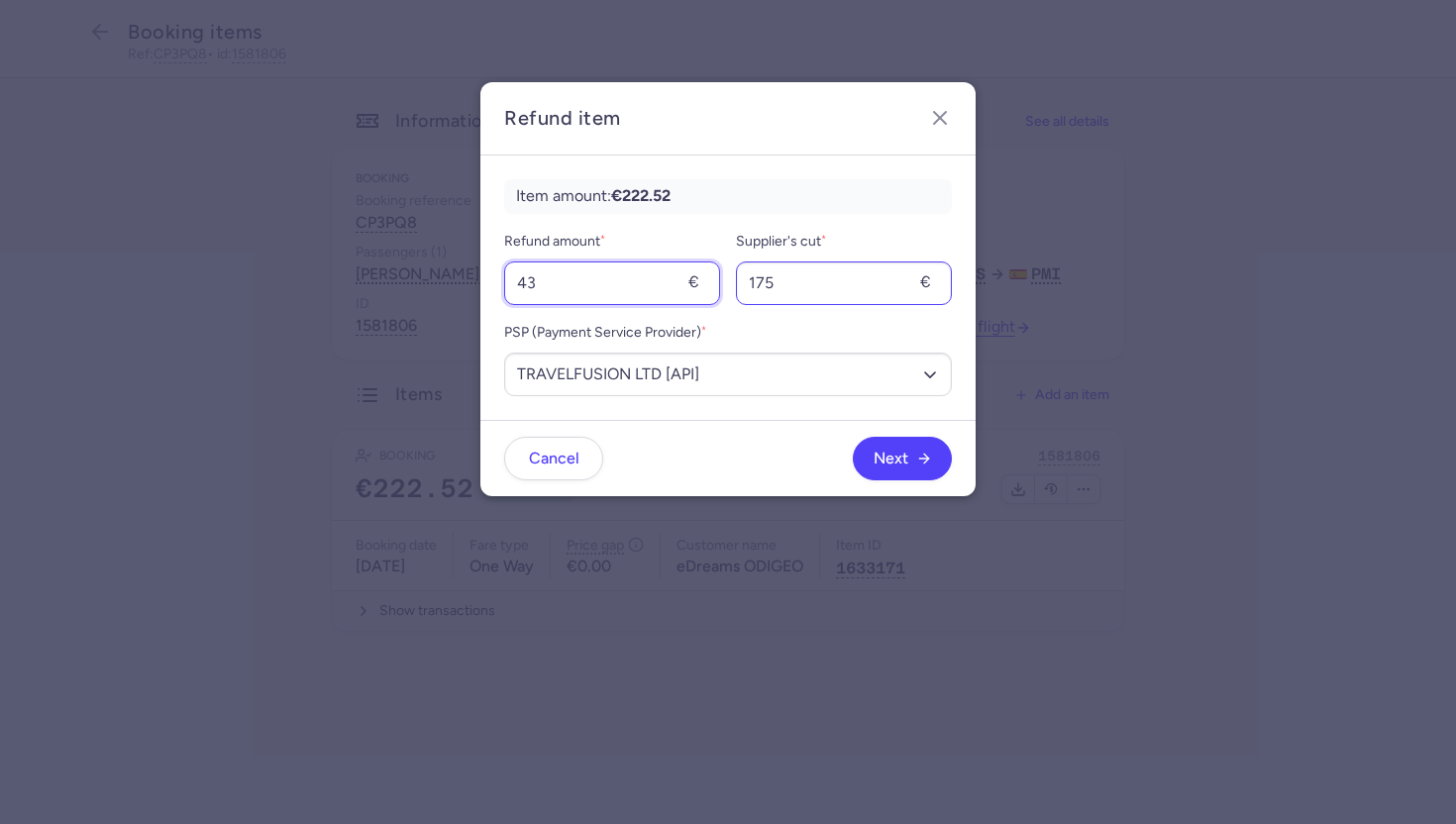 type on "43" 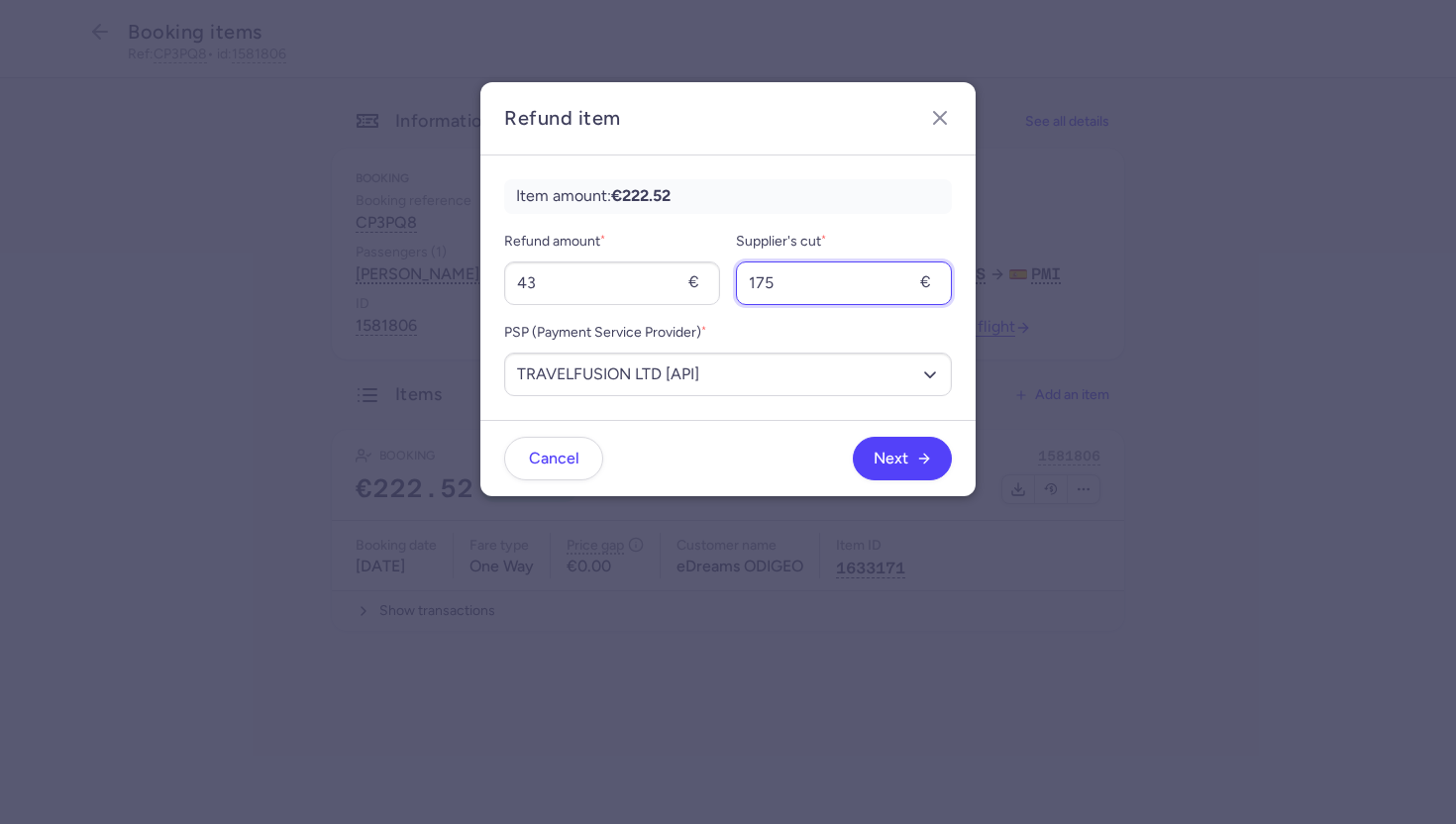 click on "175" at bounding box center [844, 283] 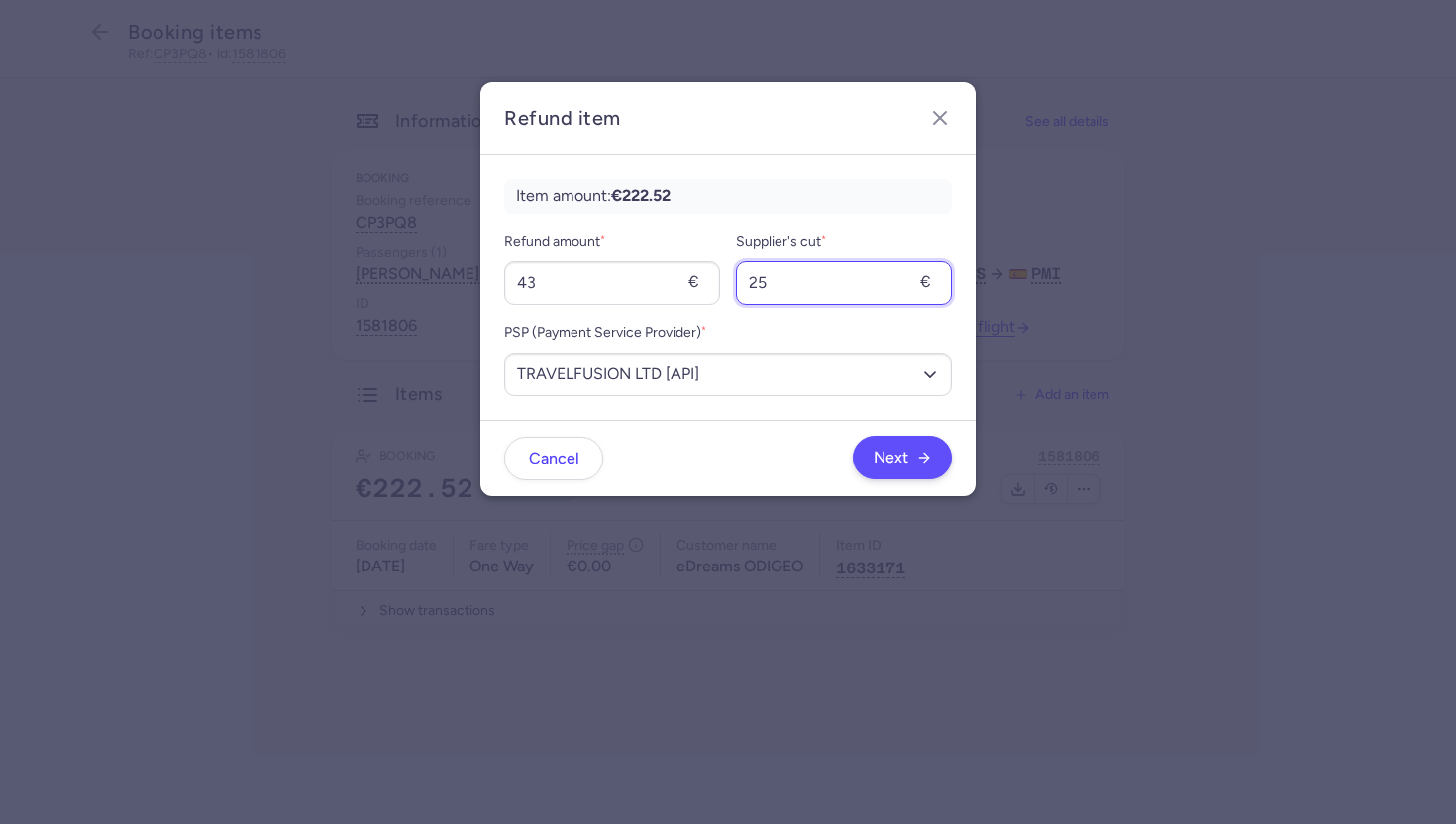 type on "25" 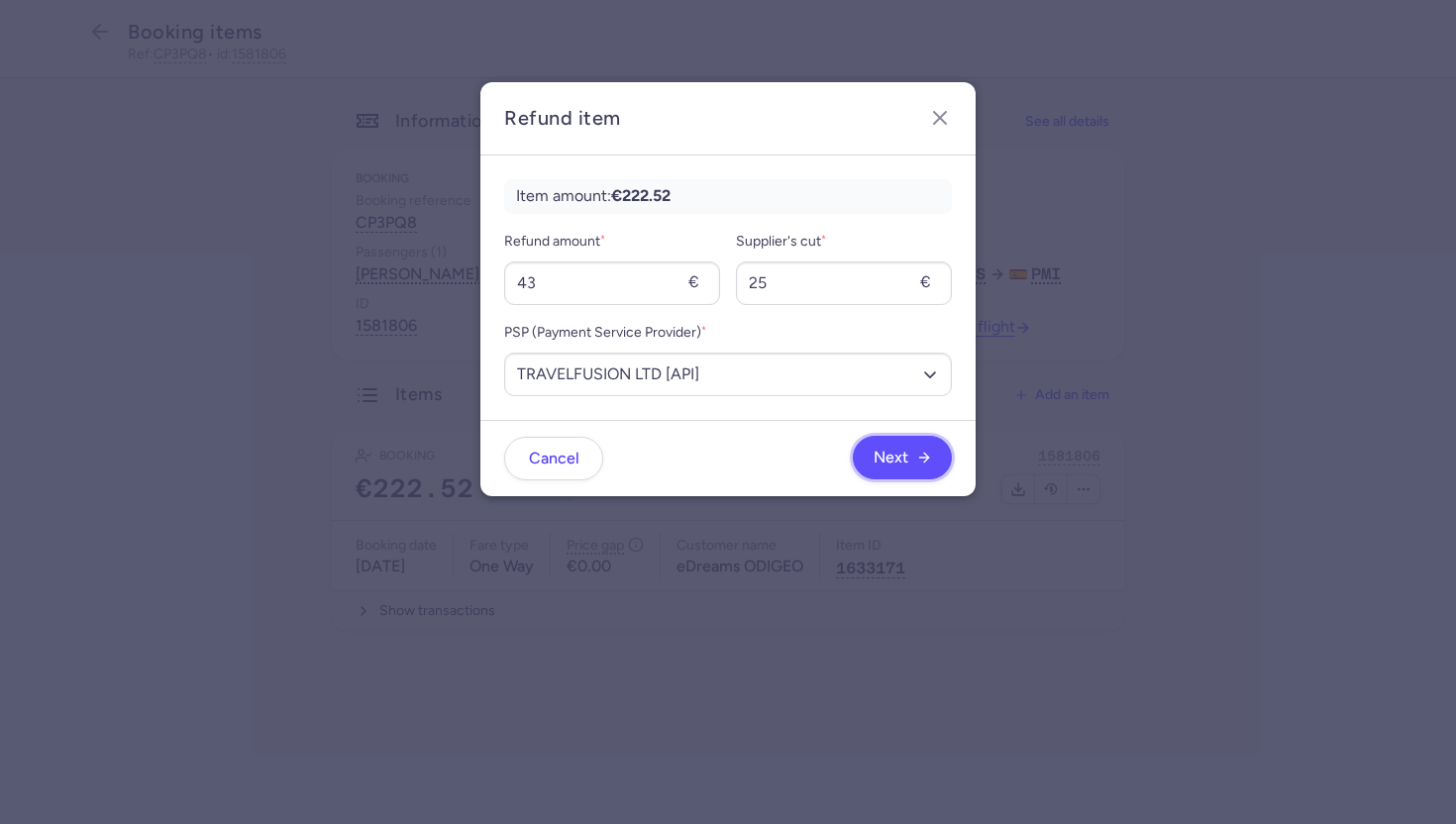 click on "Next" at bounding box center (890, 458) 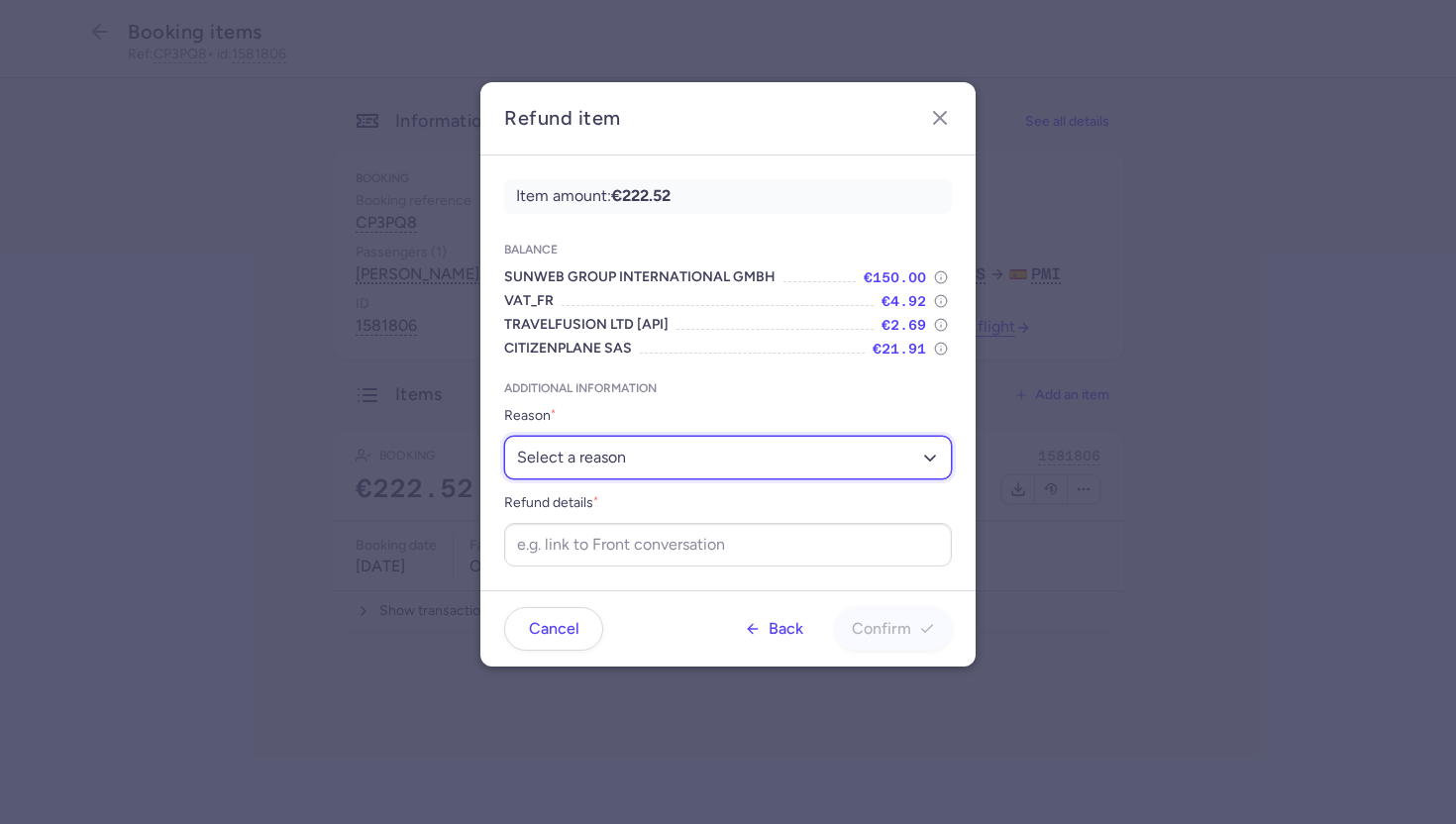 click on "Select a reason ✈️ Airline ceasing ops 💼 Ancillary issue 📄 APIS missing ⚙️ CitizenPlane error ⛔️ Denied boarding 🔁 Duplicate ❌ Flight canceled 🕵🏼‍♂️ Fraud 🎁 Goodwill 🎫 Goodwill allowance 🙃 Other 💺 Overbooking 💸 Refund with penalty 🙅 Schedule change not accepted 🤕 Supplier error 💵 Tax refund ❓ Unconfirmed booking" at bounding box center [728, 458] 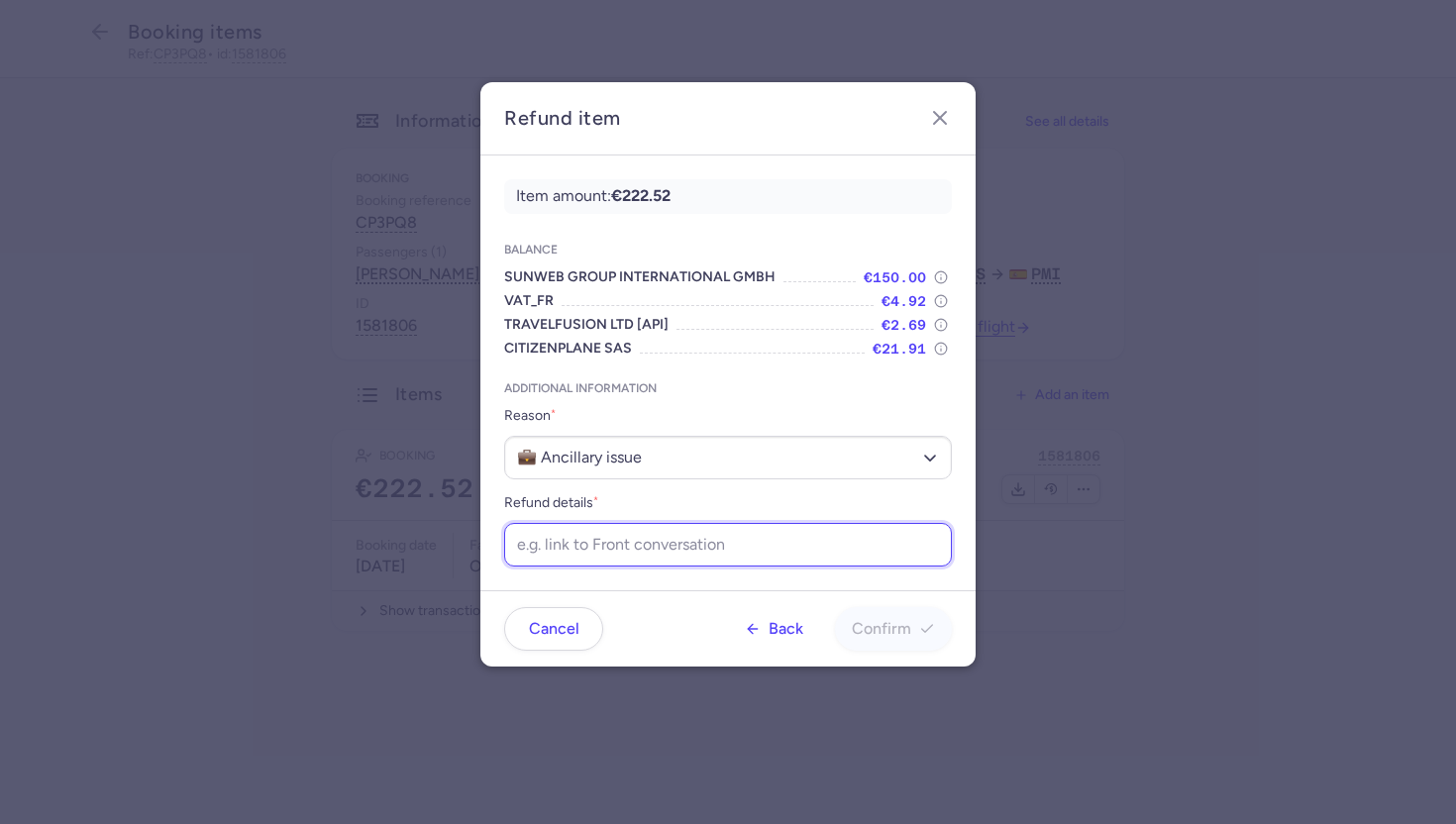 click on "Refund details  *" at bounding box center (728, 545) 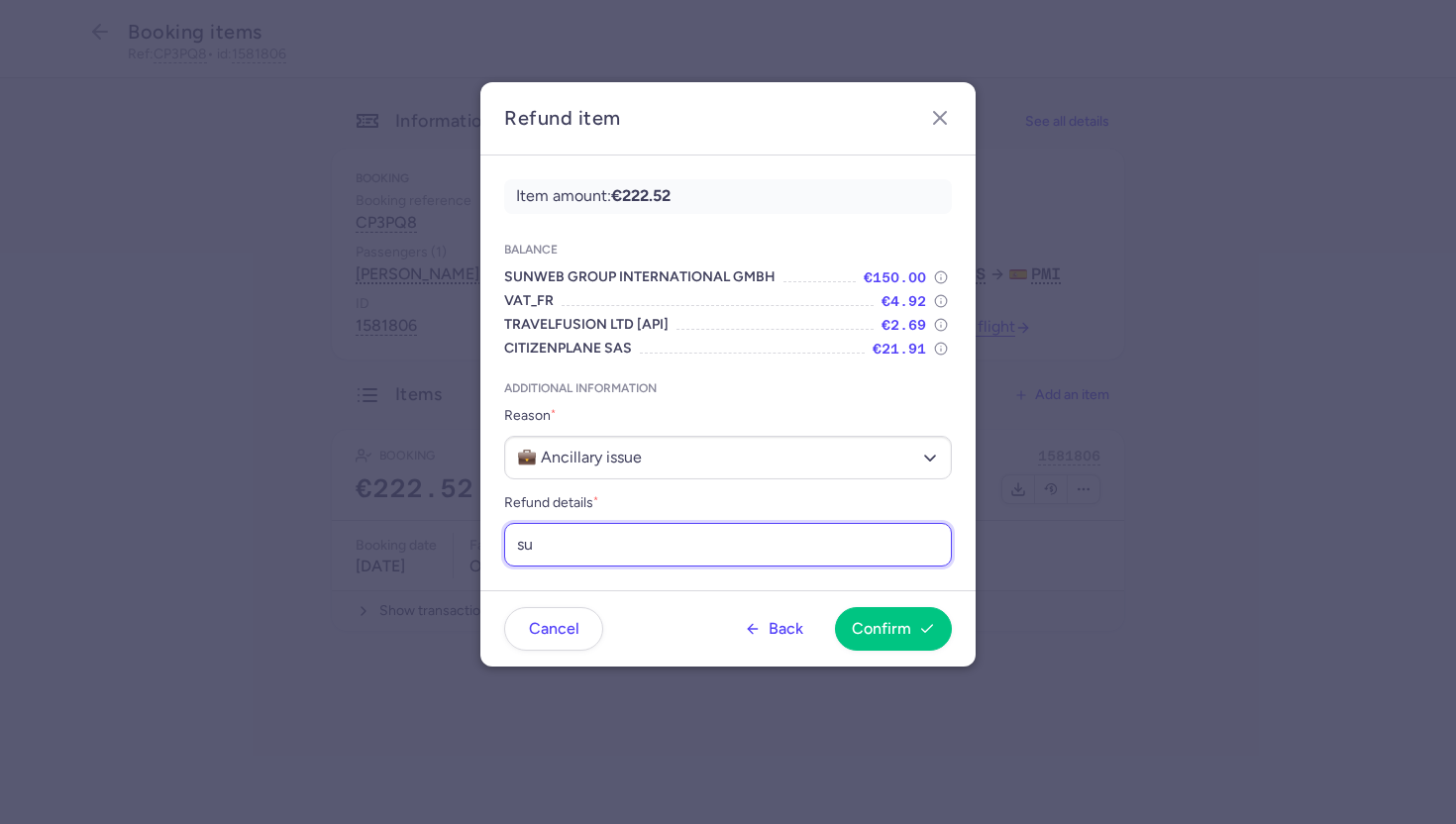 type on "supp cant add cabin bags" 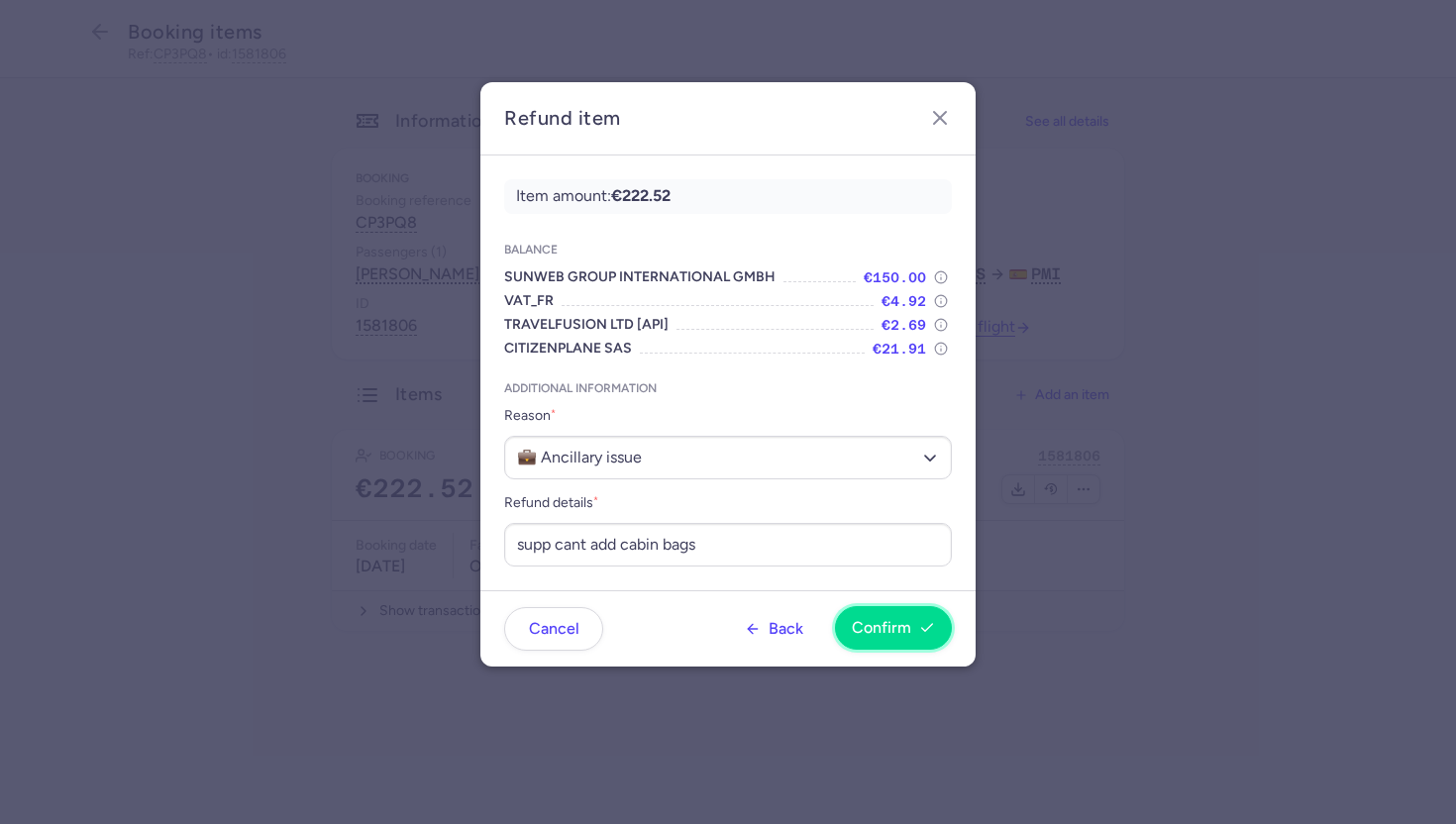 click on "Confirm" at bounding box center (893, 628) 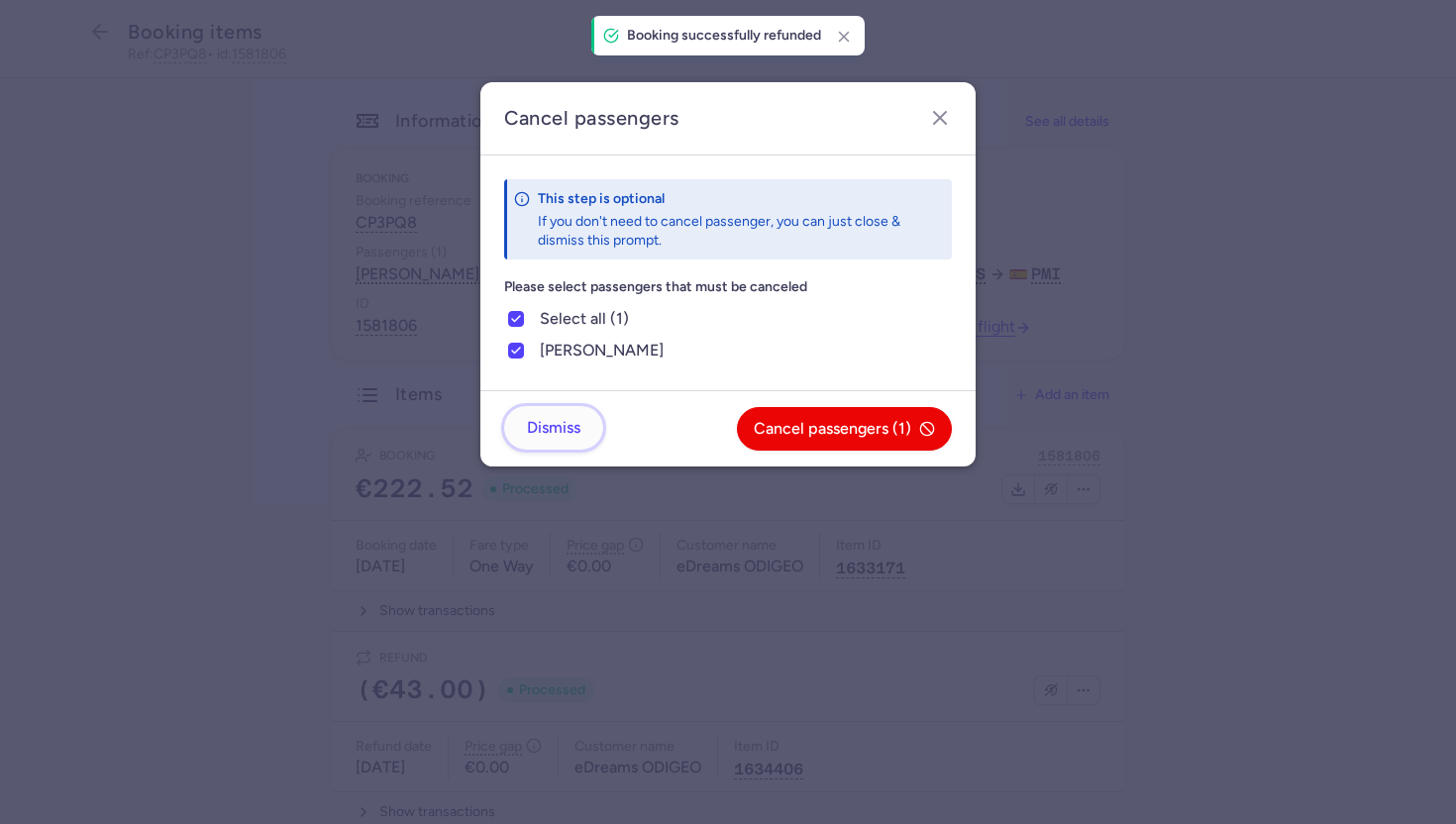 click on "Dismiss" 